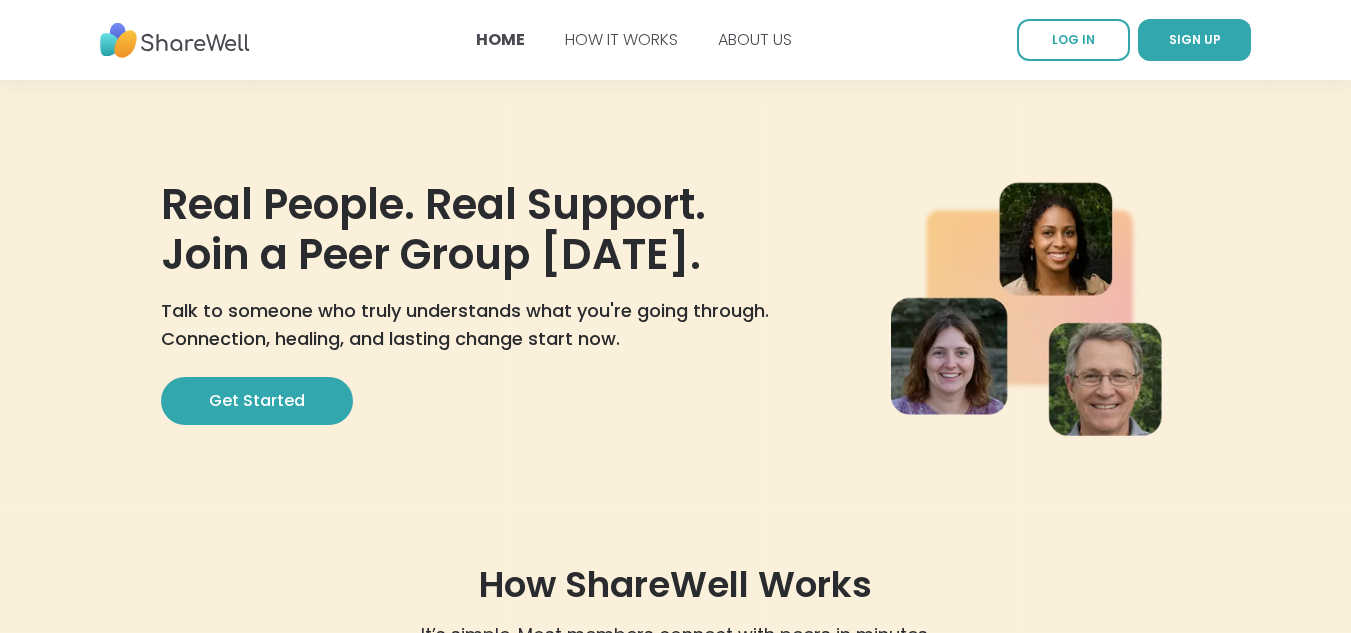 scroll, scrollTop: 0, scrollLeft: 0, axis: both 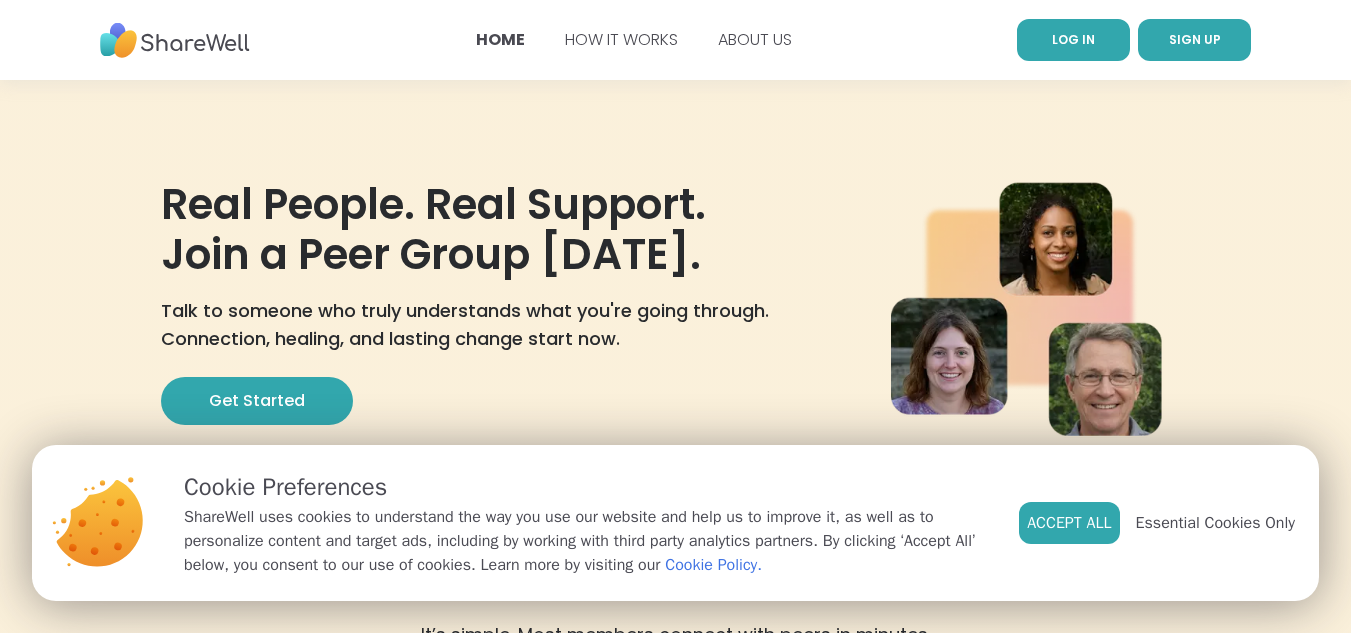 click on "LOG IN" at bounding box center (1073, 39) 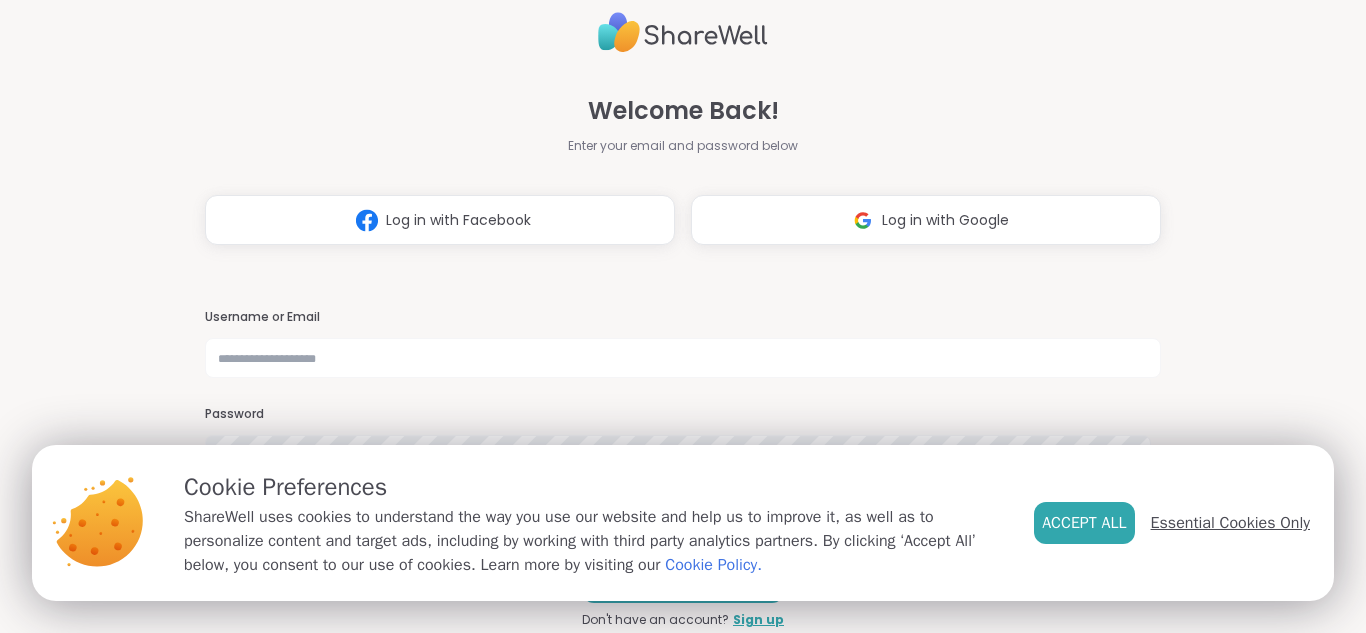 click on "Essential Cookies Only" at bounding box center [1230, 523] 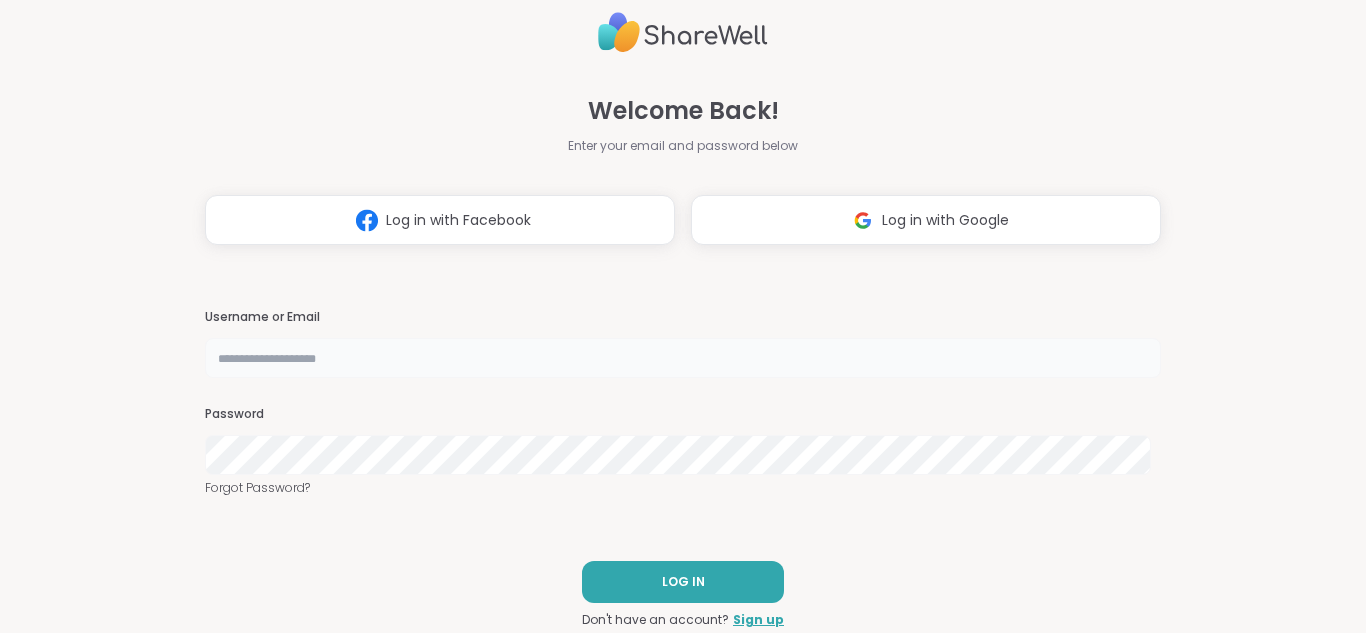 drag, startPoint x: 369, startPoint y: 353, endPoint x: 371, endPoint y: 364, distance: 11.18034 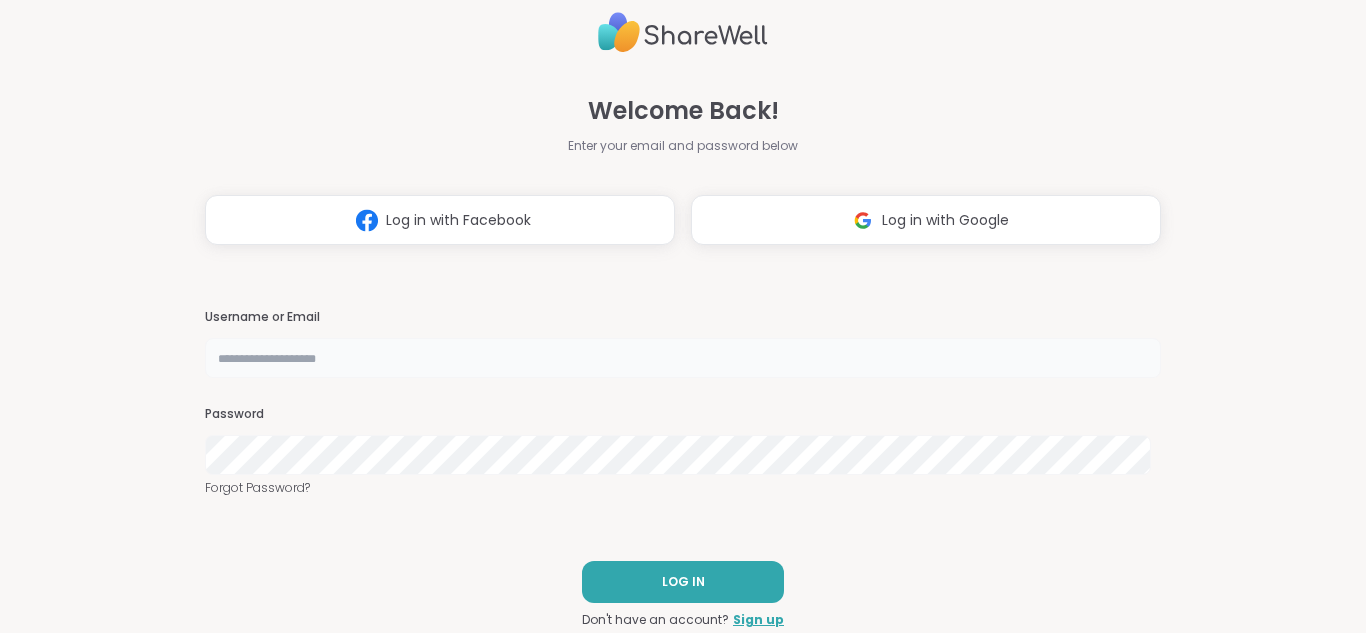 type on "*******" 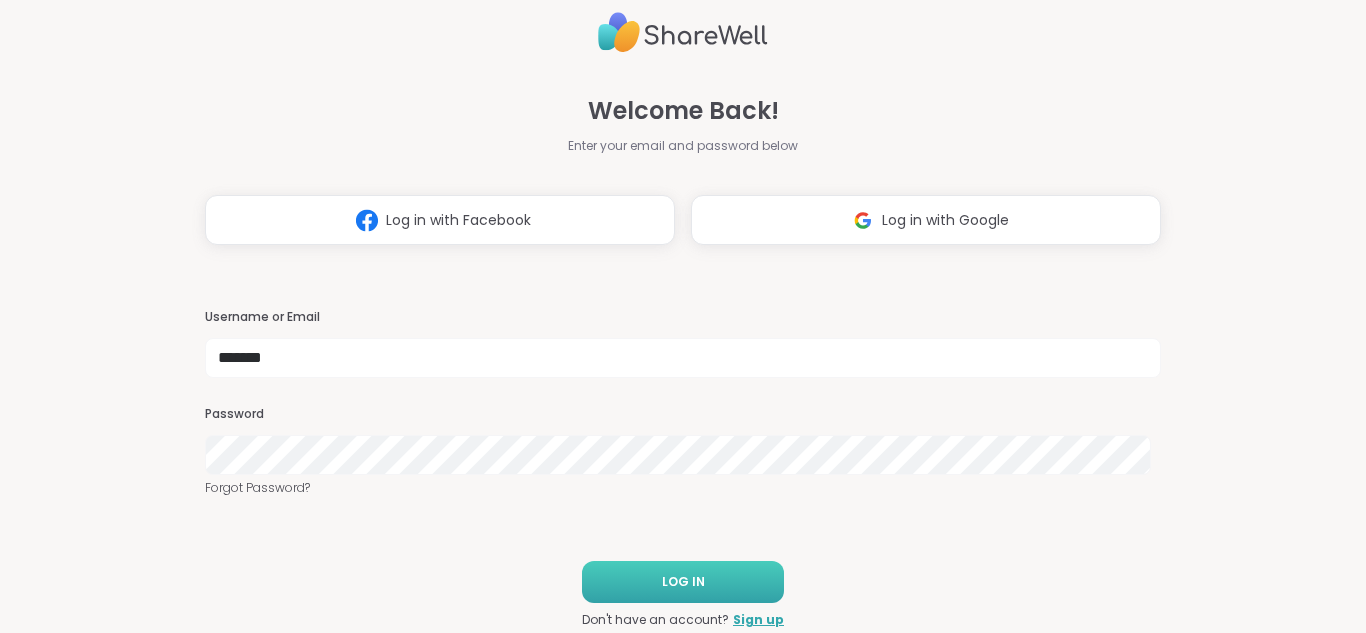 click on "LOG IN" at bounding box center (683, 582) 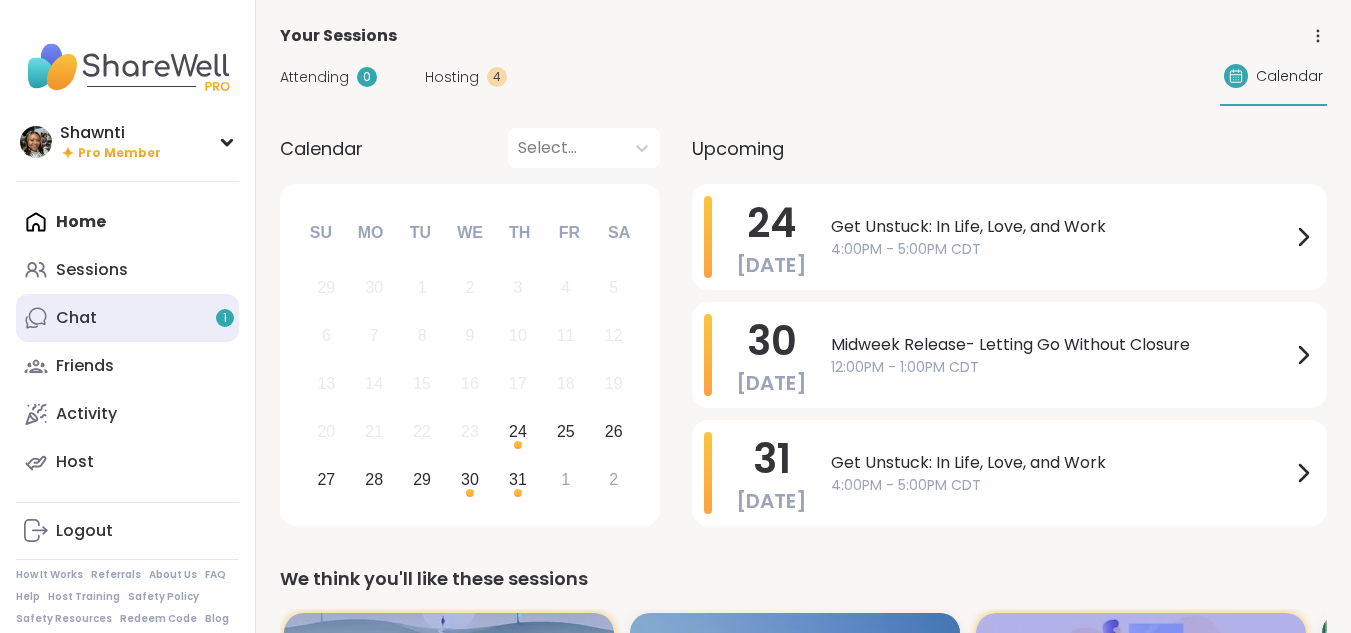 click on "Chat 1" at bounding box center (127, 318) 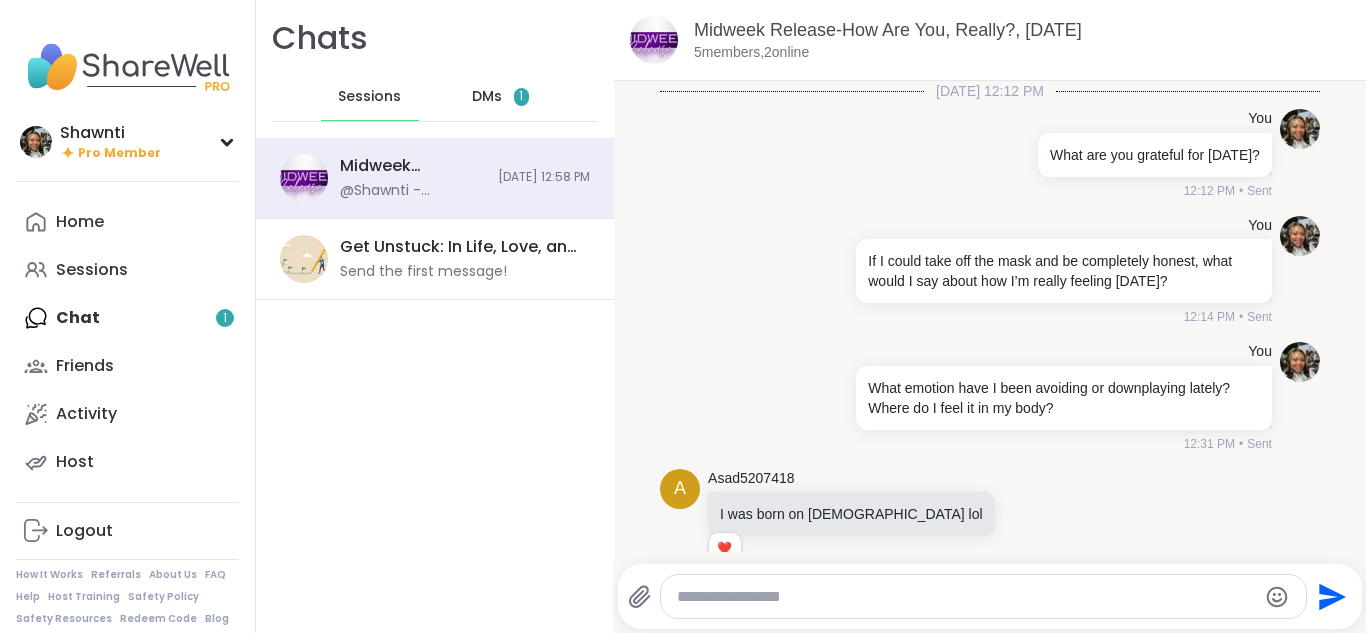 scroll, scrollTop: 1127, scrollLeft: 0, axis: vertical 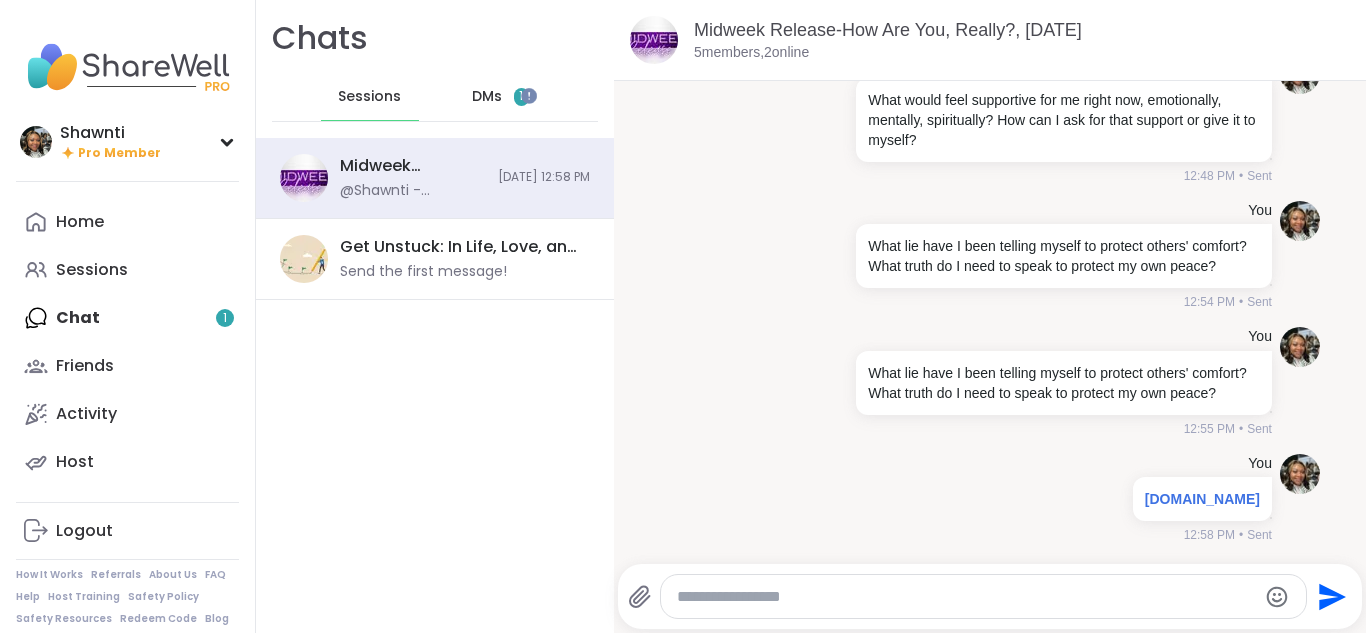 click on "DMs 1" at bounding box center (501, 97) 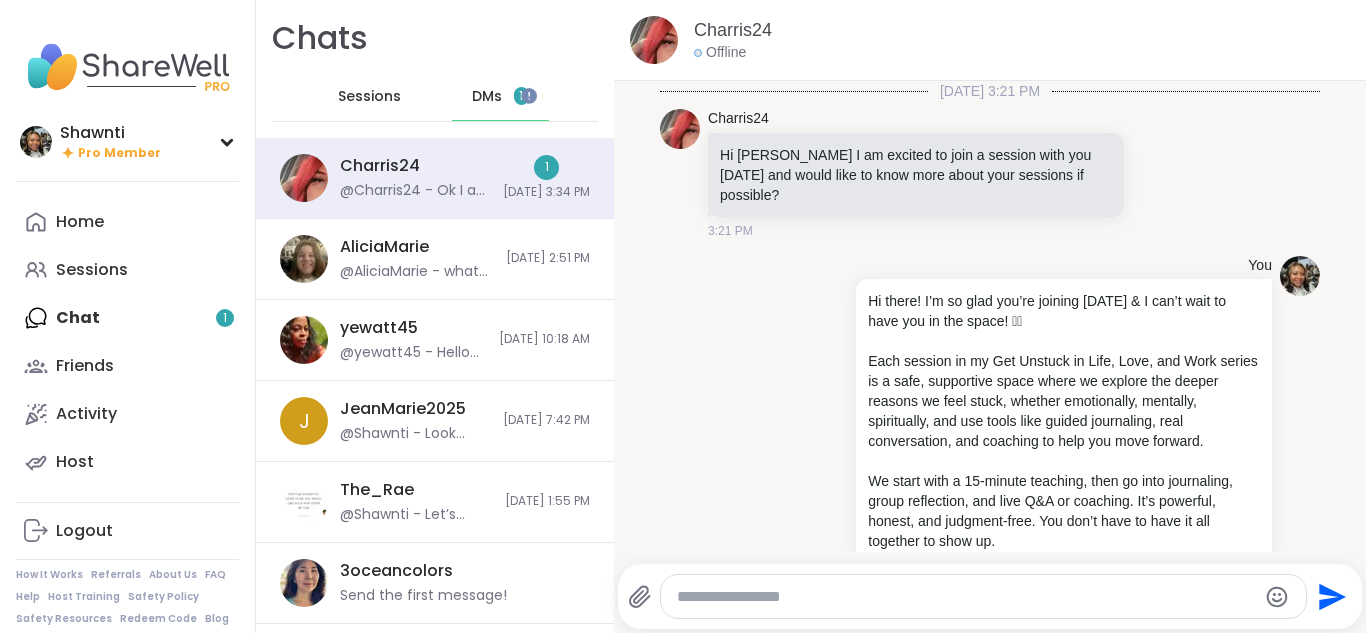 scroll, scrollTop: 316, scrollLeft: 0, axis: vertical 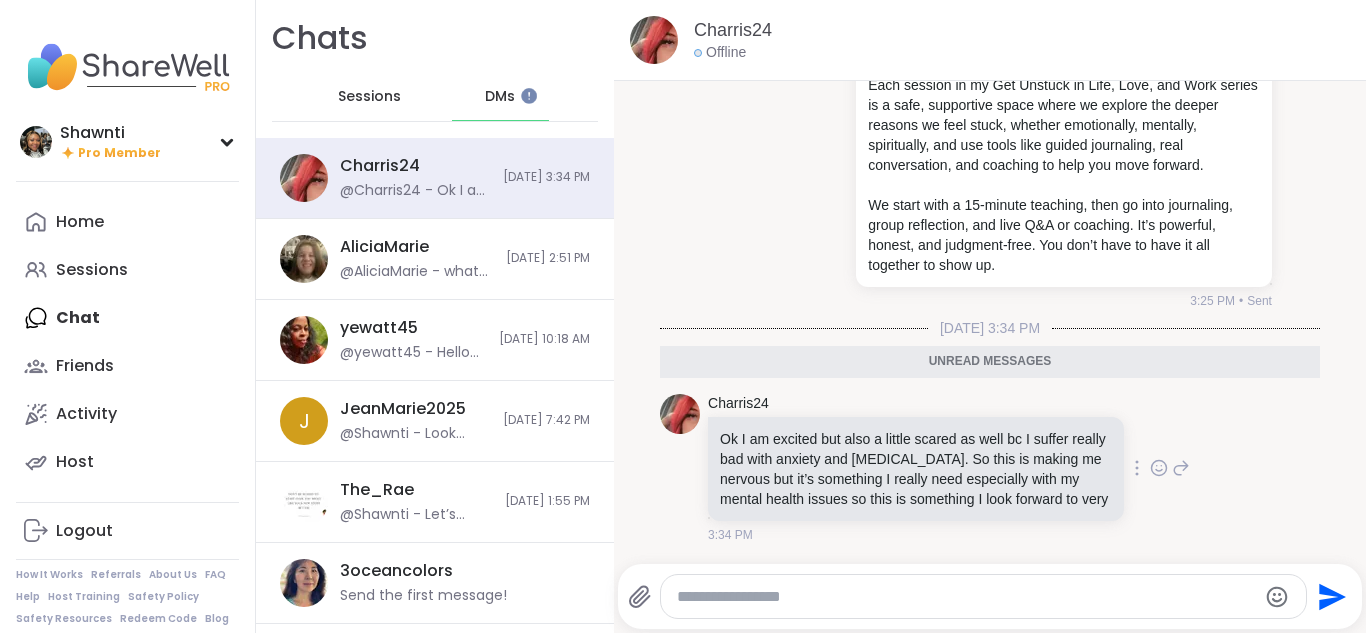 click 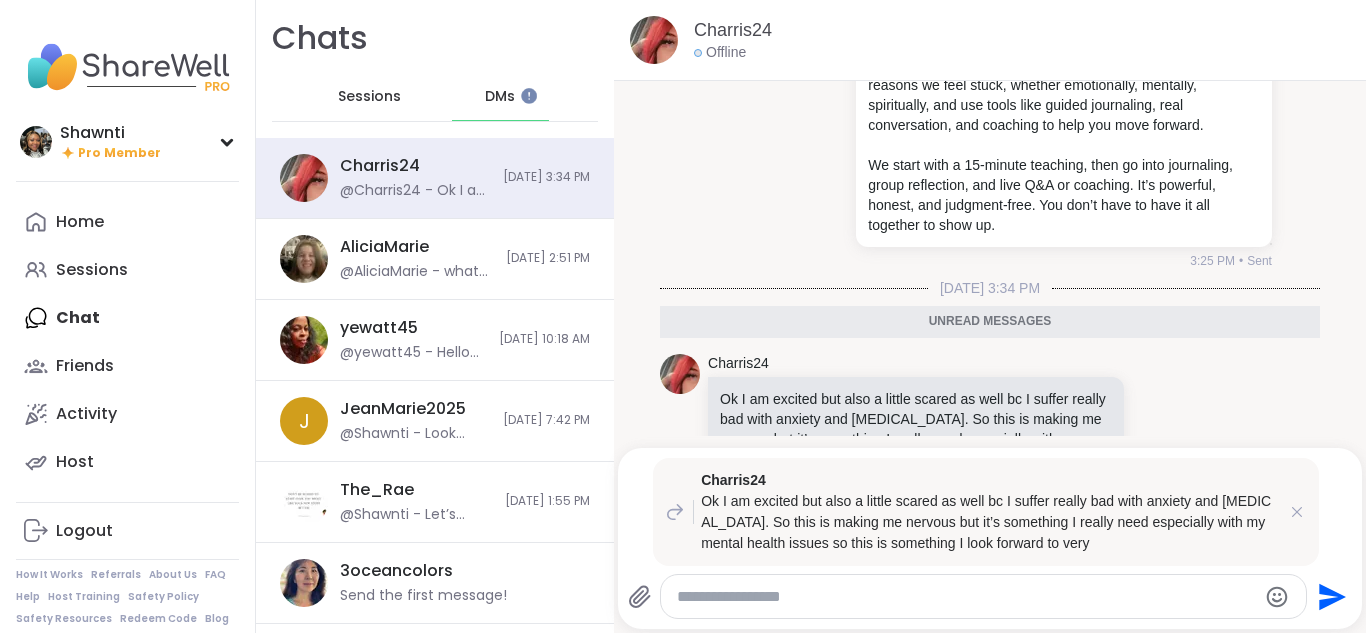 click at bounding box center [967, 597] 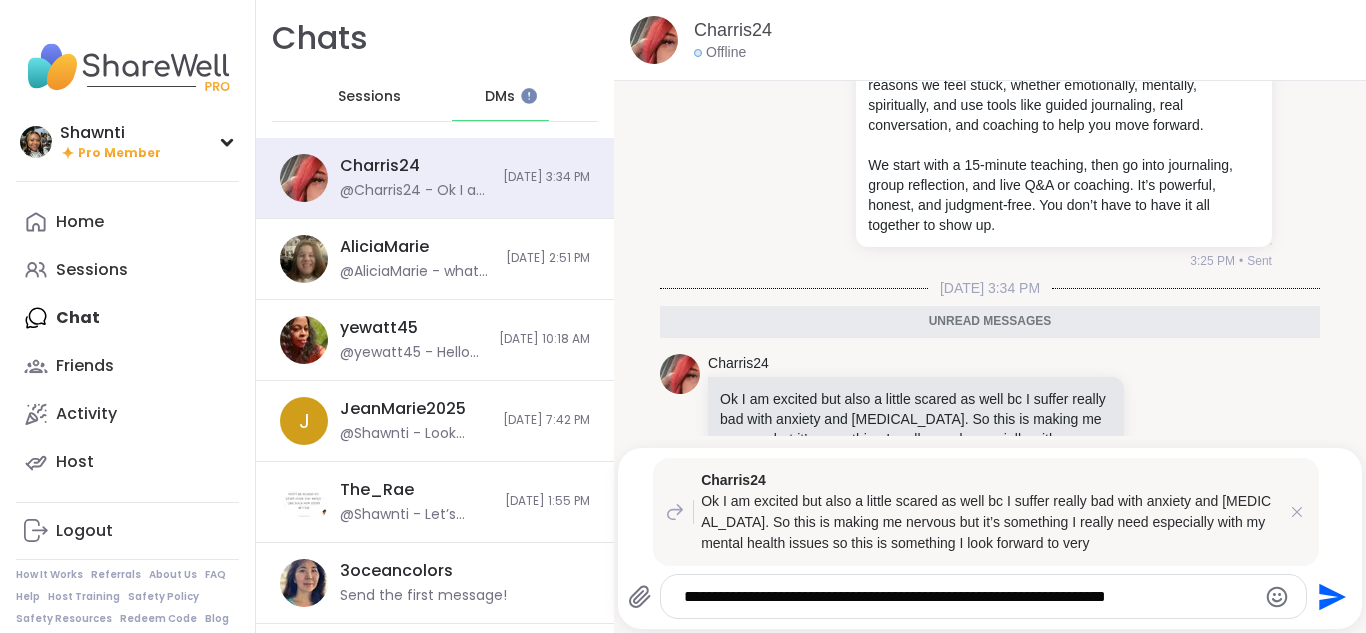 click on "**********" at bounding box center (966, 597) 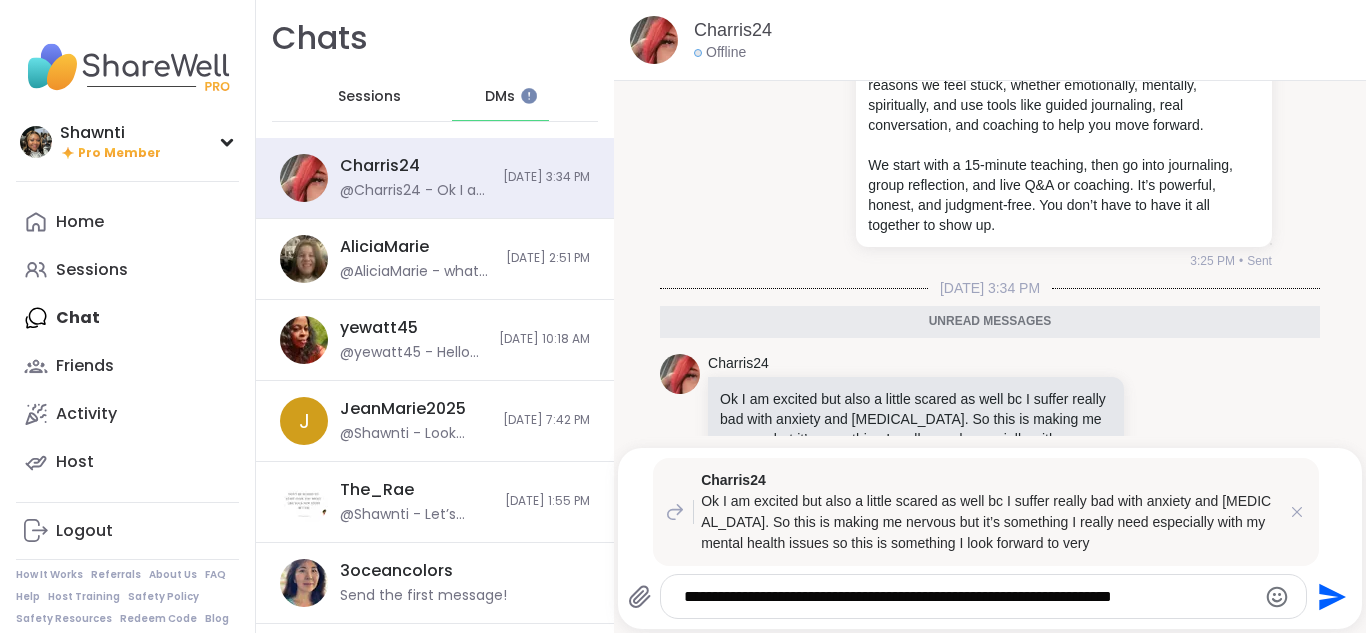 type on "**********" 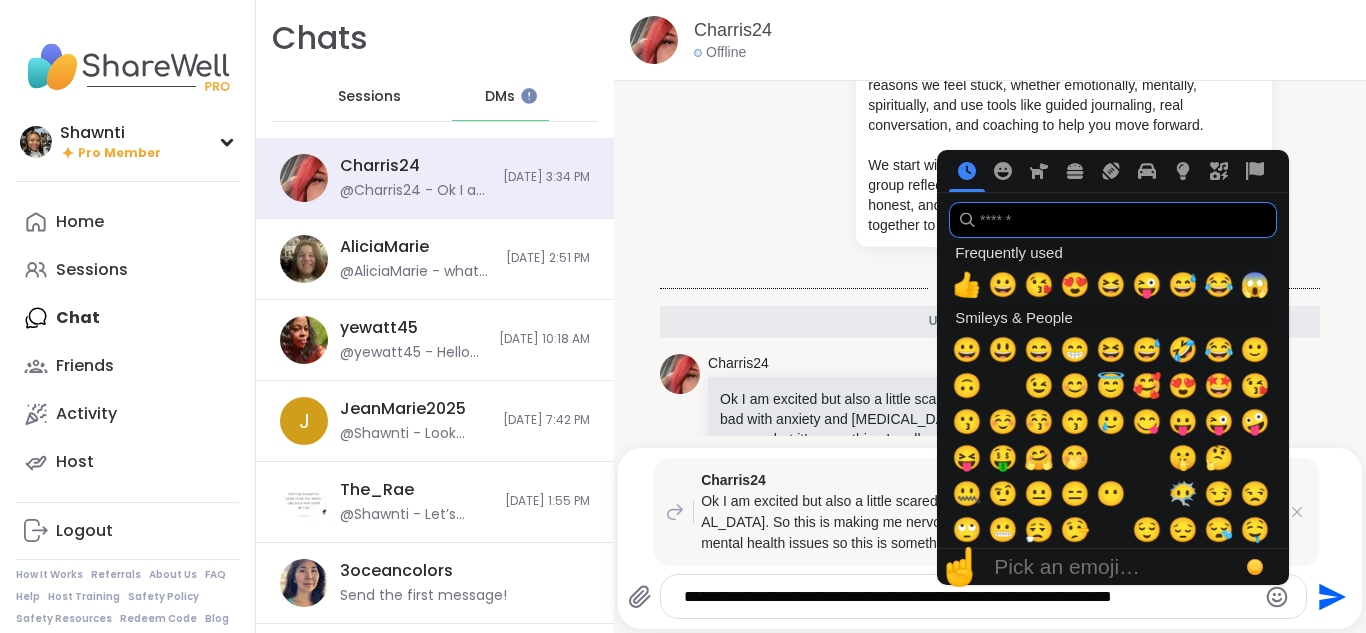 click at bounding box center (1113, 220) 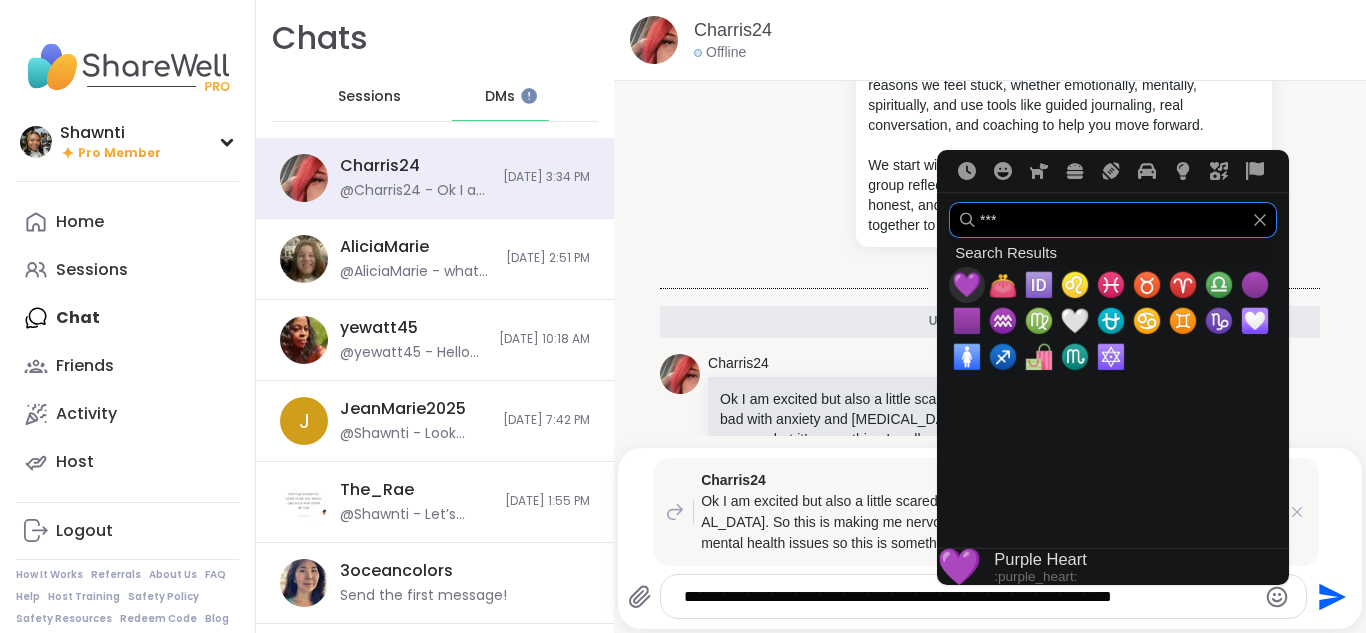 type on "***" 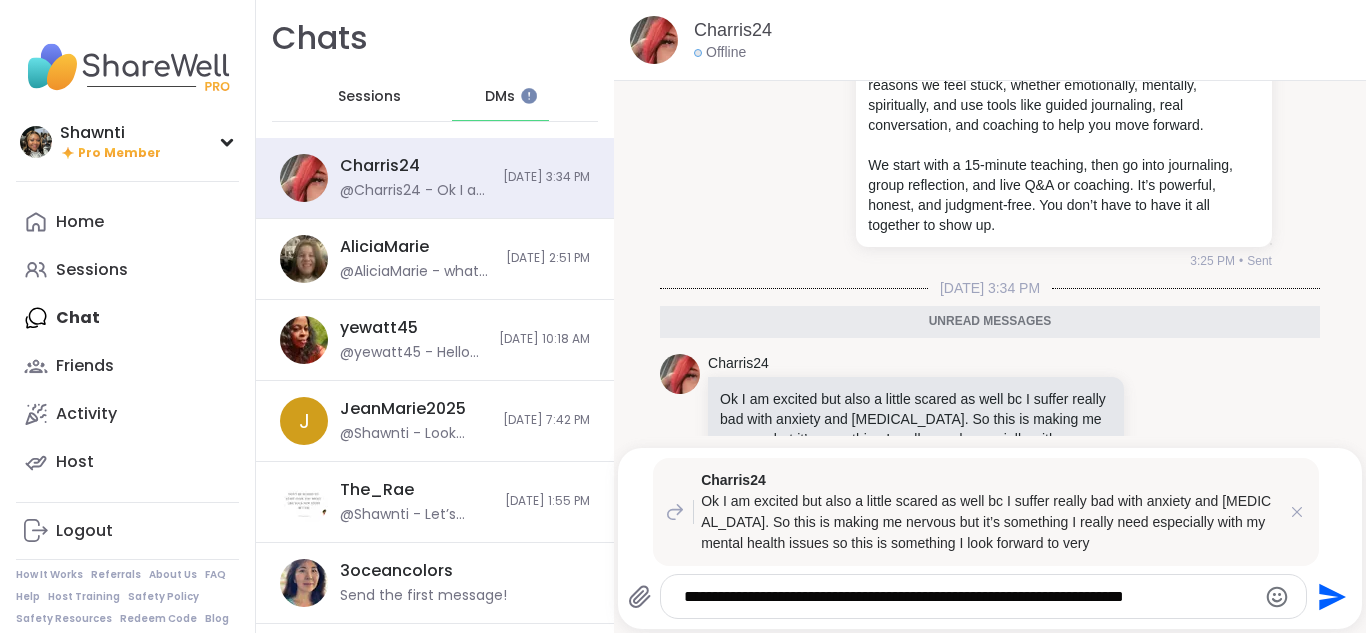 drag, startPoint x: 756, startPoint y: 598, endPoint x: 770, endPoint y: 593, distance: 14.866069 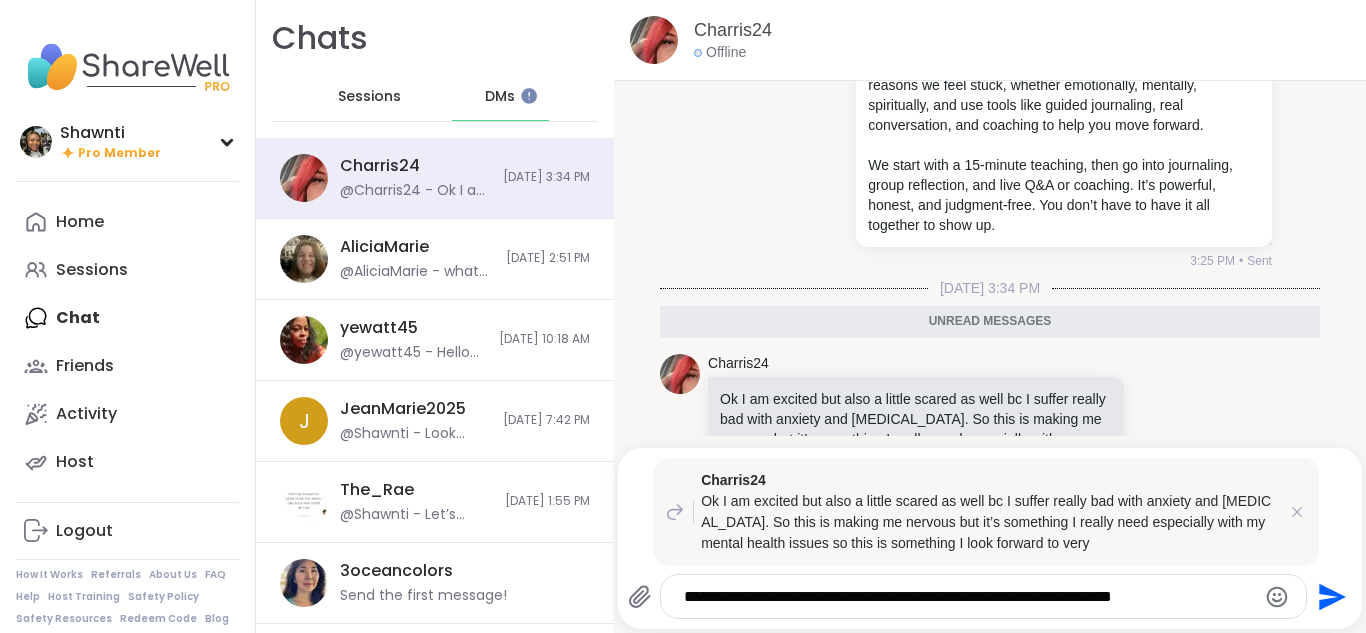 click on "**********" at bounding box center (966, 597) 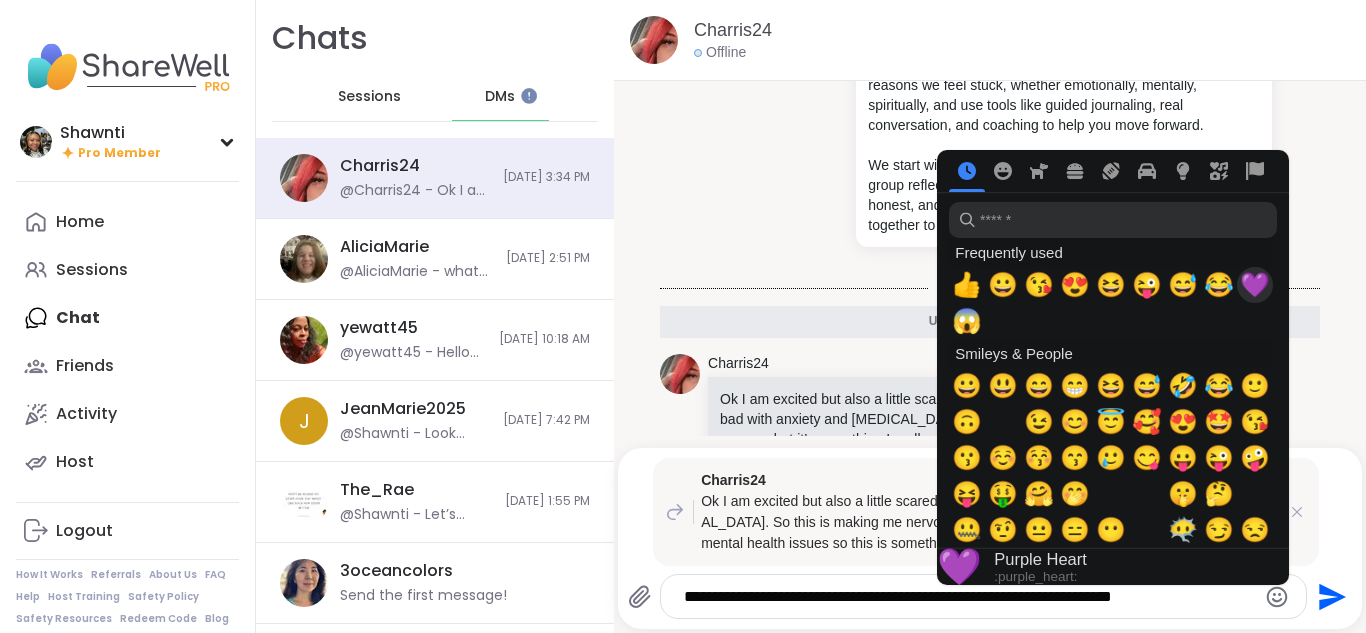click on "💜" at bounding box center (1255, 285) 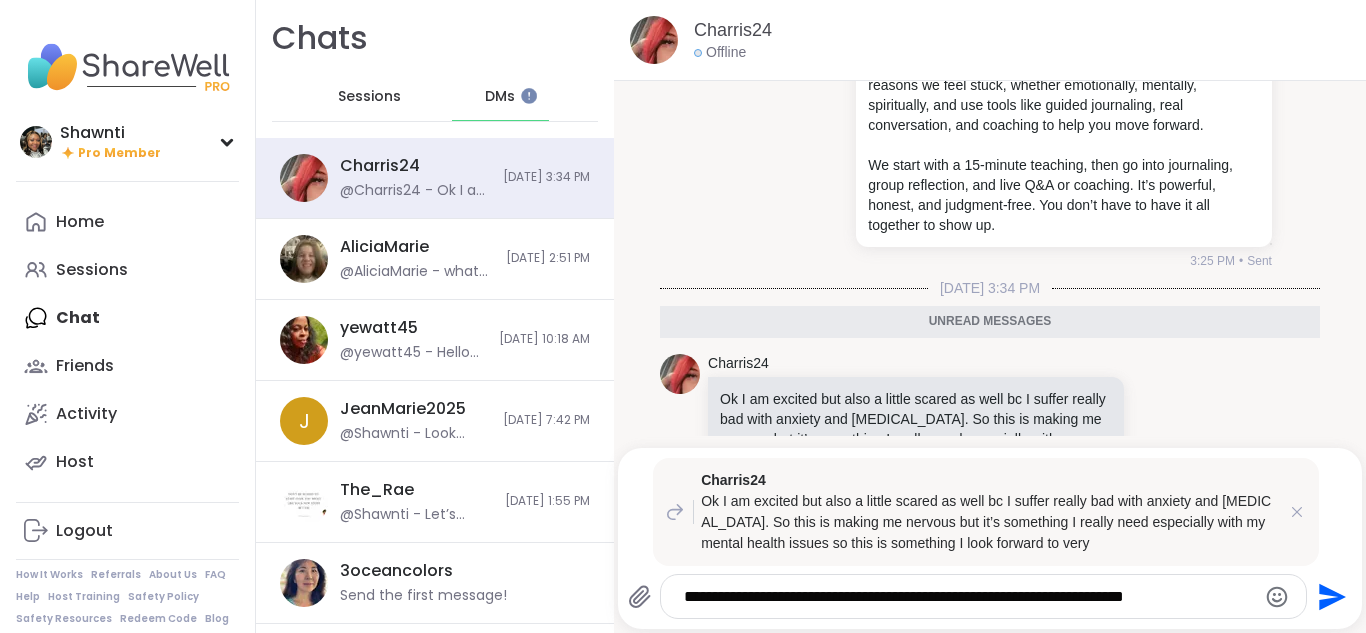 click 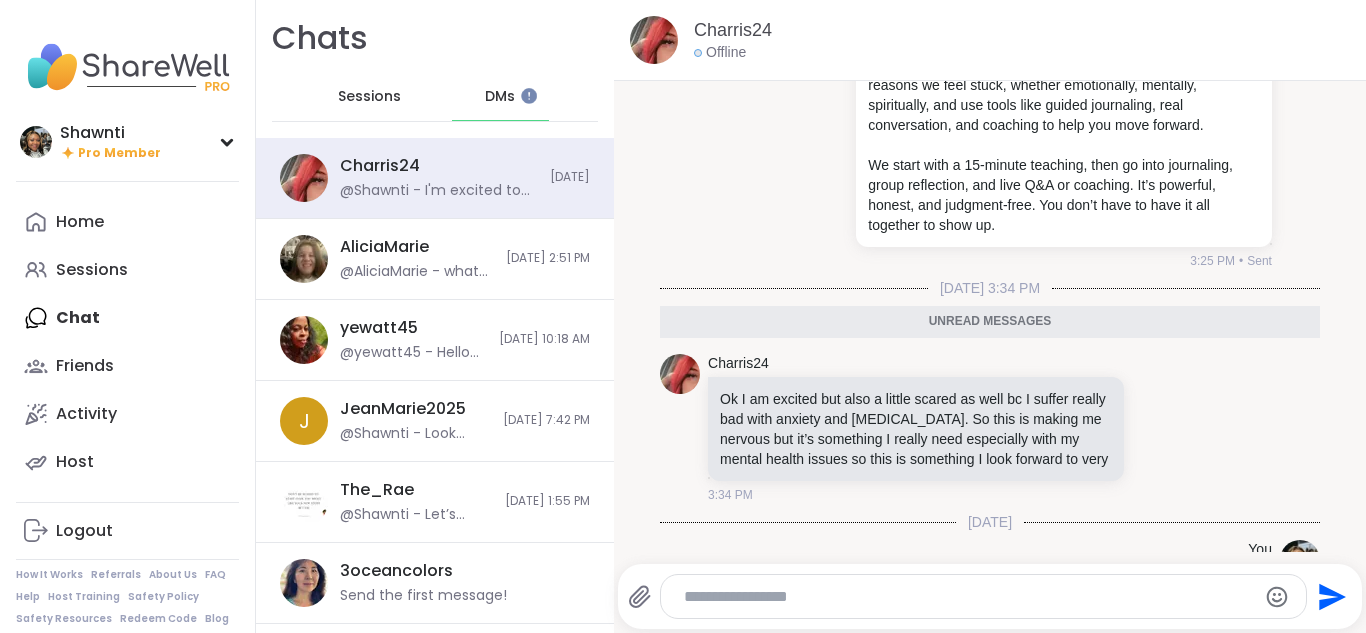 scroll, scrollTop: 531, scrollLeft: 0, axis: vertical 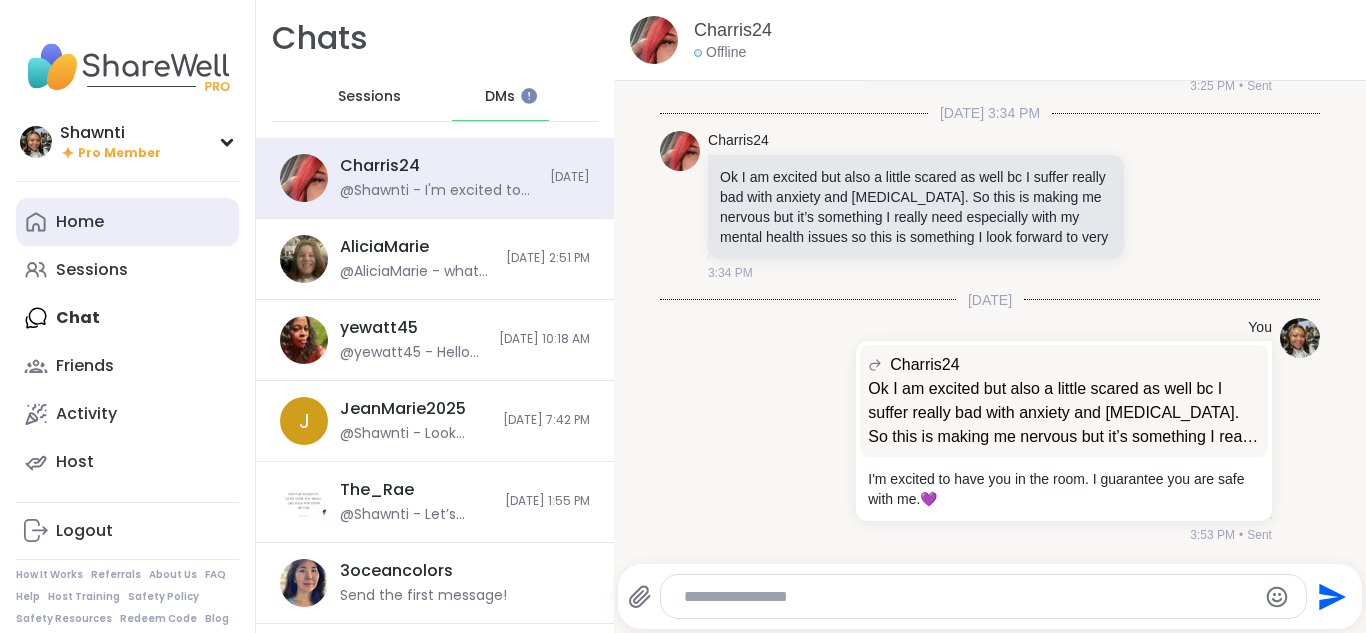 click on "Home" at bounding box center [80, 222] 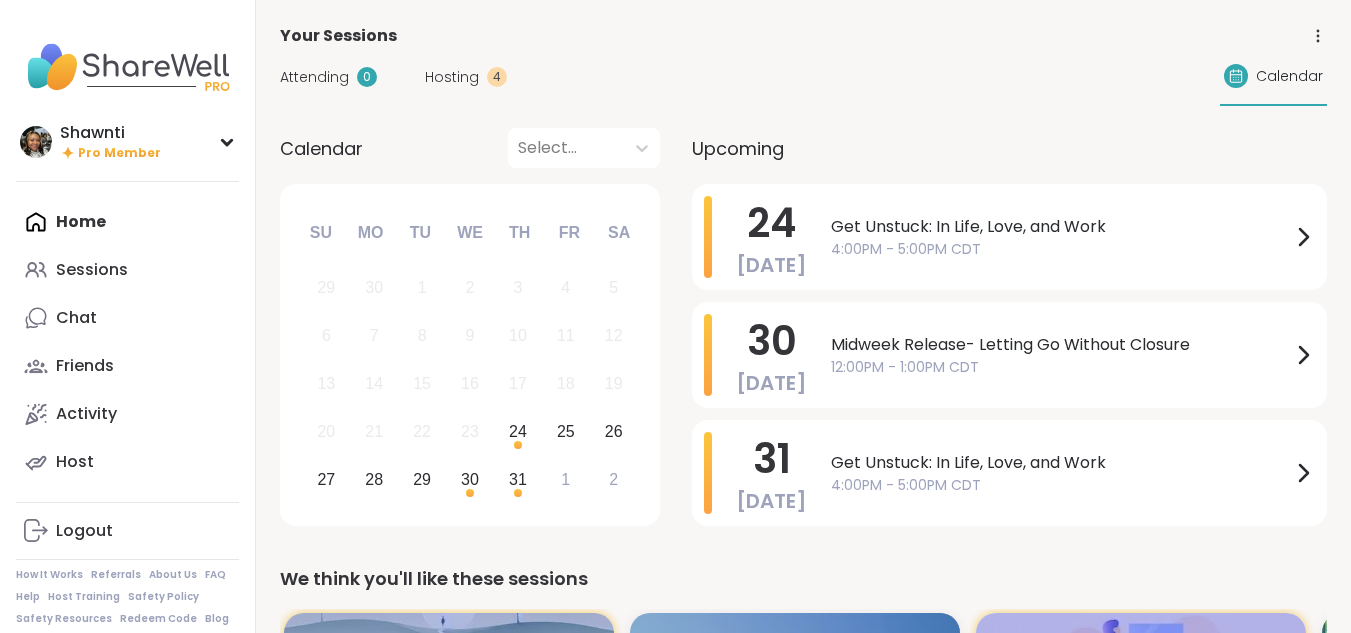 click on "Hosting" at bounding box center [452, 77] 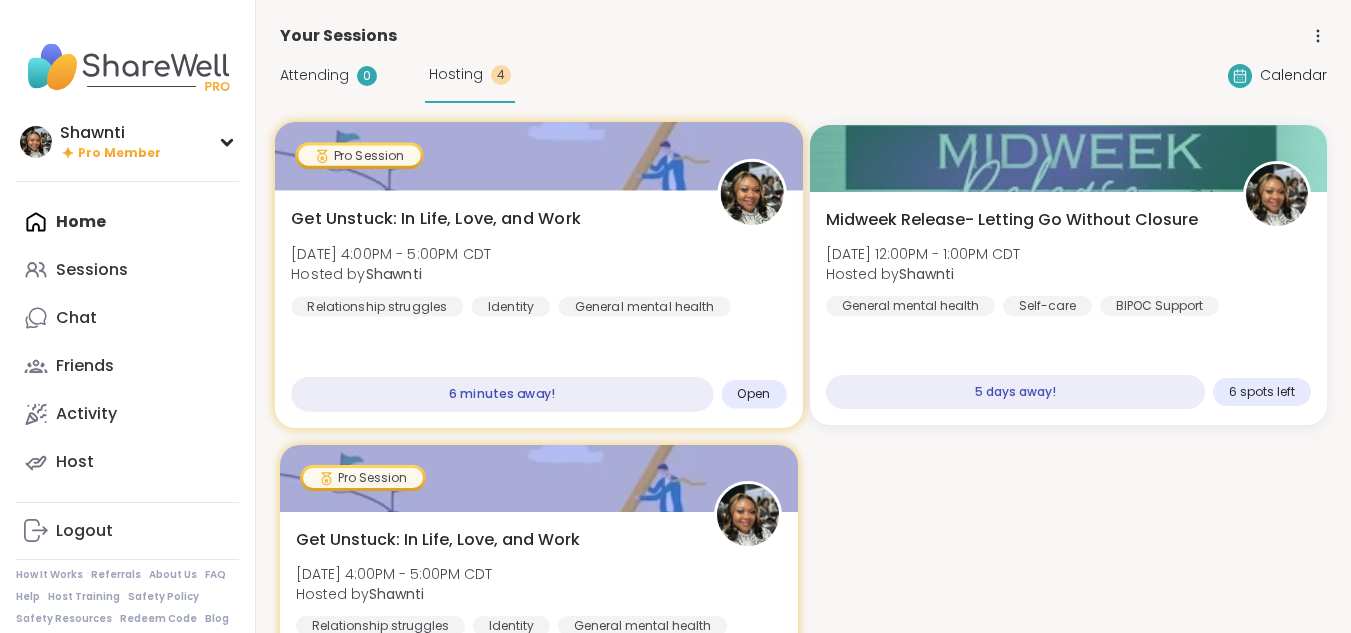 click on "Hosted by  [PERSON_NAME]" at bounding box center (391, 274) 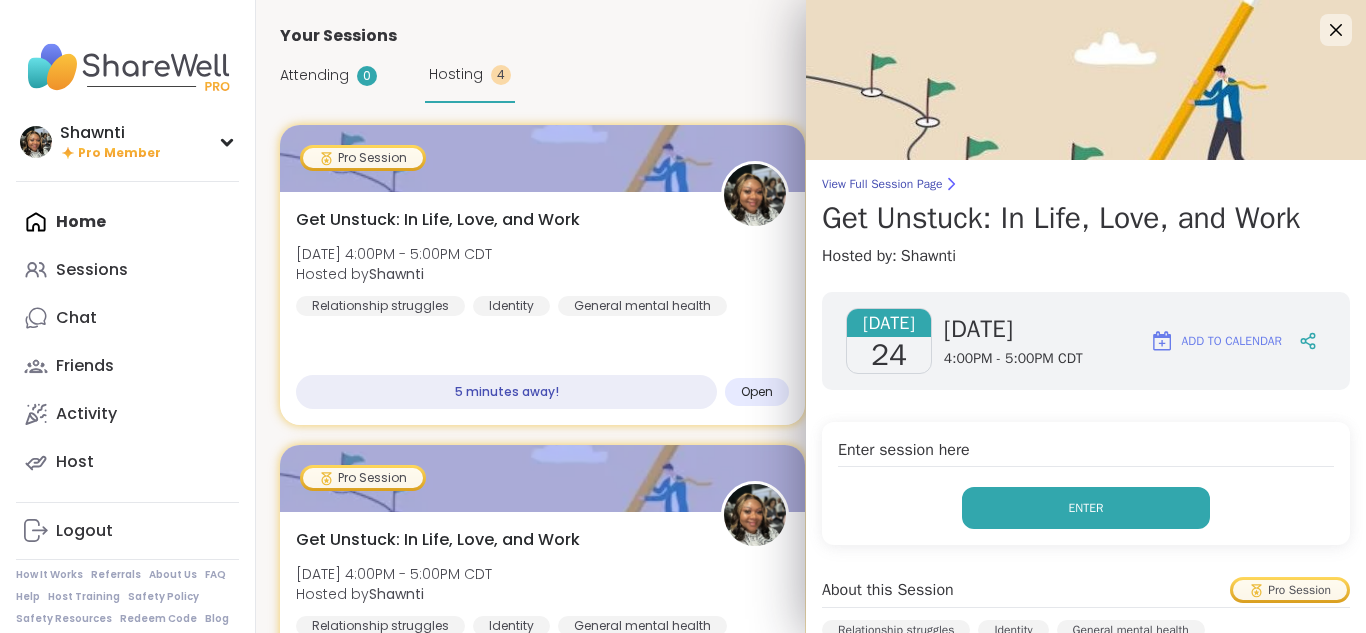 click on "Enter" at bounding box center [1086, 508] 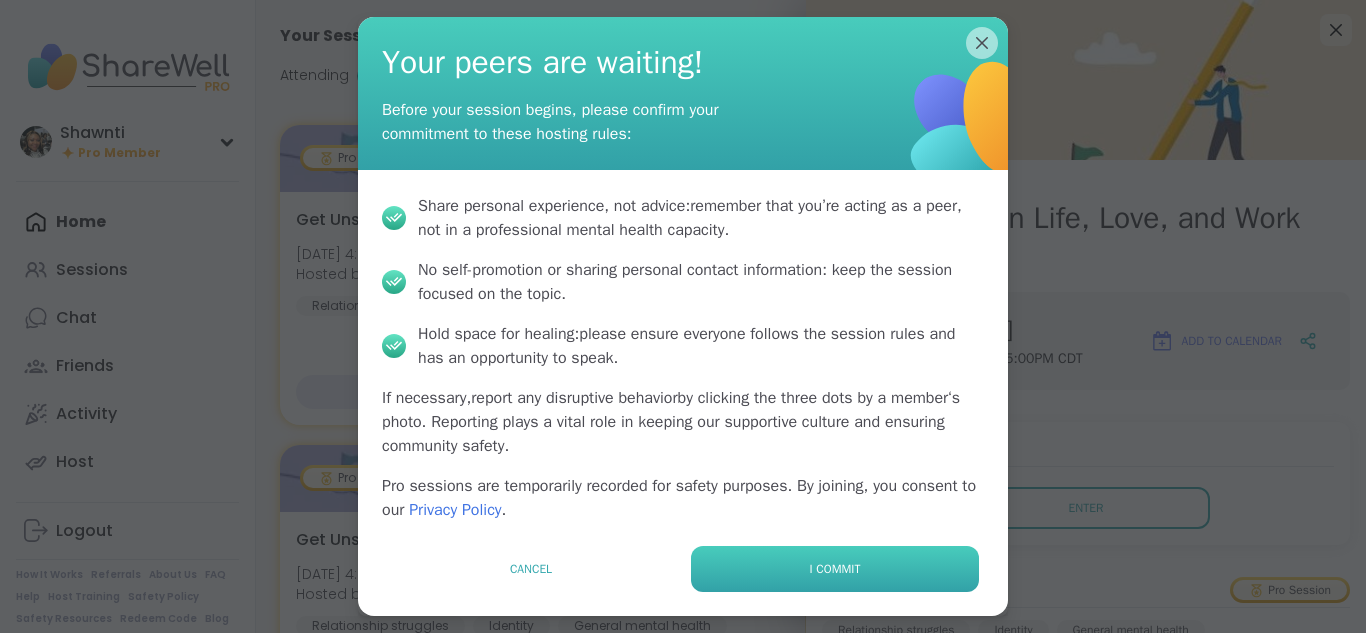 click on "I commit" at bounding box center (835, 569) 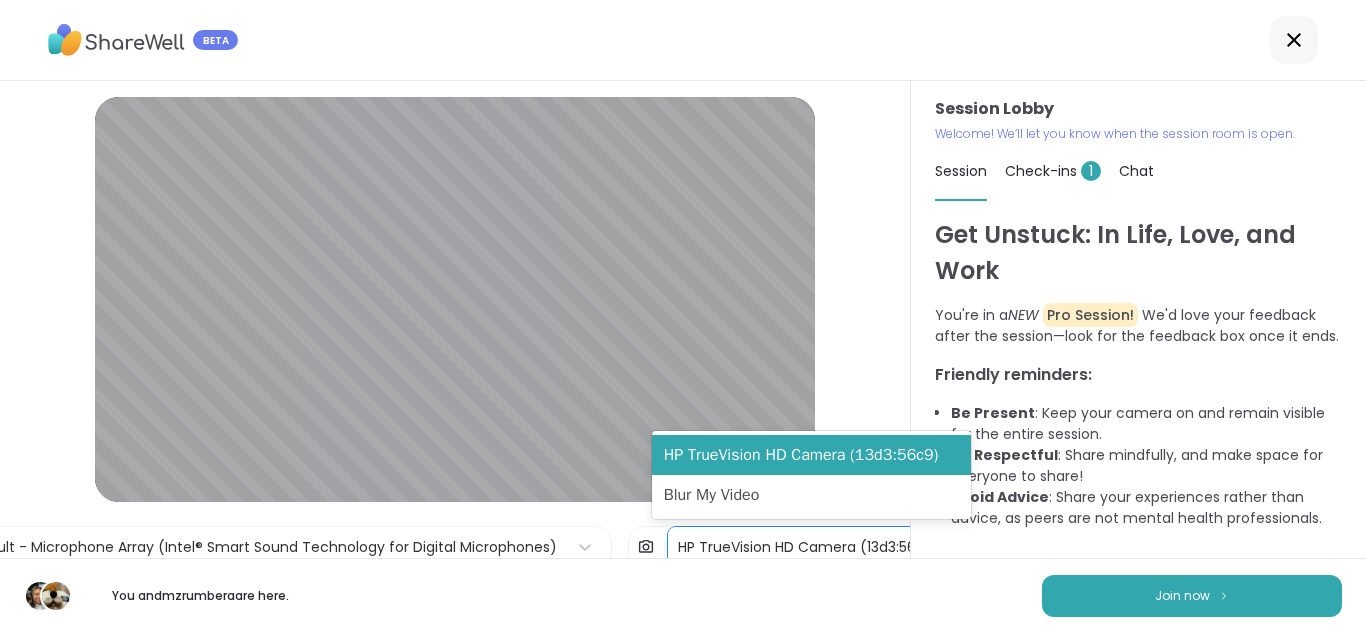 click on "HP TrueVision HD Camera (13d3:56c9)" at bounding box center [809, 547] 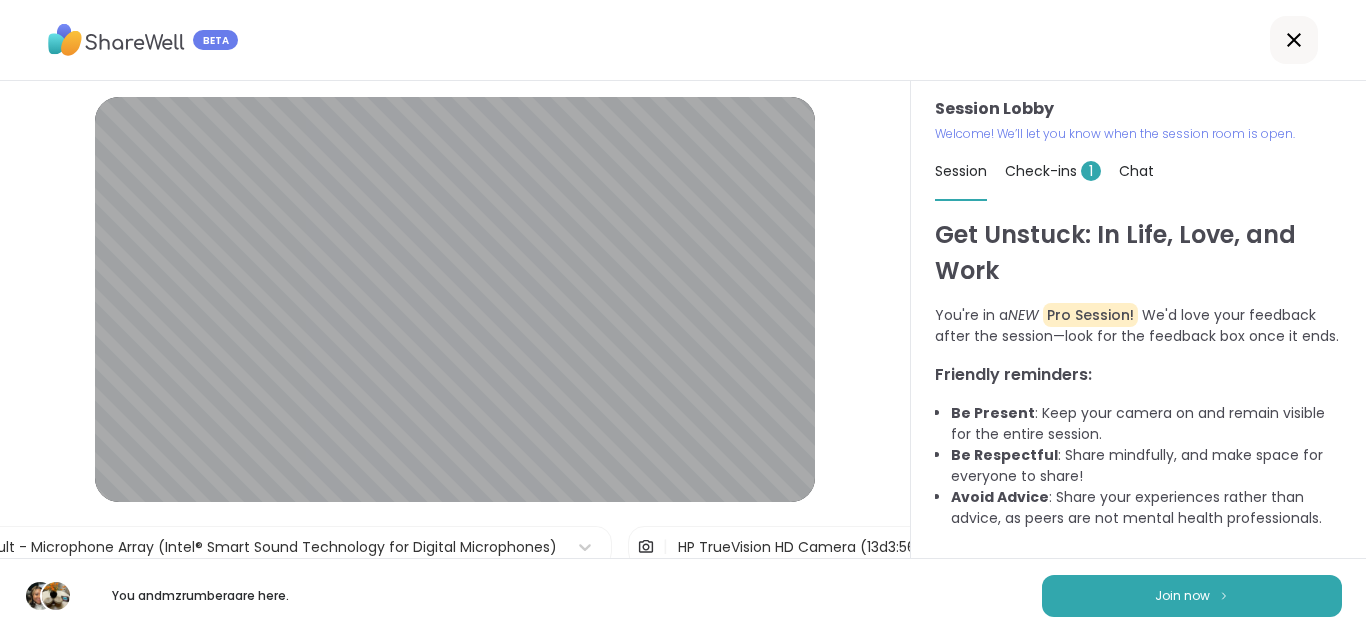 click on "You and  mzrumbera  are here. Join now" at bounding box center (683, 595) 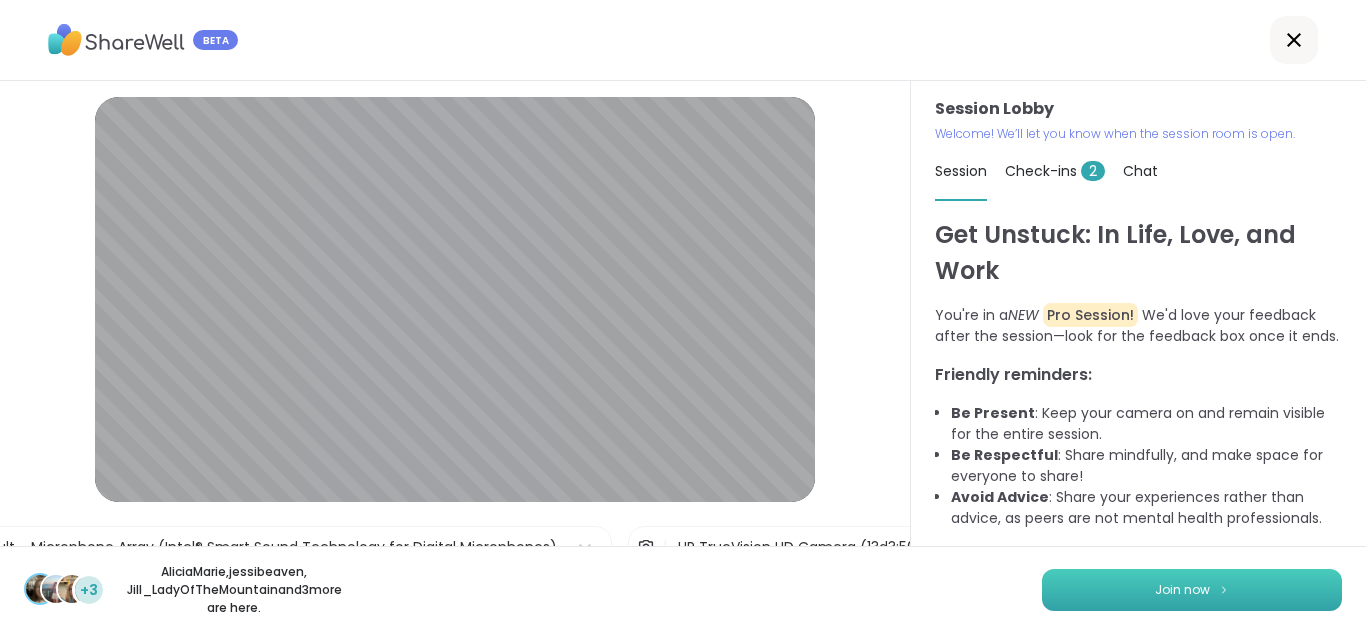click on "Join now" at bounding box center (1182, 590) 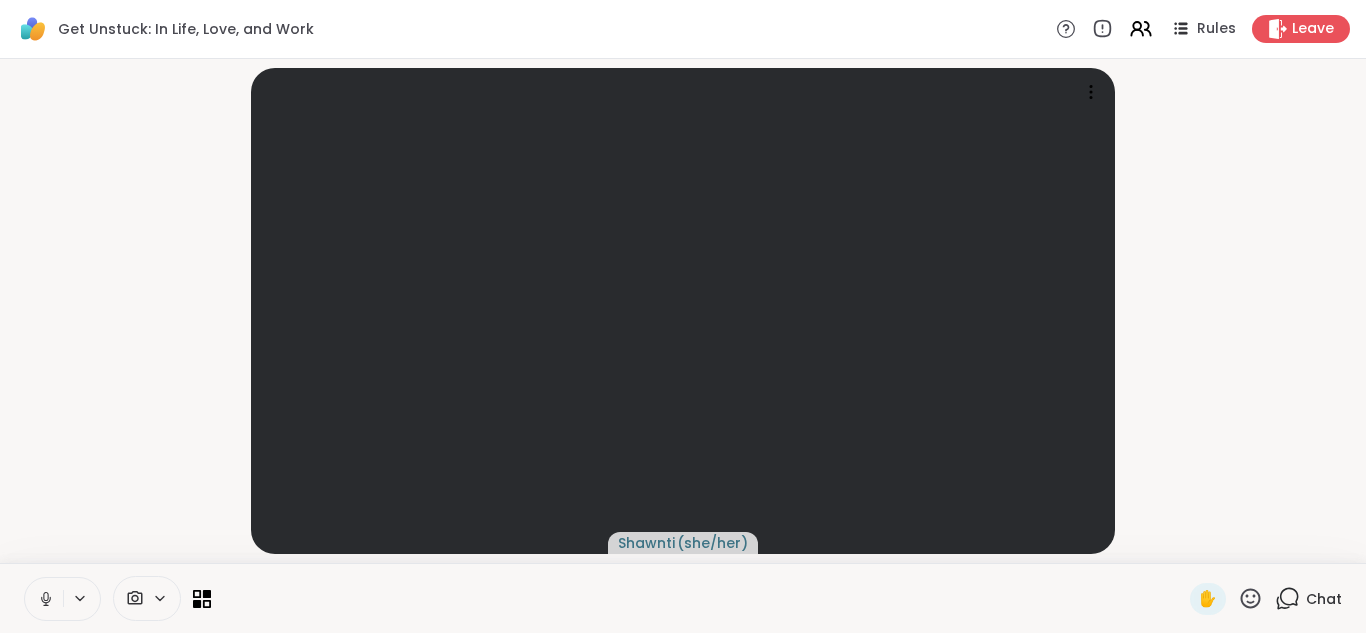 click 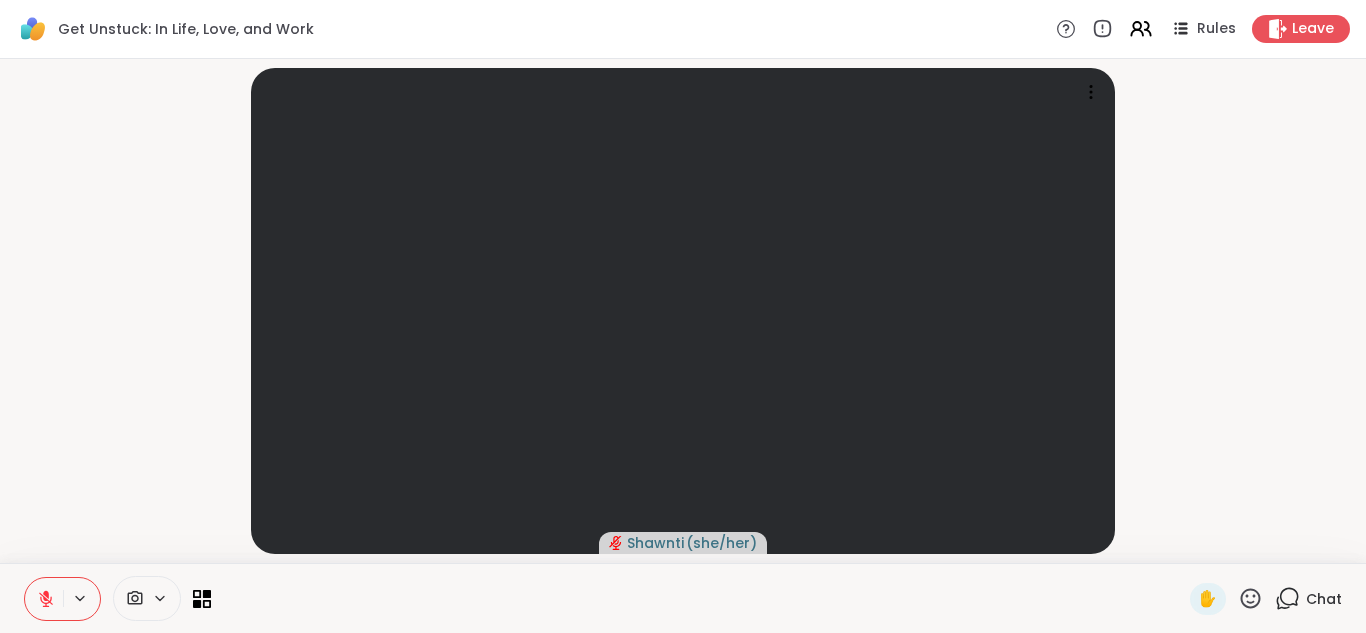 click on "Chat" at bounding box center [1324, 599] 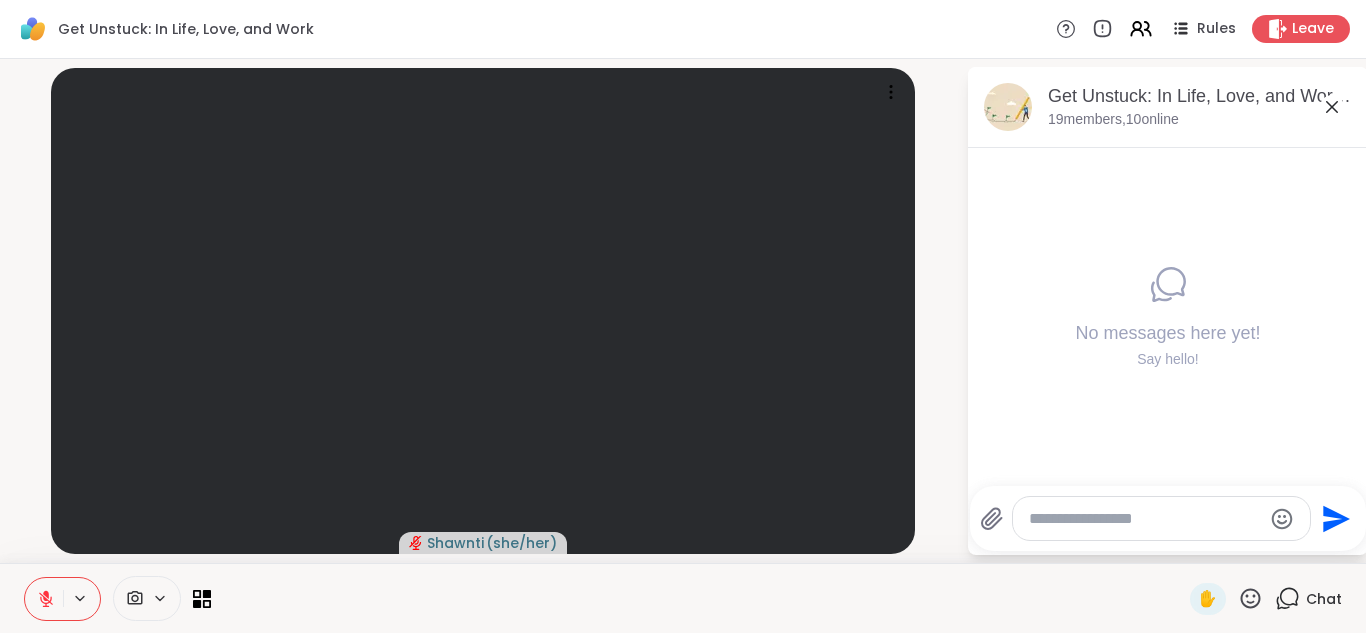 click at bounding box center (1145, 519) 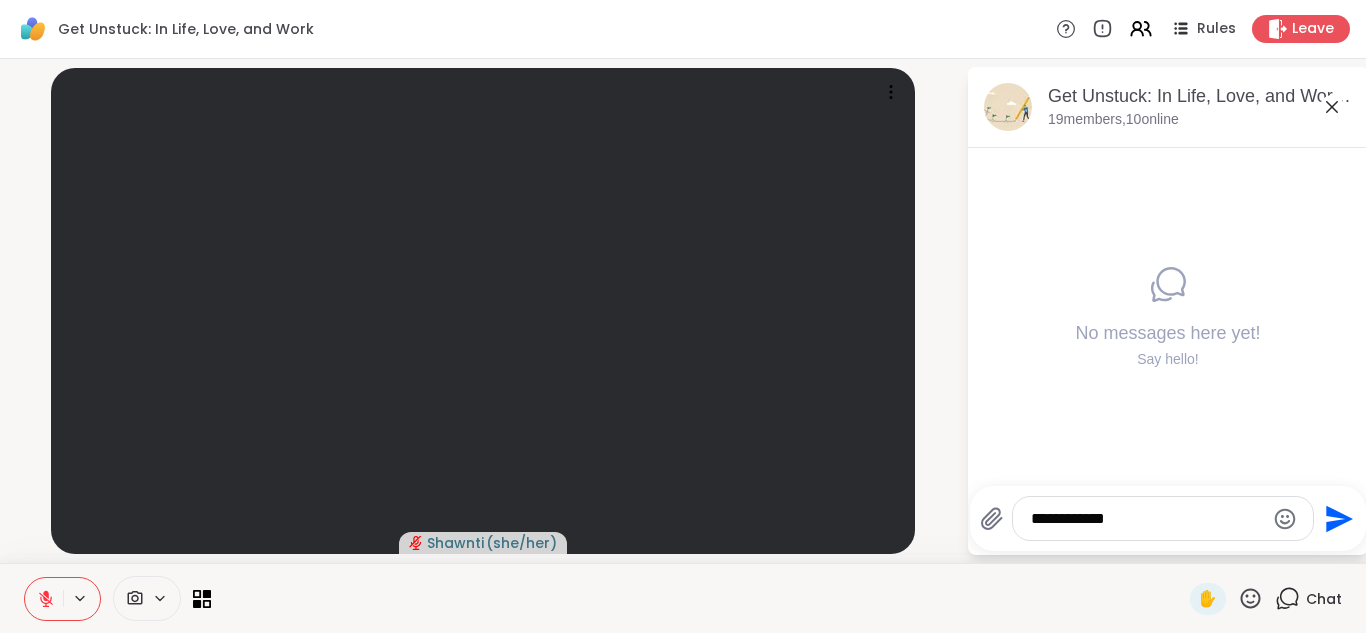 click 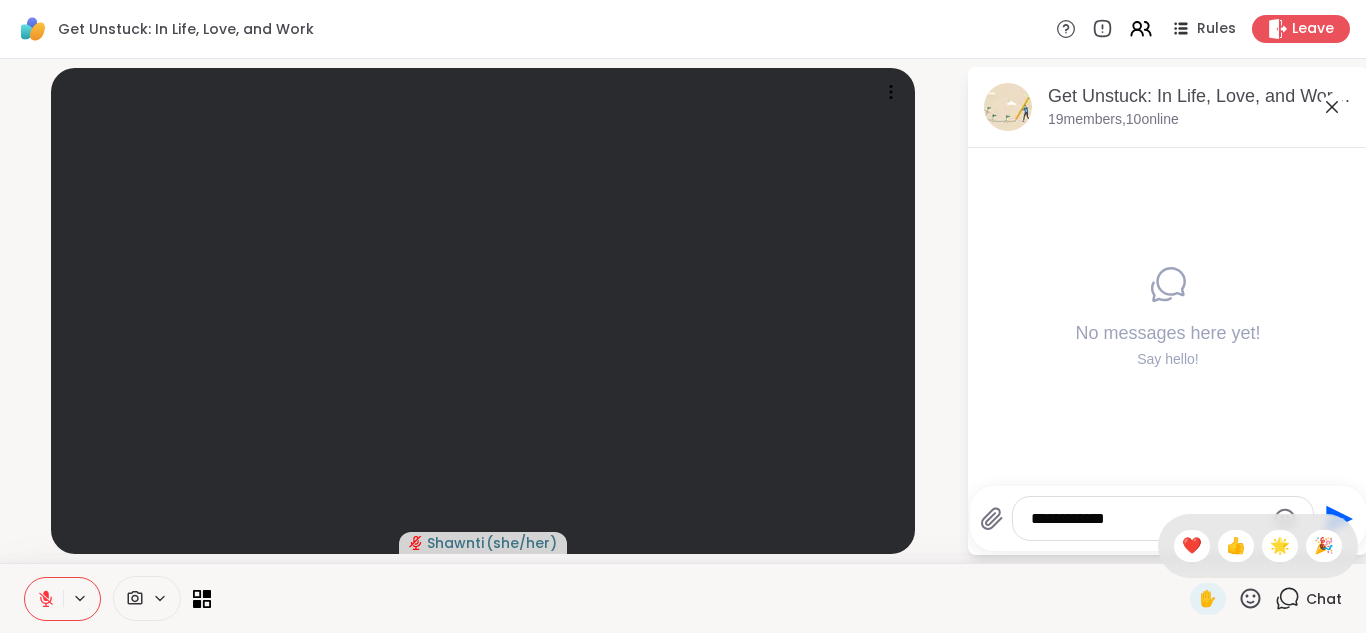 click on "**********" at bounding box center (1147, 519) 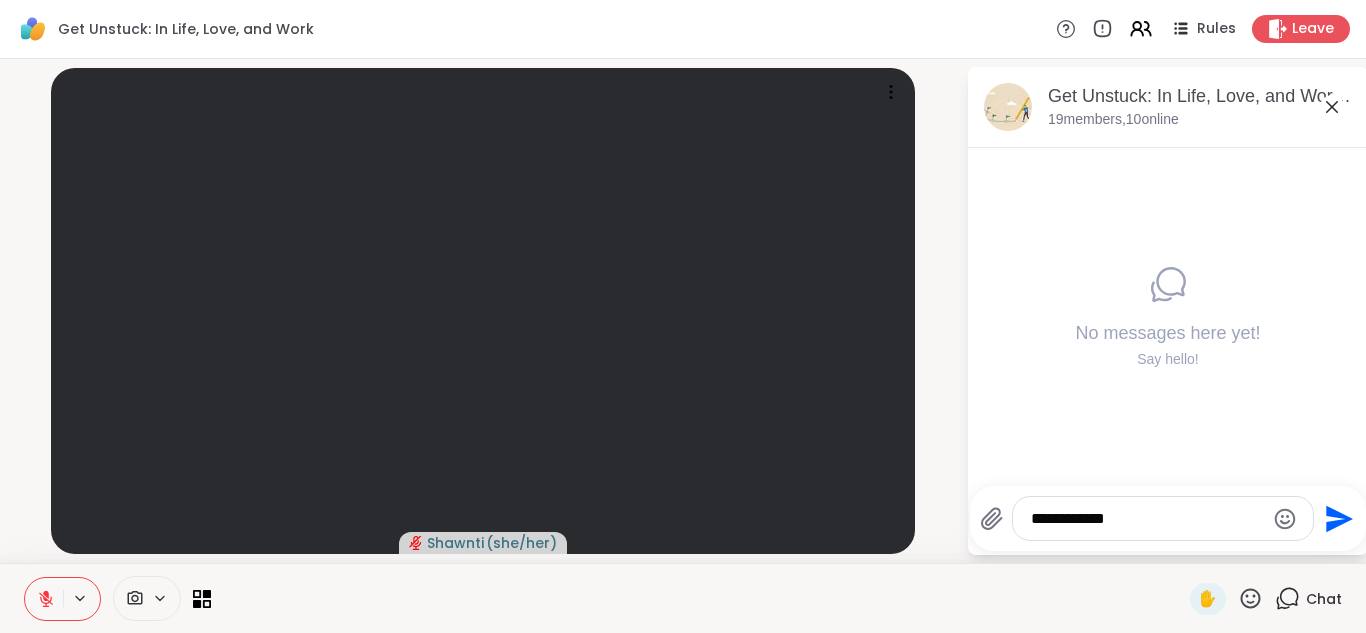 click 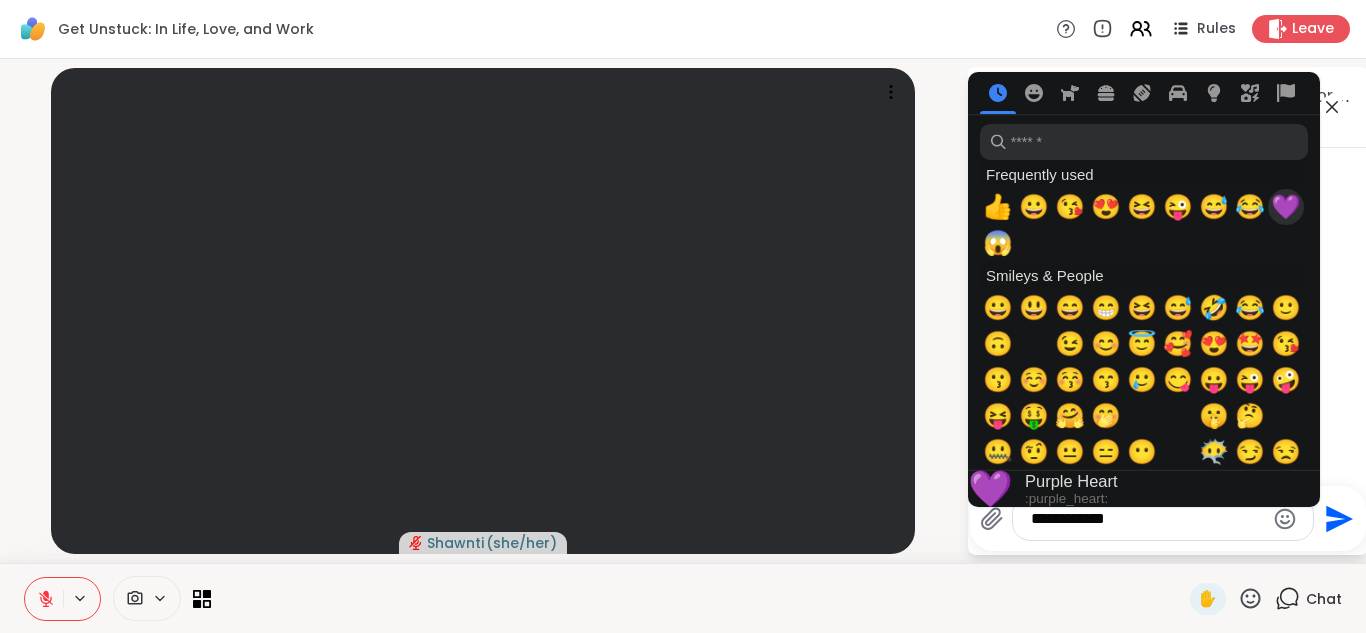 click on "💜" at bounding box center [1286, 207] 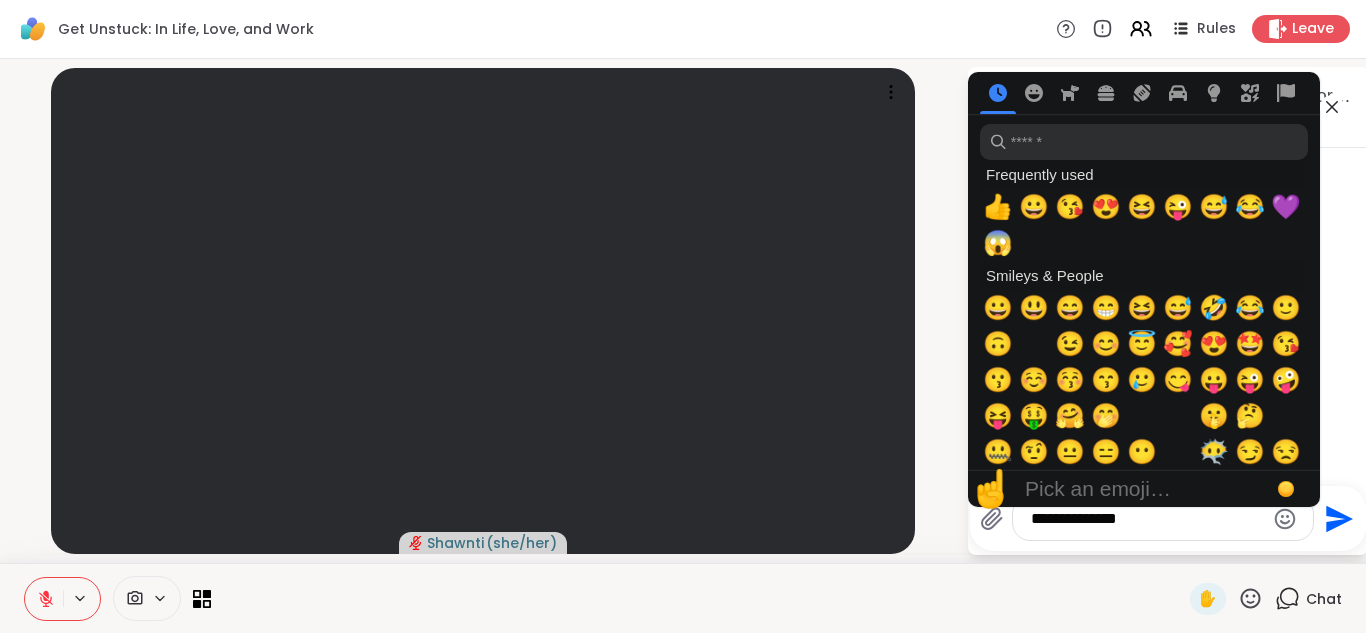 click 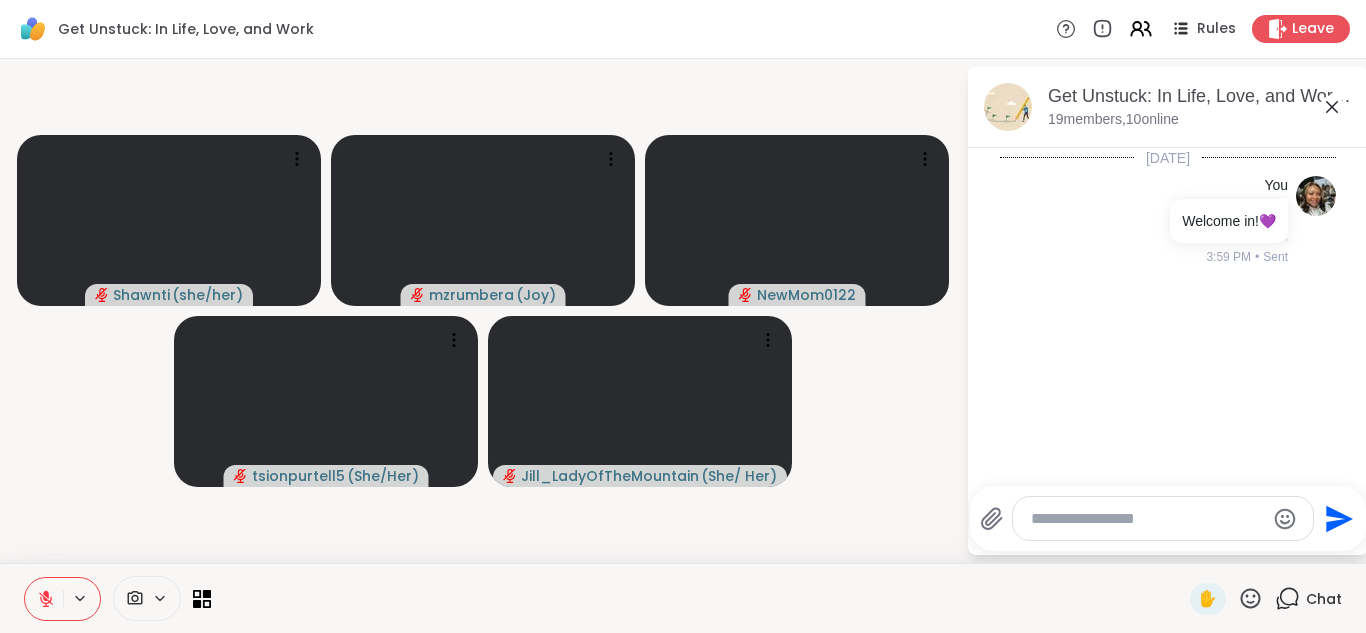 click 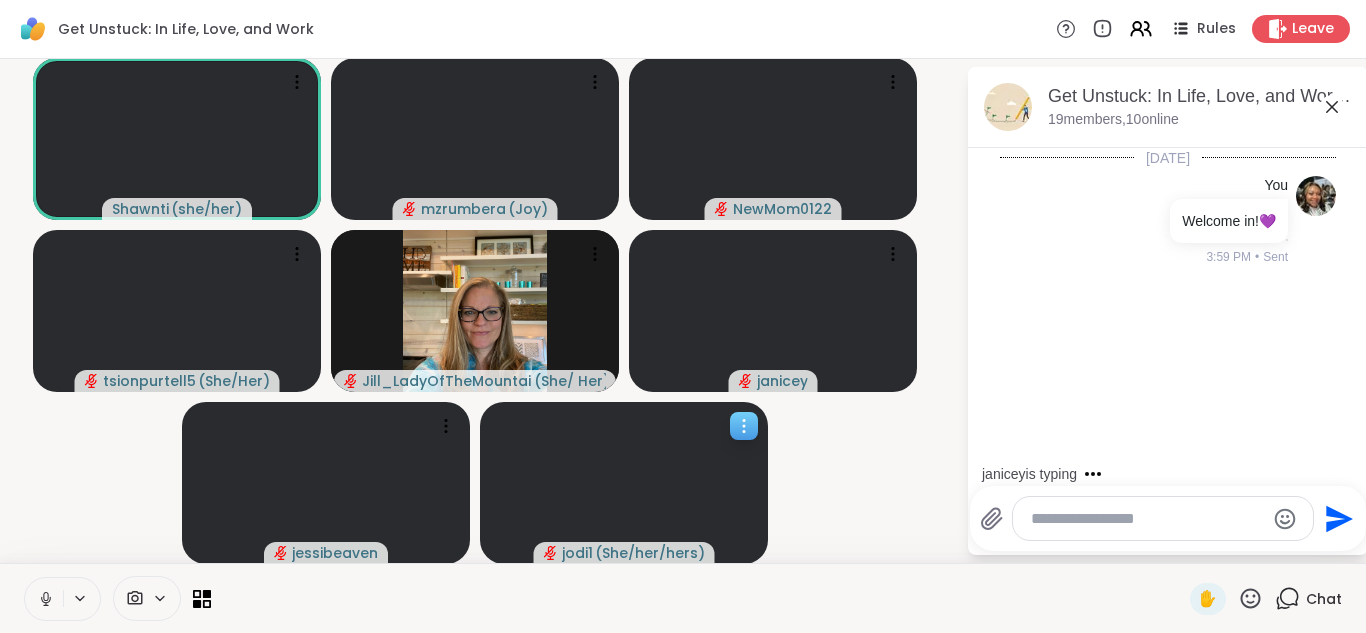 click 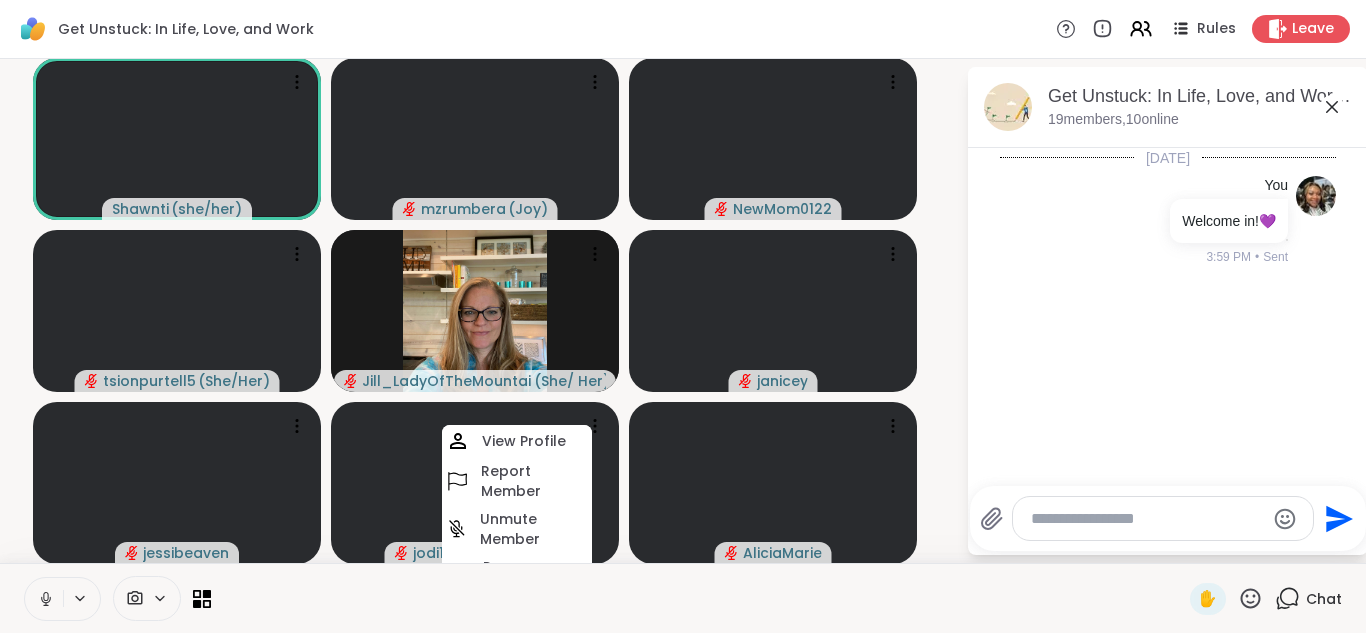 click on "[PERSON_NAME] ( she/her ) mzrumbera ( Joy ) NewMom0122 tsionpurtell5 ( She/Her  ) Jill_LadyOfTheMountain ( She/ Her ) [PERSON_NAME] jodi1 ( She/her/hers ) View Profile Report Member Unmute Member Remove Member [PERSON_NAME] Get Unstuck: In Life, Love, and Work, [DATE]  members,  10  online [DATE] You Welcome in!  💜 3:59 PM • Sent Send" at bounding box center [683, 311] 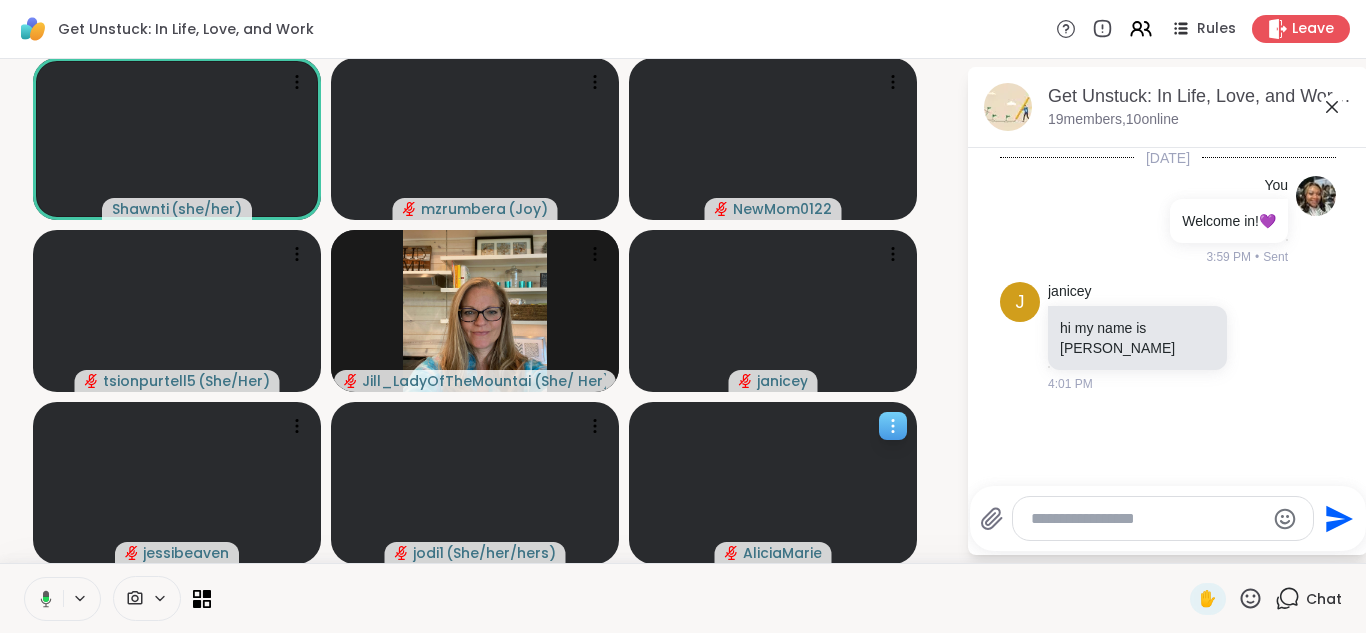 click 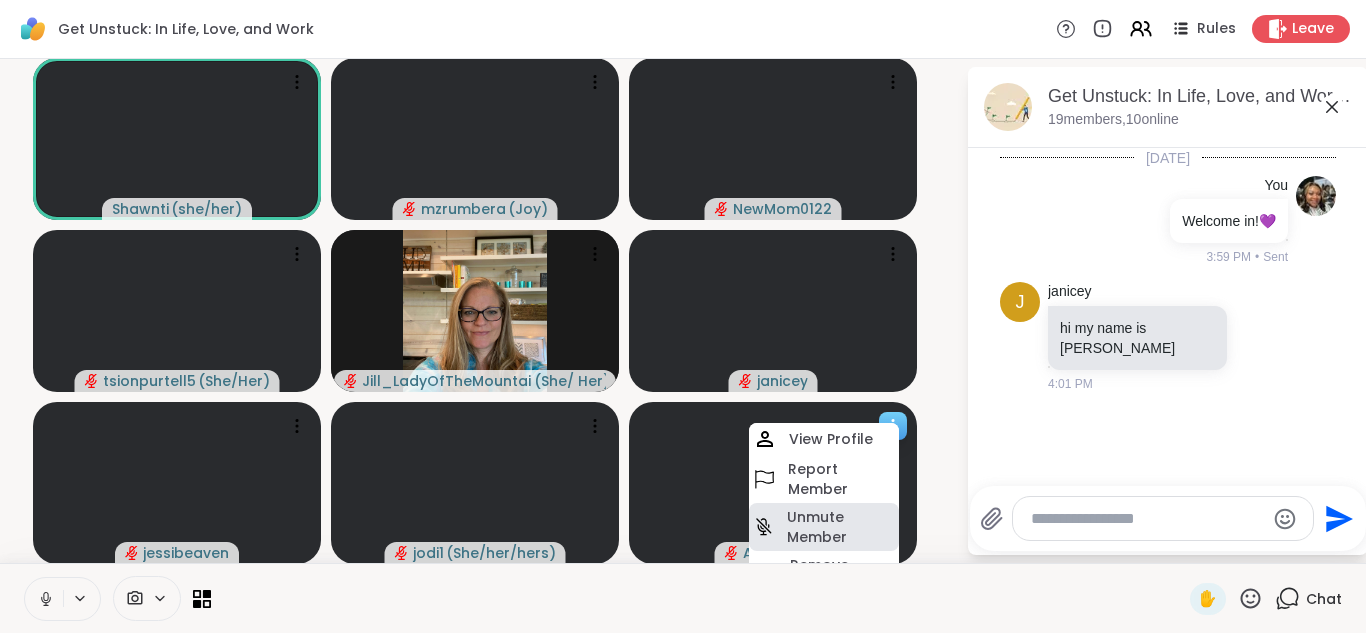 click on "Unmute Member" at bounding box center (841, 527) 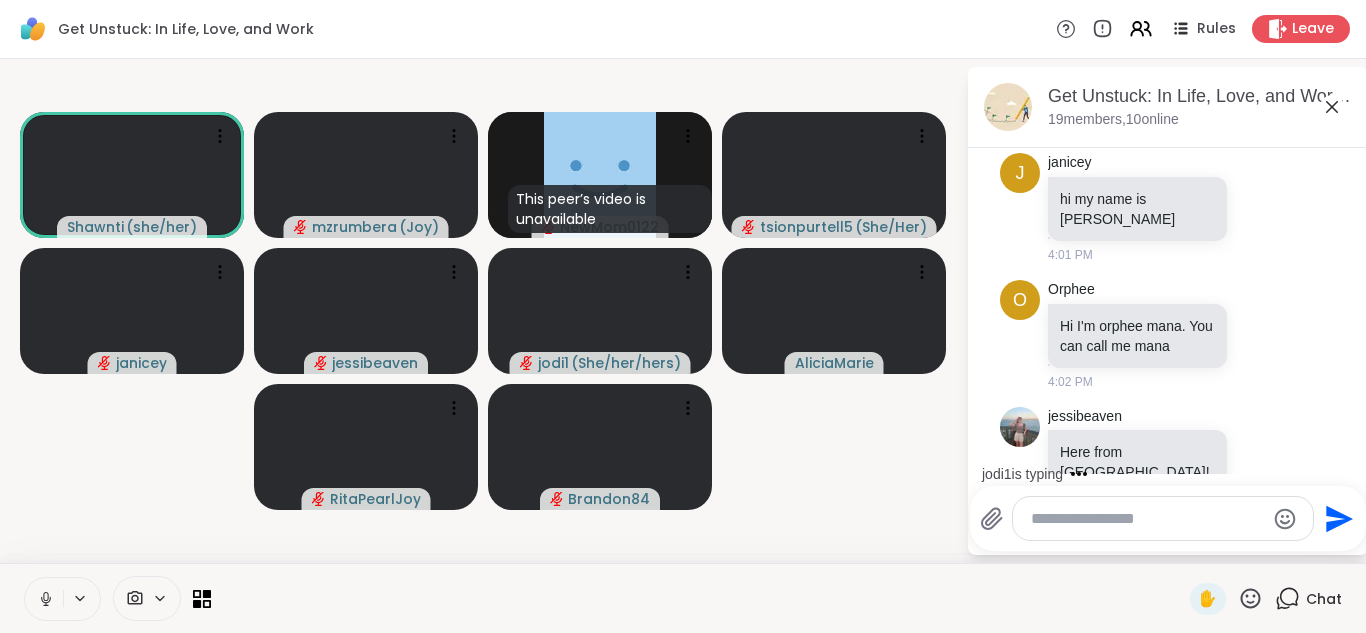 scroll, scrollTop: 74, scrollLeft: 0, axis: vertical 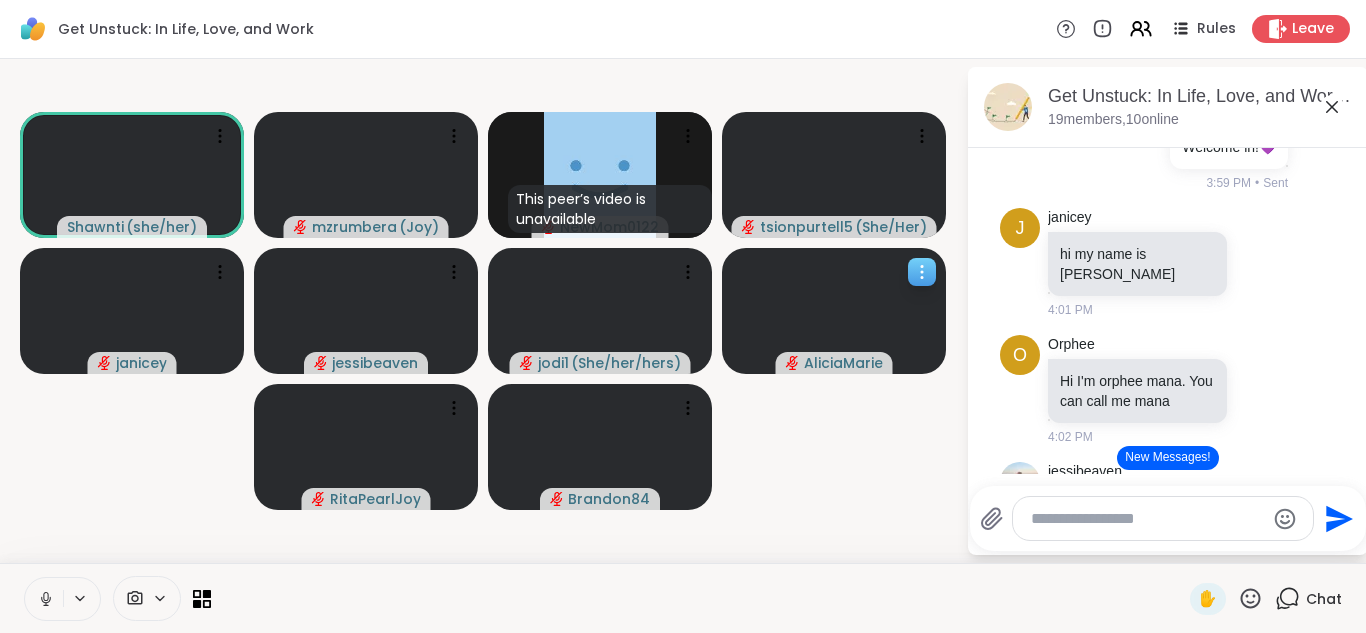 click 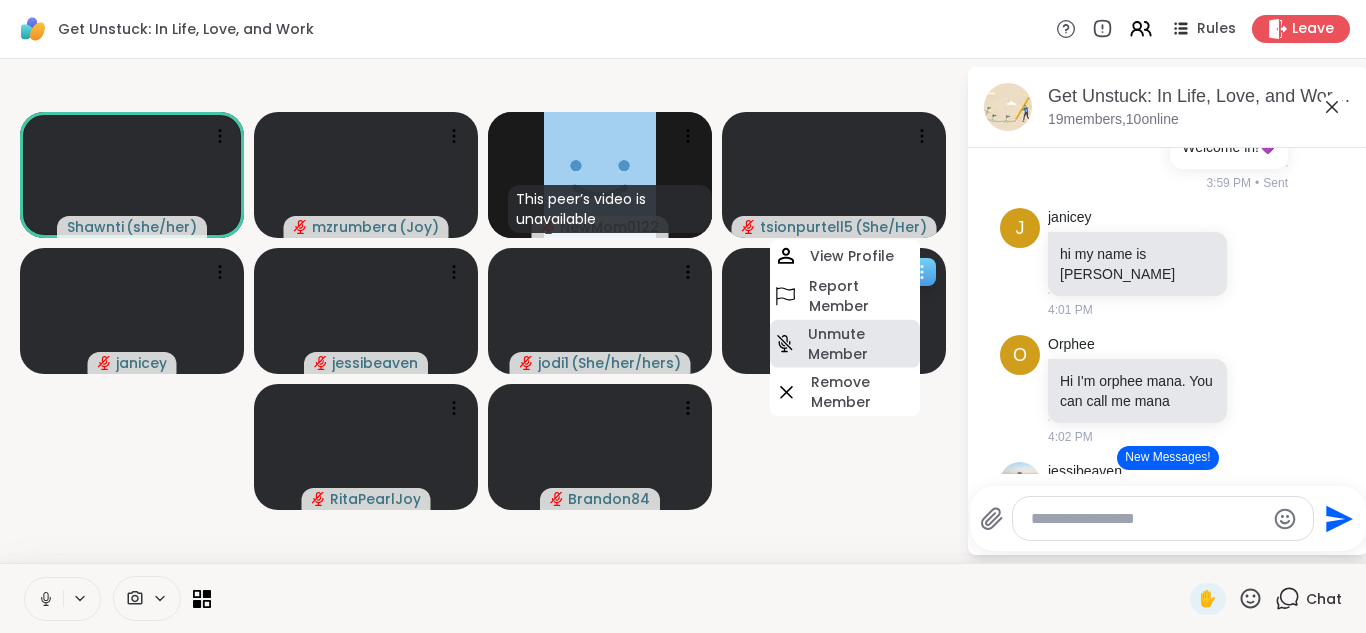 click on "Unmute Member" at bounding box center (862, 344) 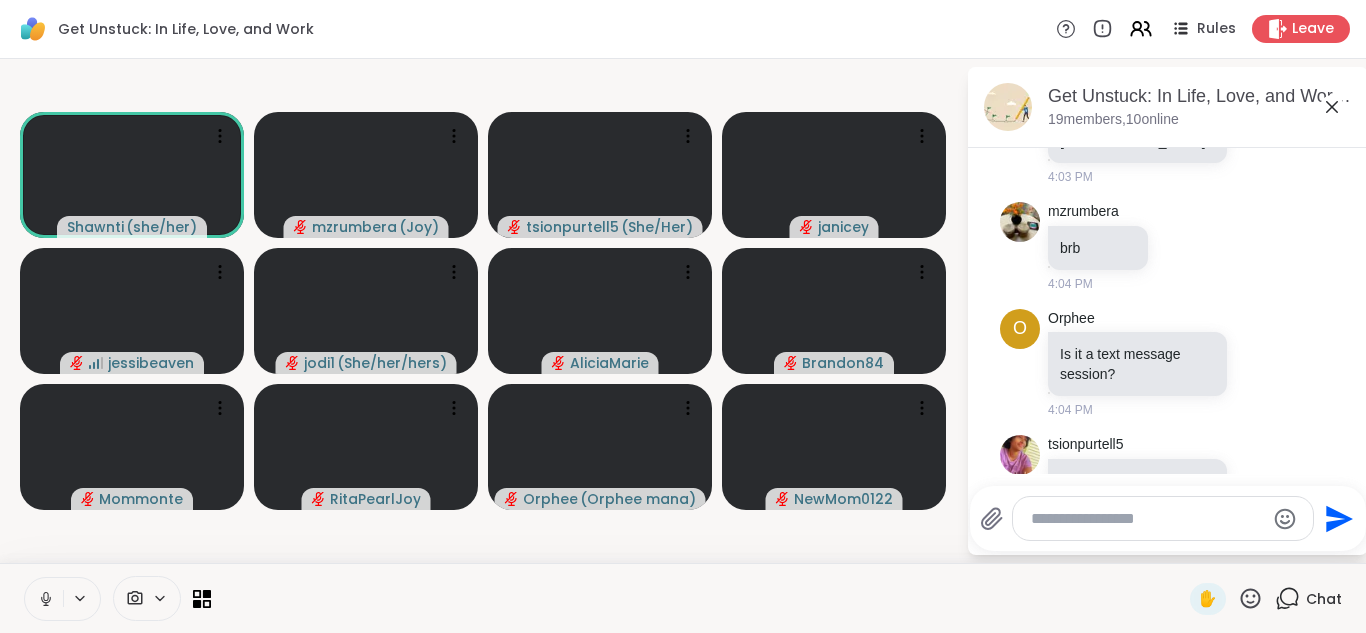scroll, scrollTop: 1024, scrollLeft: 0, axis: vertical 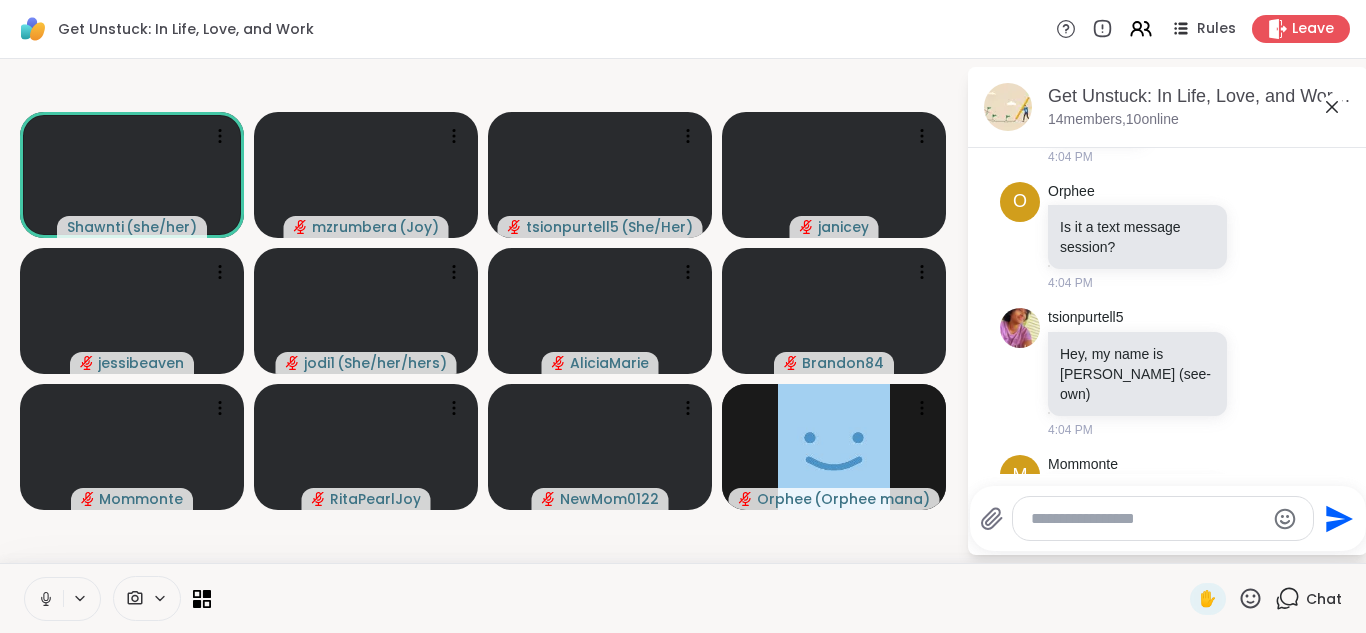 click 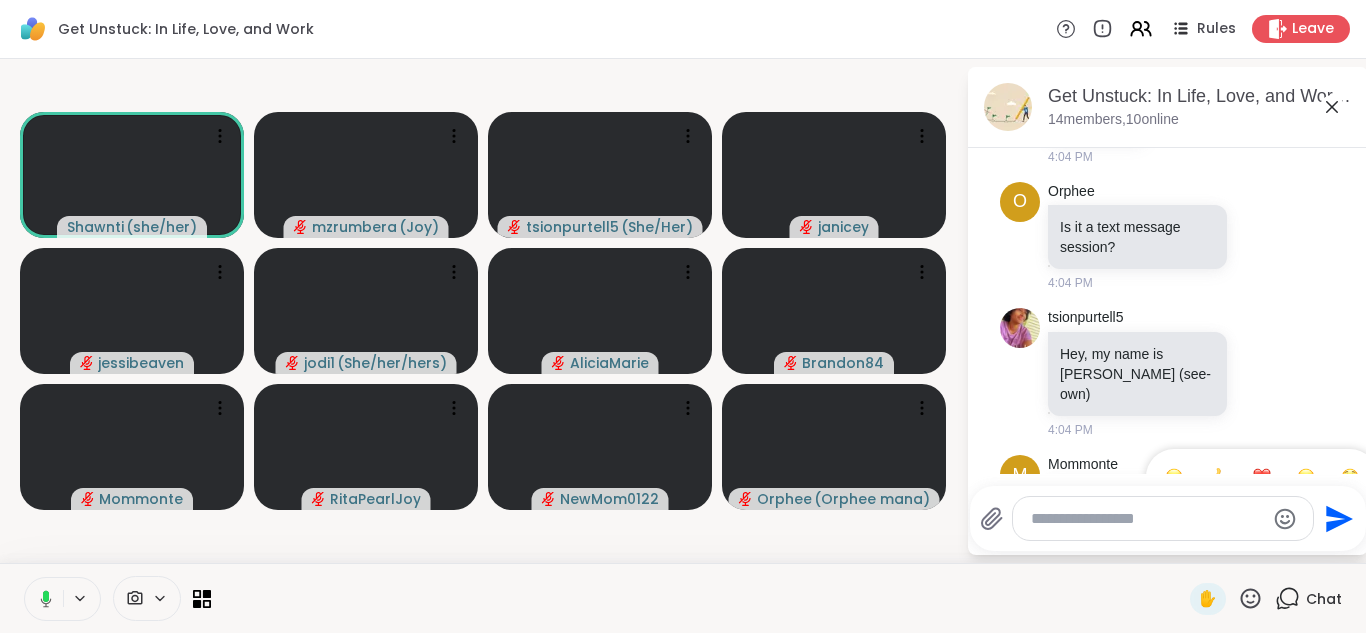 click at bounding box center [1218, 477] 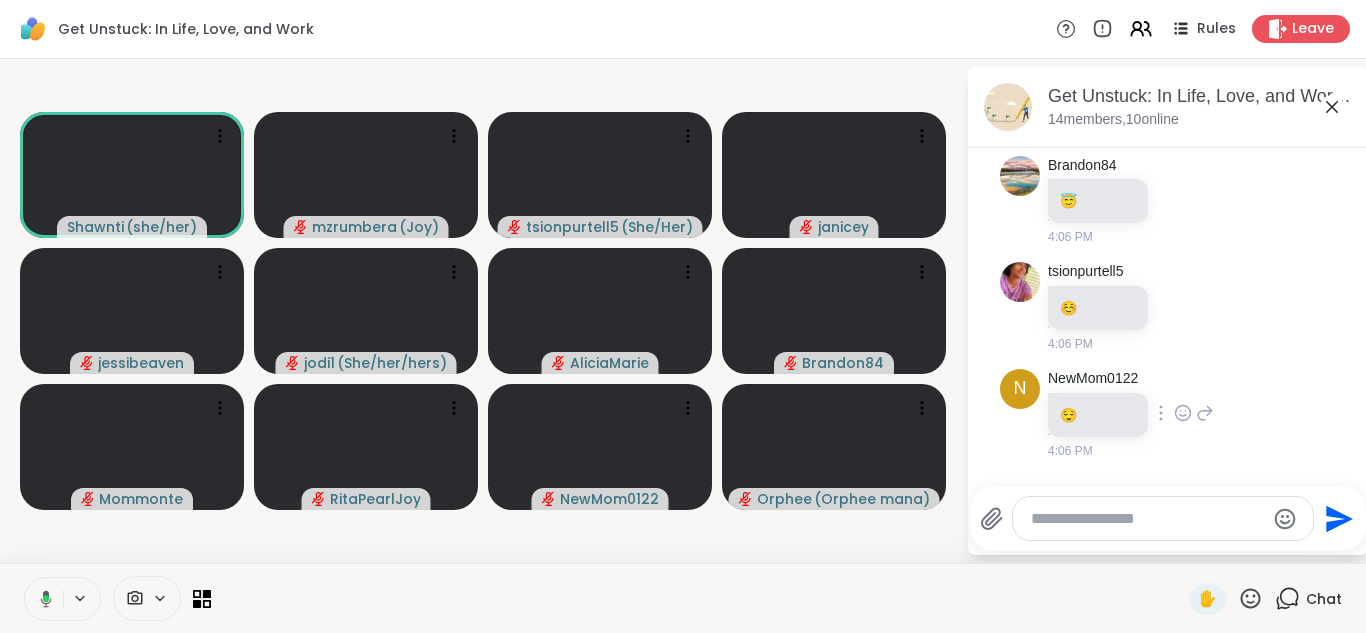 scroll, scrollTop: 1692, scrollLeft: 0, axis: vertical 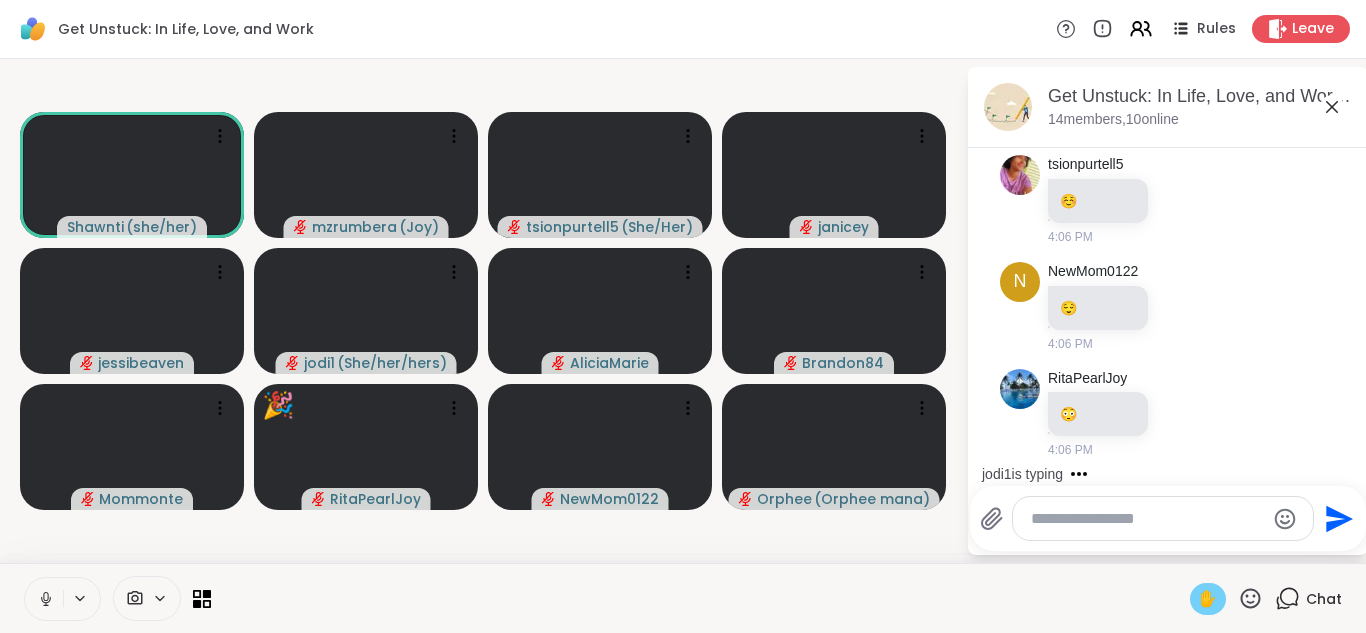 click on "✋" at bounding box center (1208, 599) 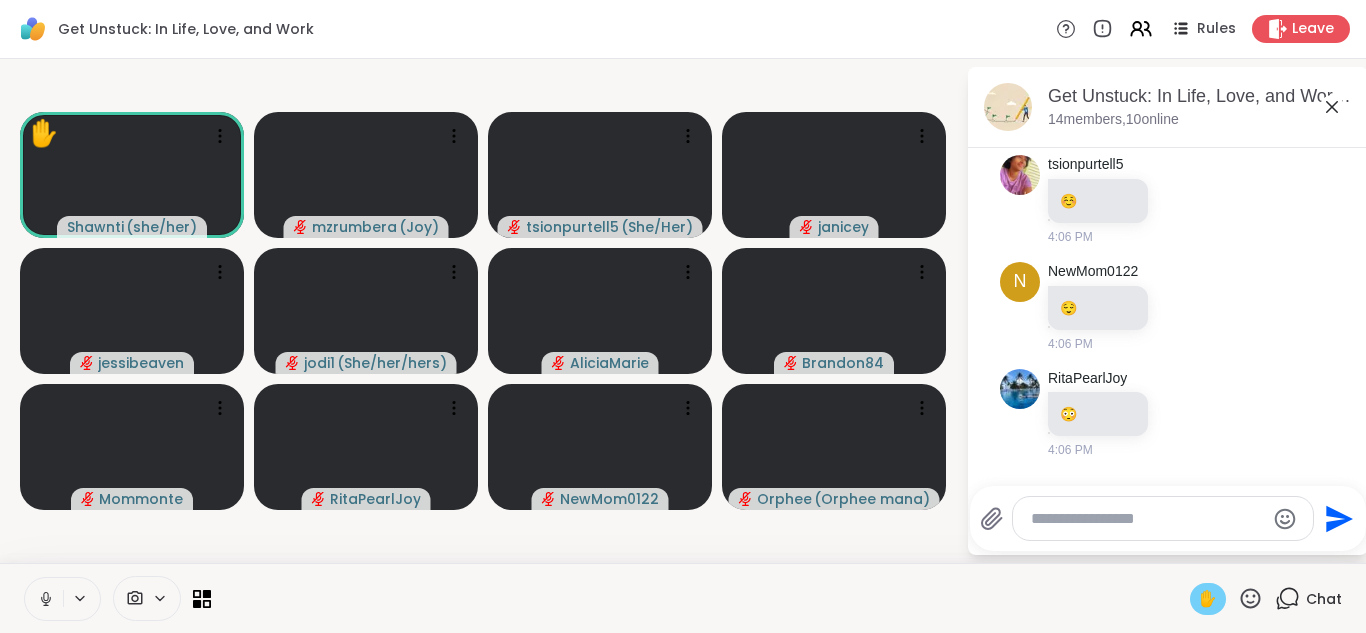 click on "✋" at bounding box center (1208, 599) 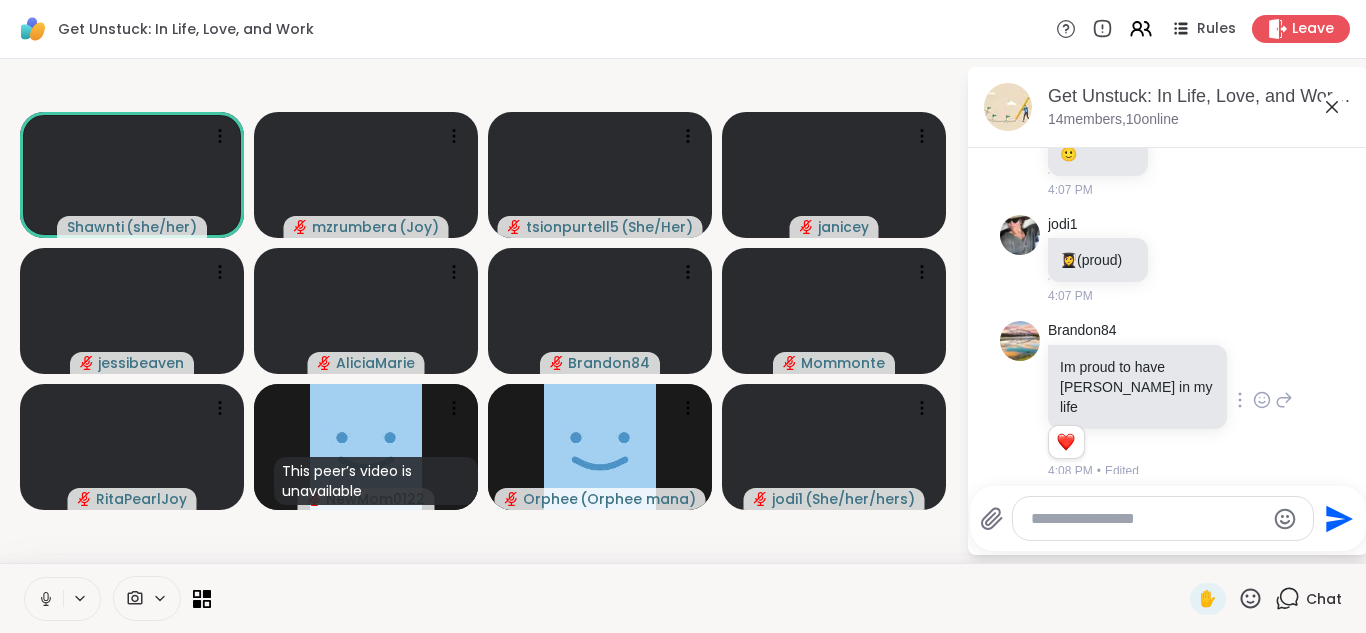 scroll, scrollTop: 2060, scrollLeft: 0, axis: vertical 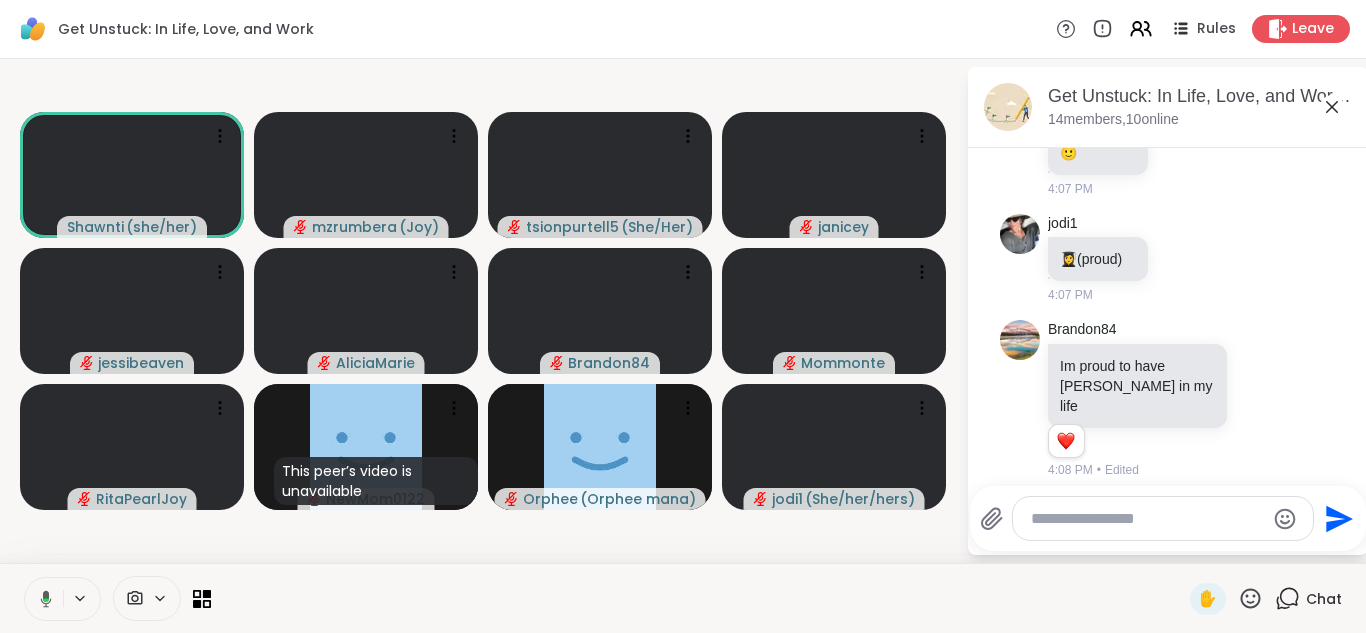 click at bounding box center [1147, 519] 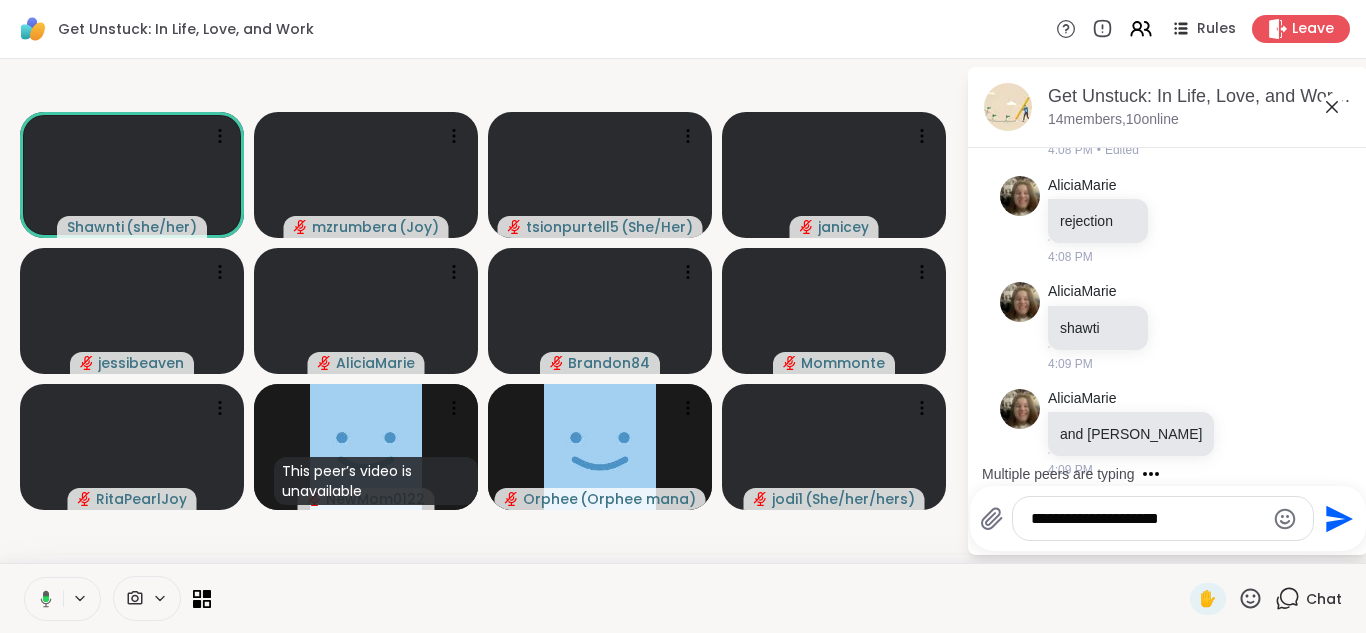 scroll, scrollTop: 2487, scrollLeft: 0, axis: vertical 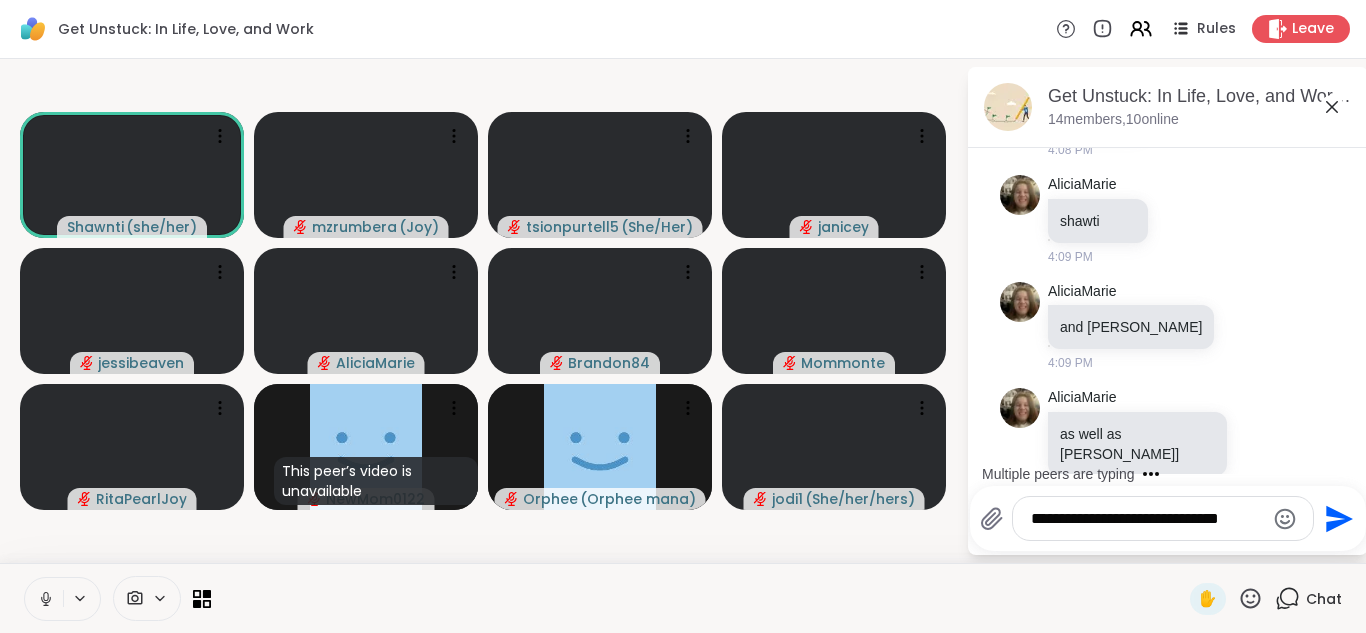 type on "**********" 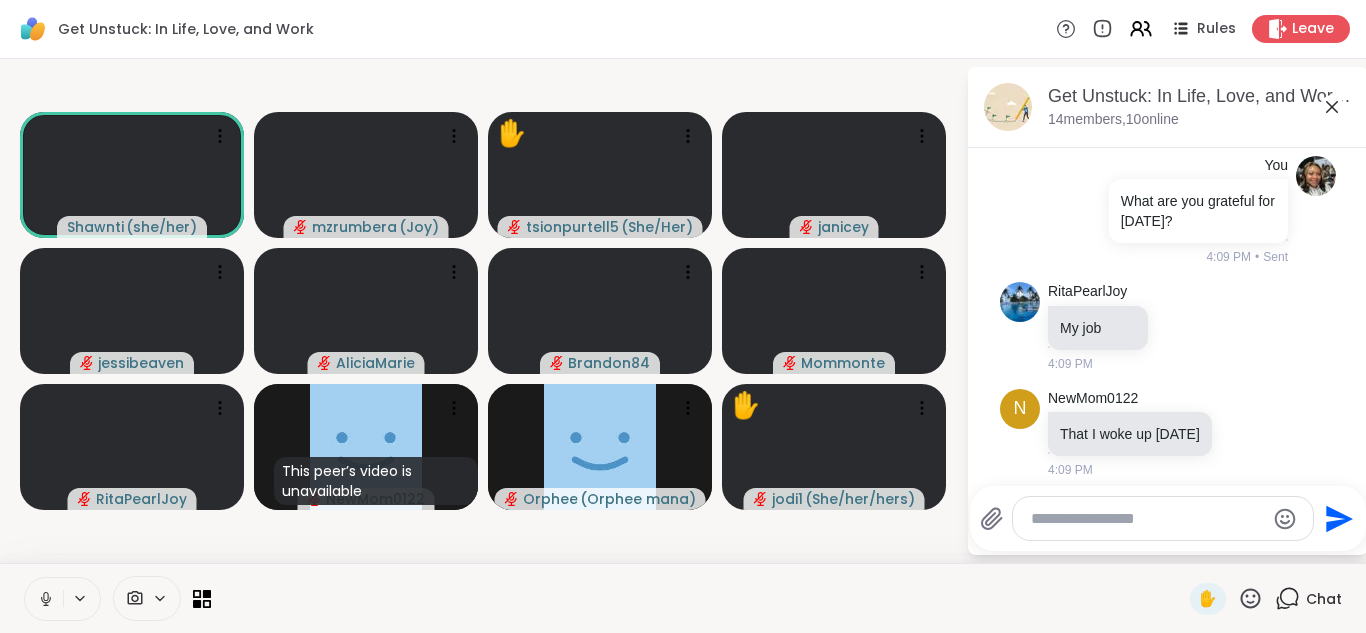 scroll, scrollTop: 3080, scrollLeft: 0, axis: vertical 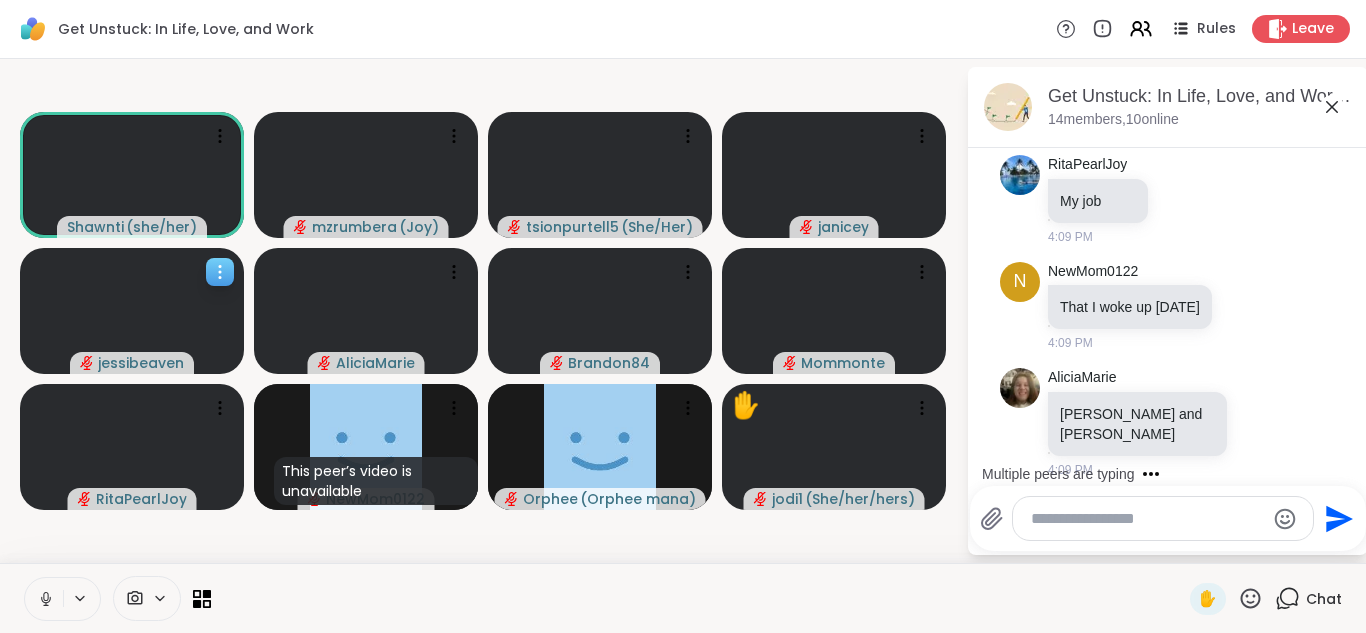 click at bounding box center [220, 272] 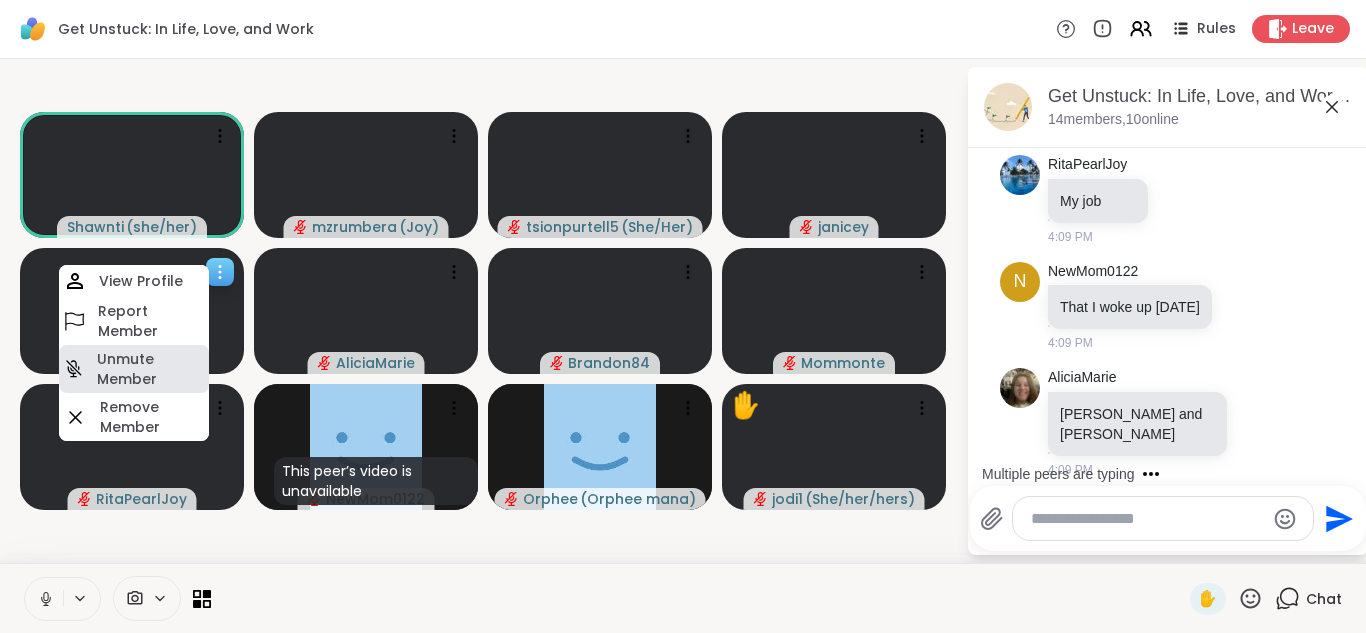click on "Unmute Member" at bounding box center (151, 369) 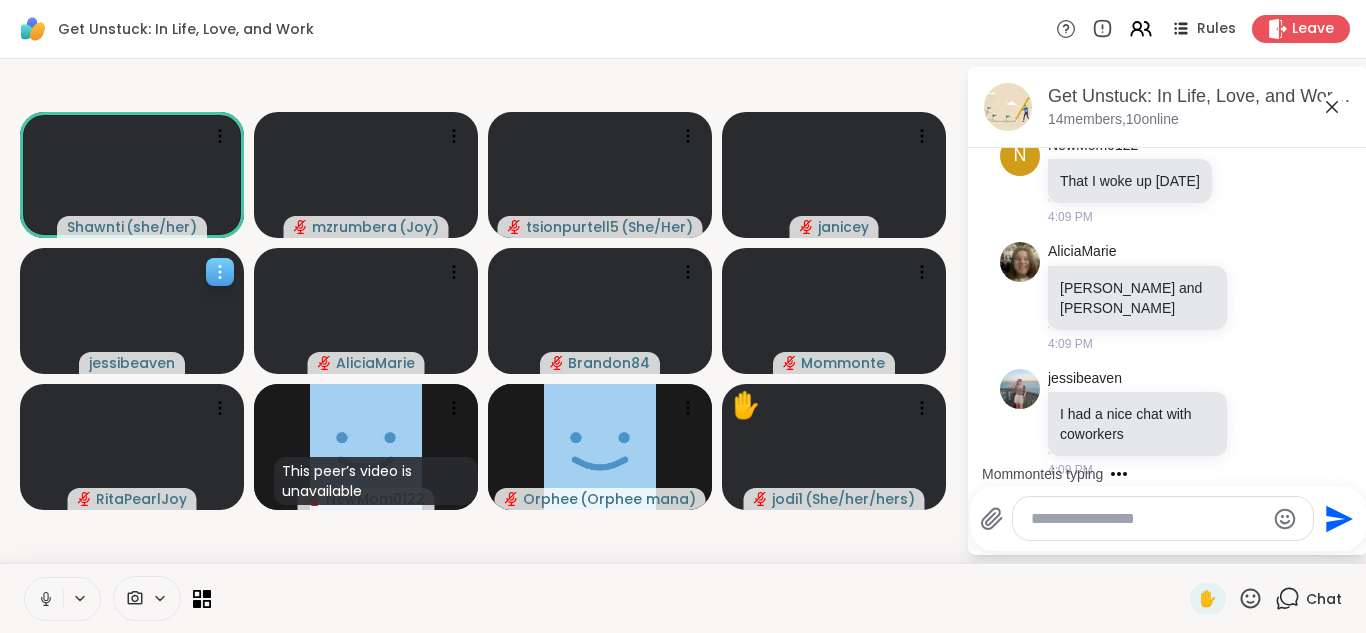 scroll, scrollTop: 3333, scrollLeft: 0, axis: vertical 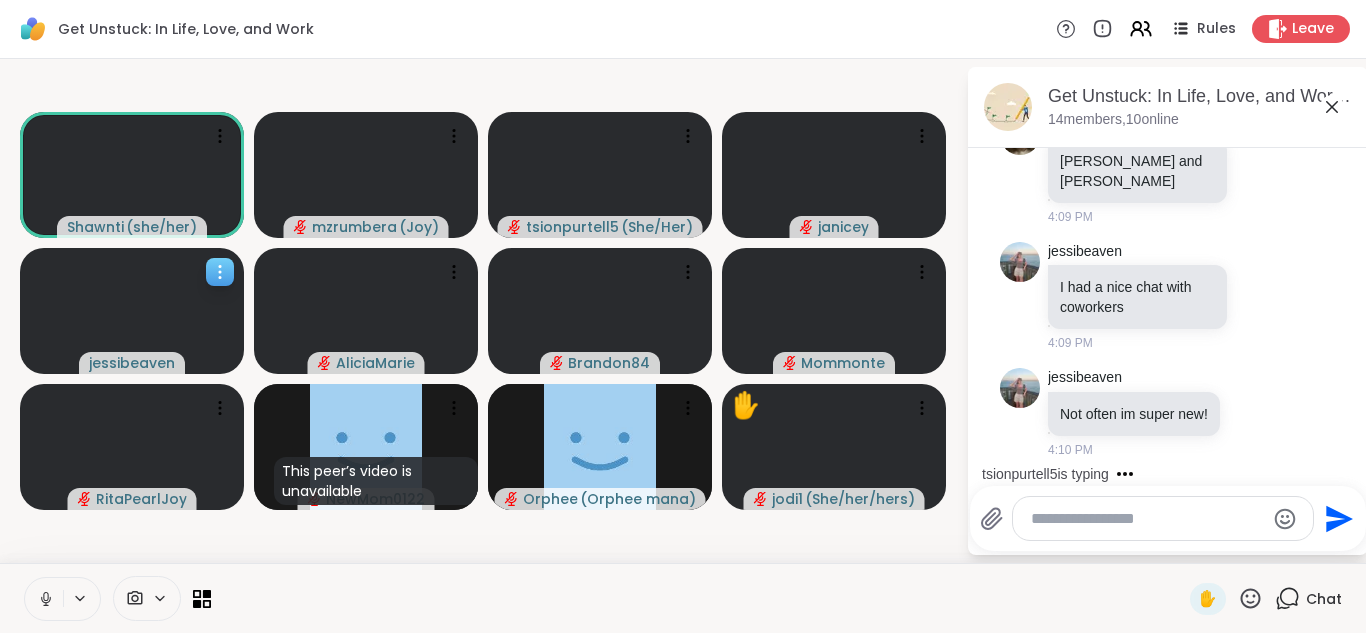 click 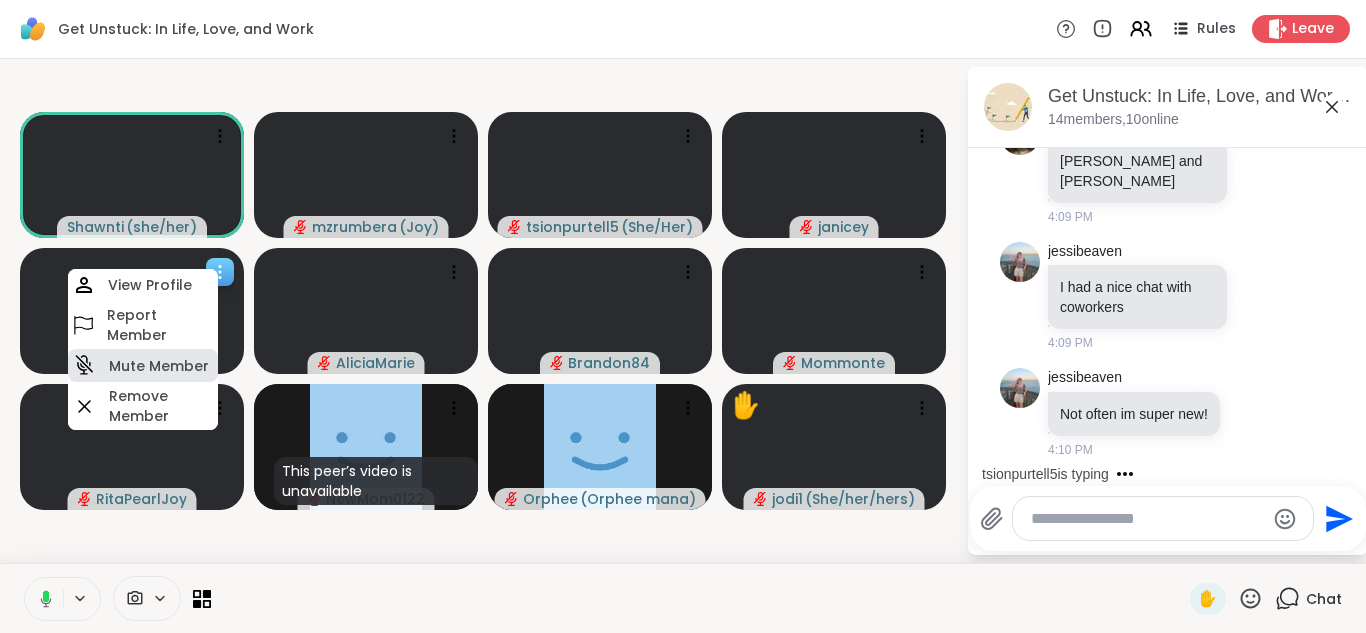 click on "Mute Member" at bounding box center [159, 366] 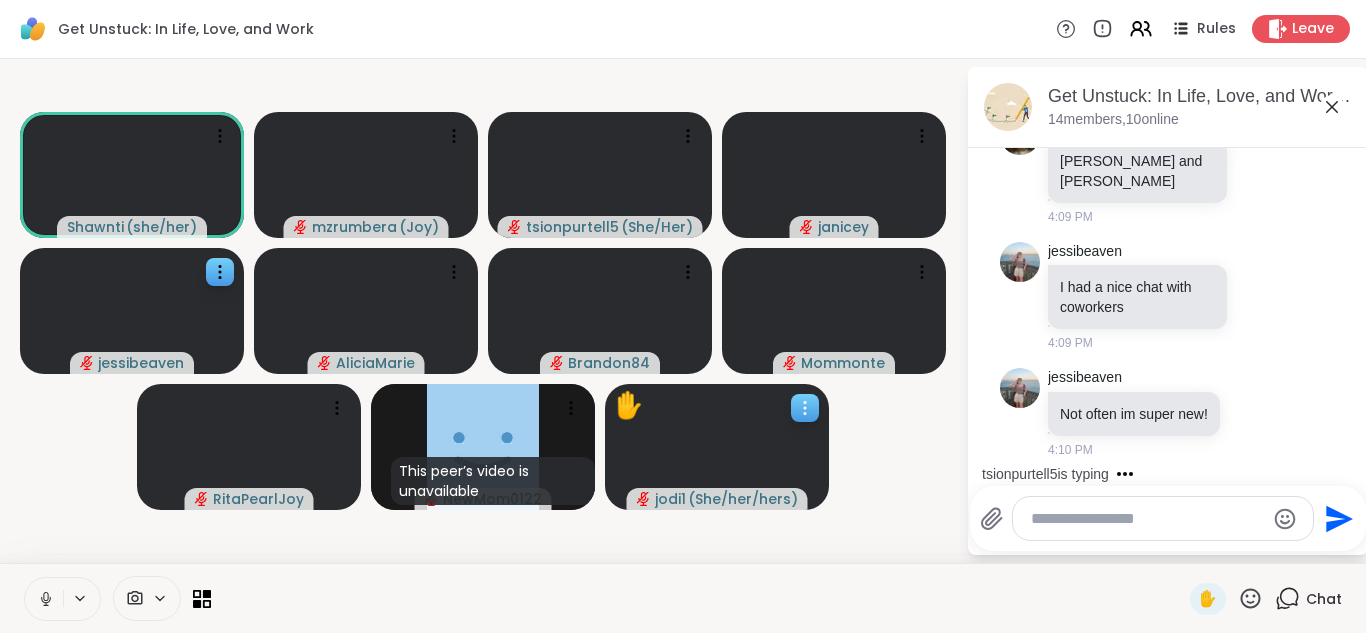 click 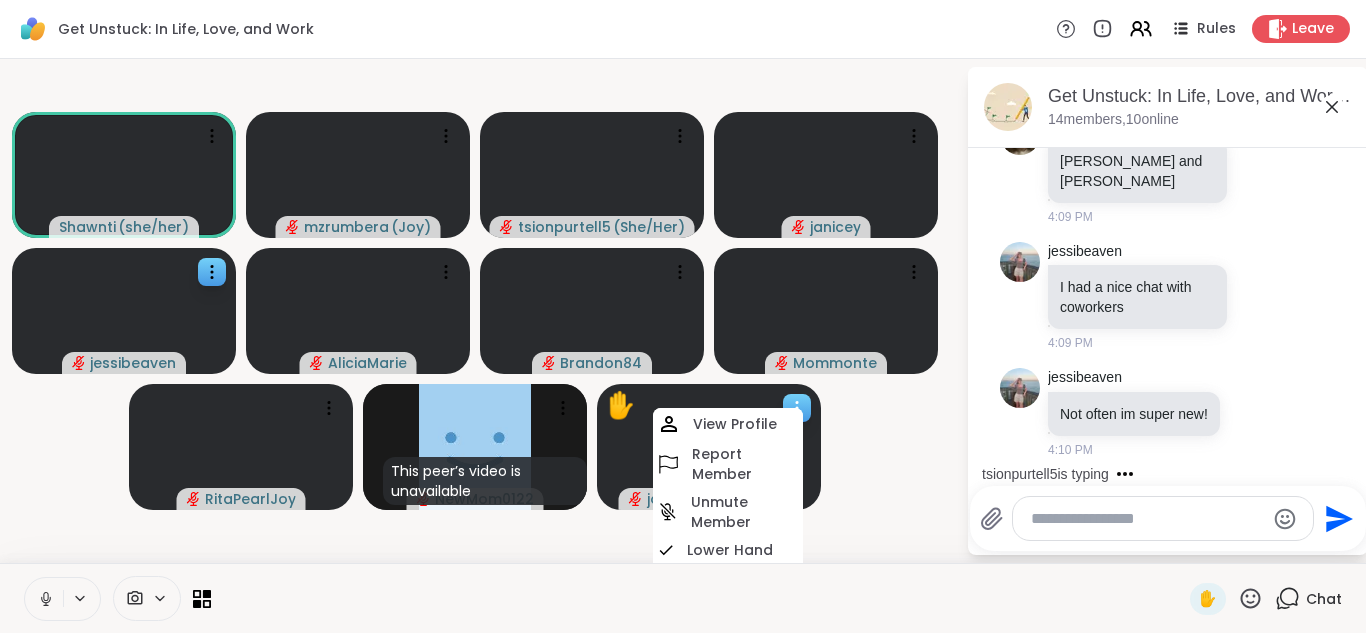 drag, startPoint x: 733, startPoint y: 508, endPoint x: 764, endPoint y: 508, distance: 31 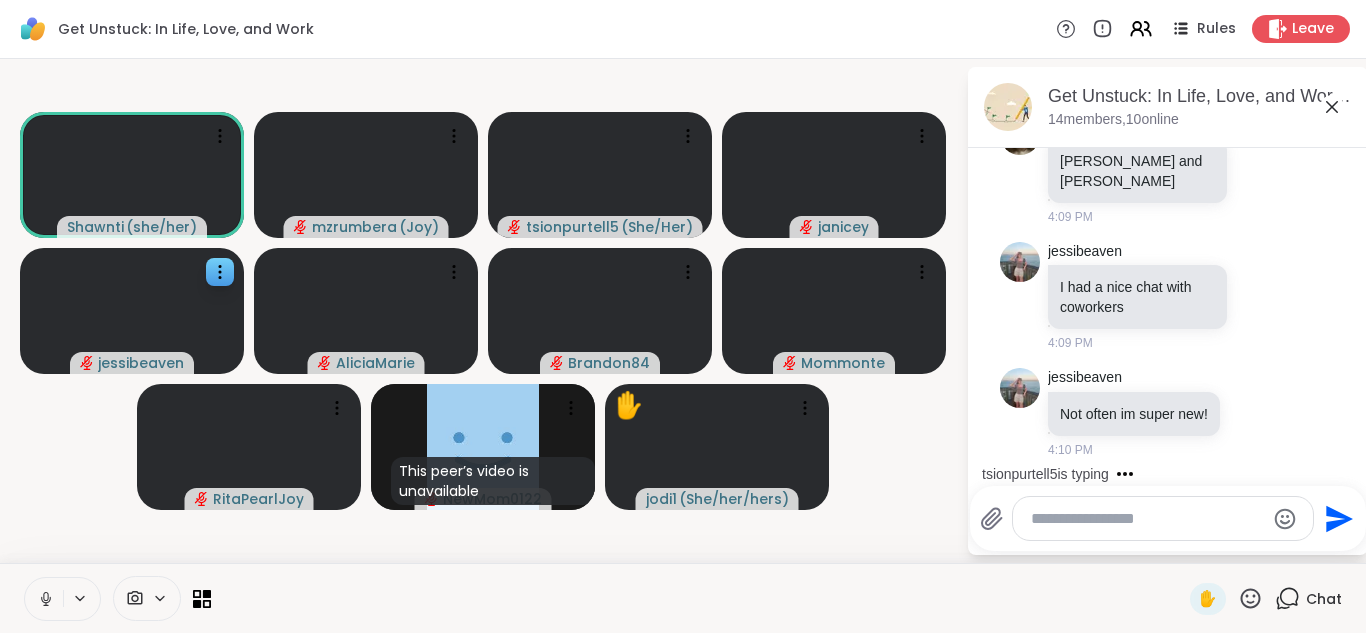scroll, scrollTop: 3439, scrollLeft: 0, axis: vertical 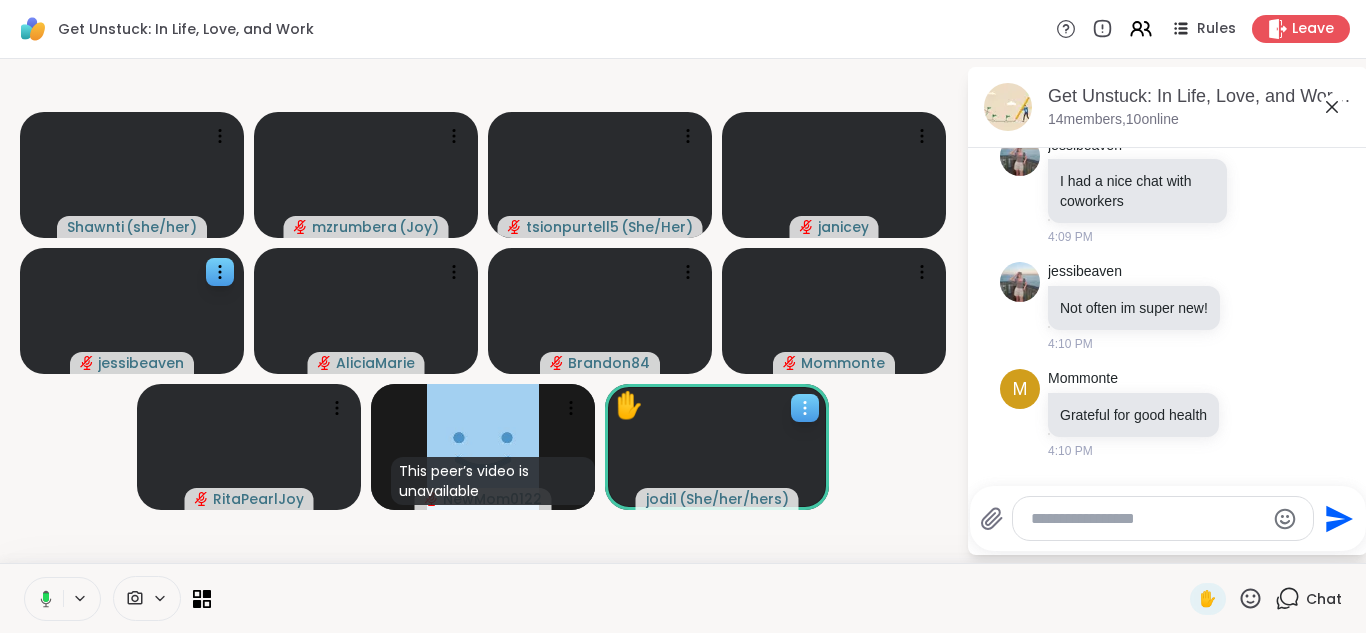 click on "✋" at bounding box center [629, 405] 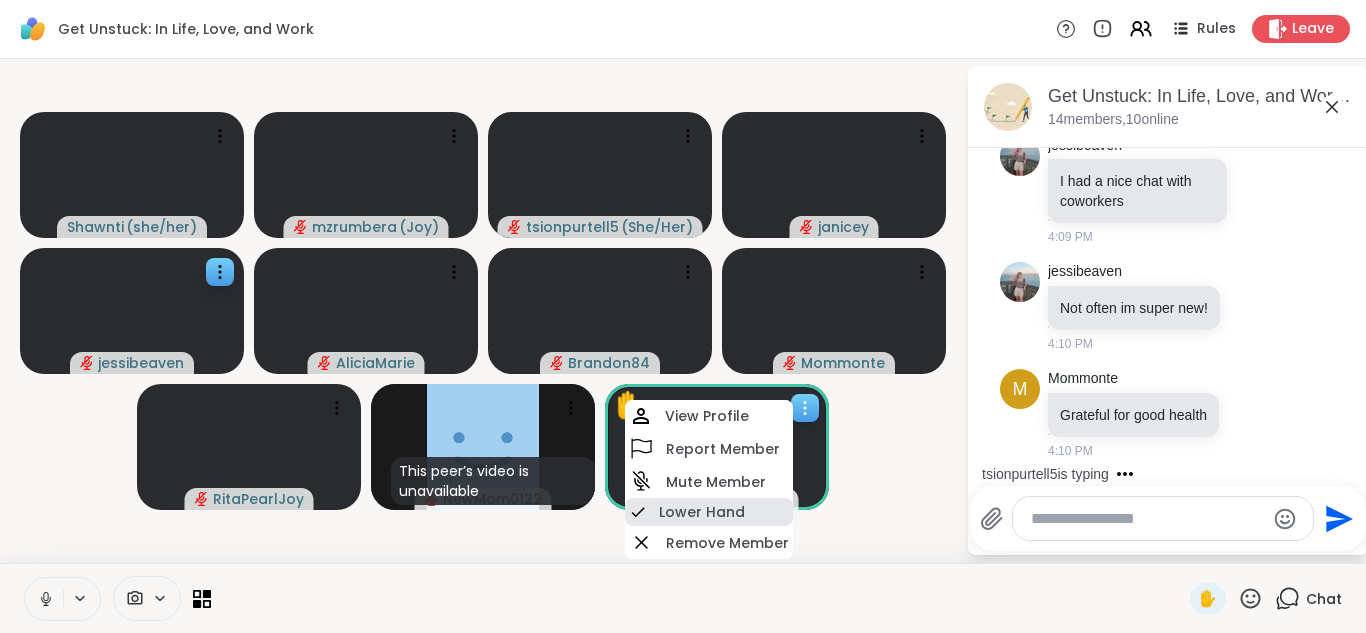 click on "Lower Hand" at bounding box center (702, 512) 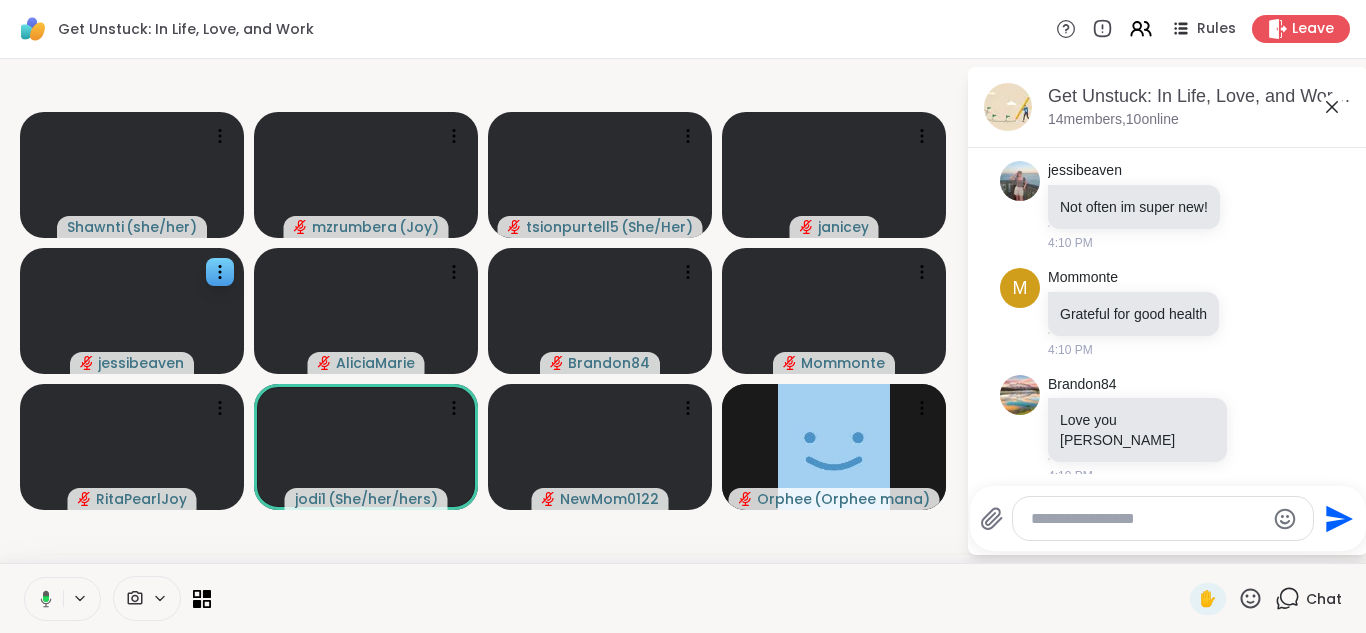 scroll, scrollTop: 3586, scrollLeft: 0, axis: vertical 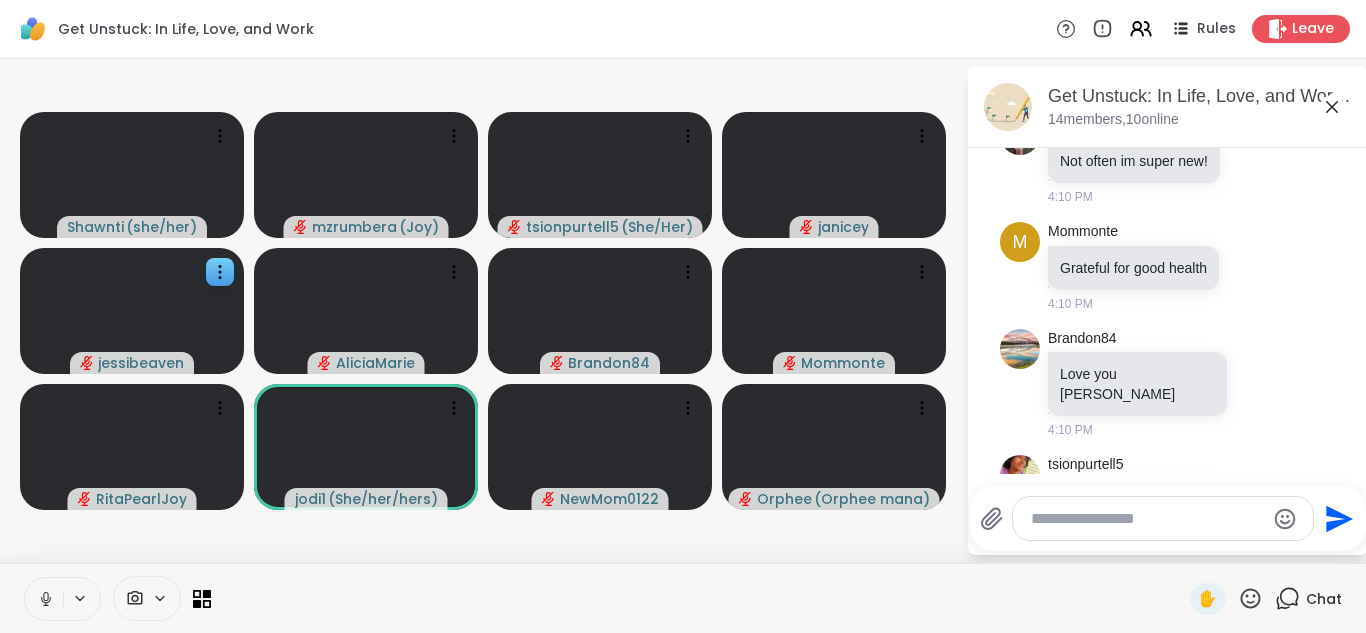 click 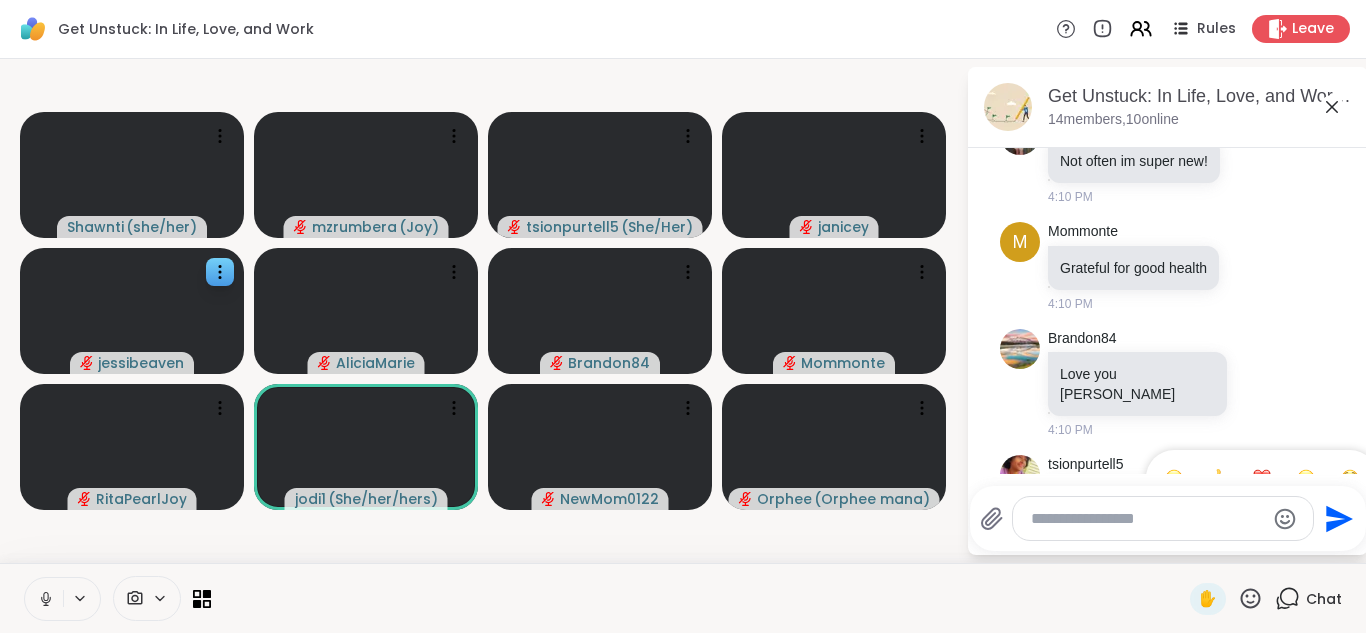 click at bounding box center [1262, 478] 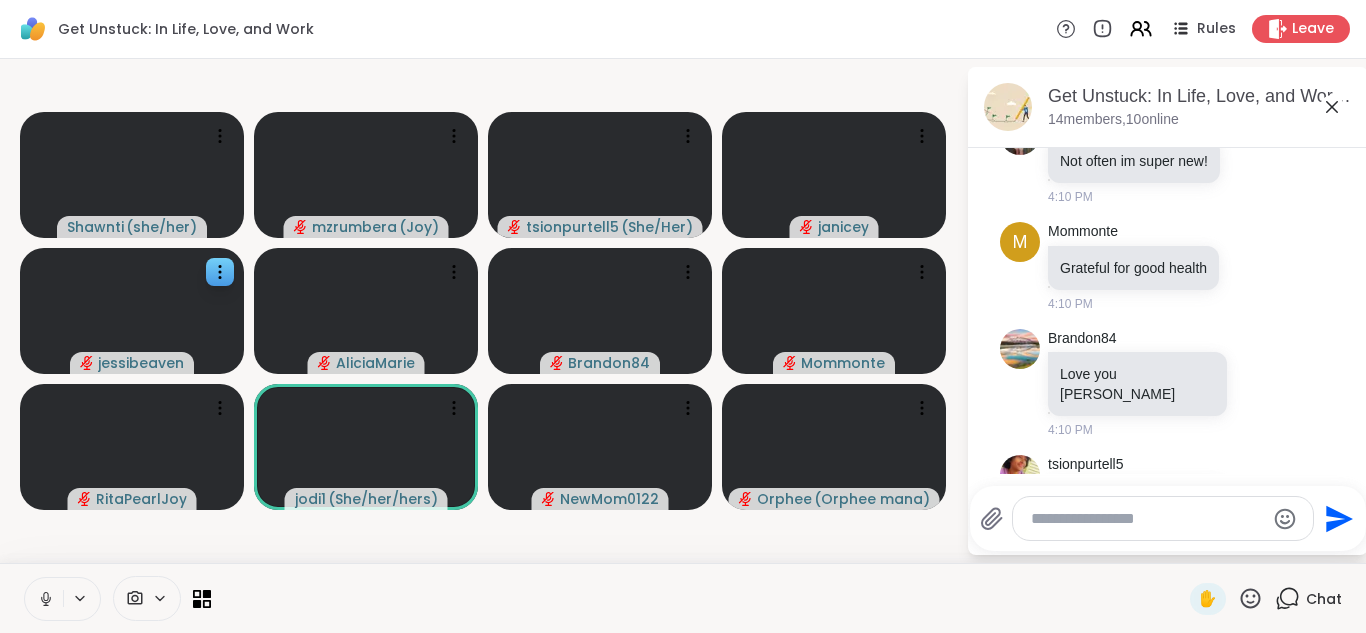 scroll, scrollTop: 3615, scrollLeft: 0, axis: vertical 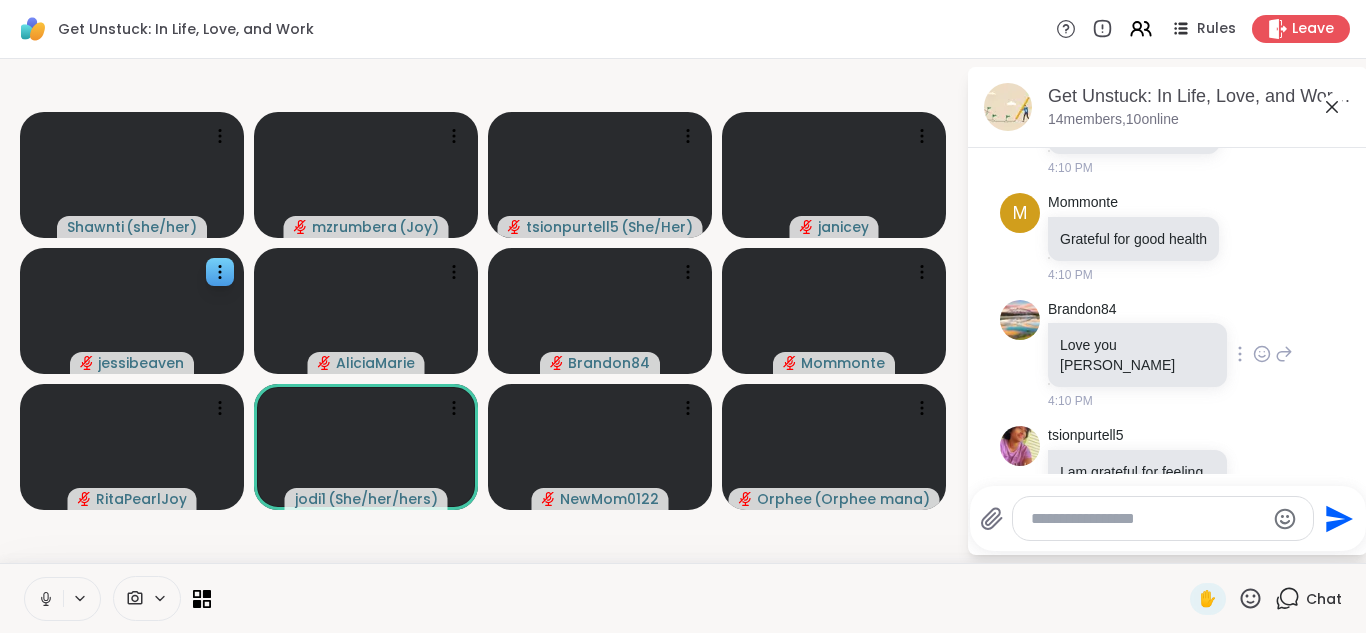 click 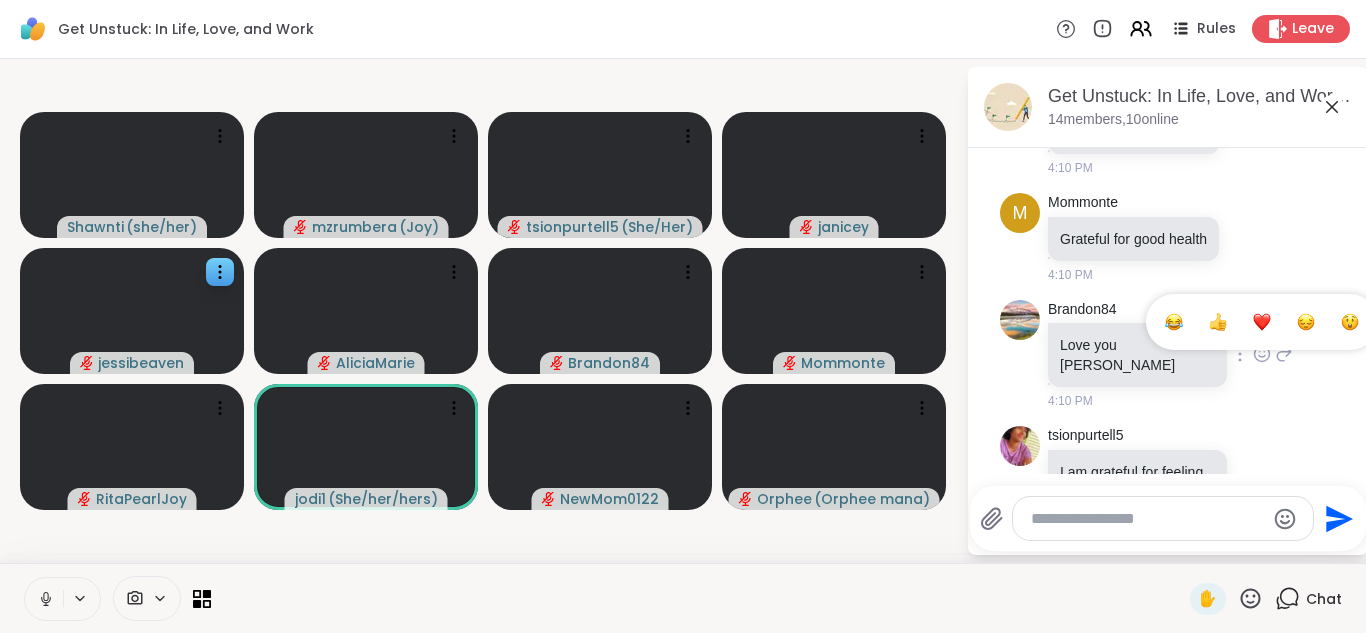 click at bounding box center [1262, 322] 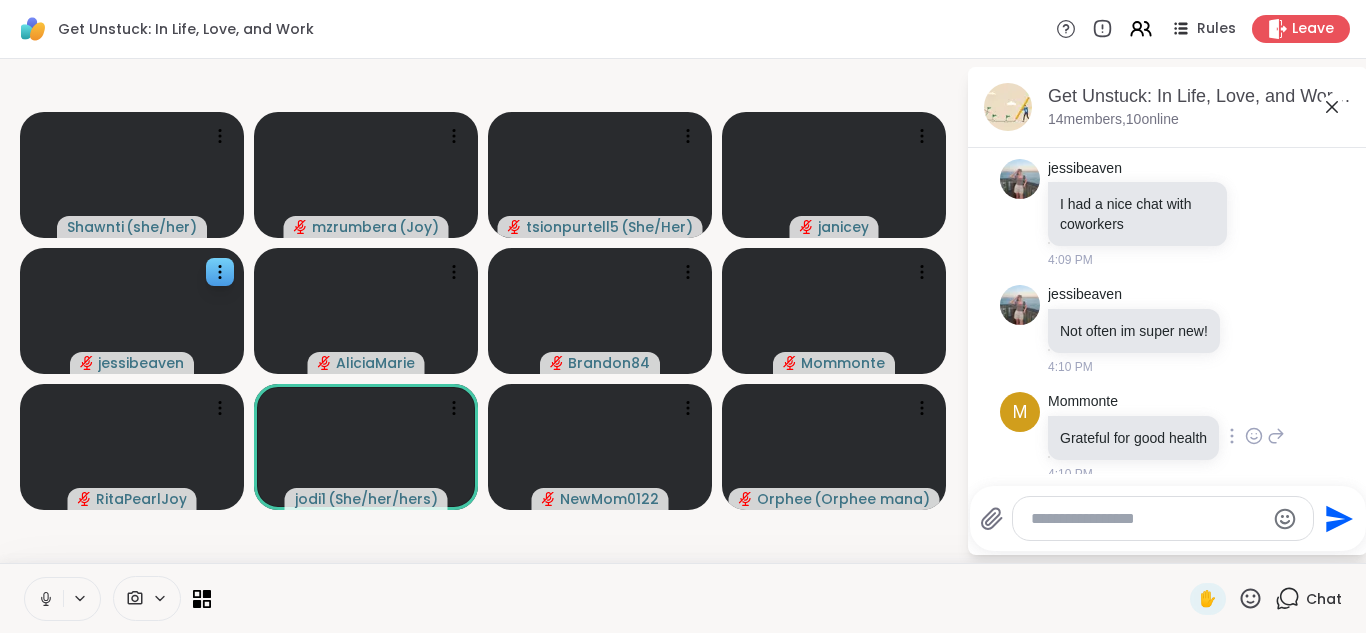scroll, scrollTop: 3415, scrollLeft: 0, axis: vertical 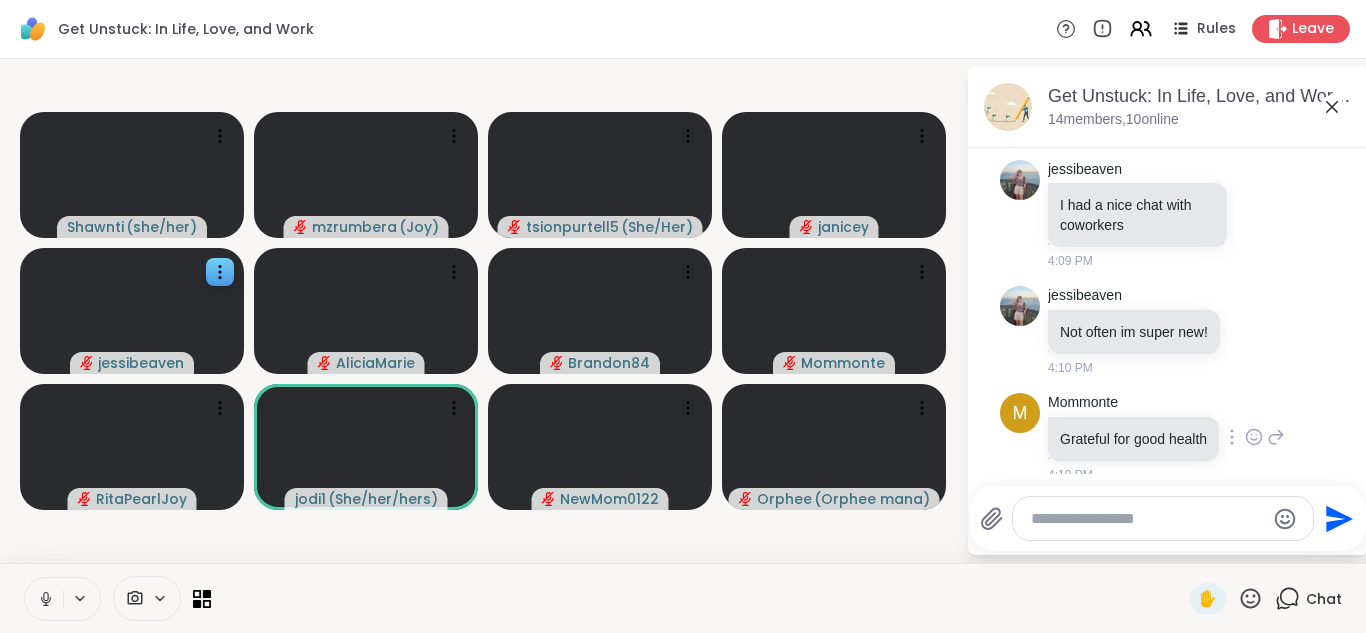 click 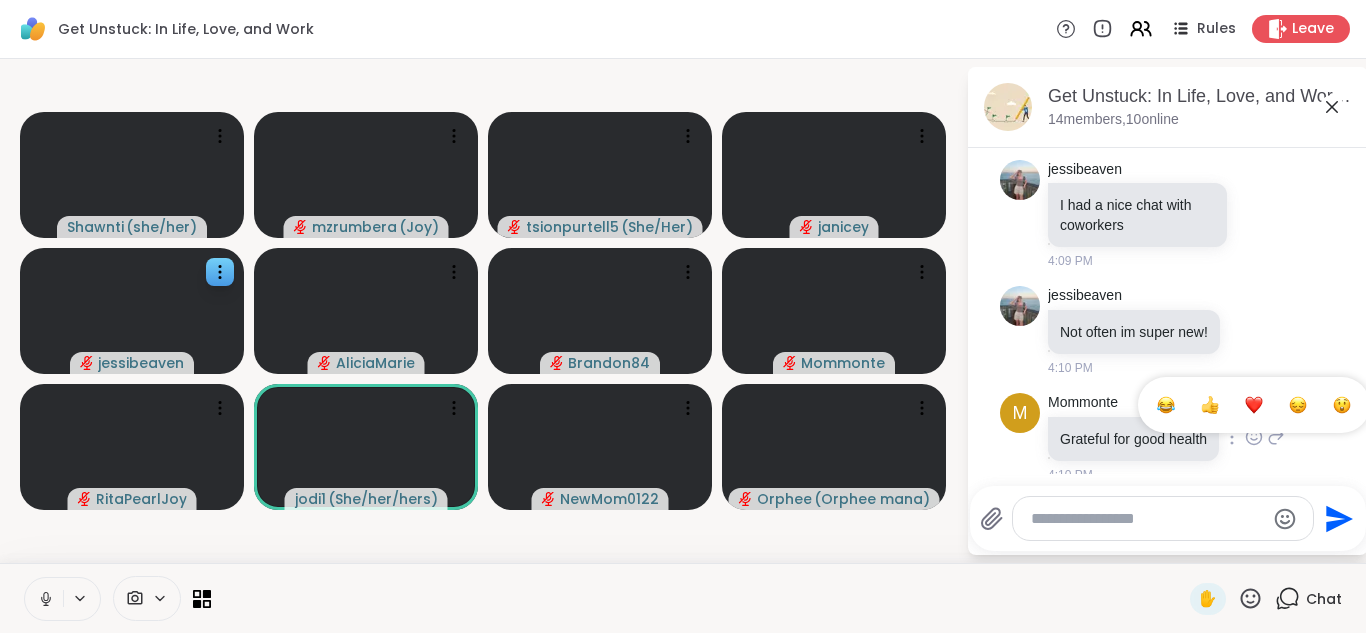 click at bounding box center (1254, 405) 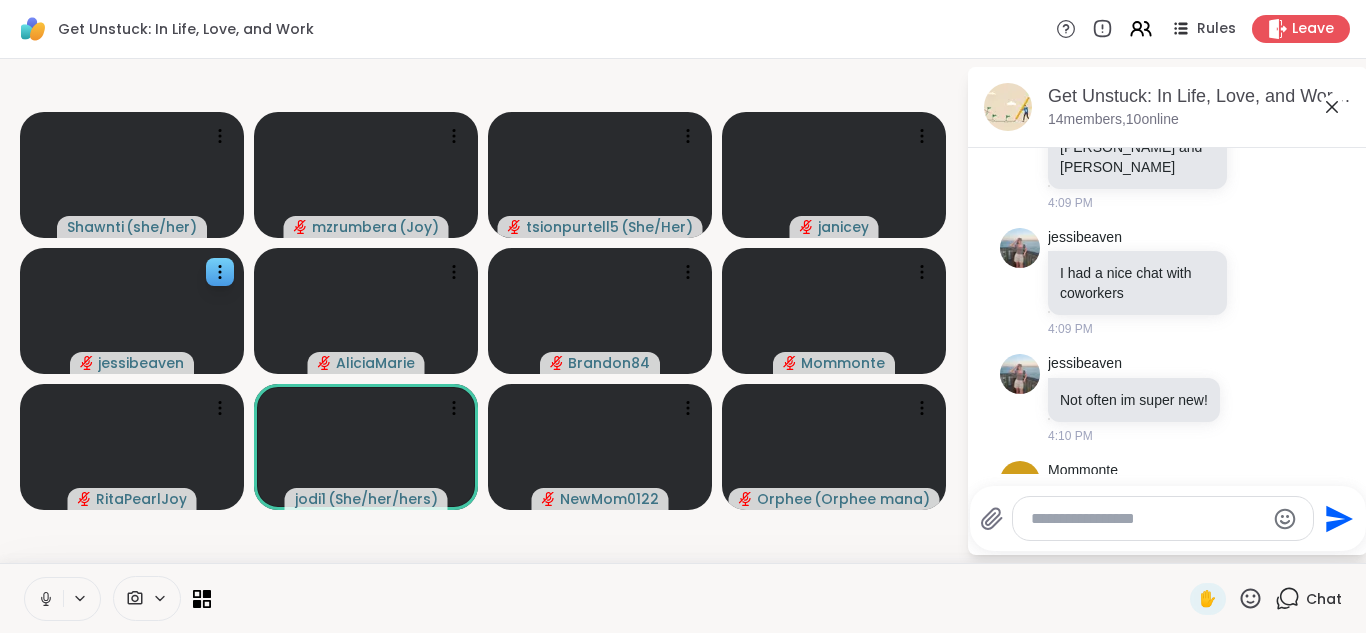 scroll, scrollTop: 3315, scrollLeft: 0, axis: vertical 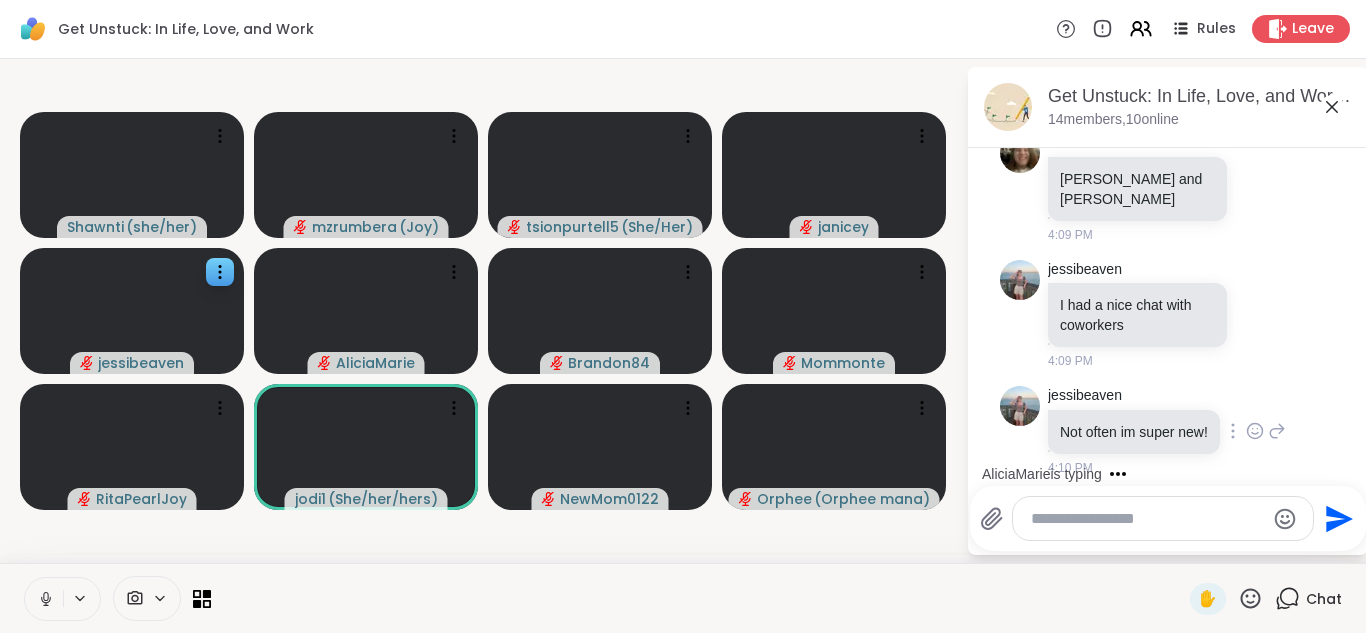 click 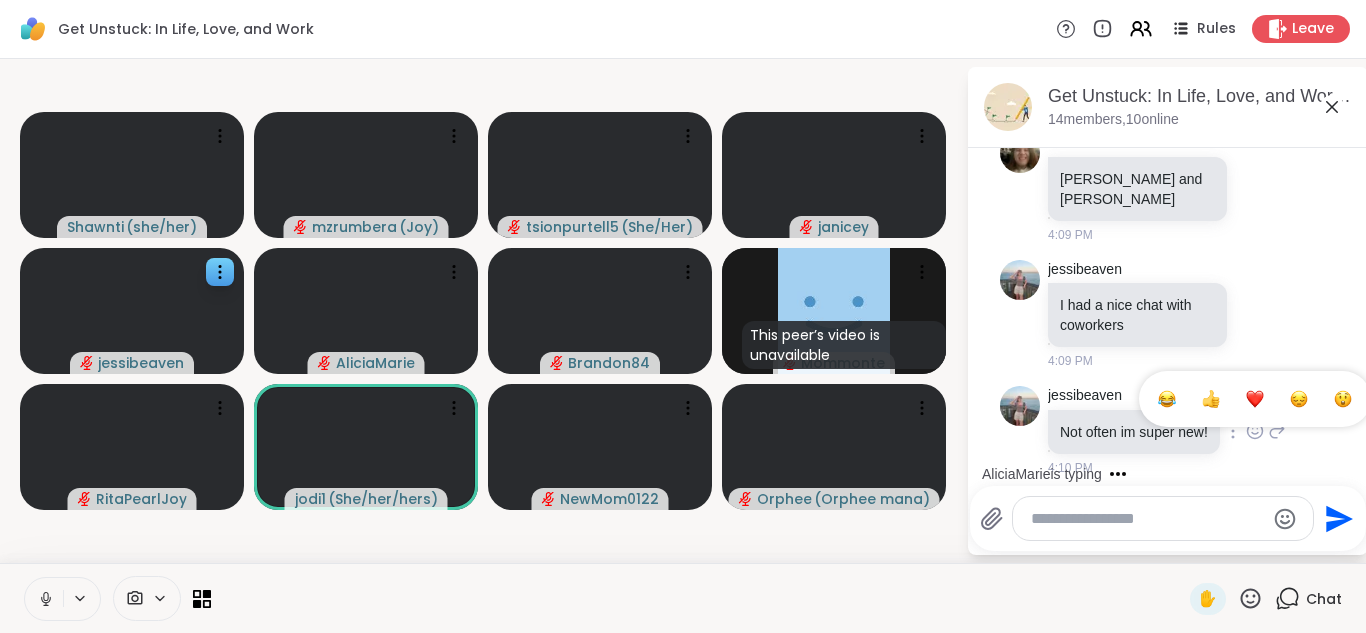 click at bounding box center [1255, 399] 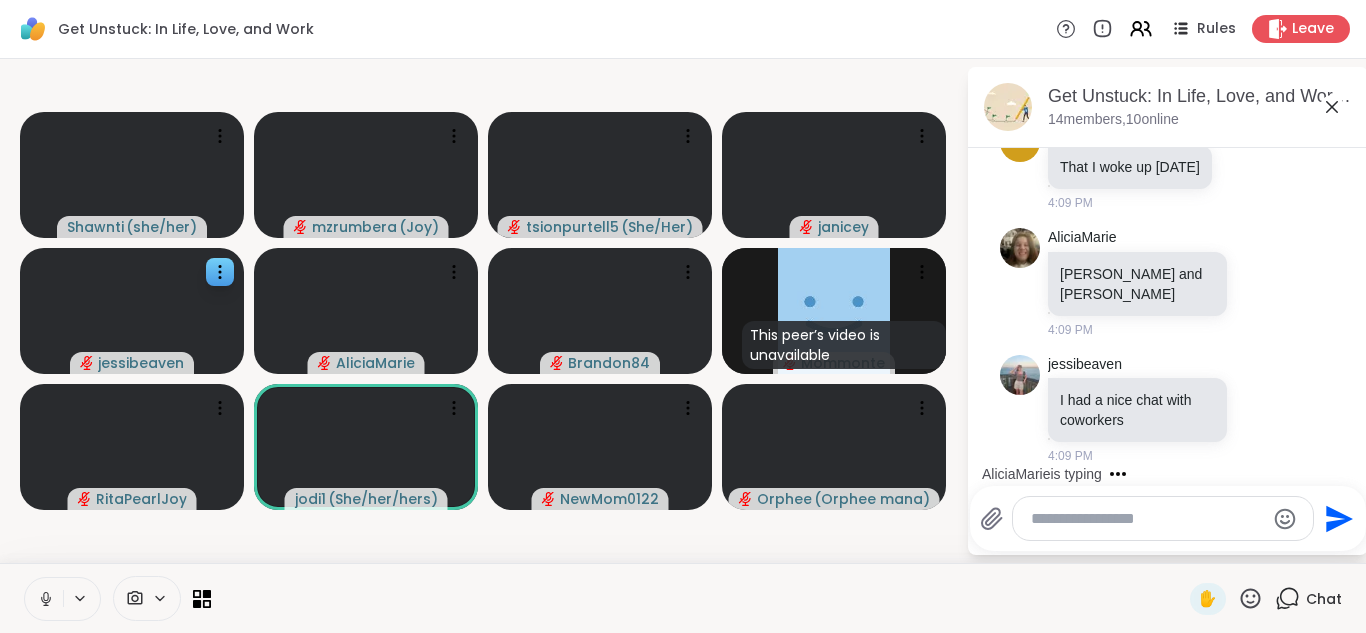 scroll, scrollTop: 3115, scrollLeft: 0, axis: vertical 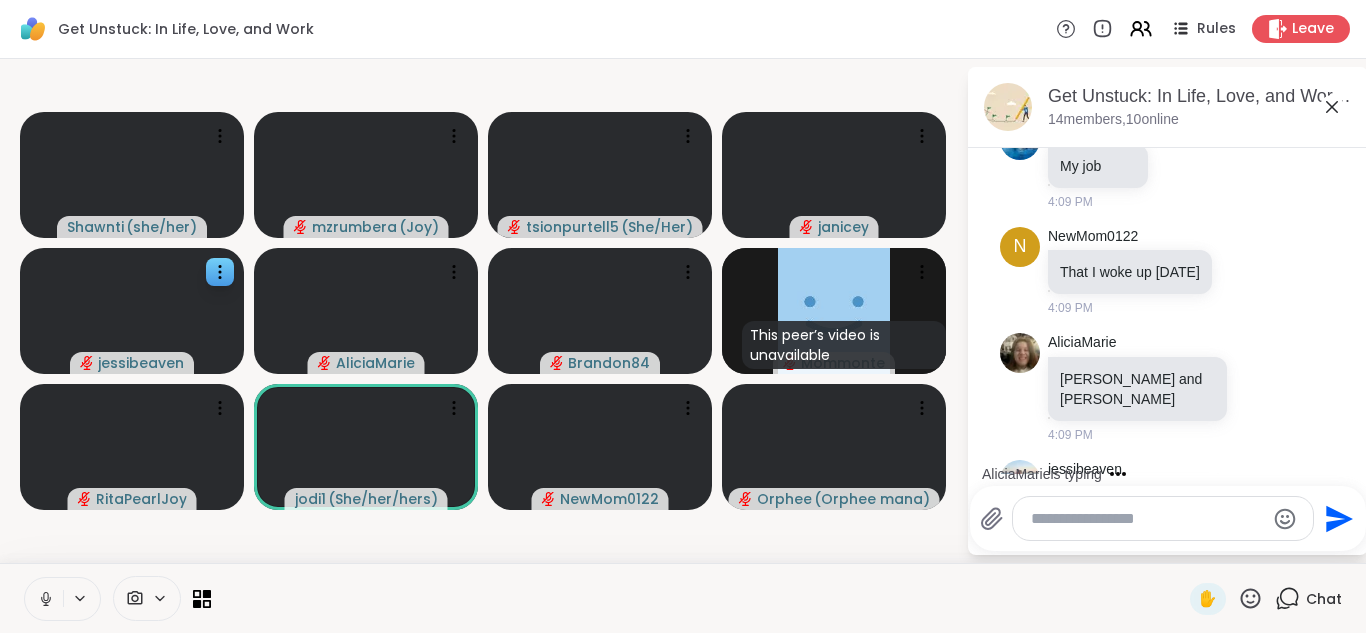 click 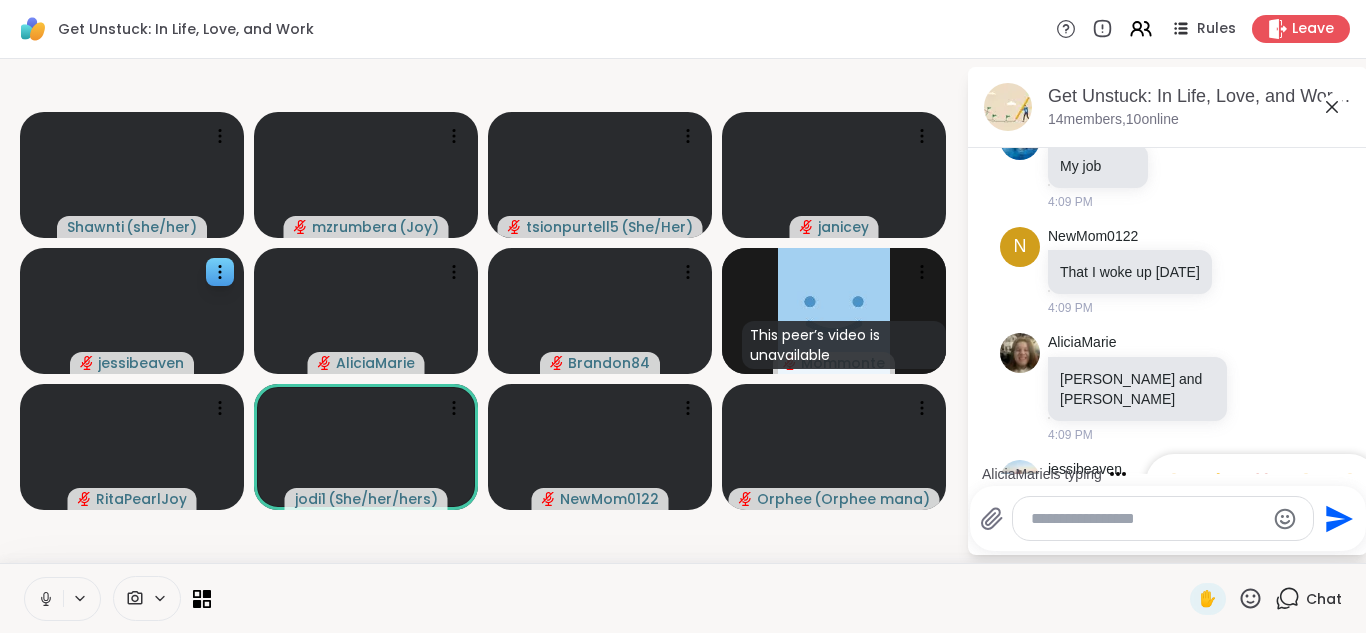 click at bounding box center [1262, 482] 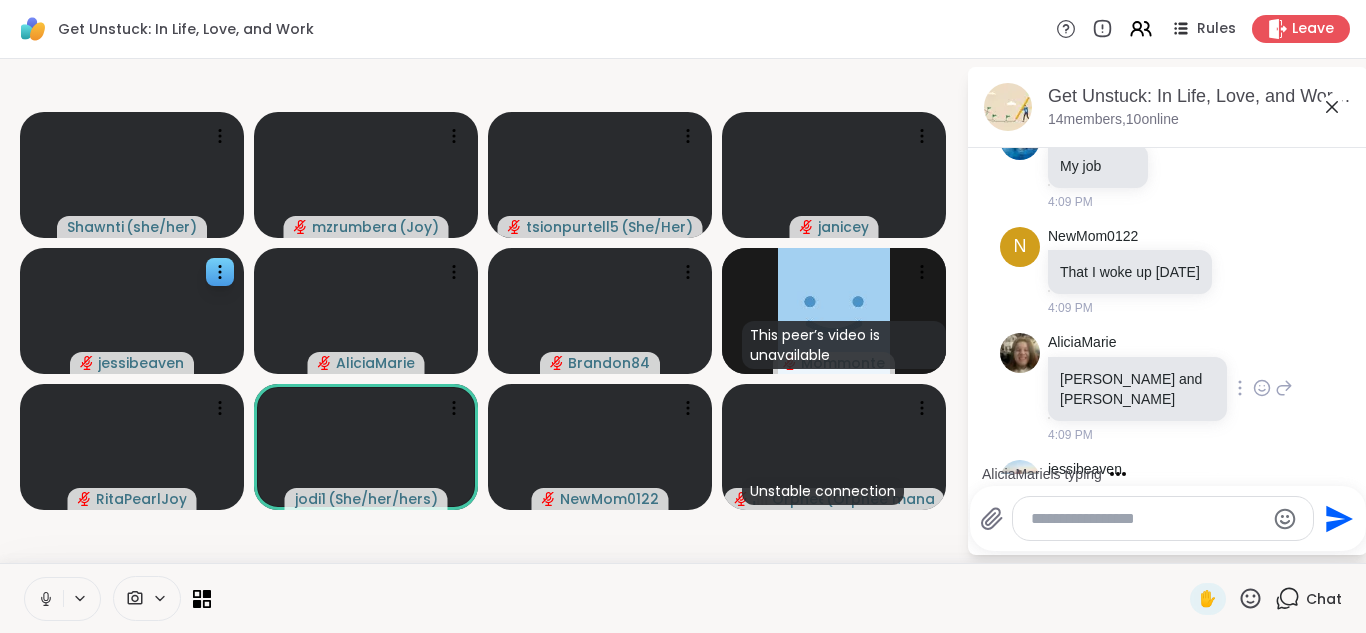 click 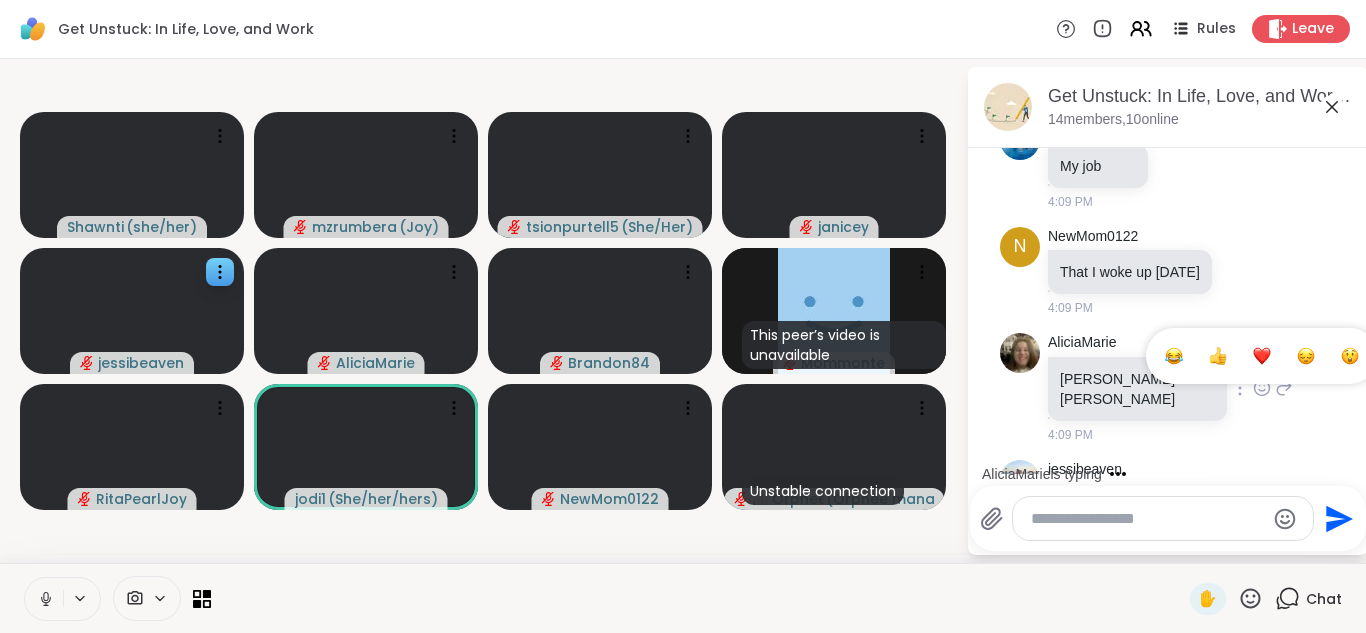 click at bounding box center [1262, 356] 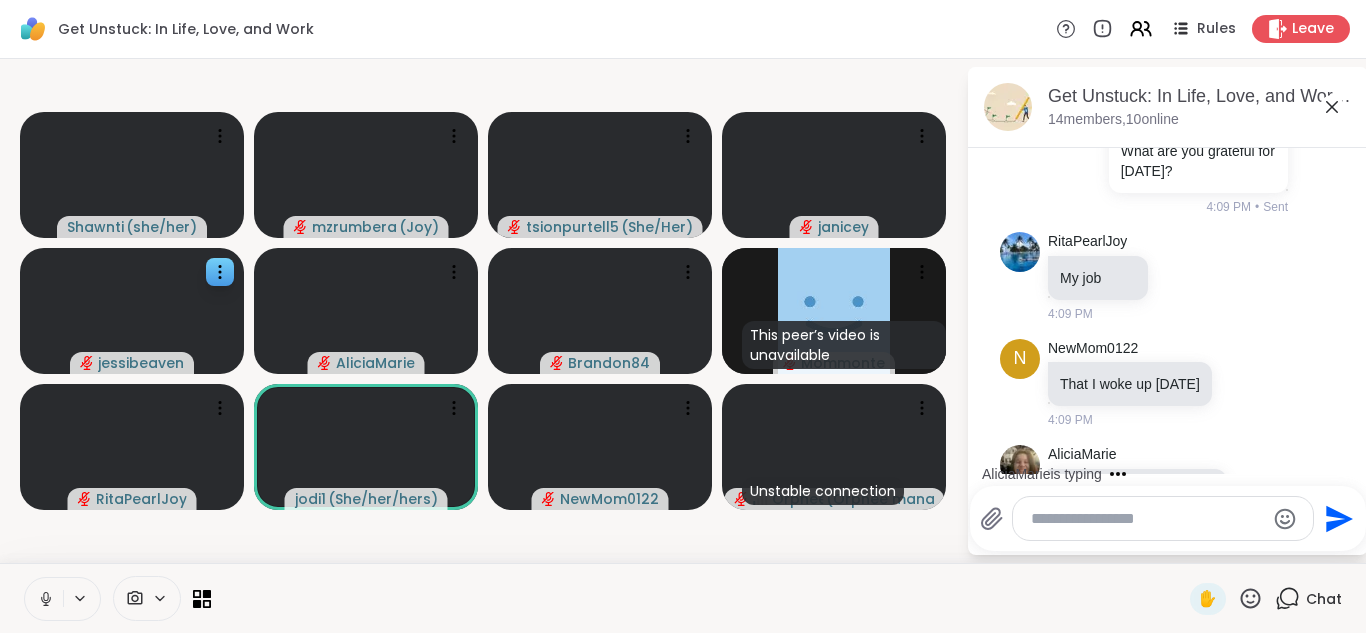 scroll, scrollTop: 2915, scrollLeft: 0, axis: vertical 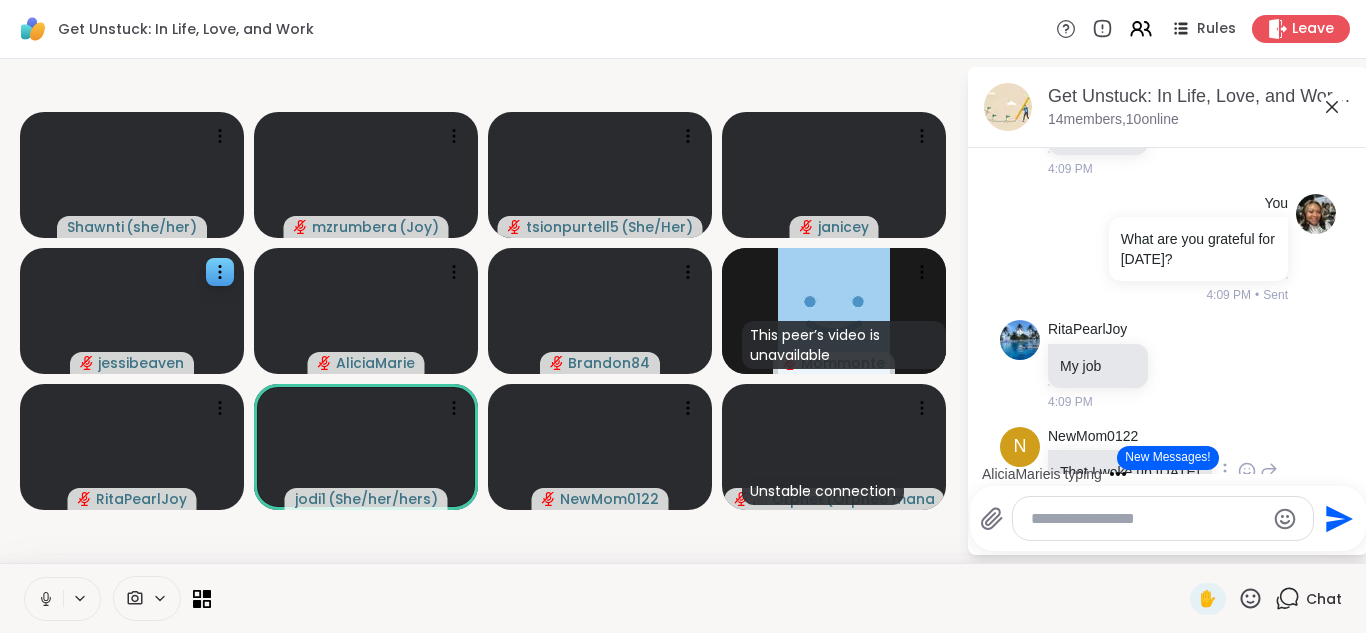 click 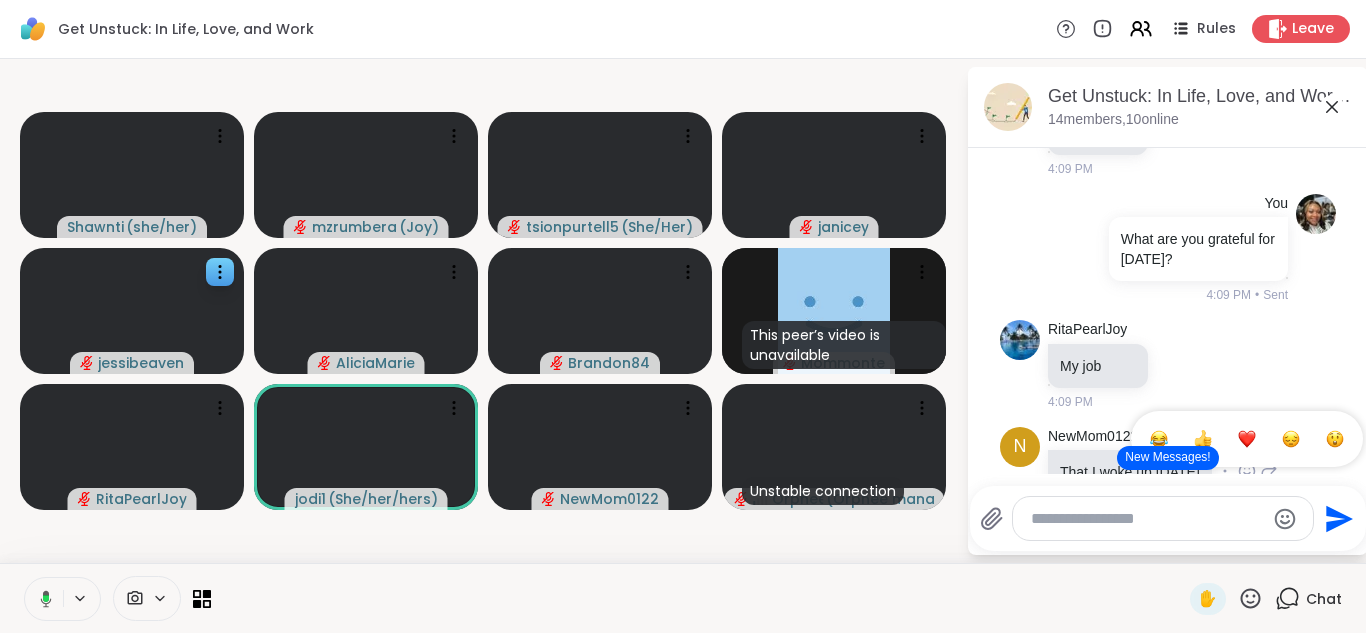 click at bounding box center (1247, 439) 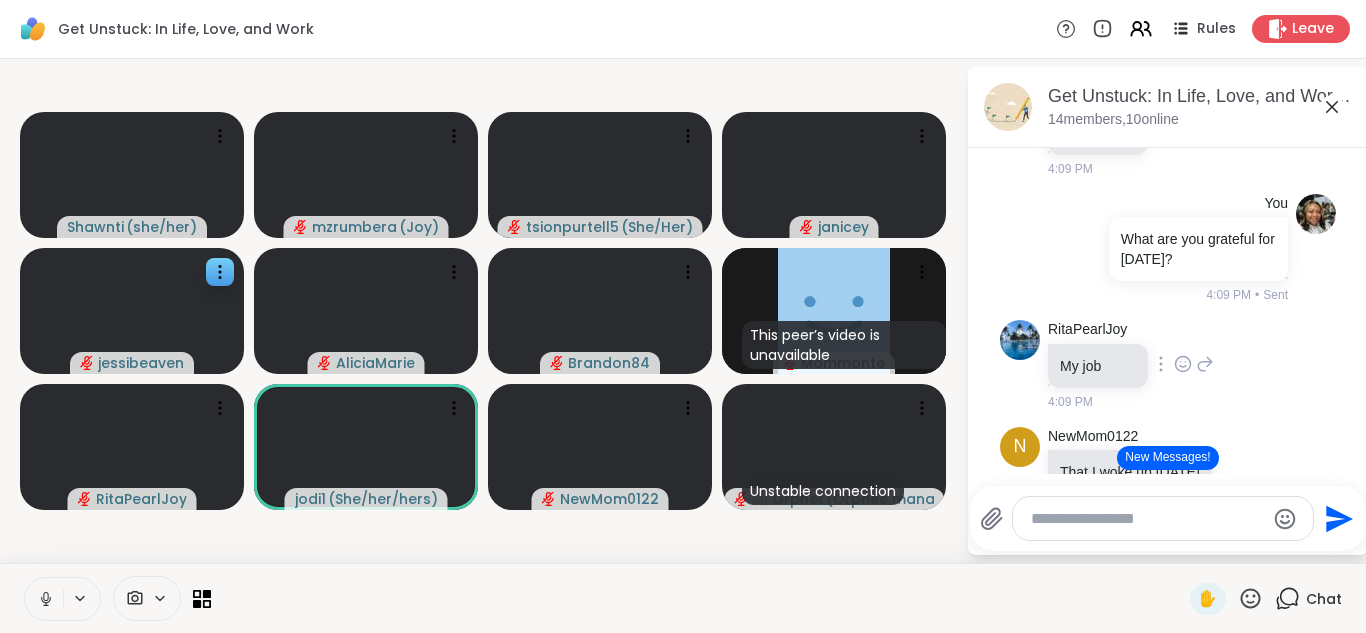 click 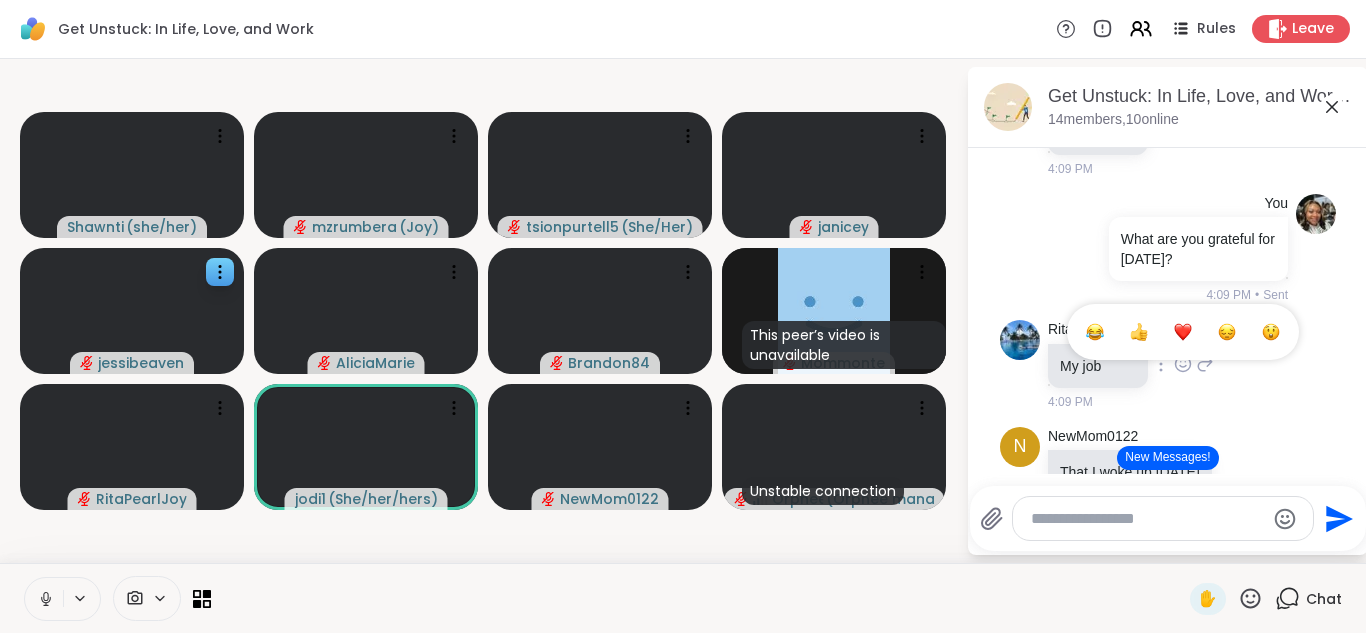 click at bounding box center [1183, 332] 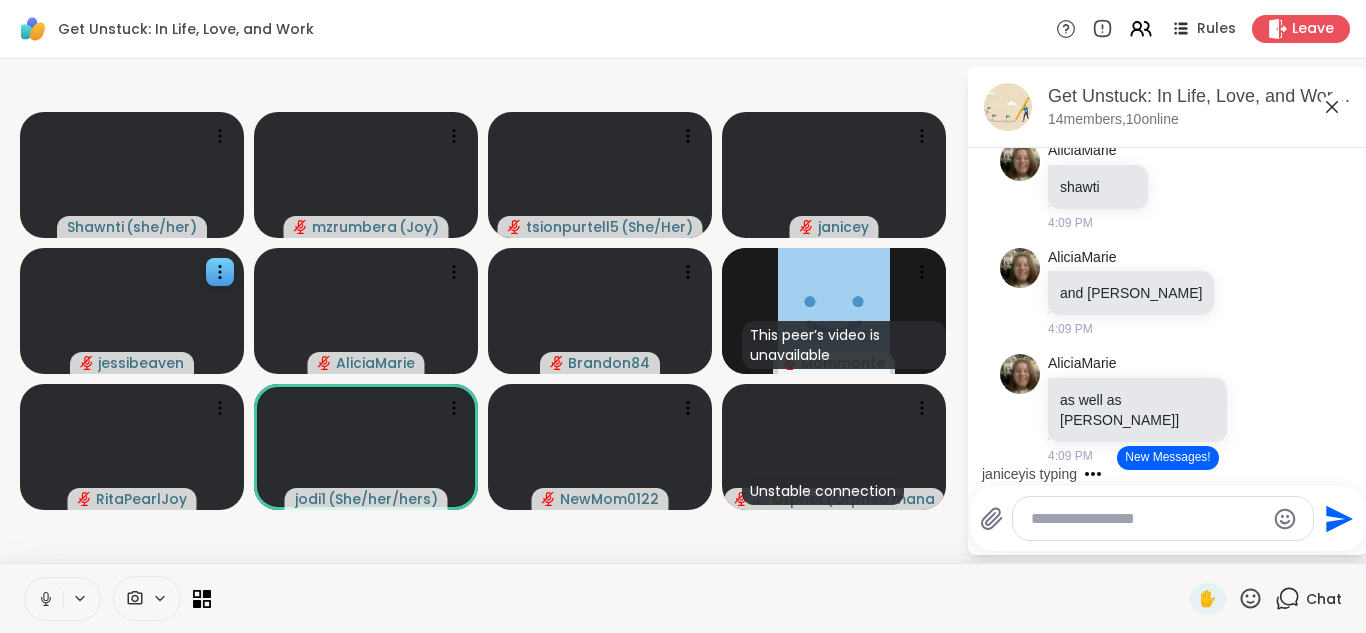 scroll, scrollTop: 2515, scrollLeft: 0, axis: vertical 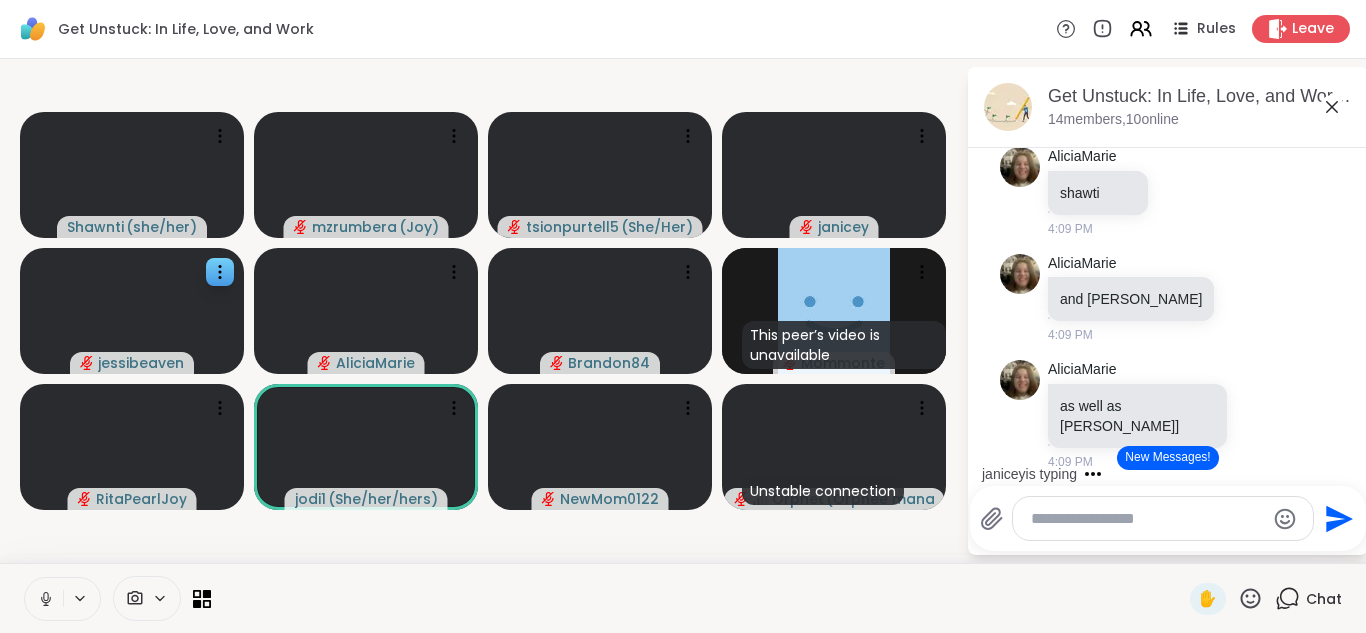 click 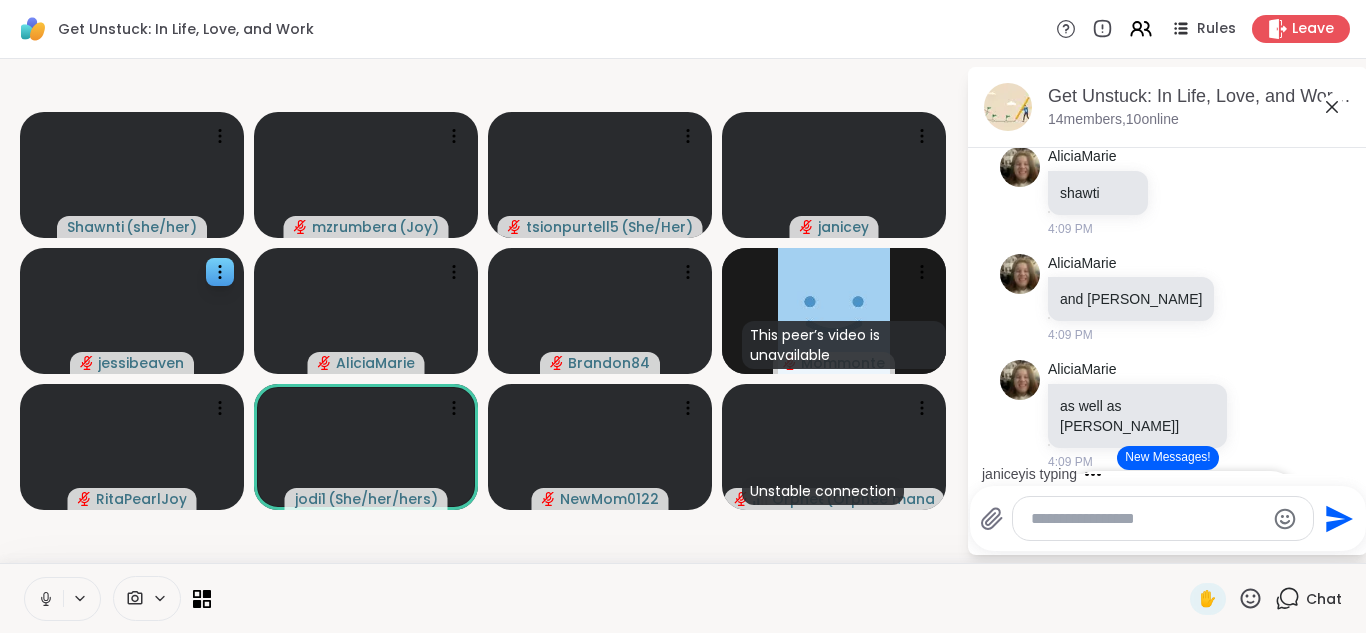 click at bounding box center (1183, 499) 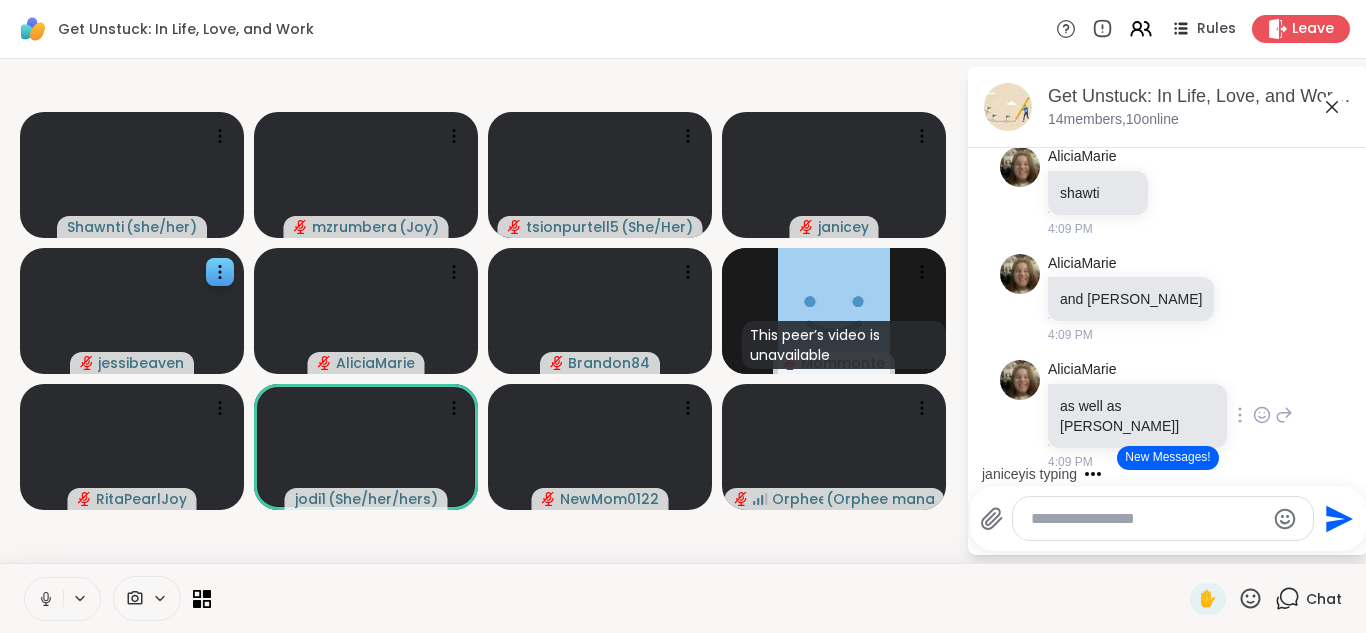 click 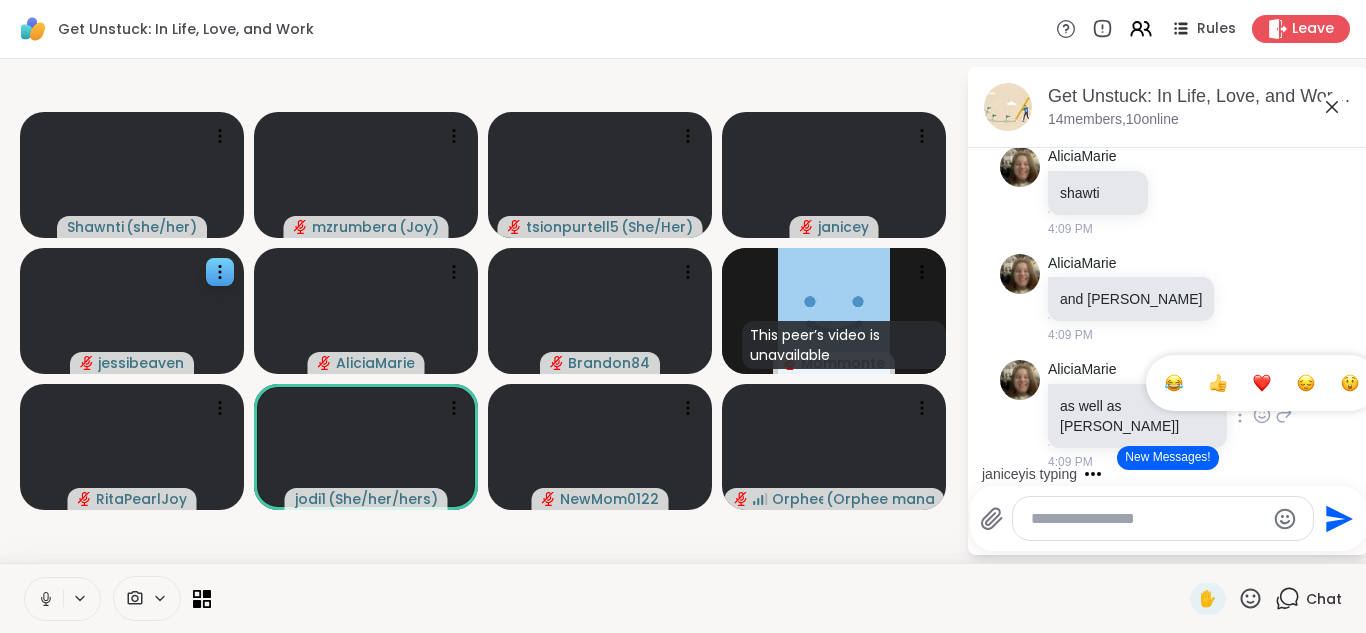 click at bounding box center (1262, 383) 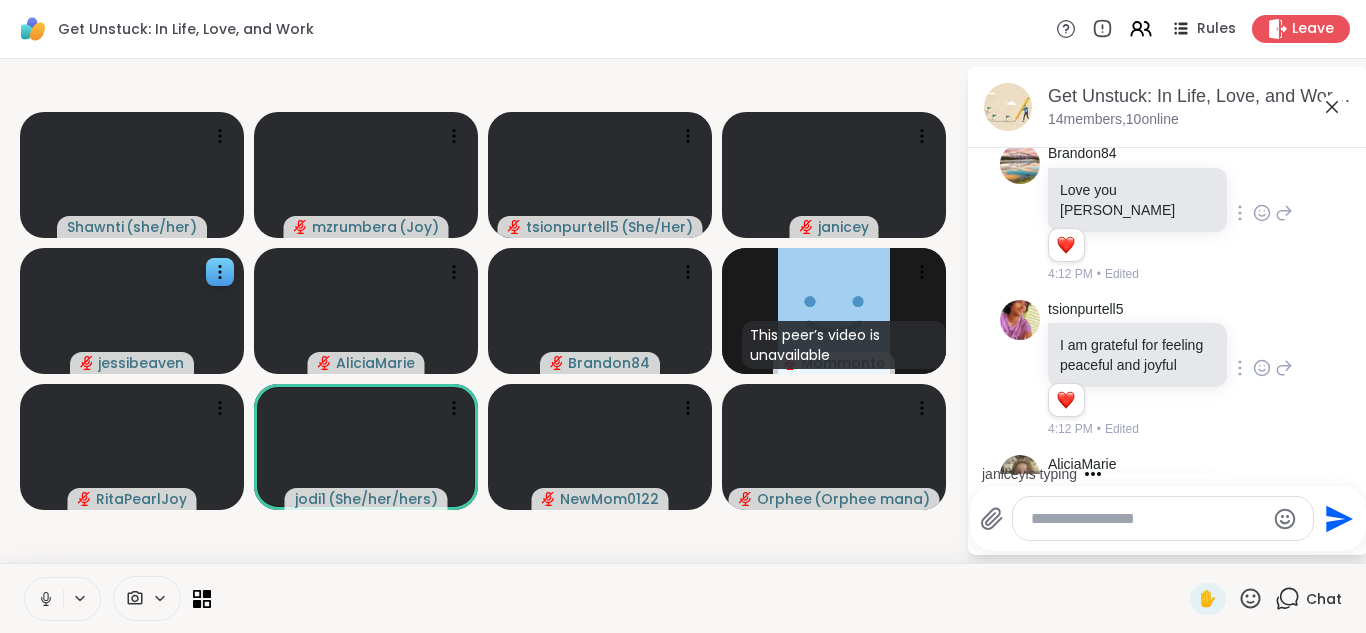 scroll, scrollTop: 3998, scrollLeft: 0, axis: vertical 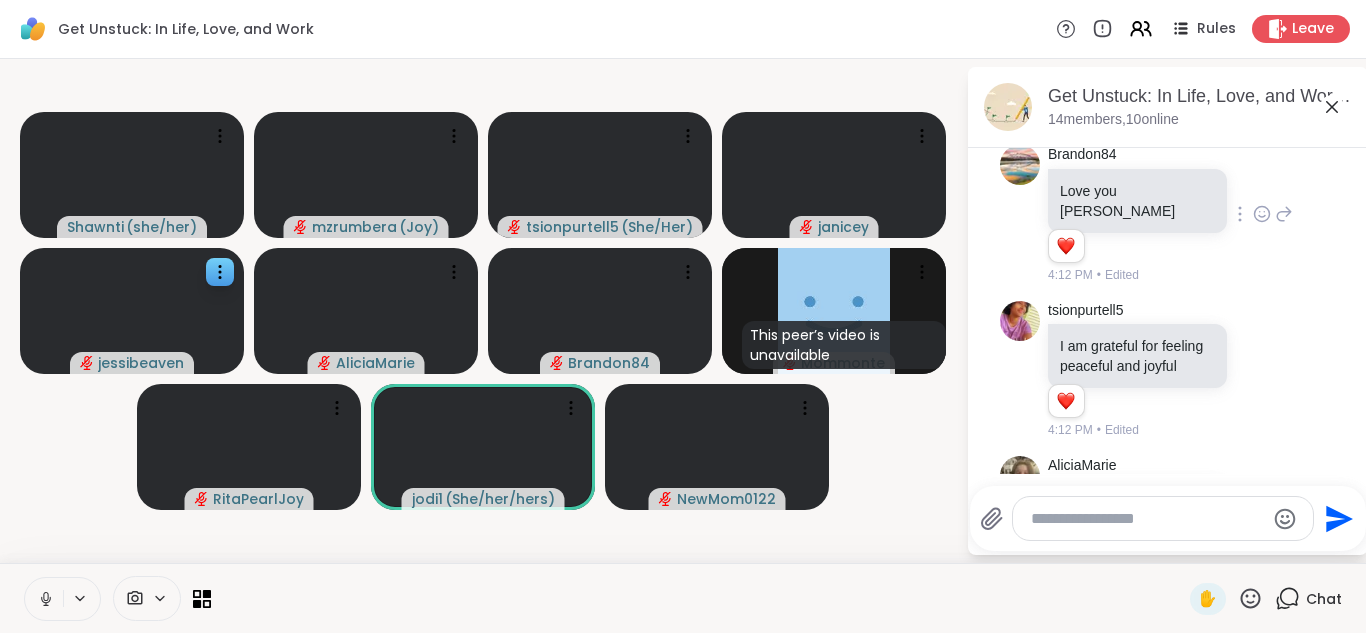 click 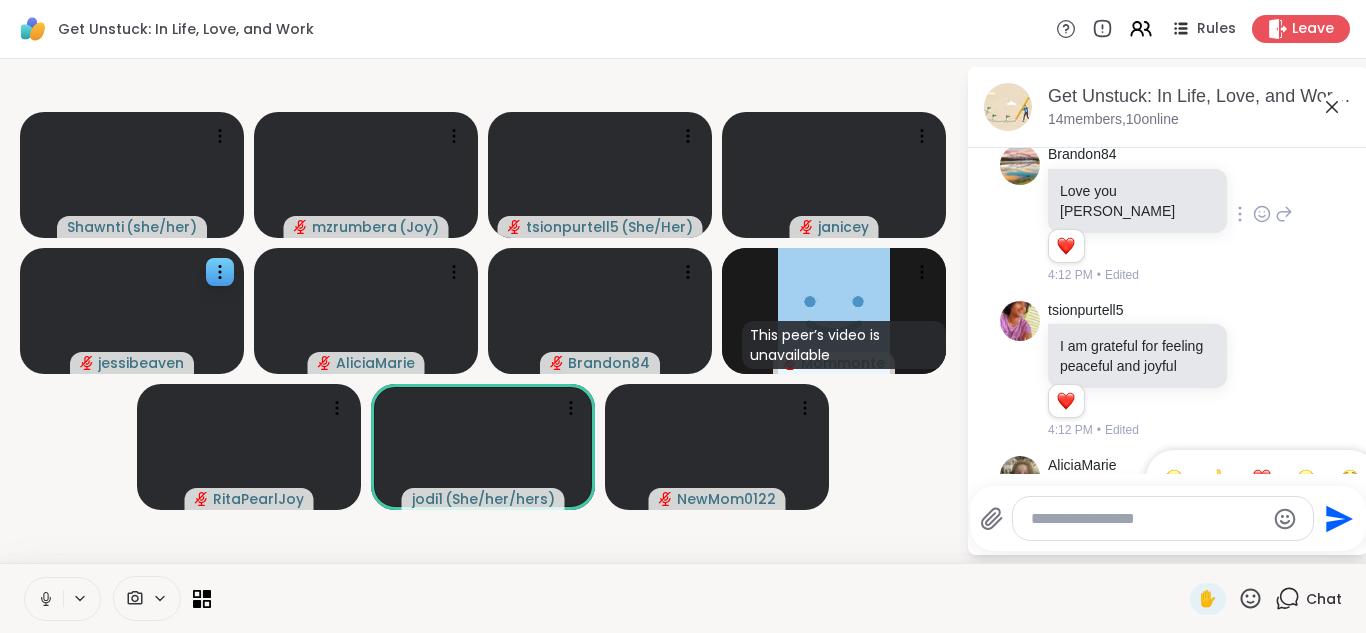 click at bounding box center [1218, 478] 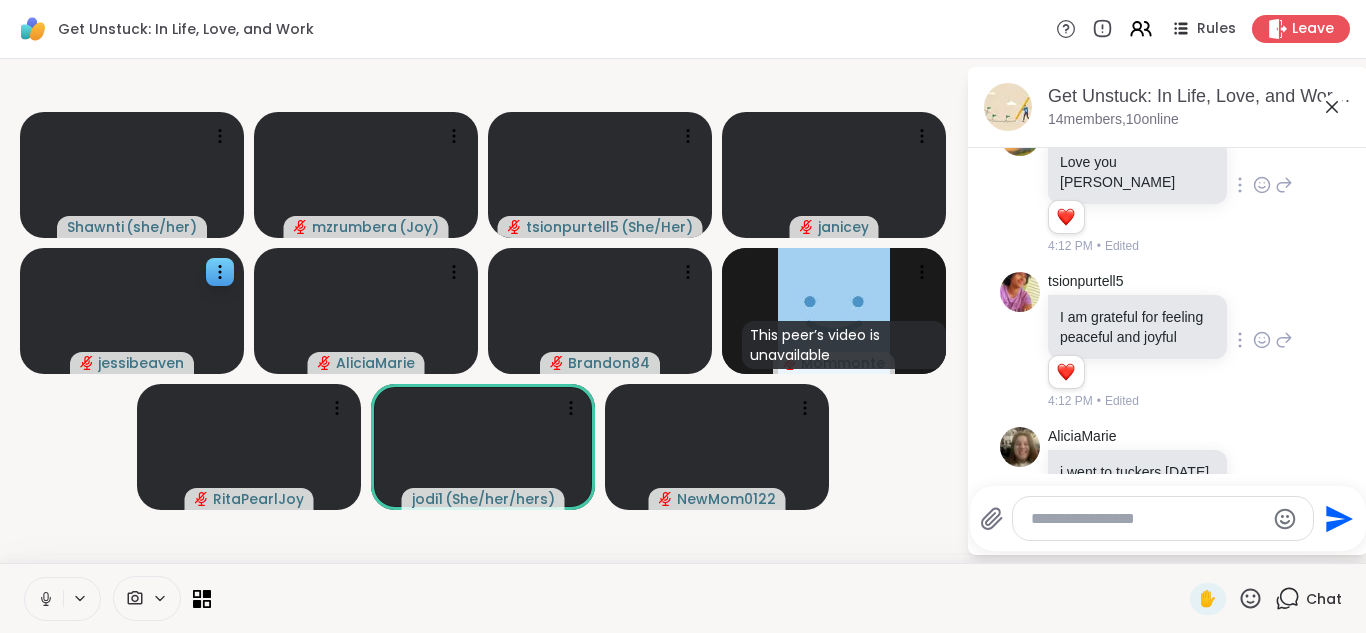 scroll, scrollTop: 4174, scrollLeft: 0, axis: vertical 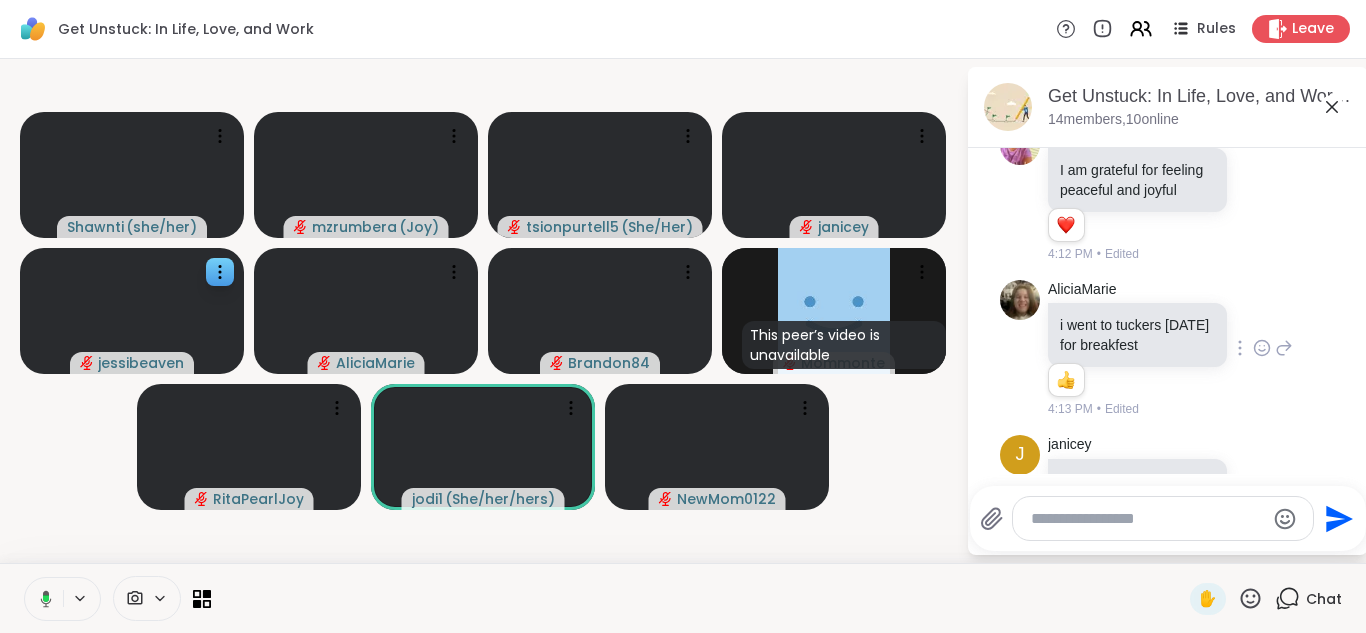 click 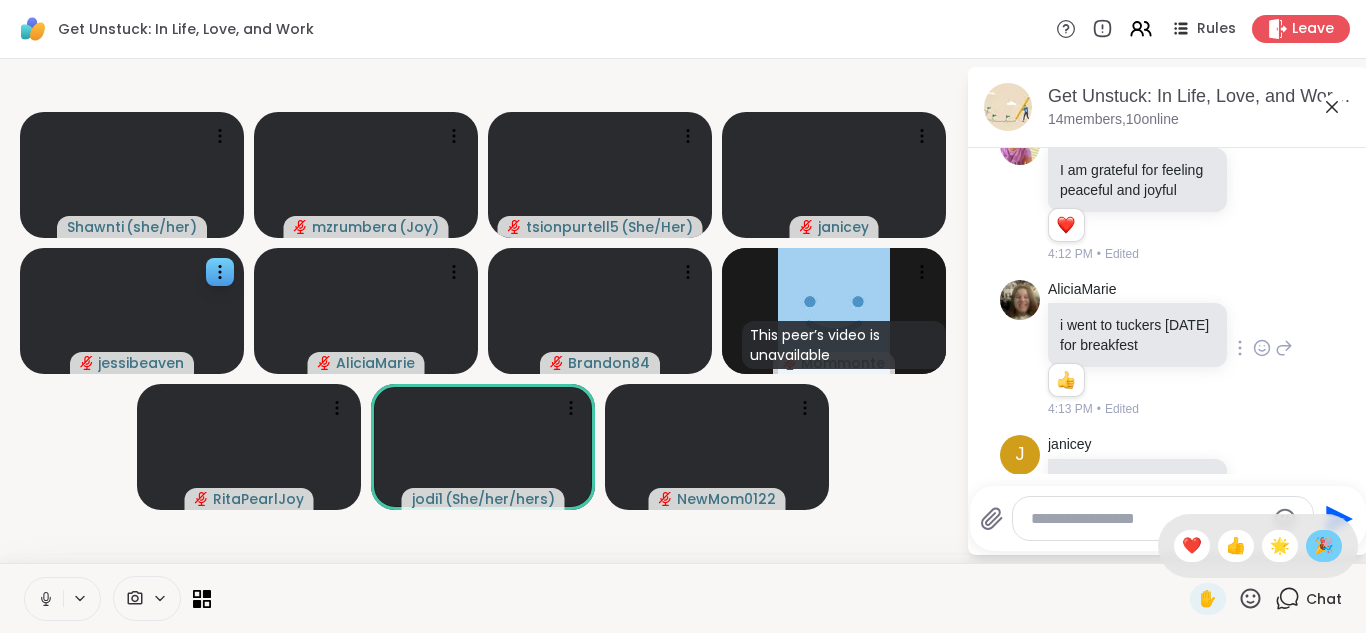 click on "🎉" at bounding box center (1324, 546) 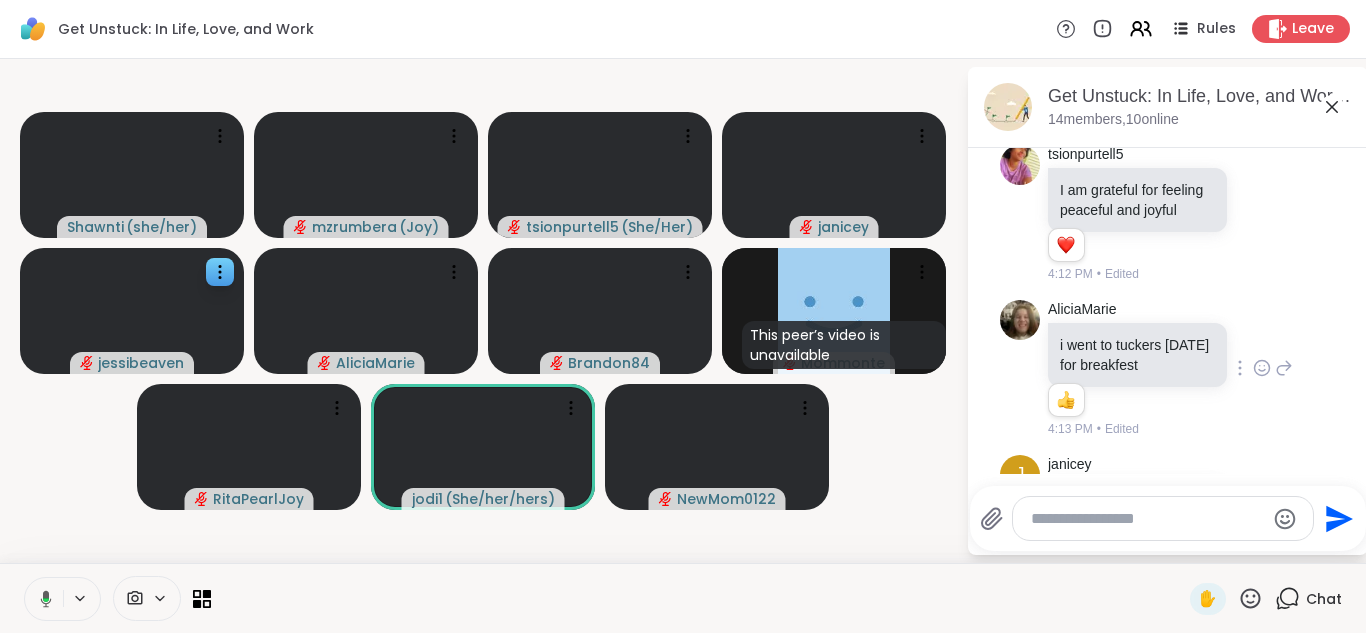 scroll, scrollTop: 4202, scrollLeft: 0, axis: vertical 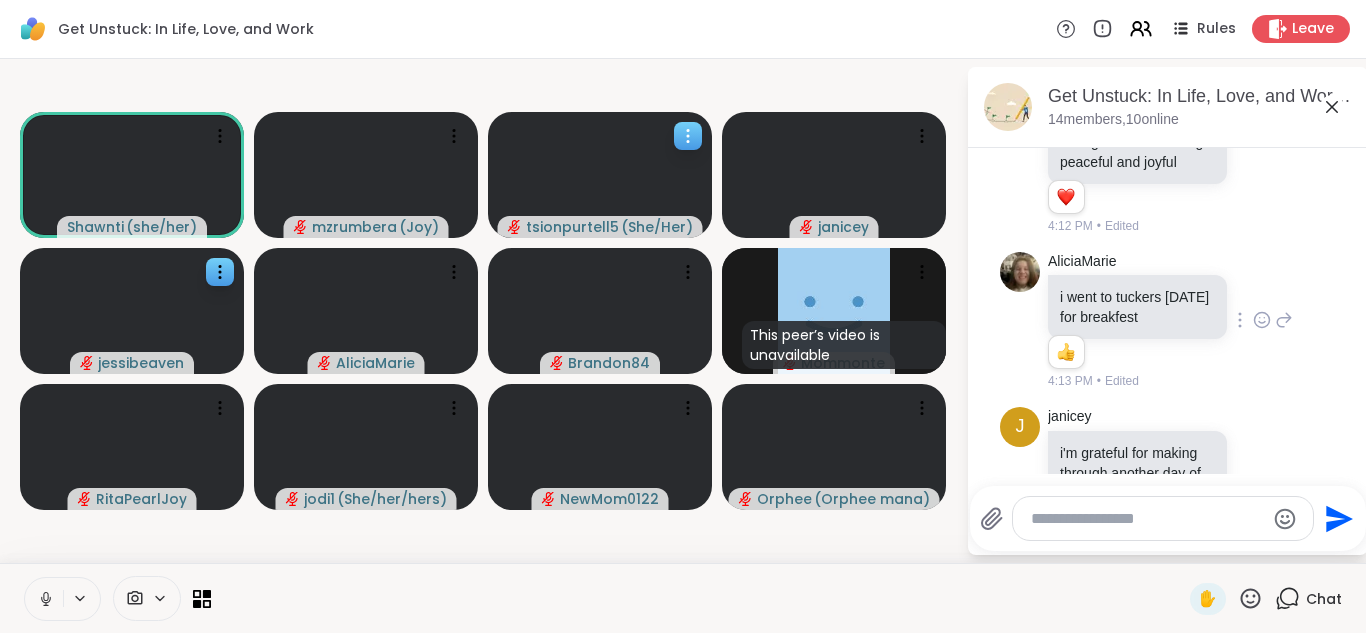 click 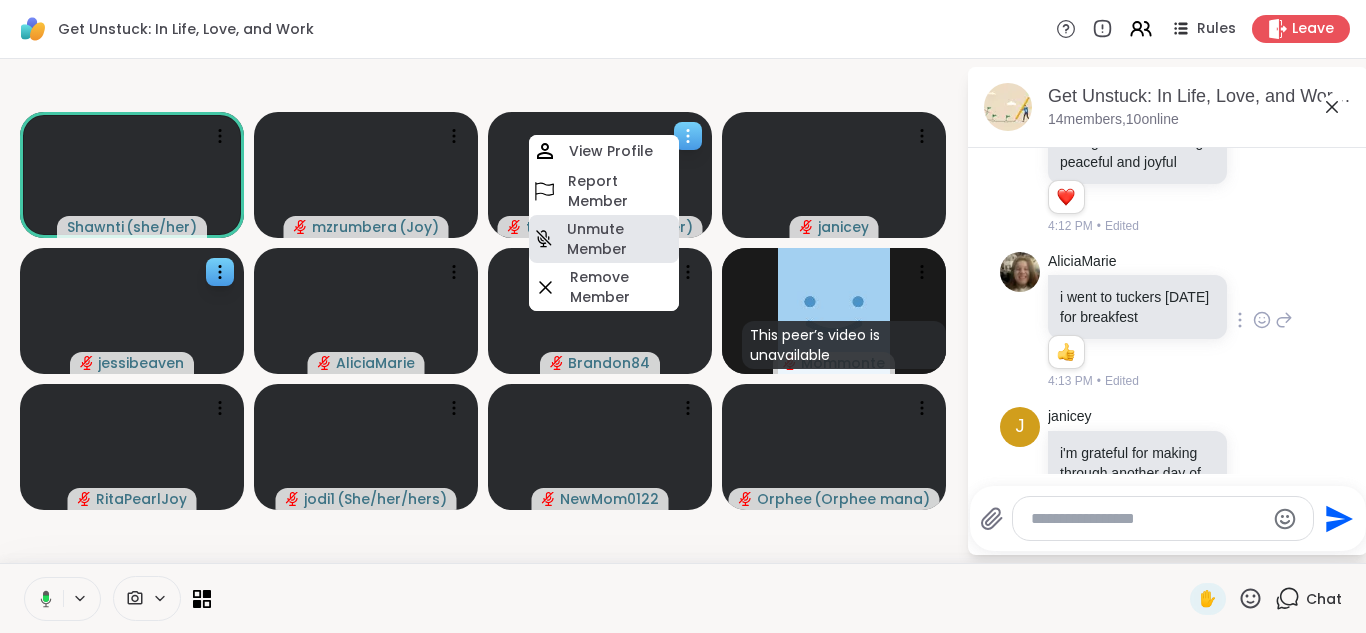 click on "Unmute Member" at bounding box center (621, 239) 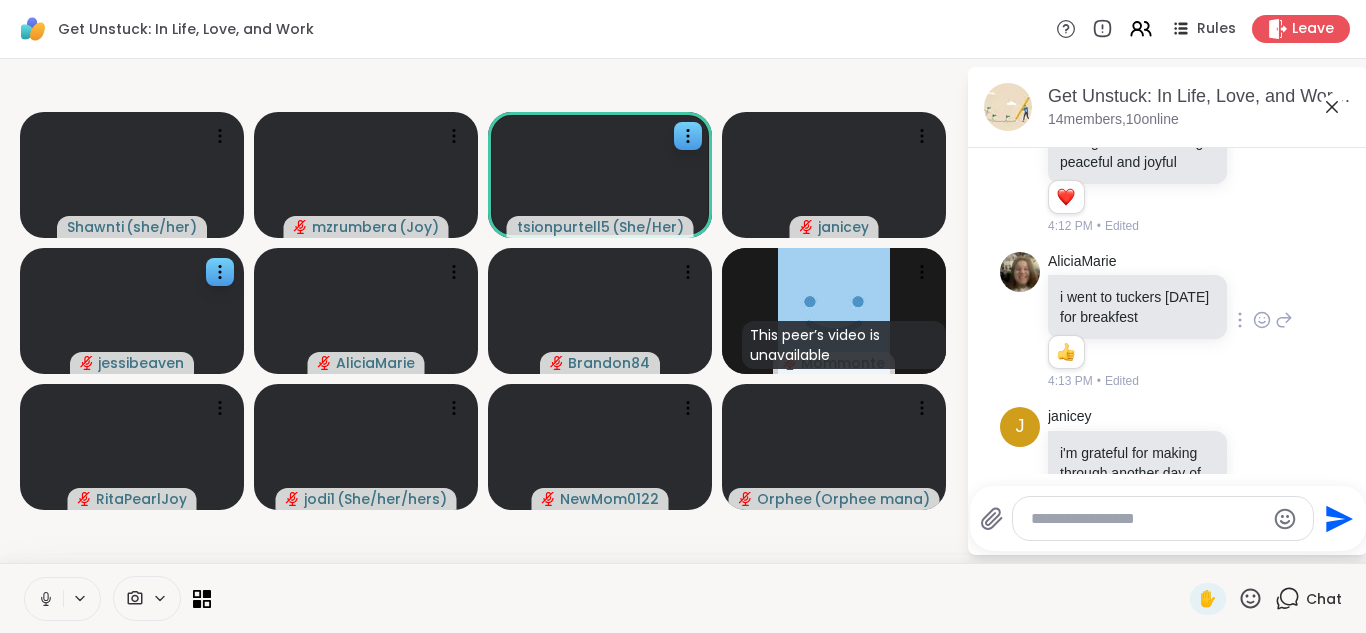 click 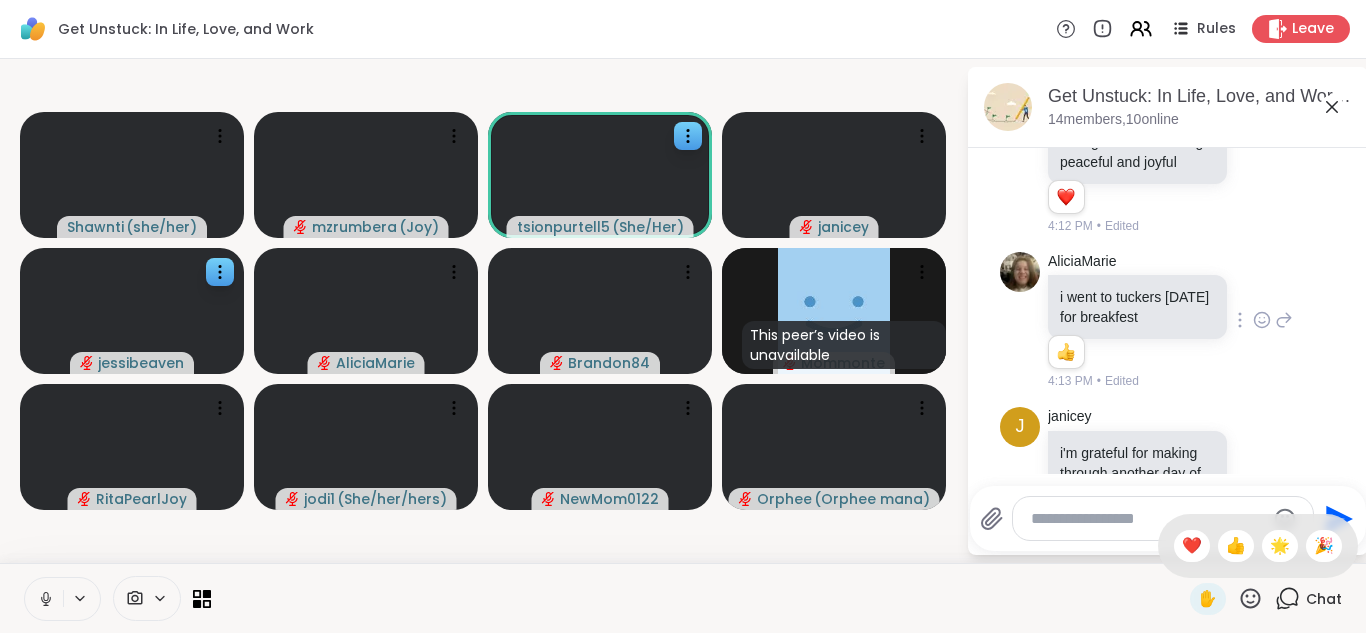 drag, startPoint x: 1173, startPoint y: 545, endPoint x: 1158, endPoint y: 549, distance: 15.524175 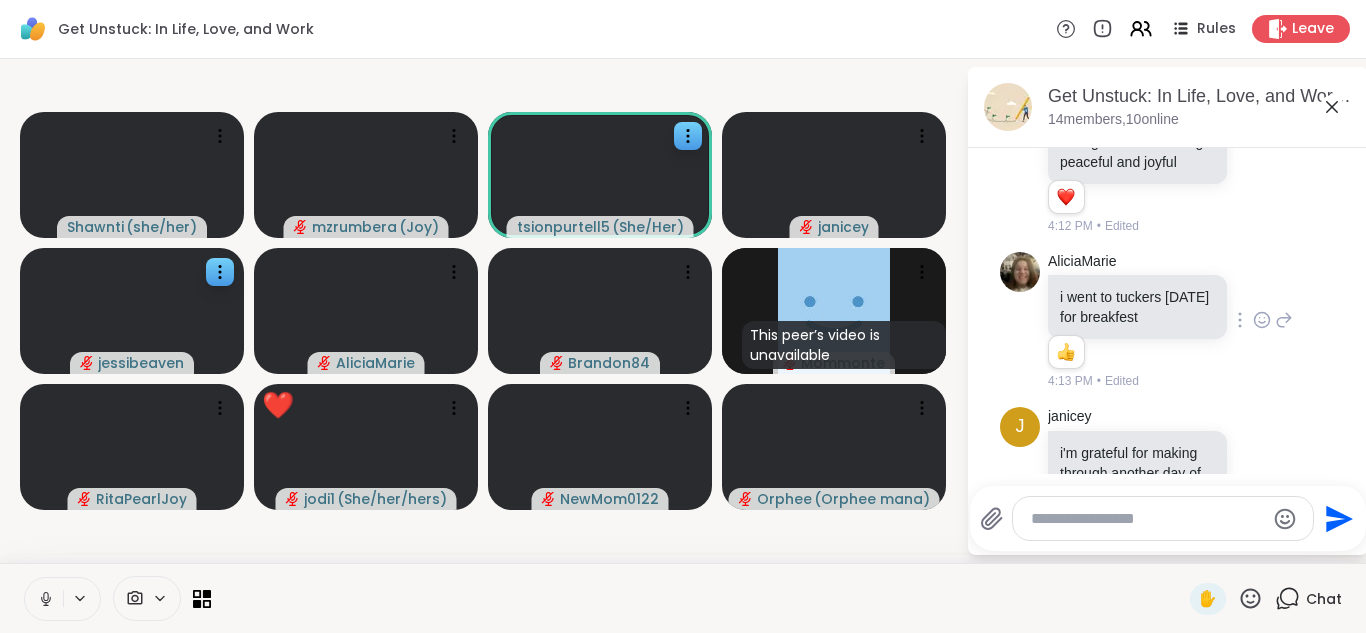 click 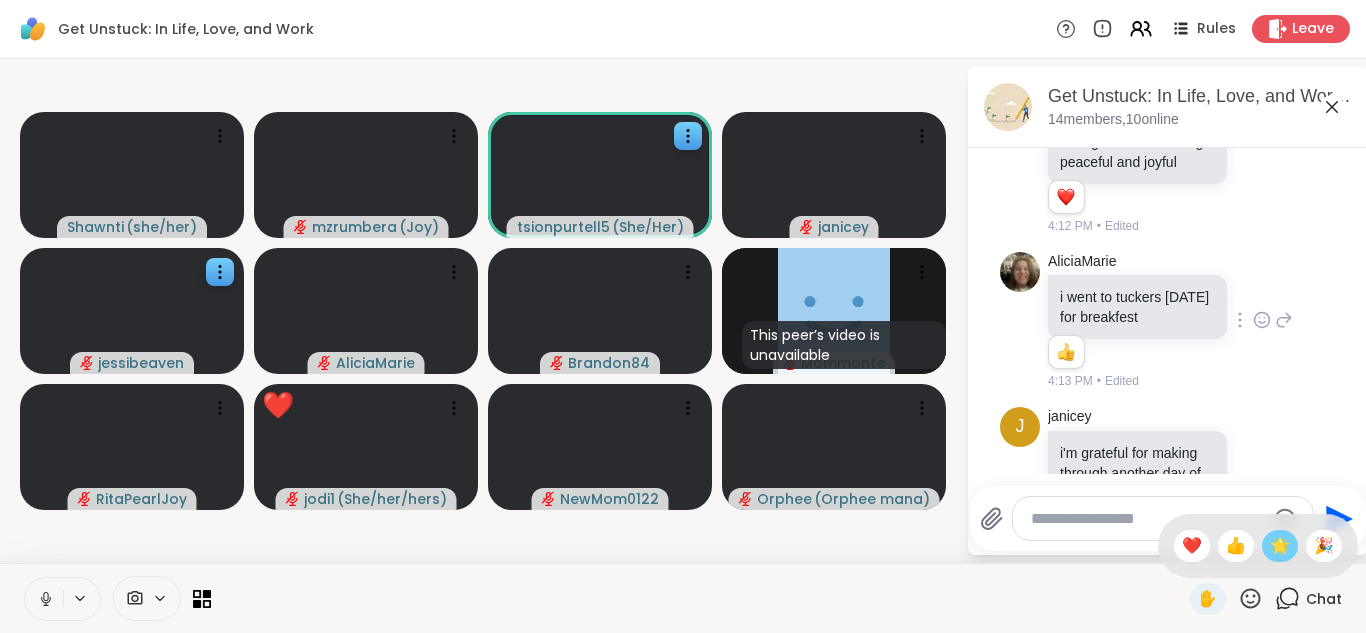 click on "🌟" at bounding box center [1280, 546] 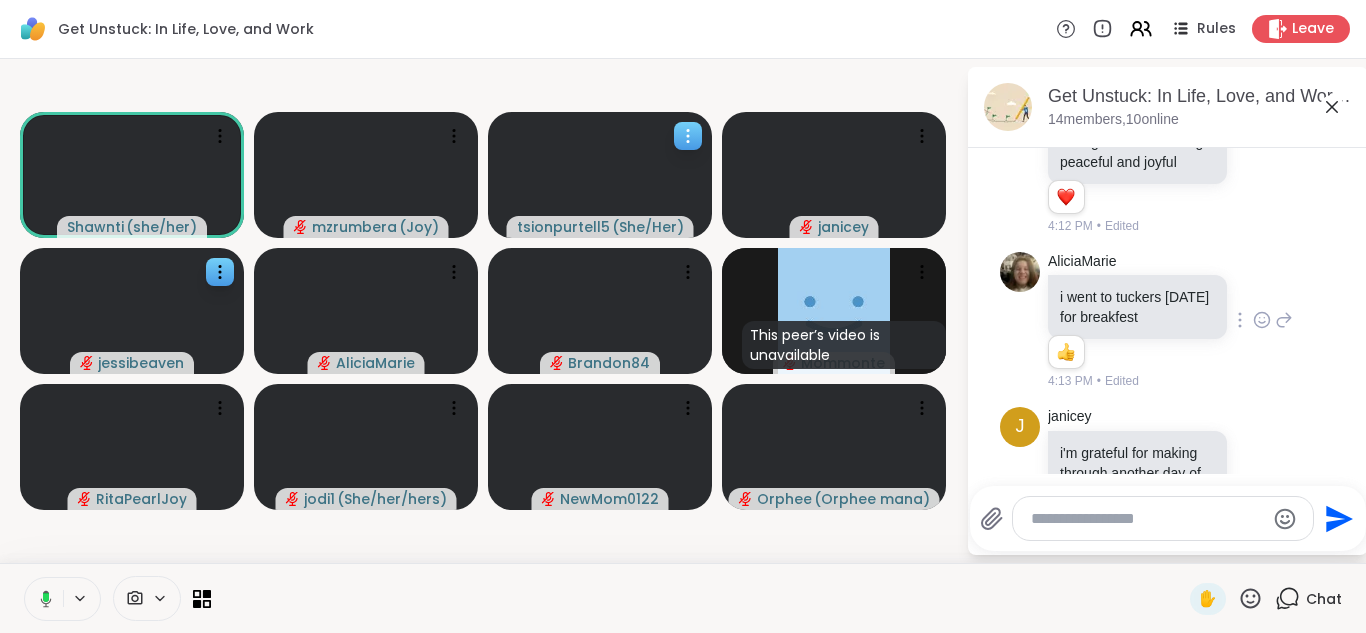 click 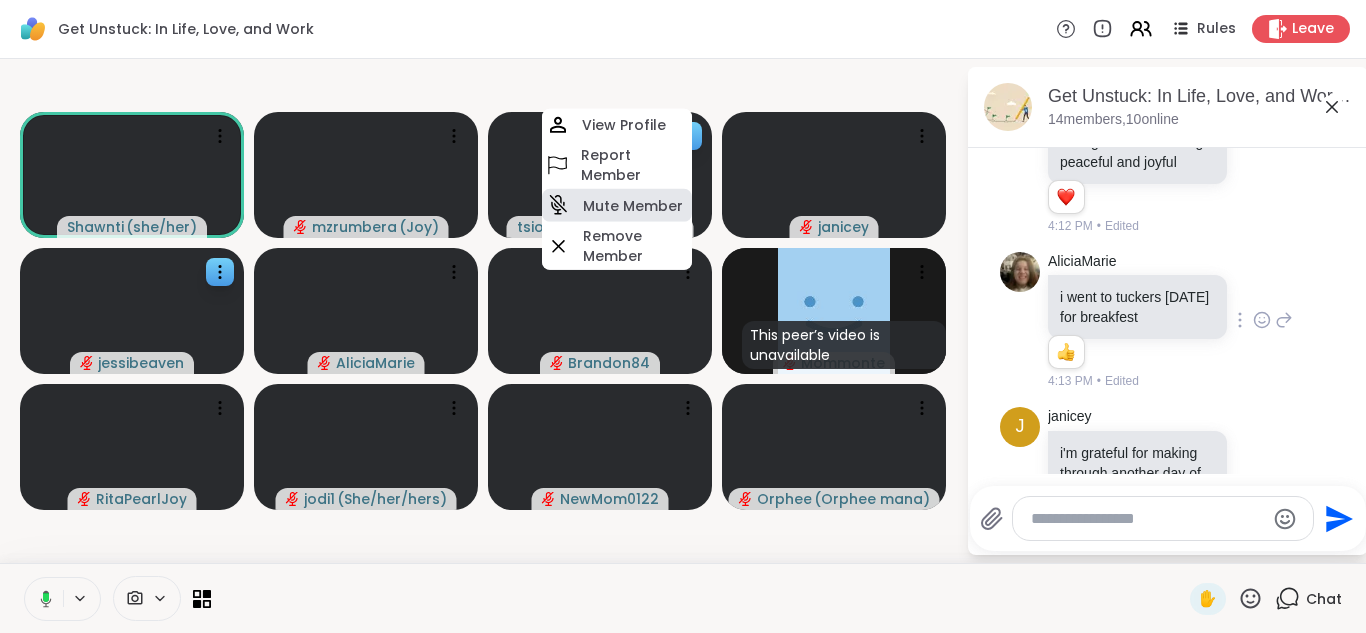 click on "Mute Member" at bounding box center [633, 205] 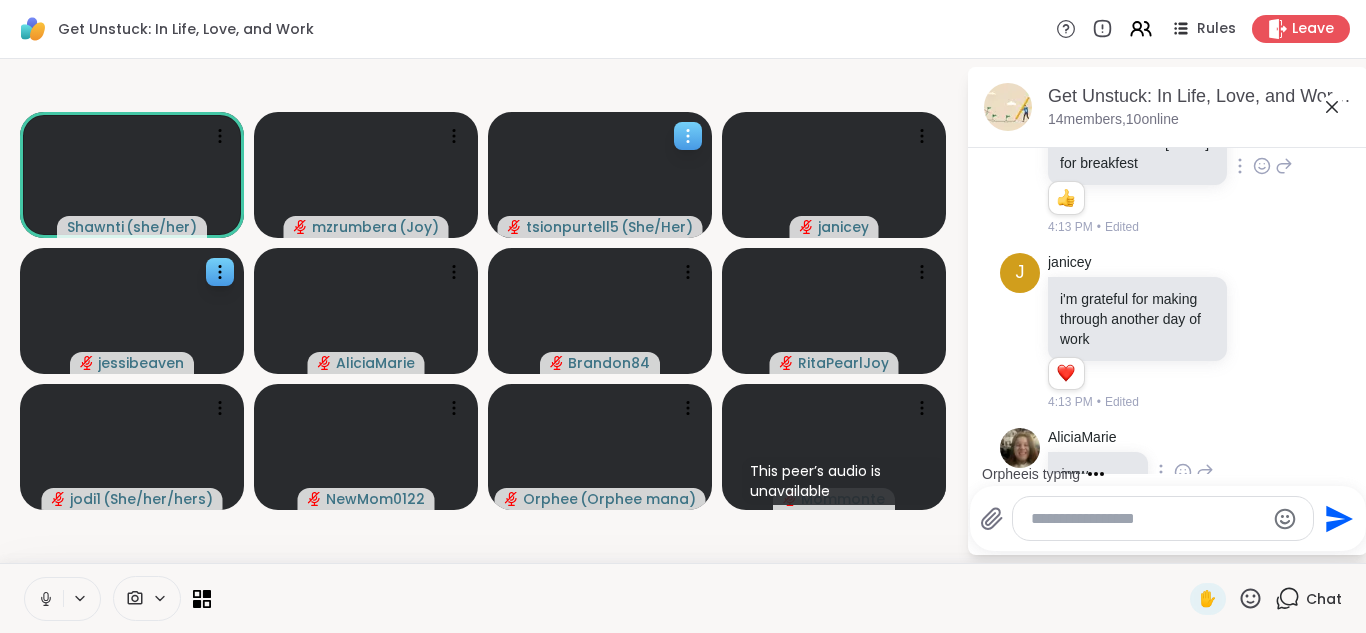 scroll, scrollTop: 4309, scrollLeft: 0, axis: vertical 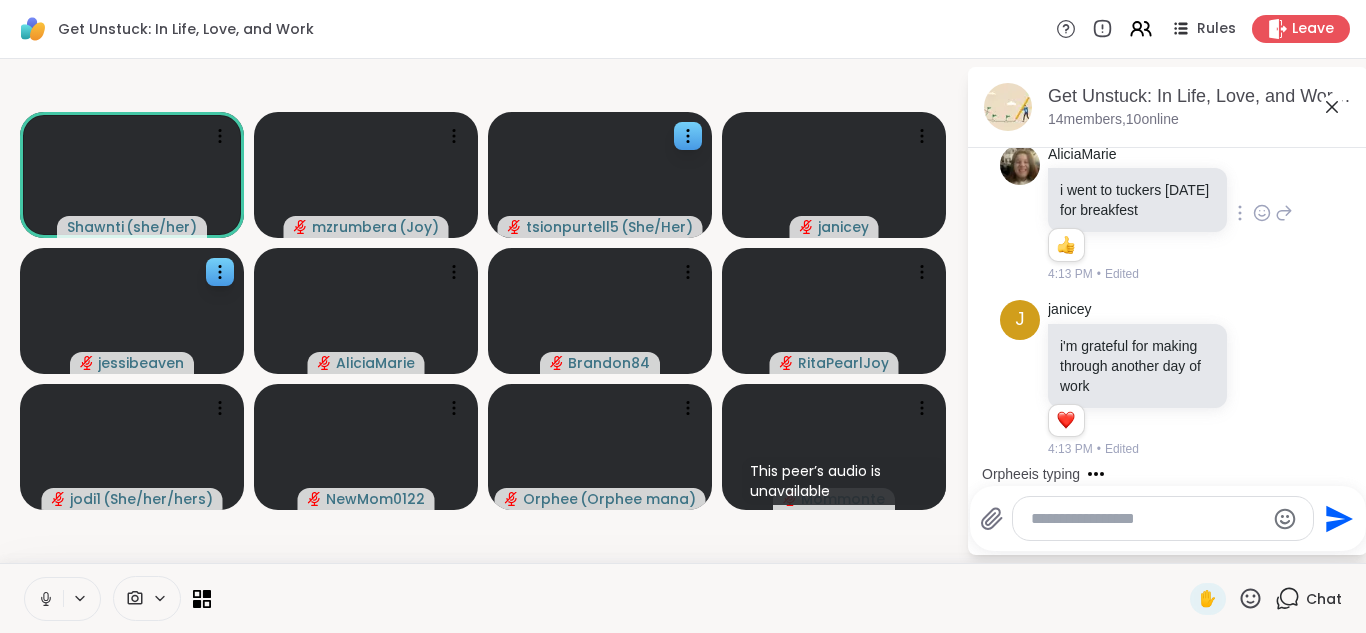 click at bounding box center [1147, 519] 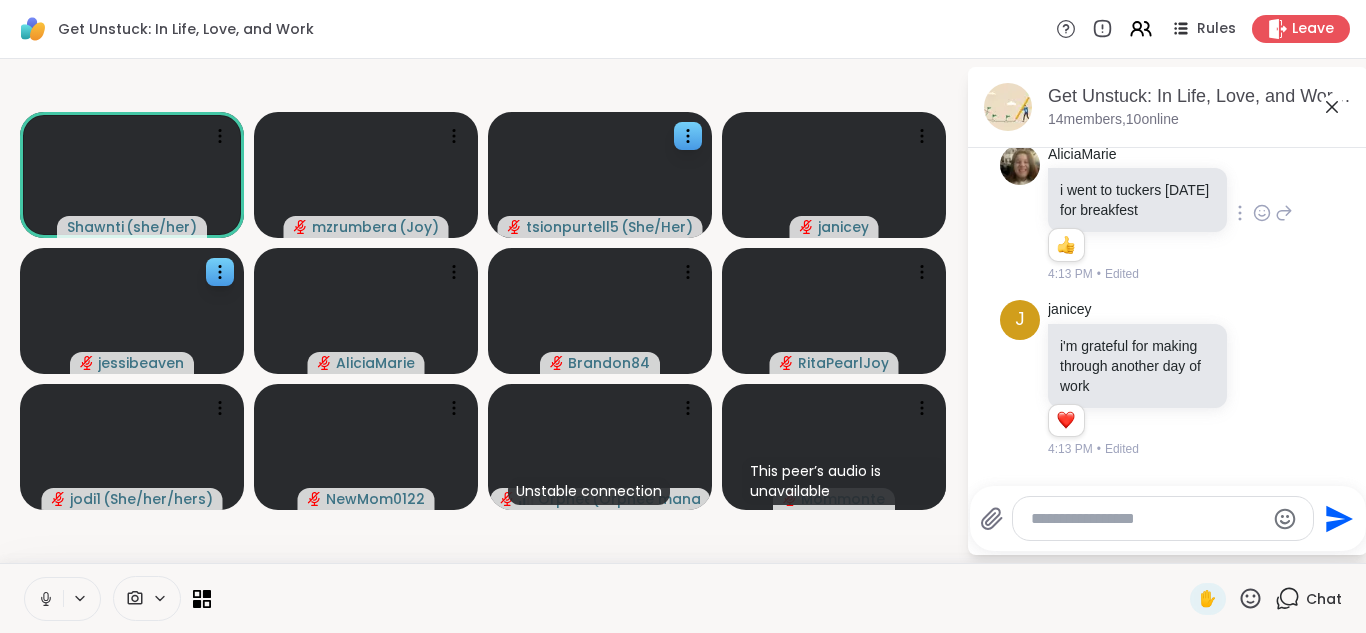 paste on "**********" 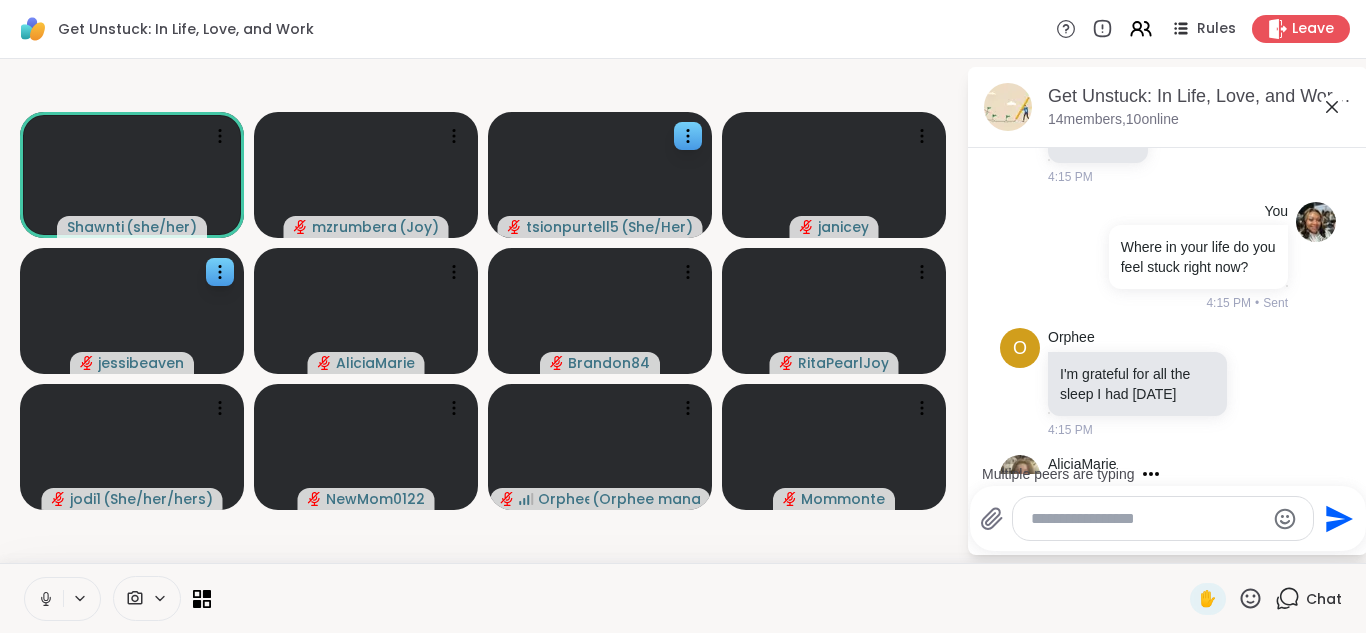 scroll, scrollTop: 4795, scrollLeft: 0, axis: vertical 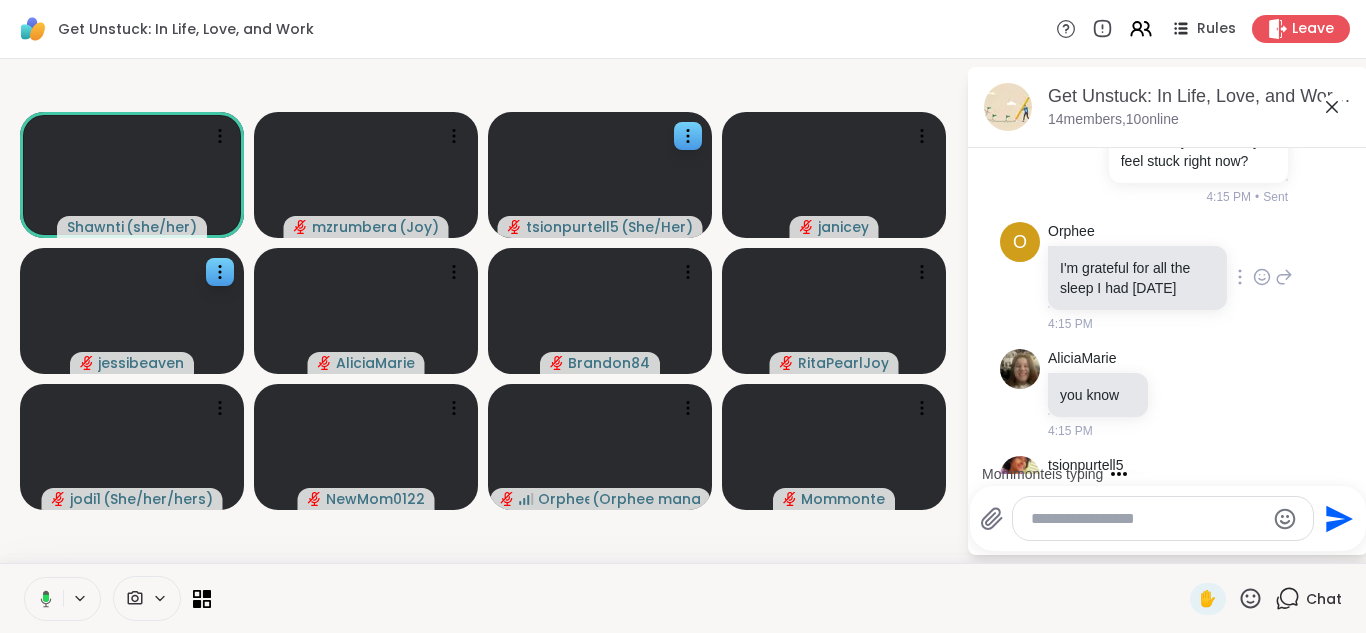 click 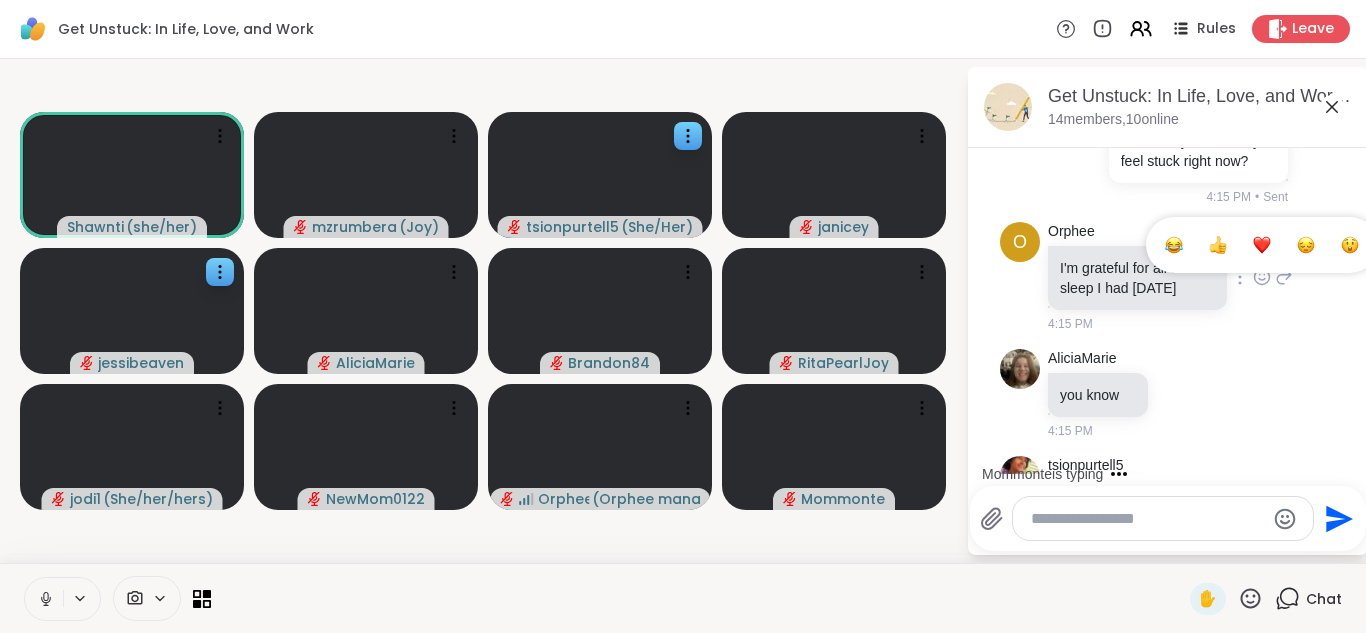 click at bounding box center [1262, 245] 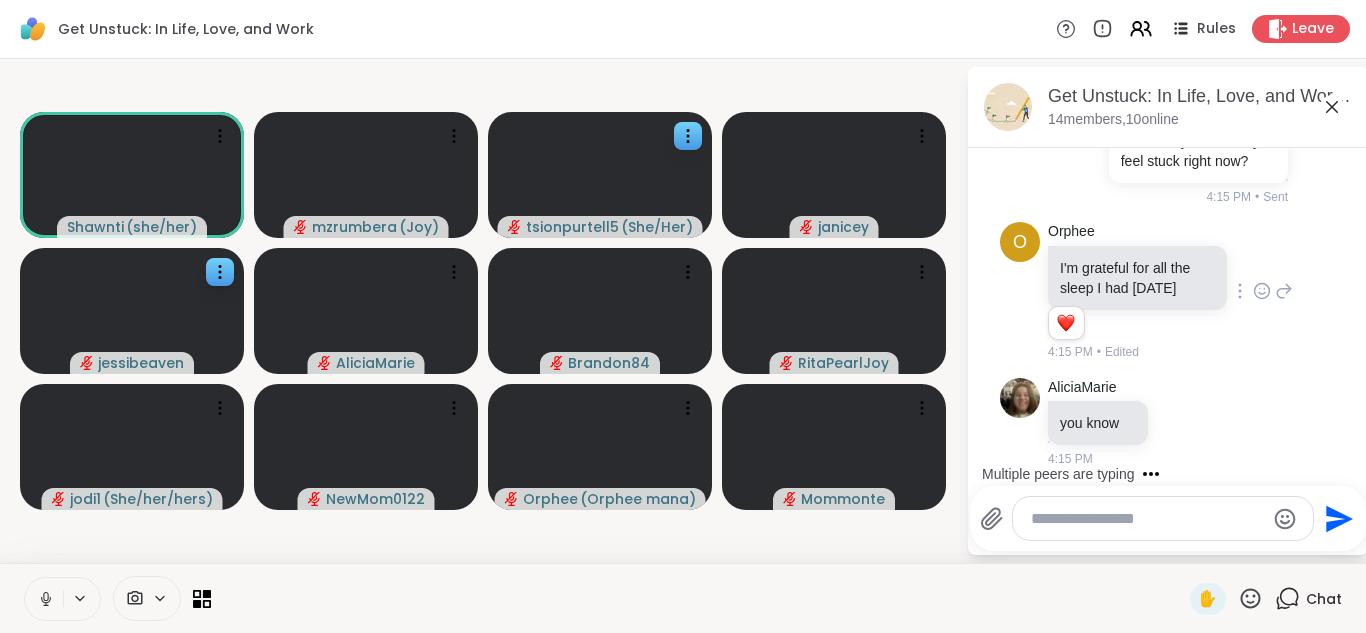 scroll, scrollTop: 4950, scrollLeft: 0, axis: vertical 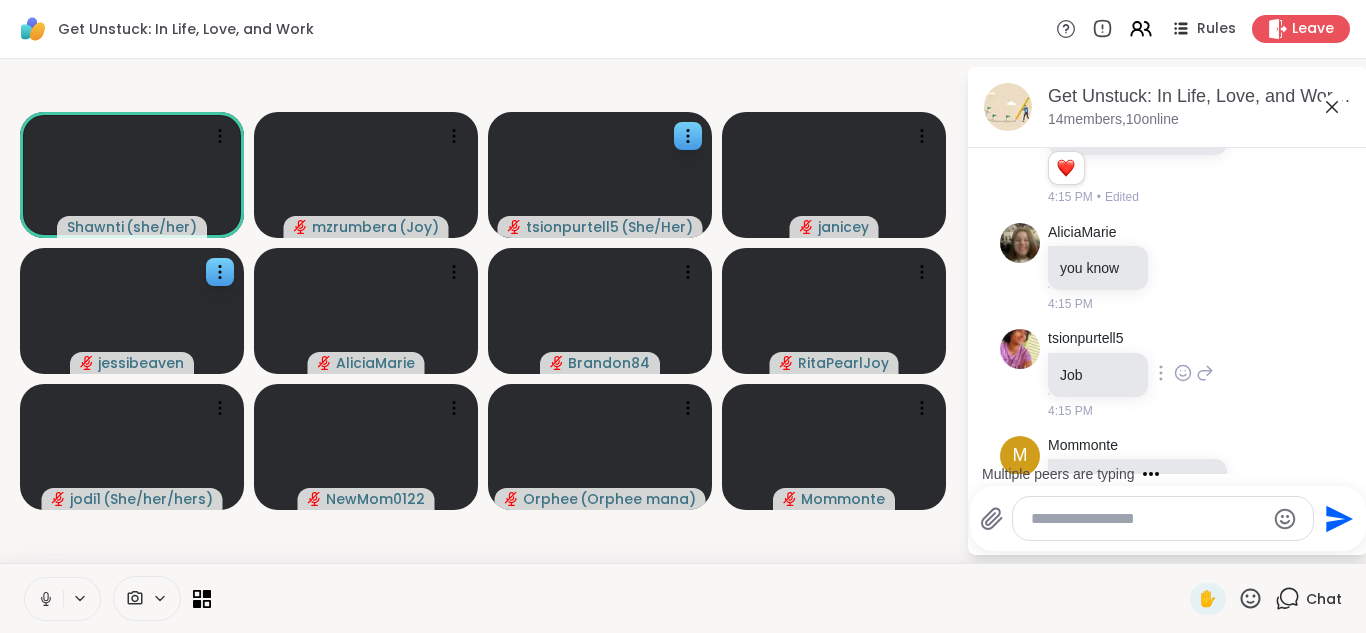 click 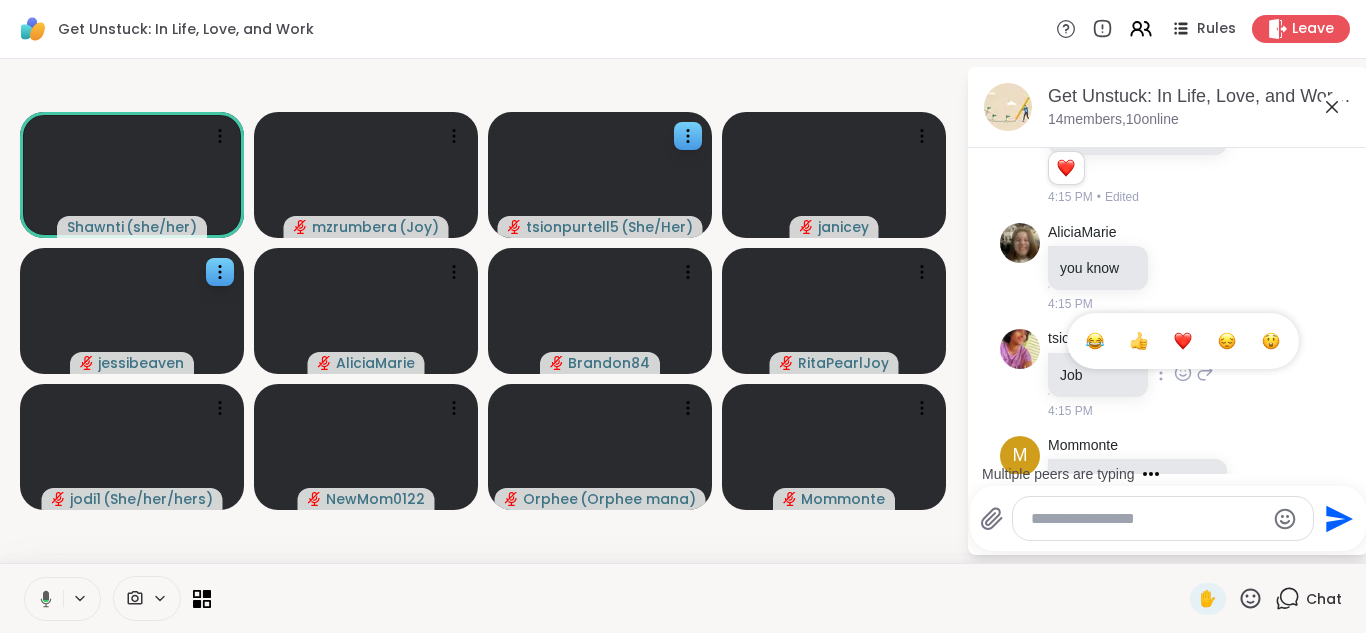 click at bounding box center (1183, 341) 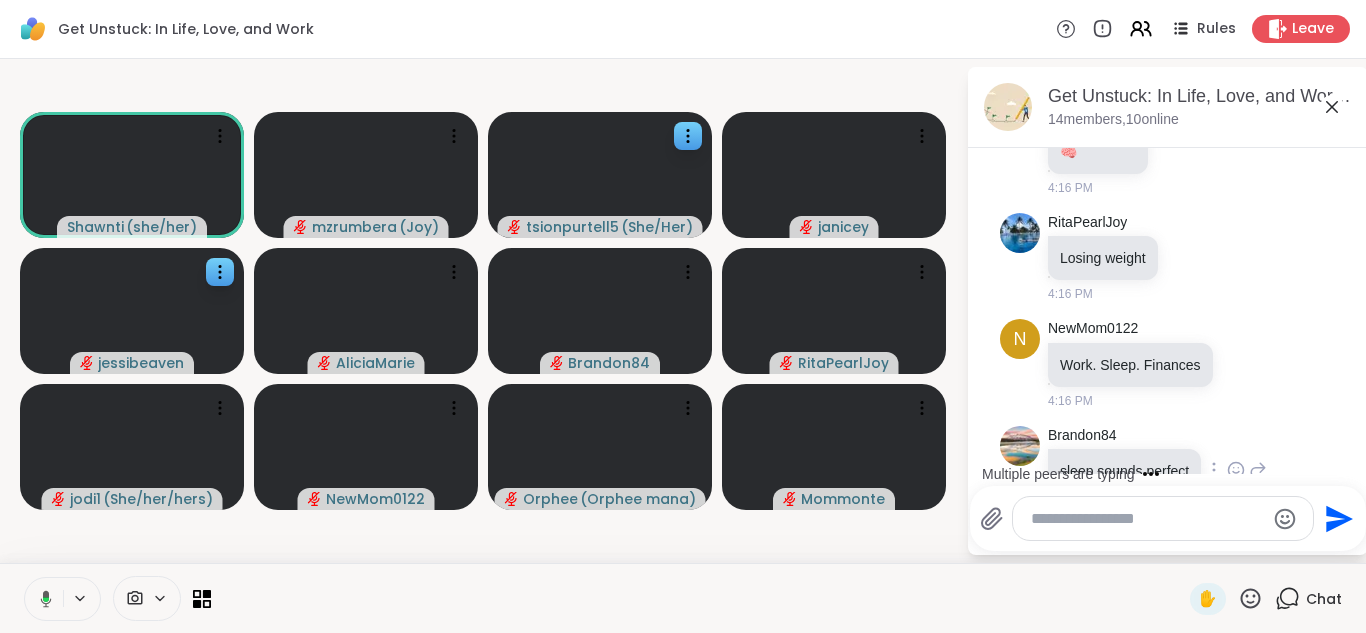 scroll, scrollTop: 5565, scrollLeft: 0, axis: vertical 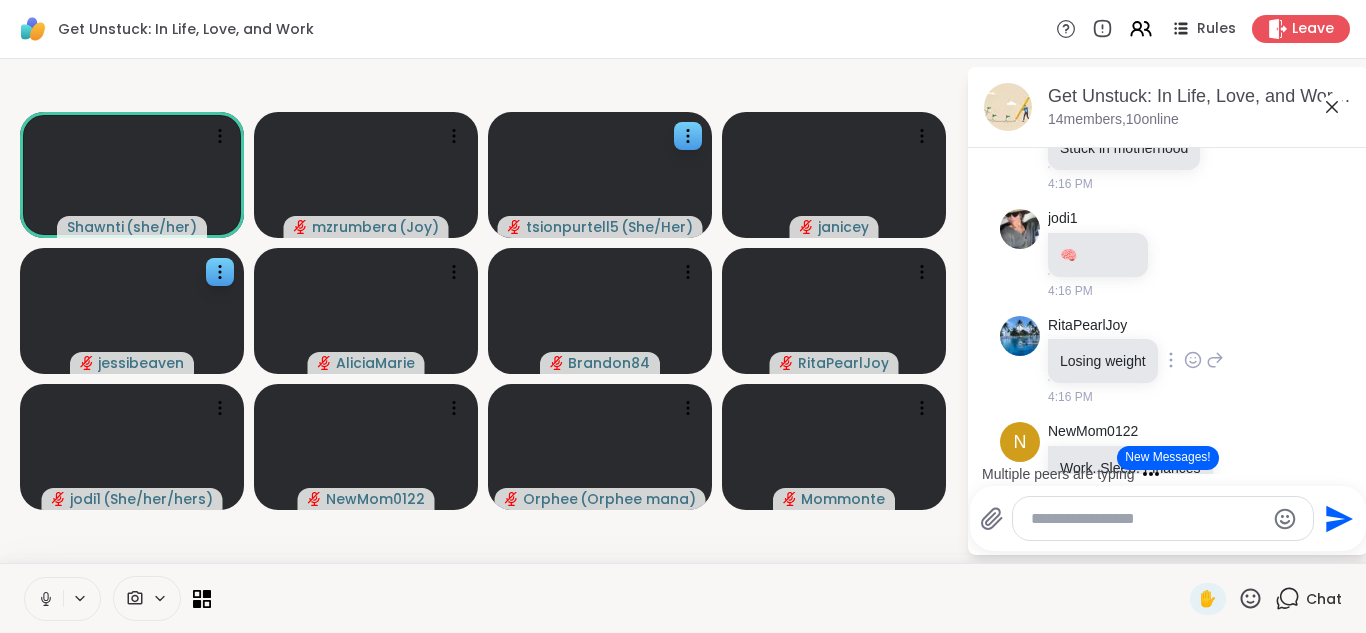 click 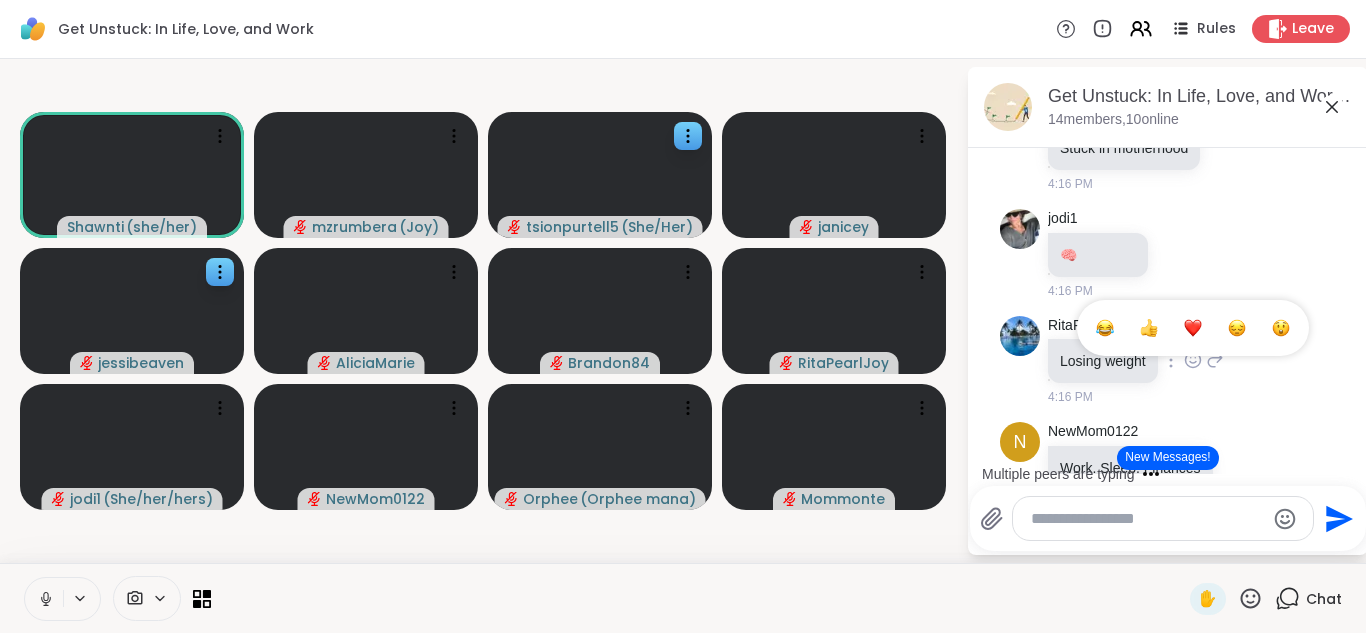 click at bounding box center (1193, 328) 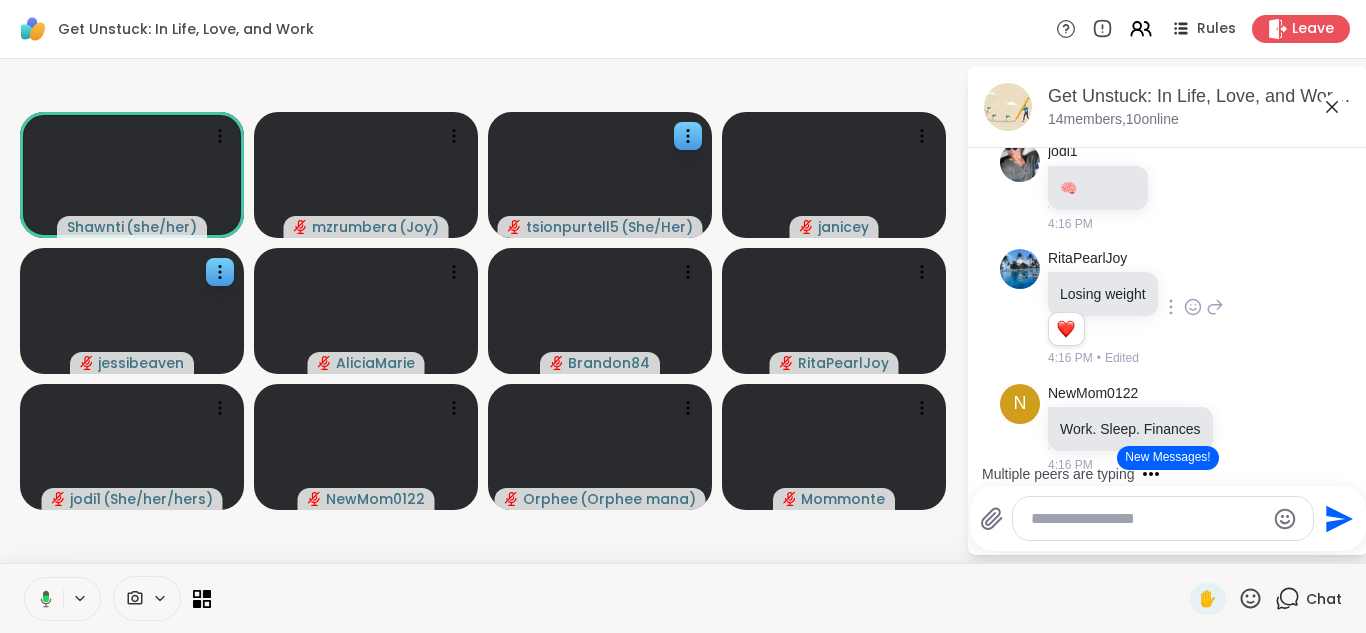 scroll, scrollTop: 5665, scrollLeft: 0, axis: vertical 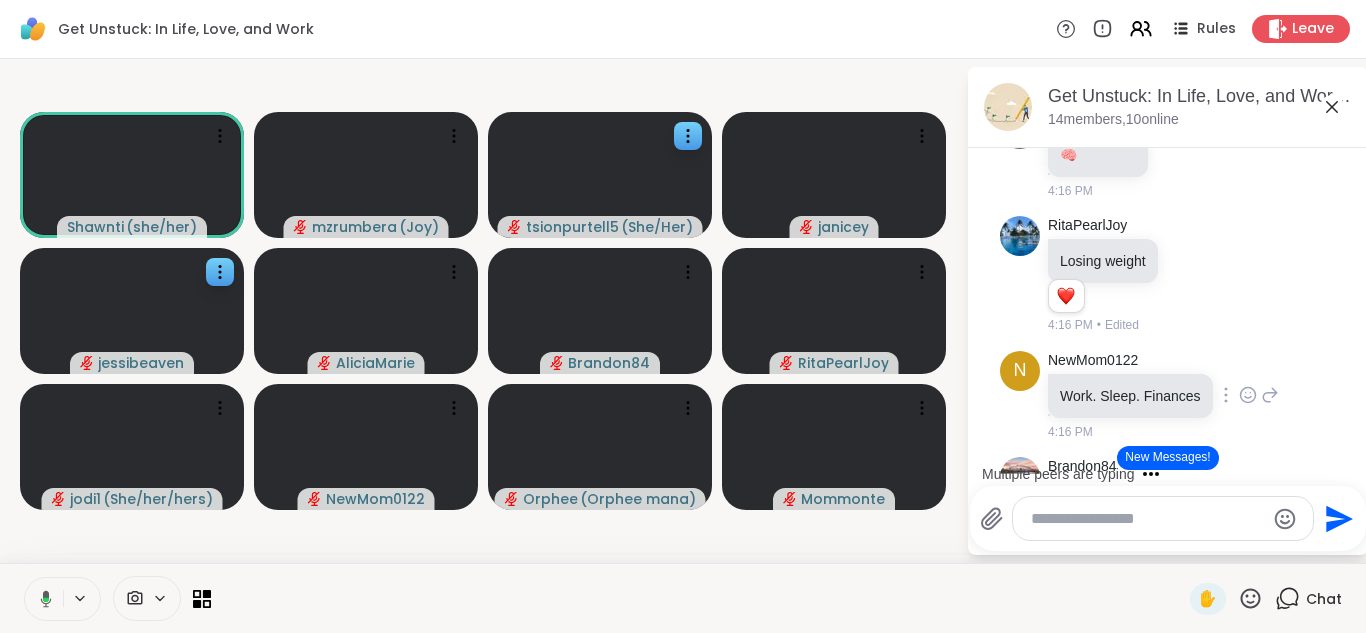 click 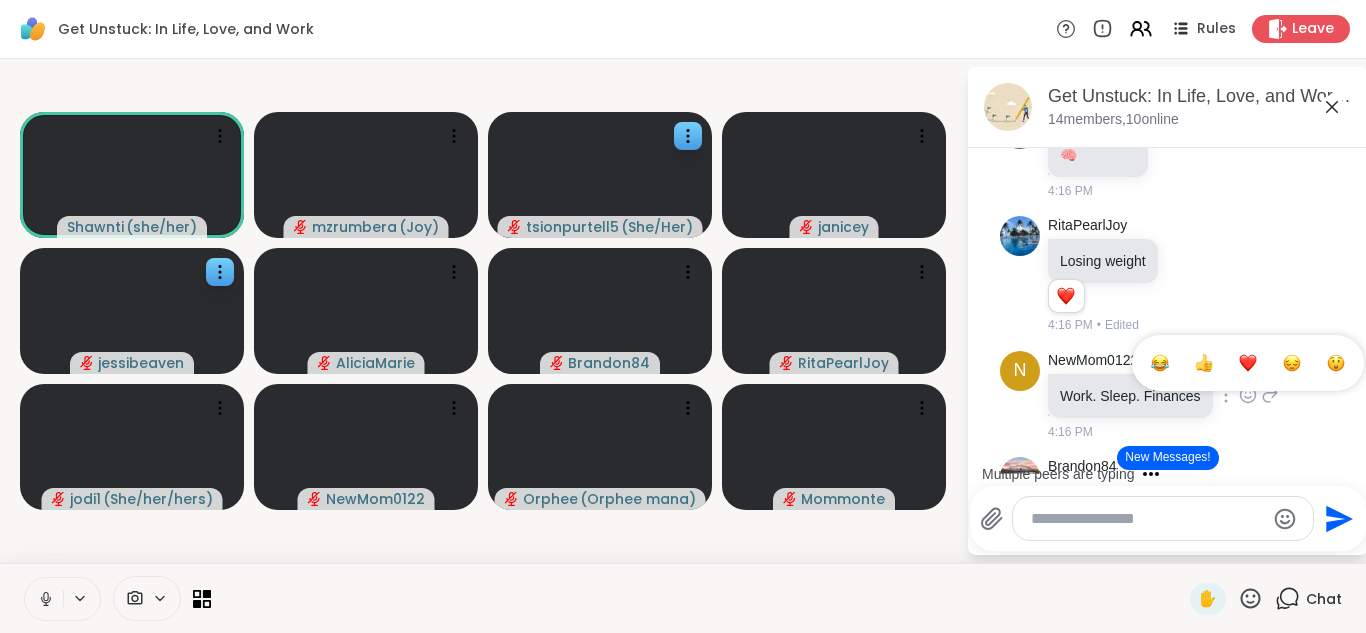 click on "NewMom0122 Work. Sleep. Finances 4:16 PM" at bounding box center [1163, 396] 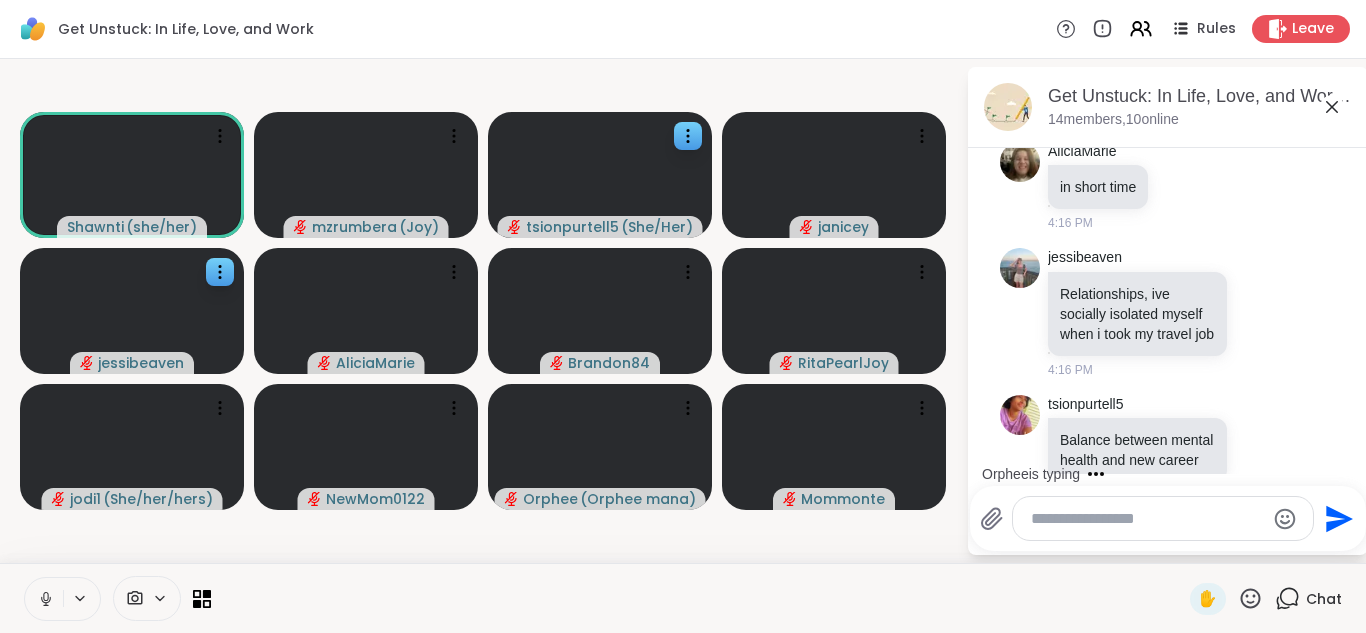 scroll, scrollTop: 6320, scrollLeft: 0, axis: vertical 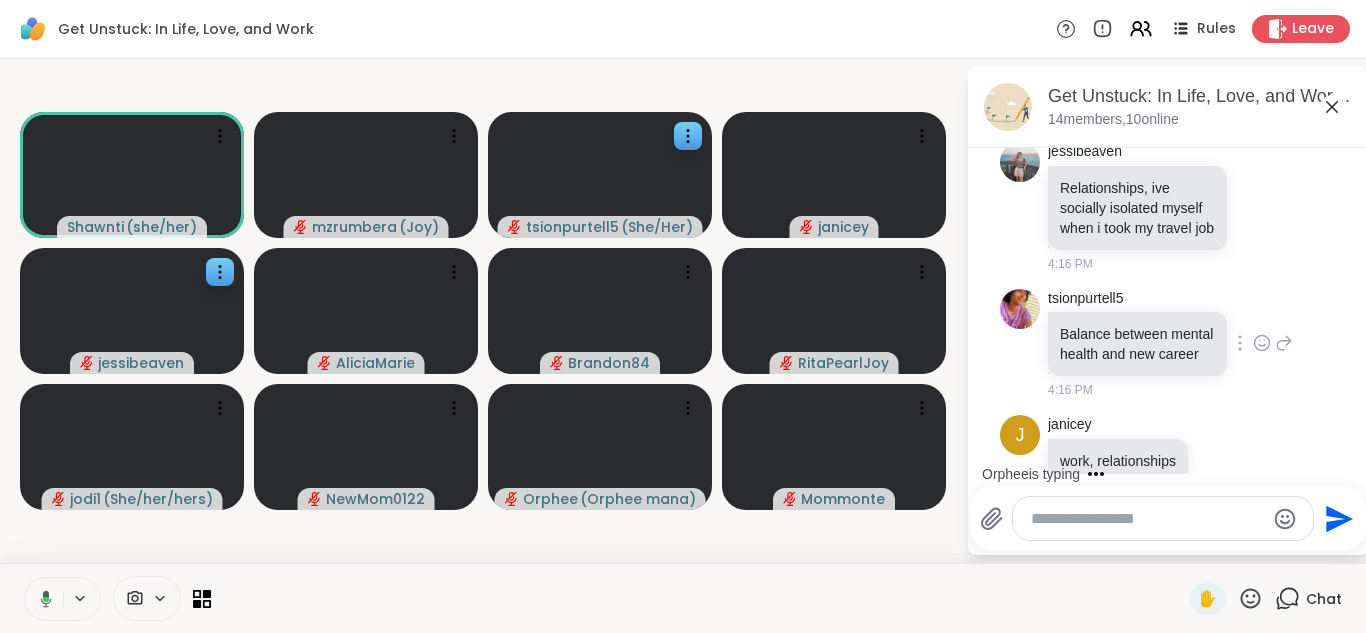 click 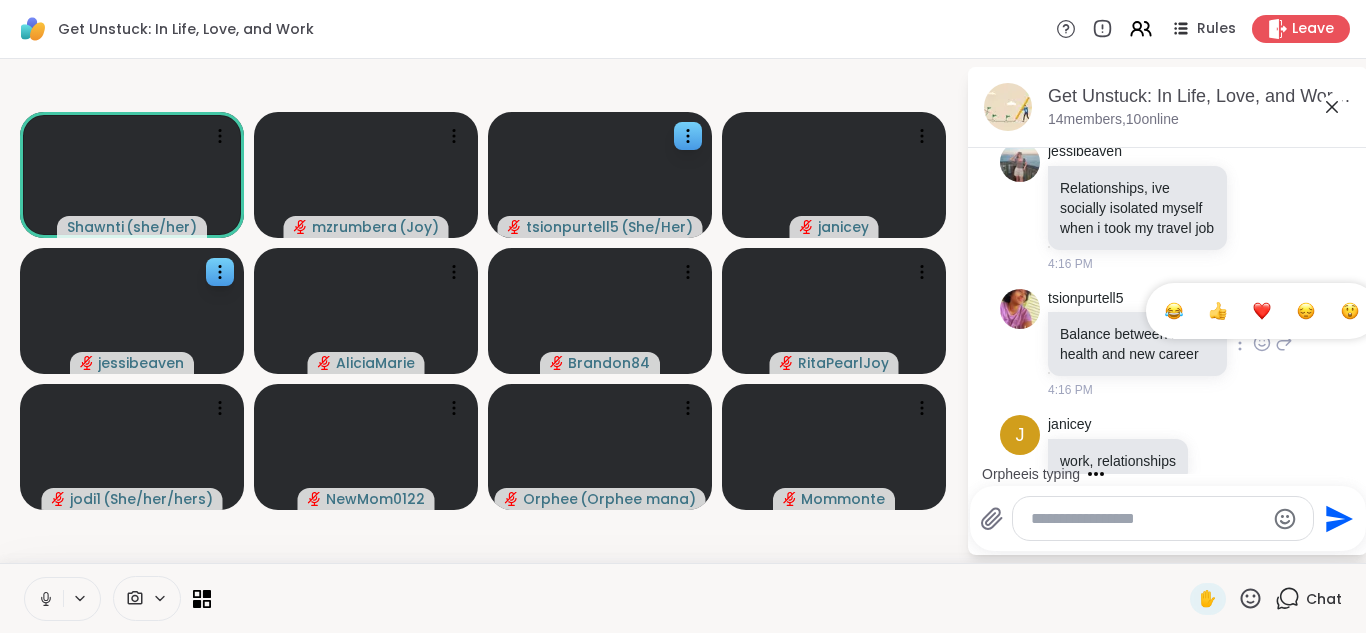 click at bounding box center (1218, 311) 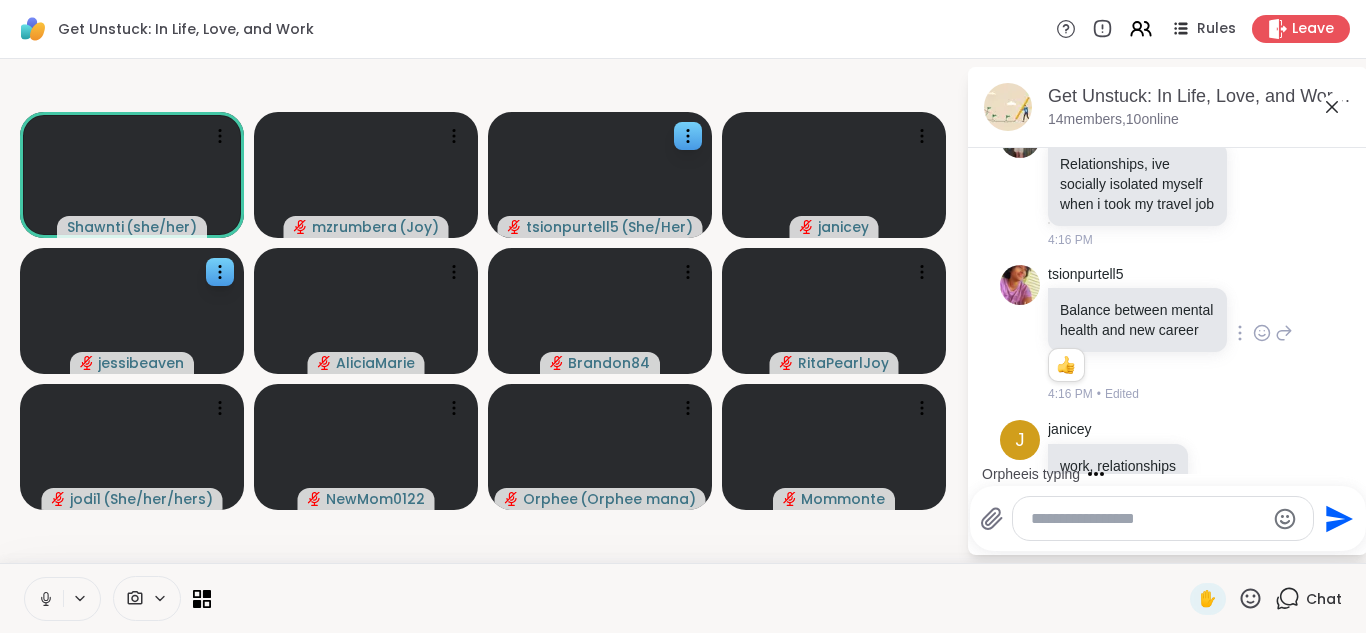 scroll, scrollTop: 6349, scrollLeft: 0, axis: vertical 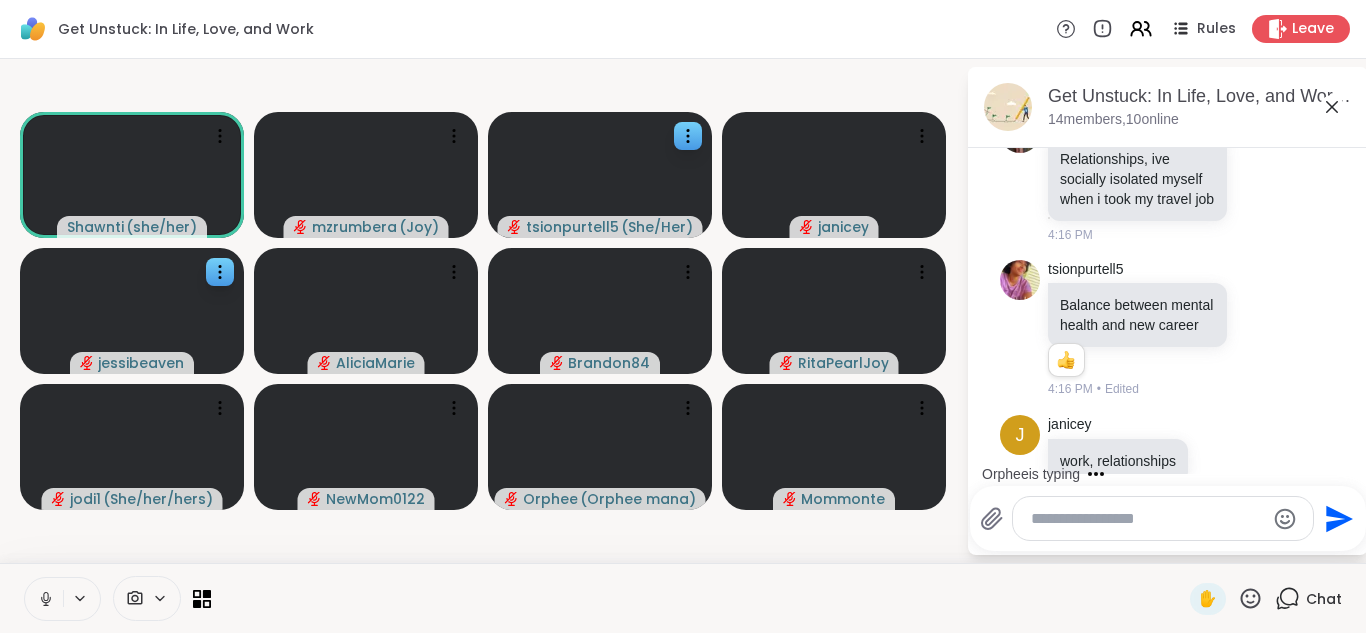 click at bounding box center [1147, 519] 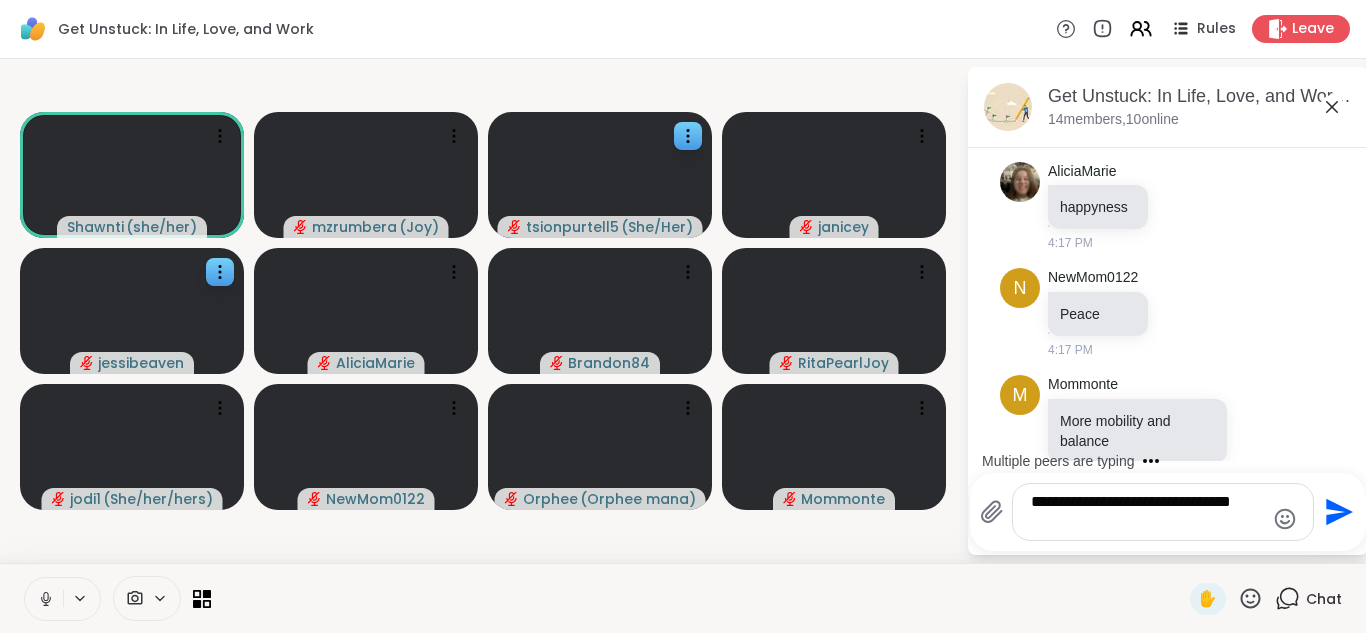 scroll, scrollTop: 6957, scrollLeft: 0, axis: vertical 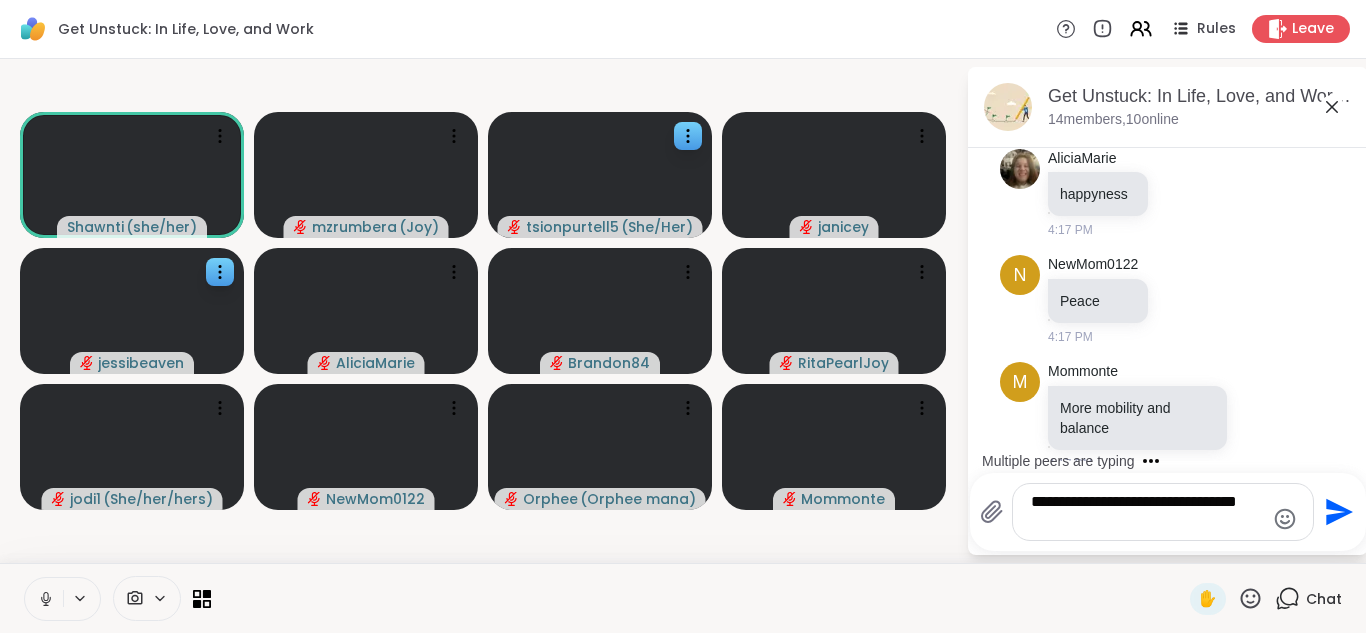 type on "**********" 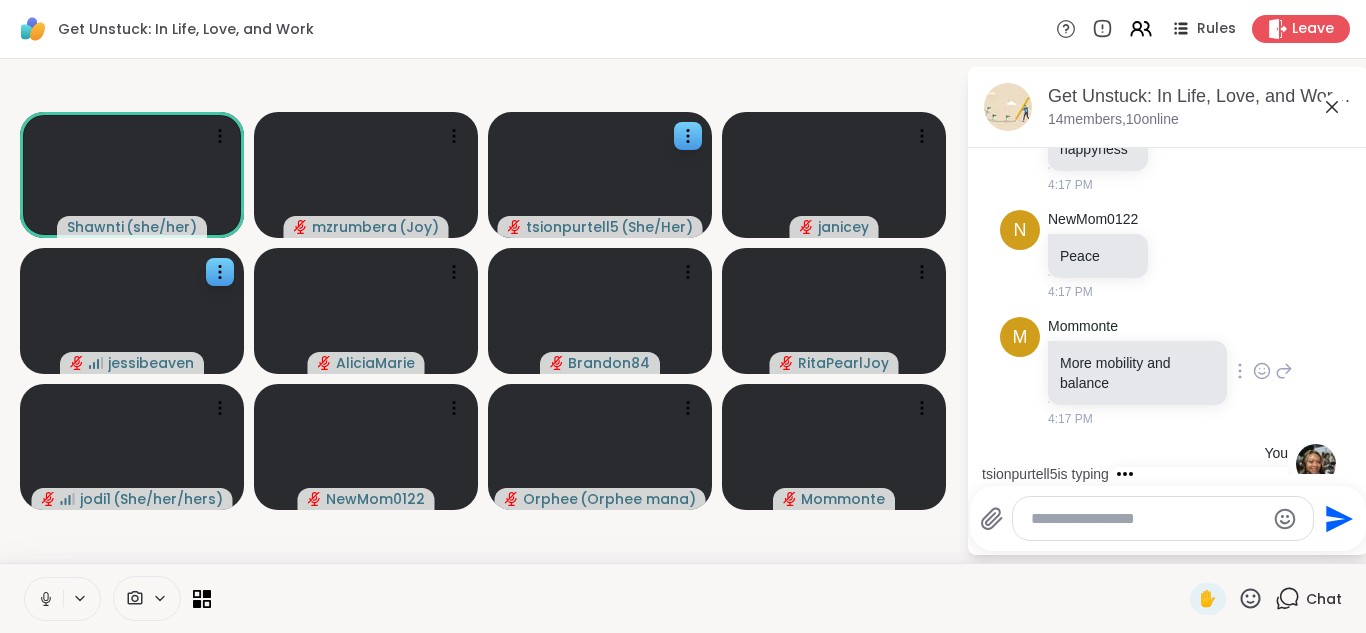 scroll, scrollTop: 6970, scrollLeft: 0, axis: vertical 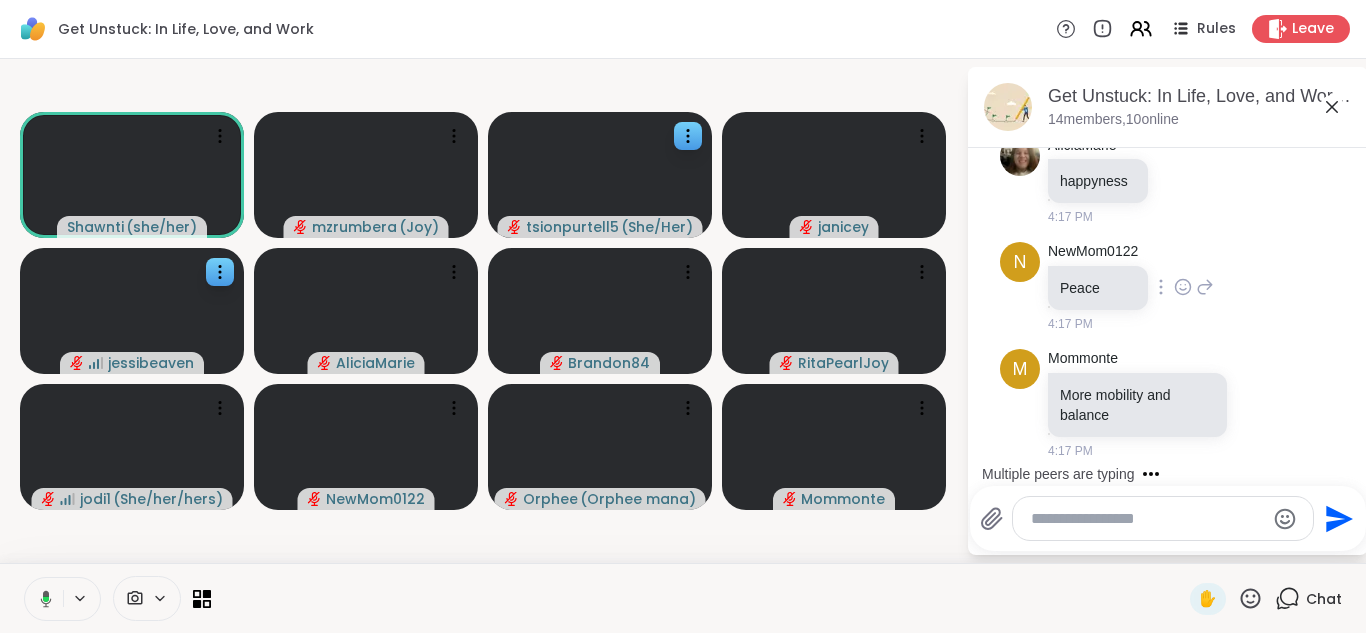 click 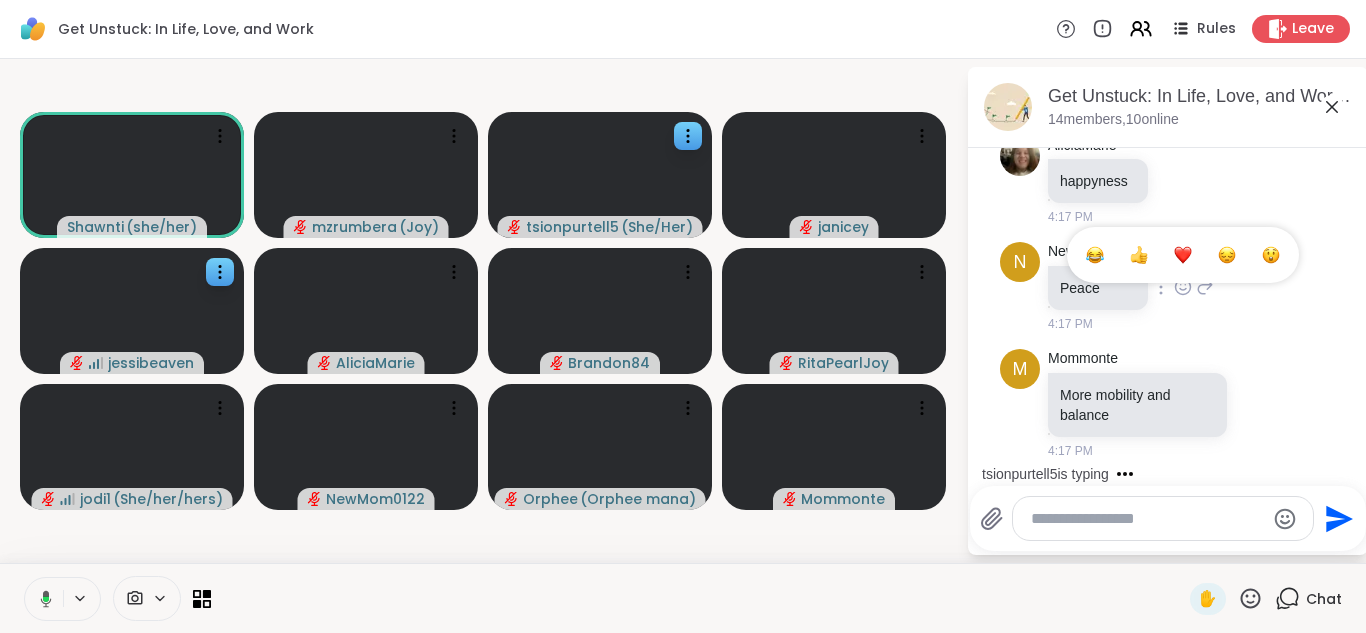 click at bounding box center [1183, 255] 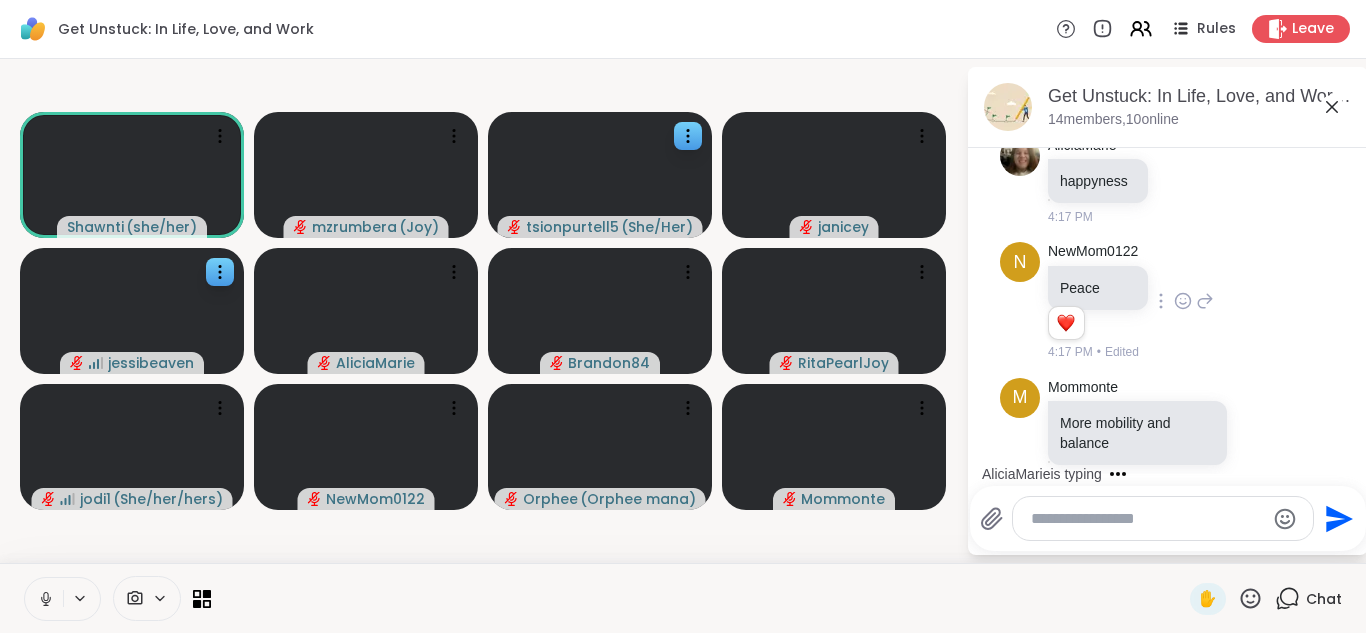 scroll, scrollTop: 6870, scrollLeft: 0, axis: vertical 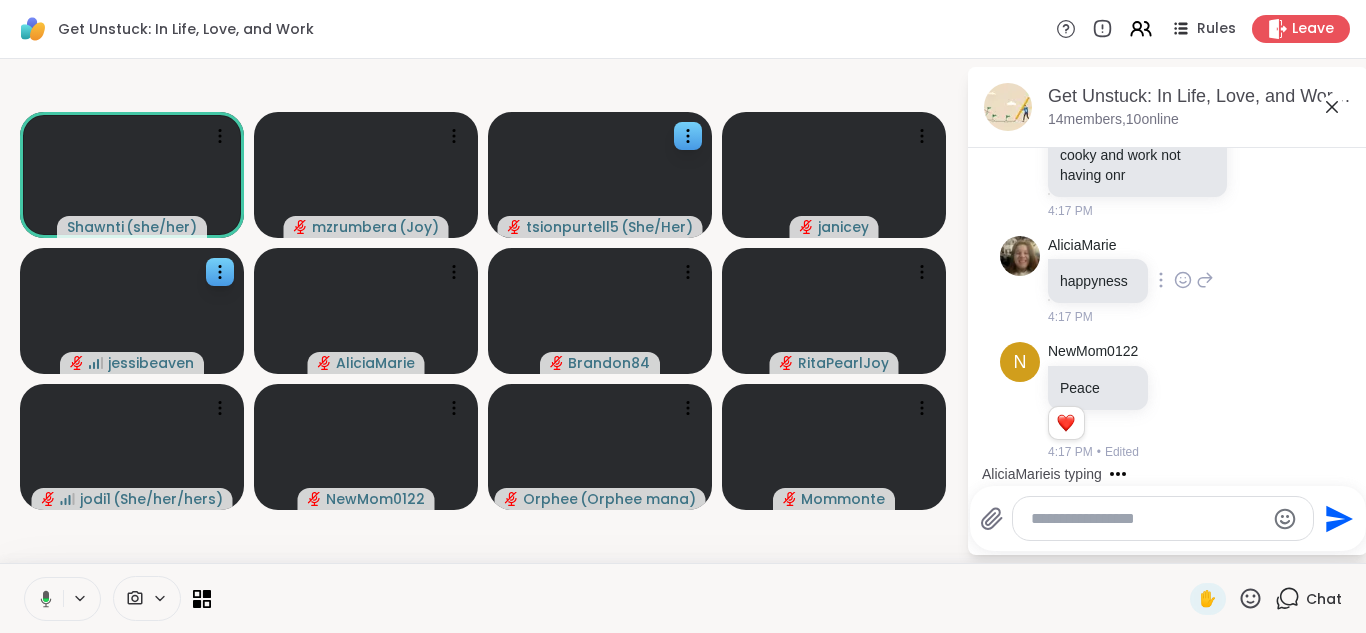 click 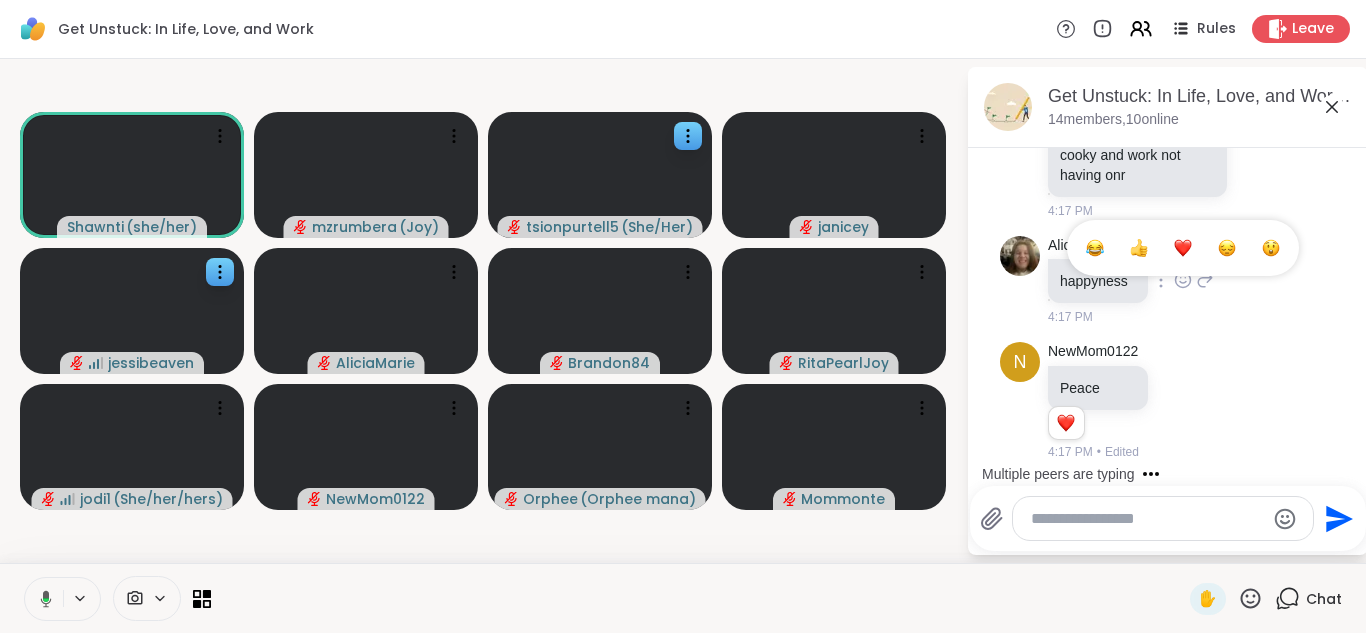 click at bounding box center [1183, 248] 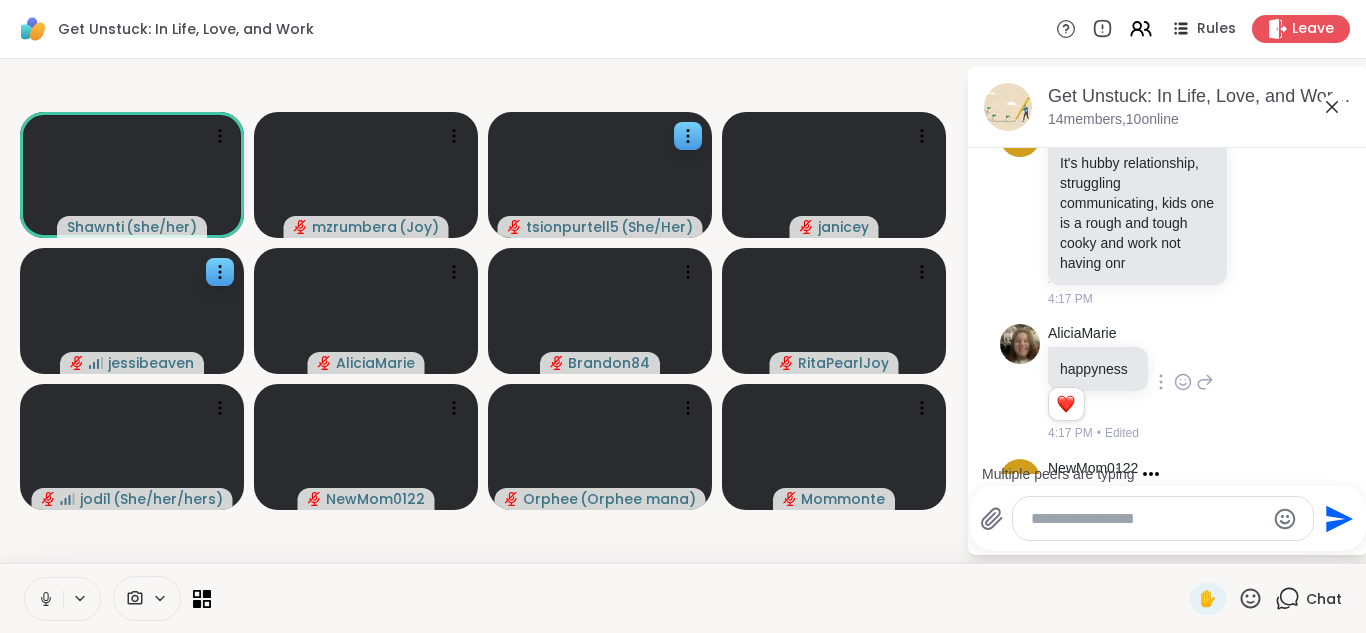 scroll, scrollTop: 6670, scrollLeft: 0, axis: vertical 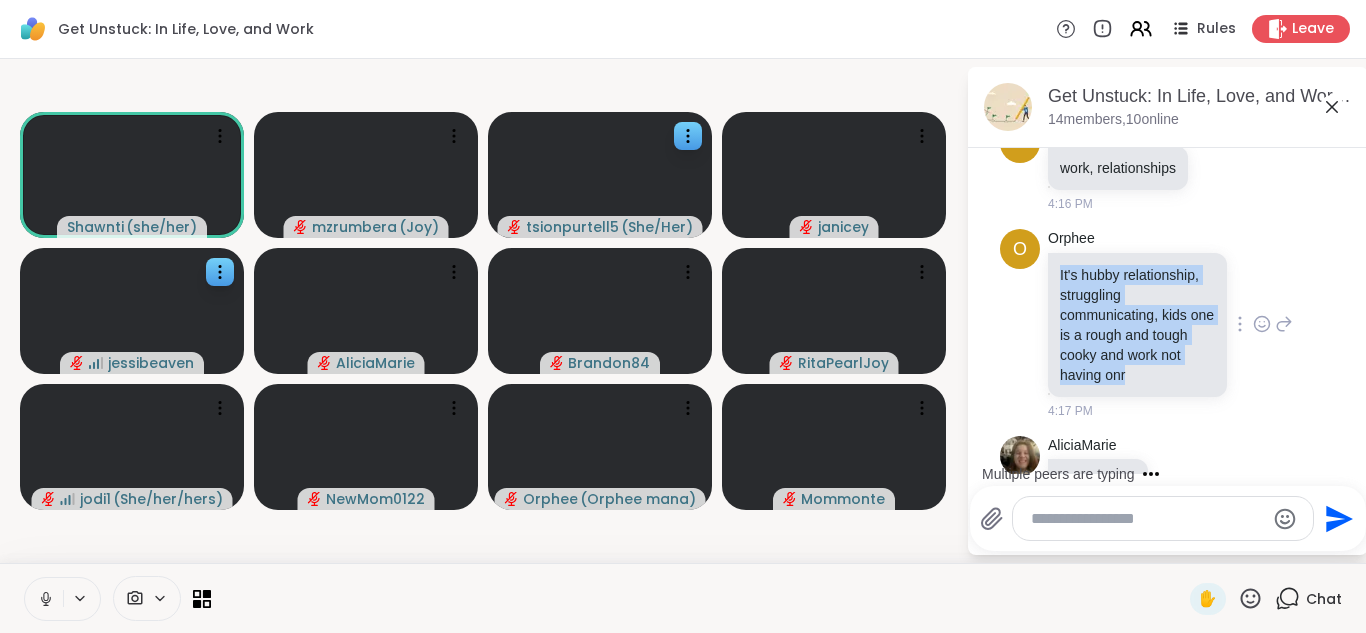 drag, startPoint x: 1058, startPoint y: 236, endPoint x: 1185, endPoint y: 351, distance: 171.3301 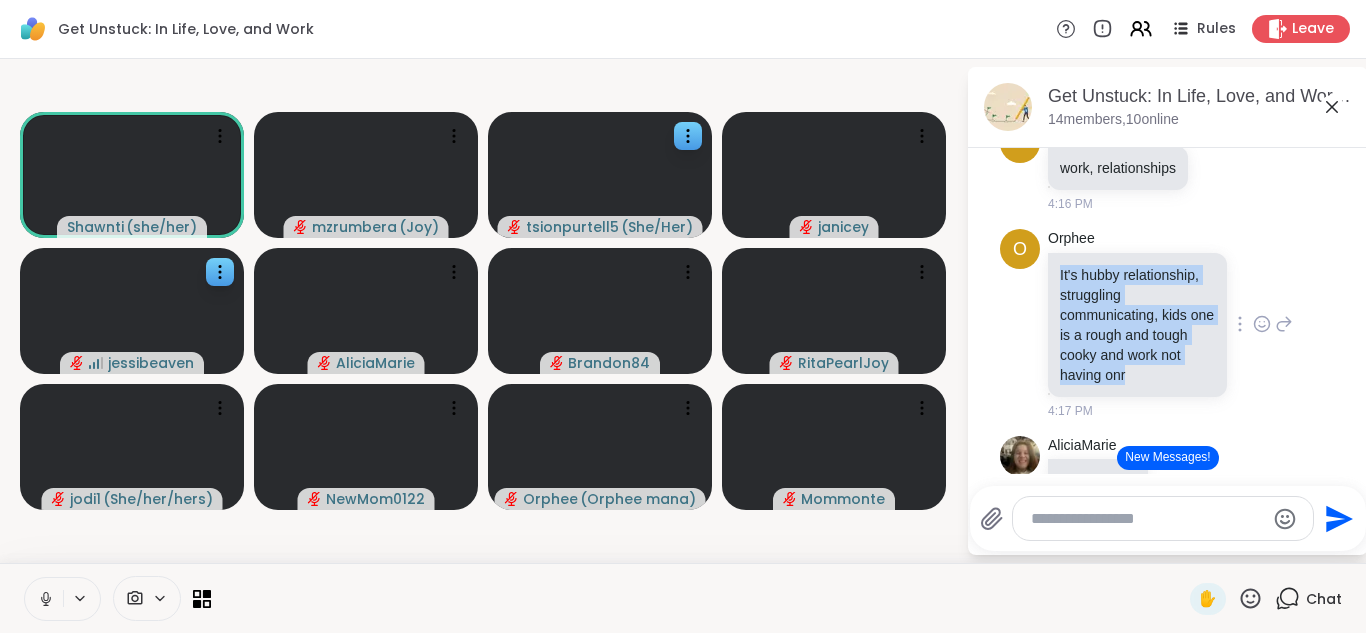 click on "It's hubby relationship,  struggling communicating, kids one is a rough and tough cooky and work not having onr" at bounding box center (1137, 325) 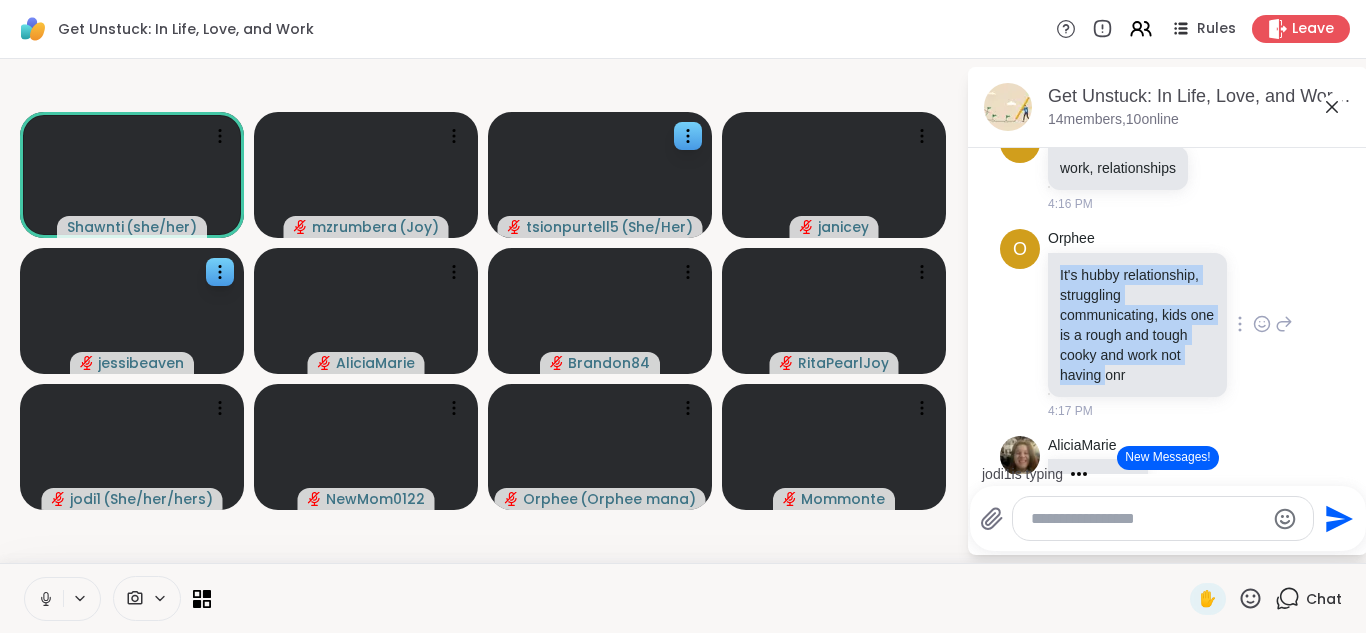 drag, startPoint x: 1057, startPoint y: 236, endPoint x: 1164, endPoint y: 355, distance: 160.03125 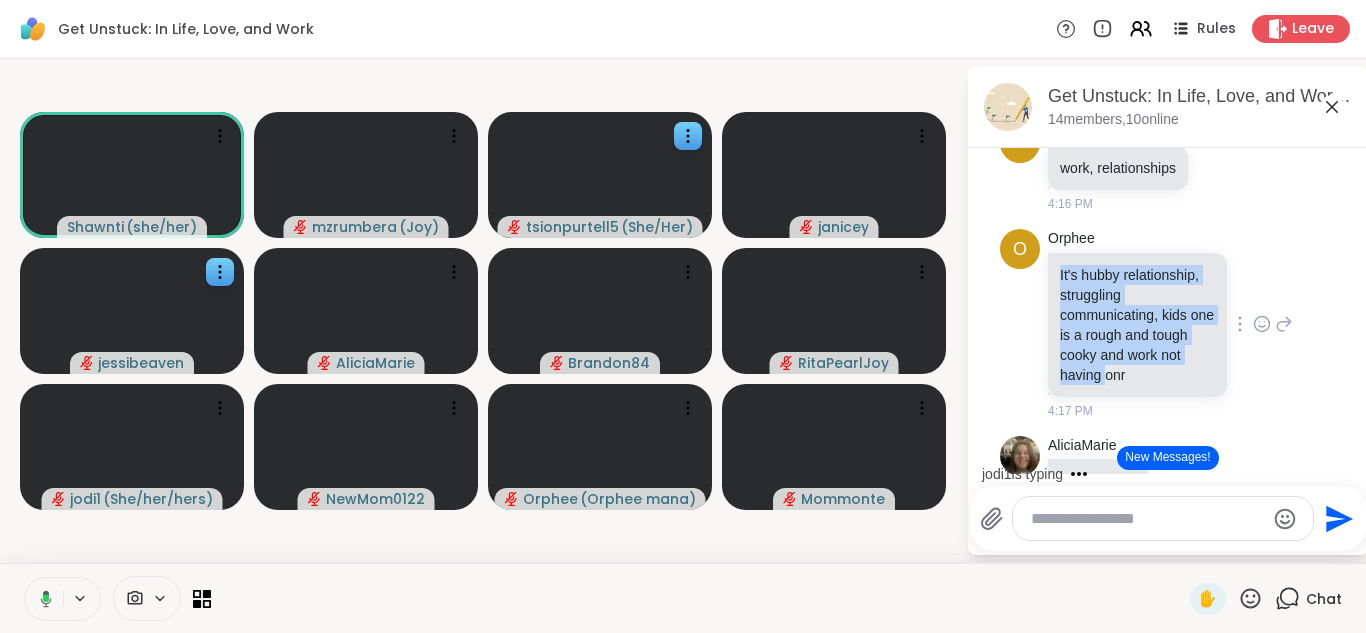 copy on "It's hubby relationship,  struggling communicating, kids one is a rough and tough cooky and work not having" 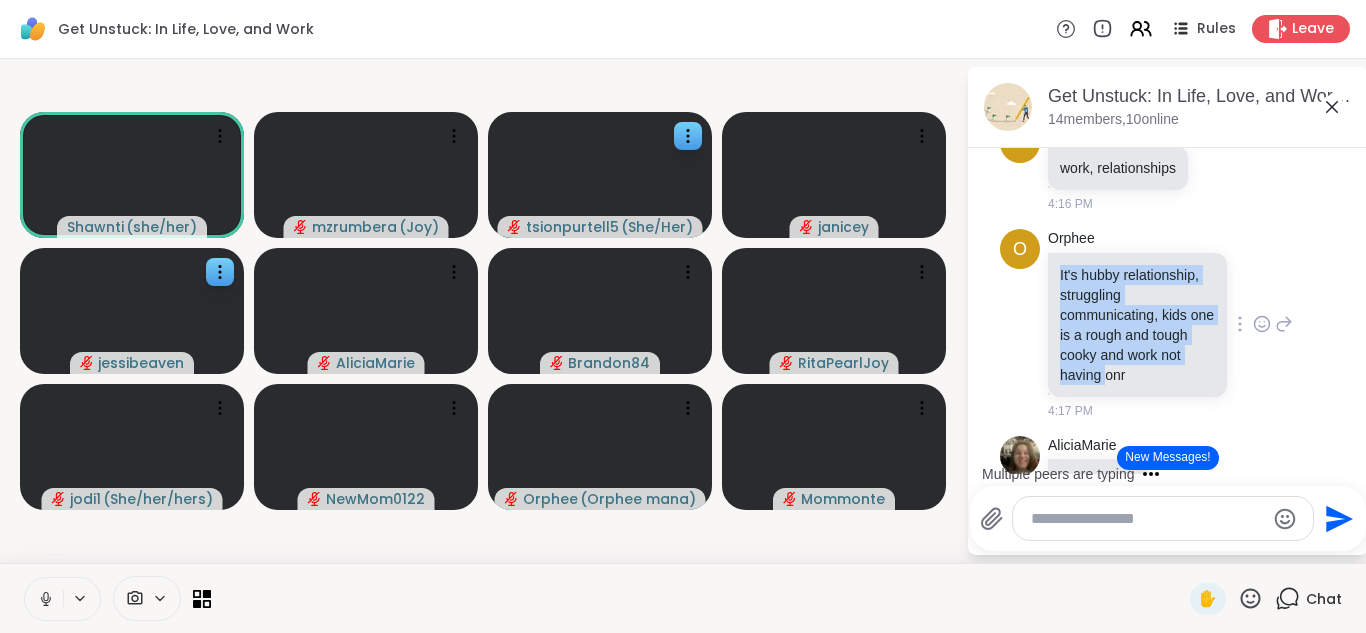 scroll, scrollTop: 6870, scrollLeft: 0, axis: vertical 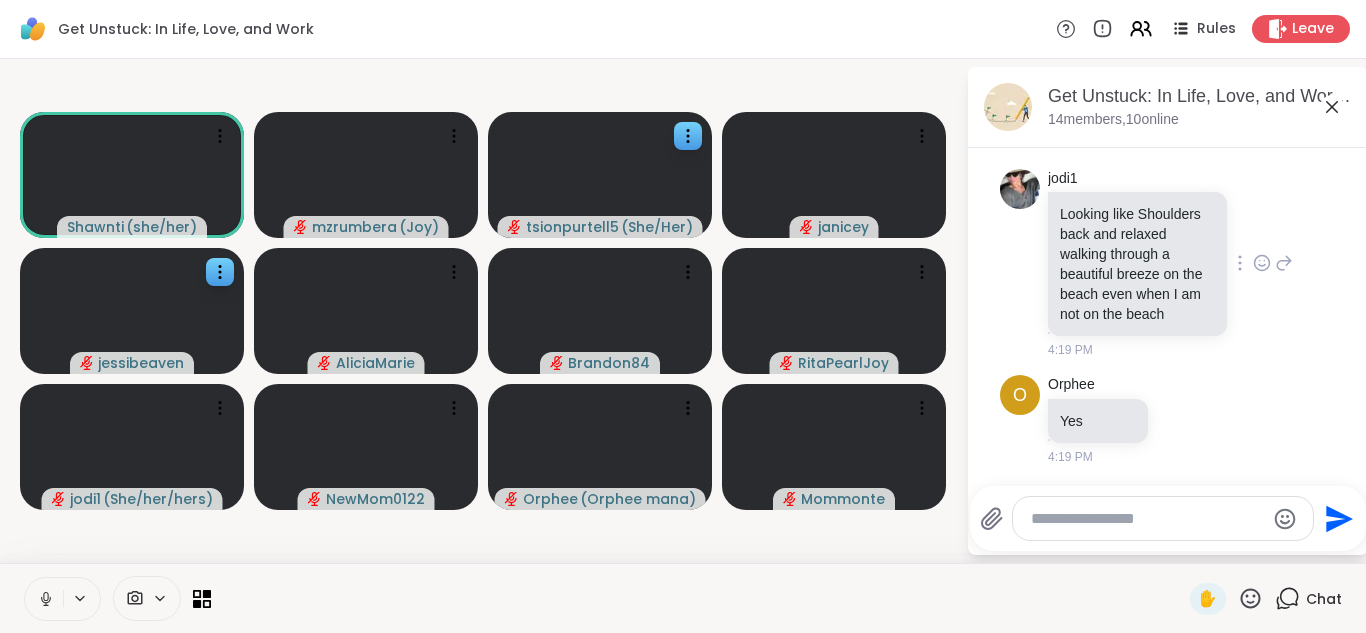 click 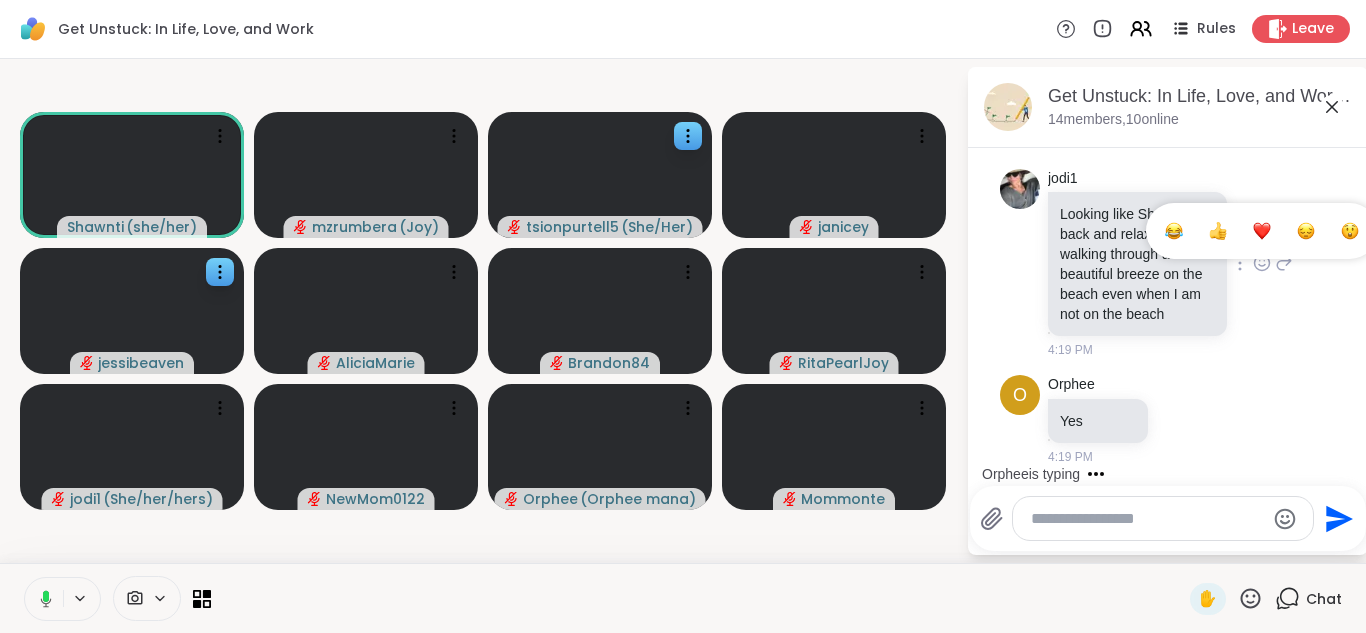 click at bounding box center [1262, 231] 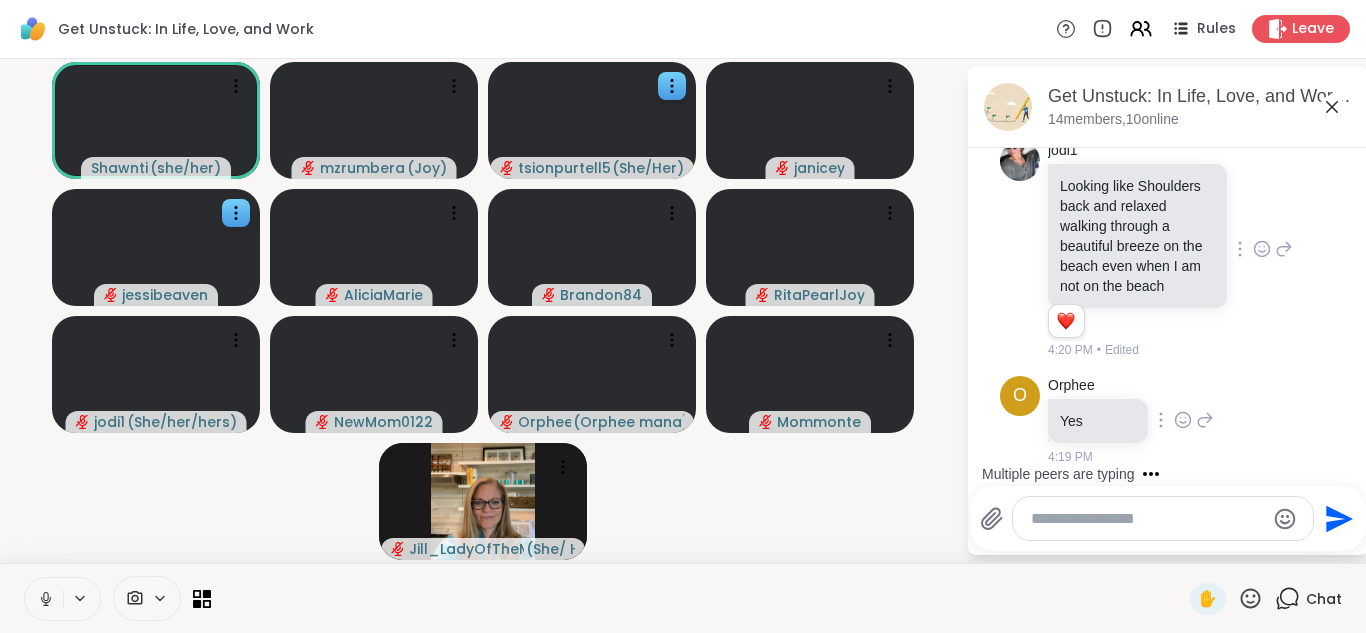 scroll, scrollTop: 8415, scrollLeft: 0, axis: vertical 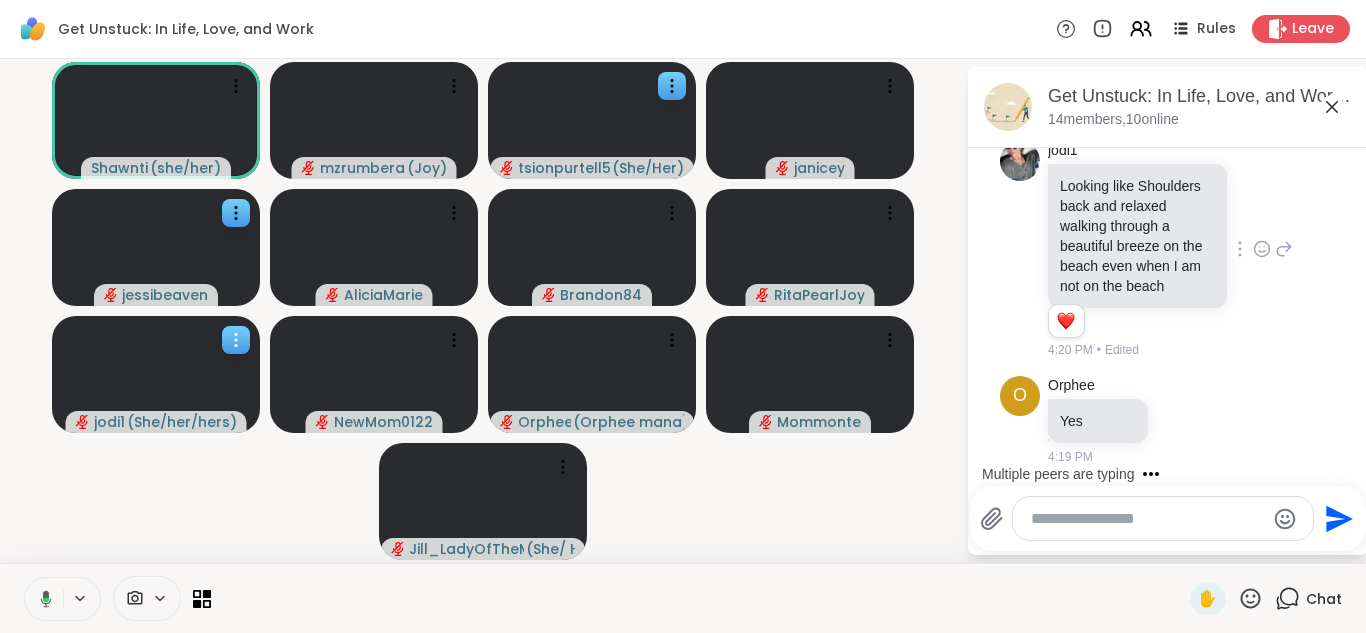 click 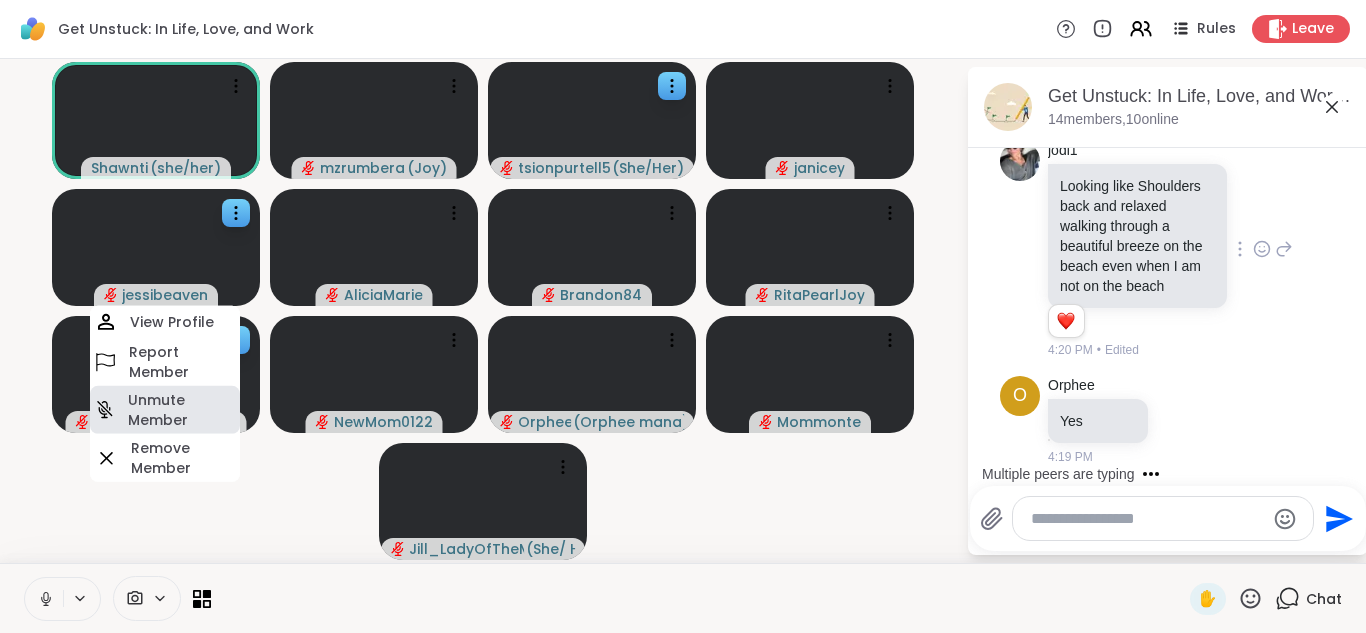 click on "Unmute Member" at bounding box center [182, 410] 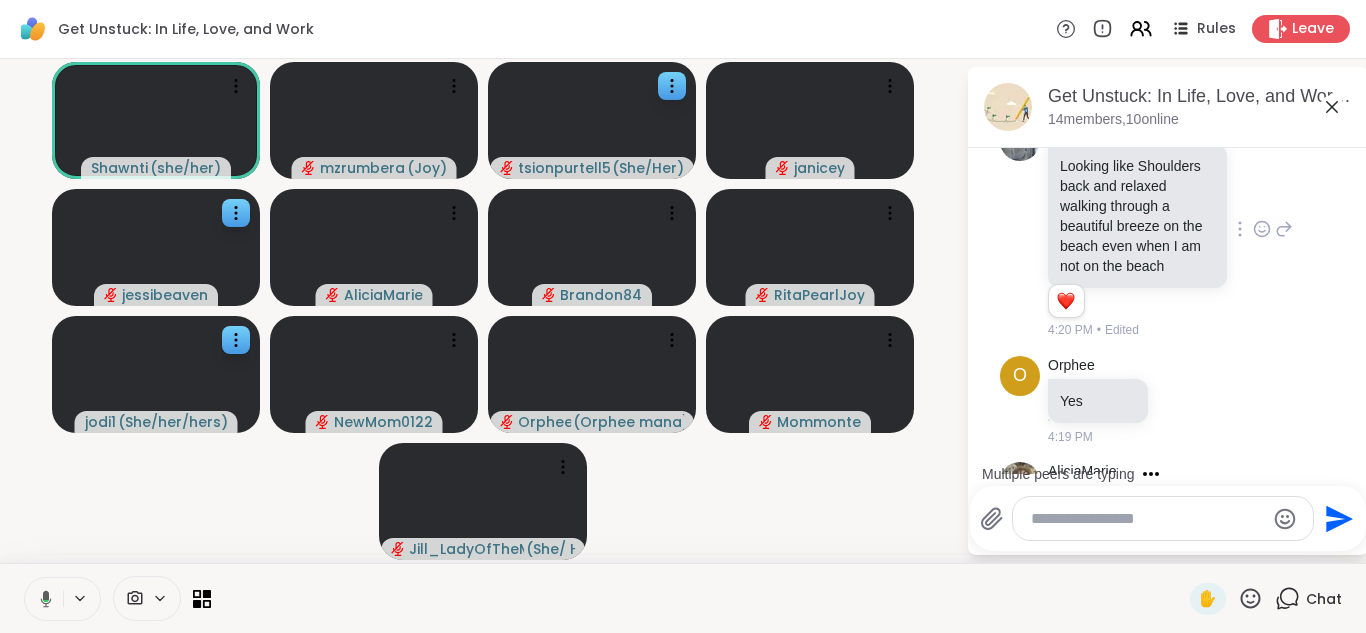 scroll, scrollTop: 8542, scrollLeft: 0, axis: vertical 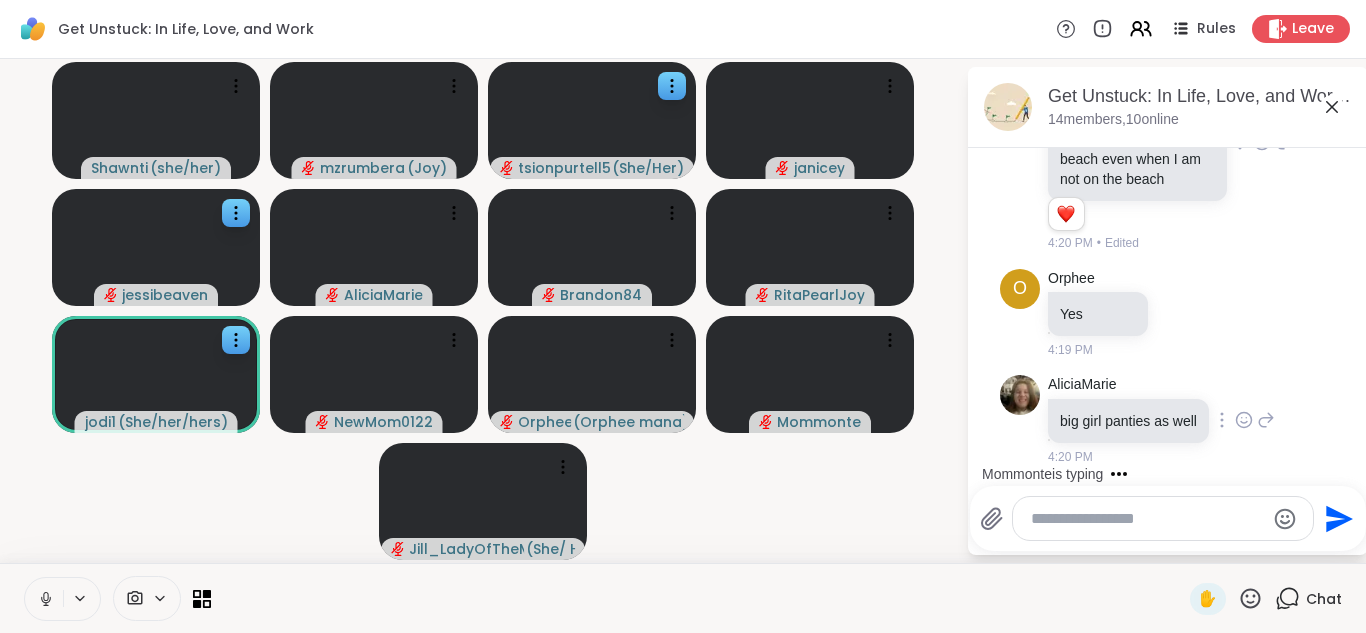 click 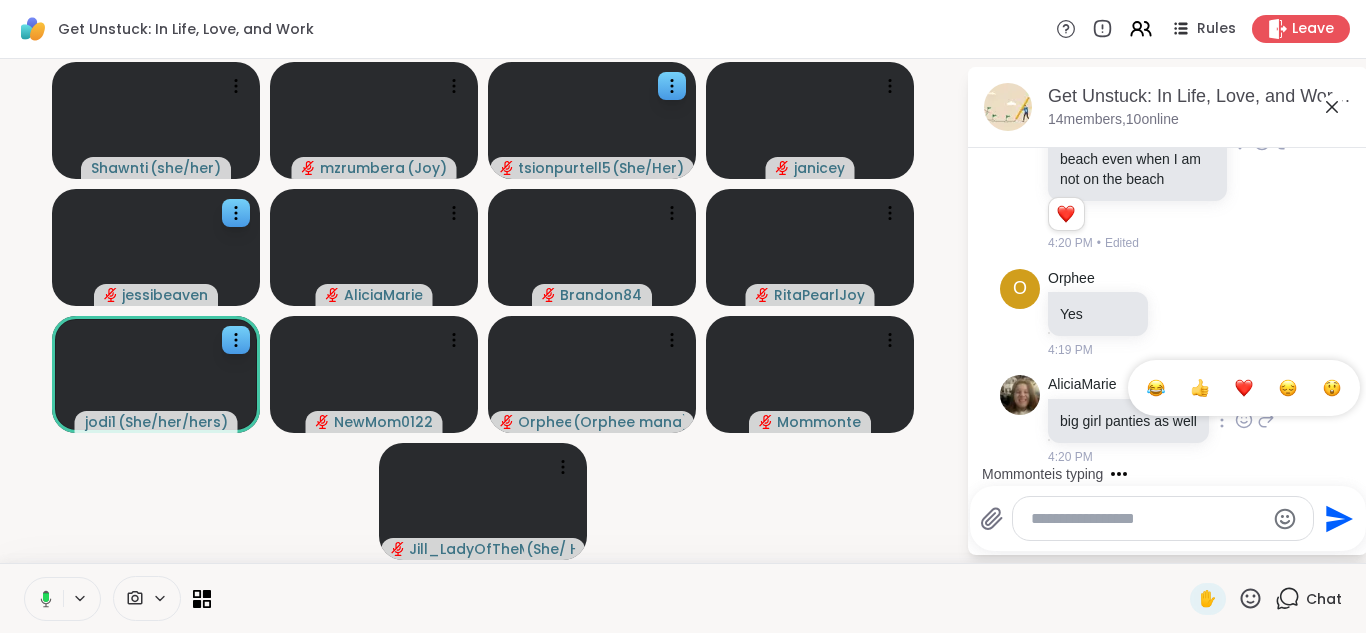 click at bounding box center (1156, 388) 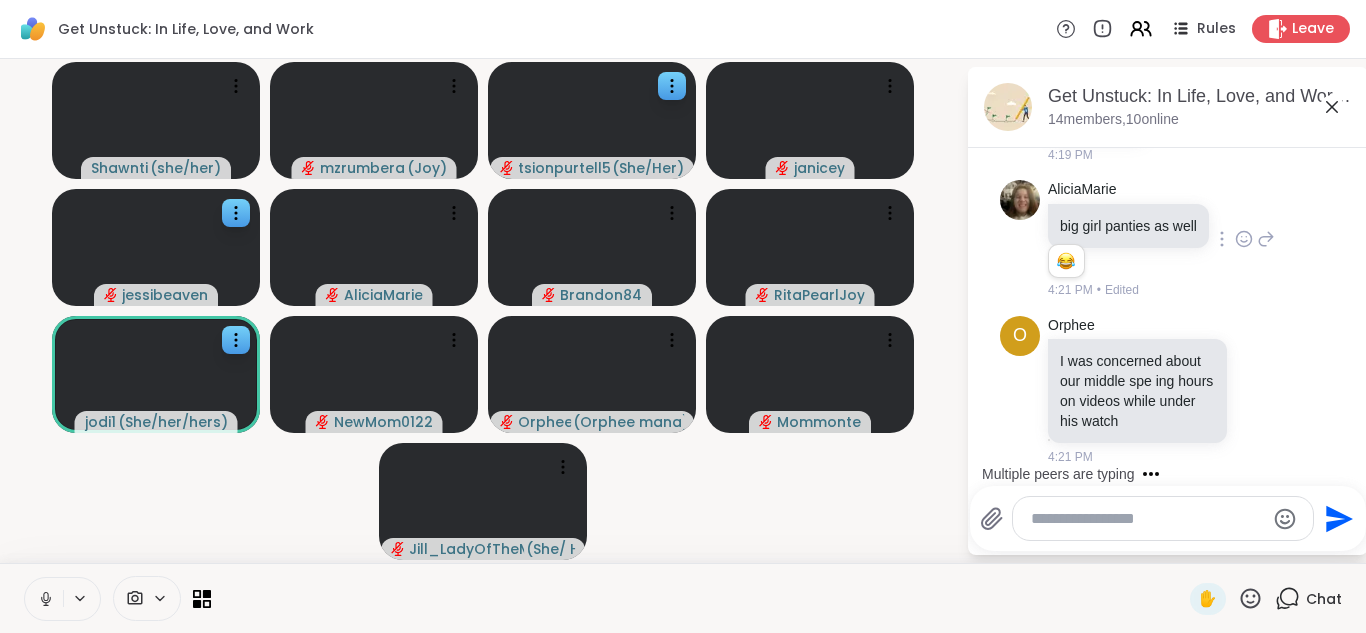scroll, scrollTop: 8904, scrollLeft: 0, axis: vertical 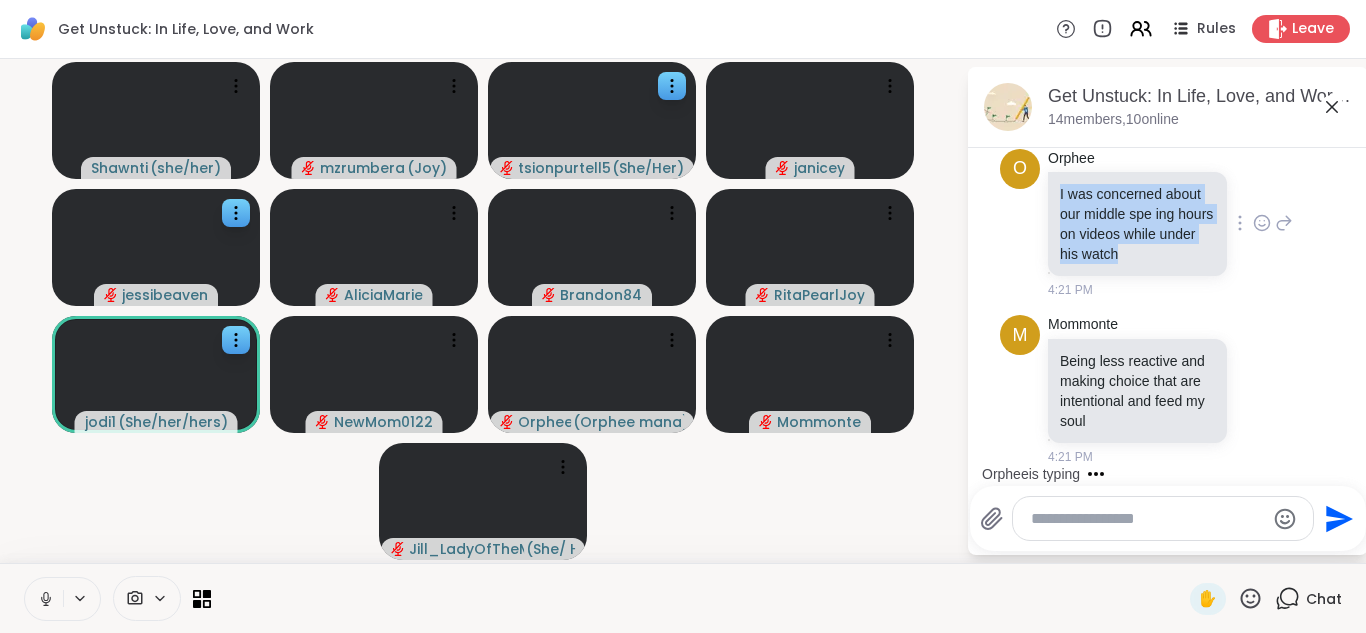 drag, startPoint x: 1060, startPoint y: 193, endPoint x: 1193, endPoint y: 252, distance: 145.49915 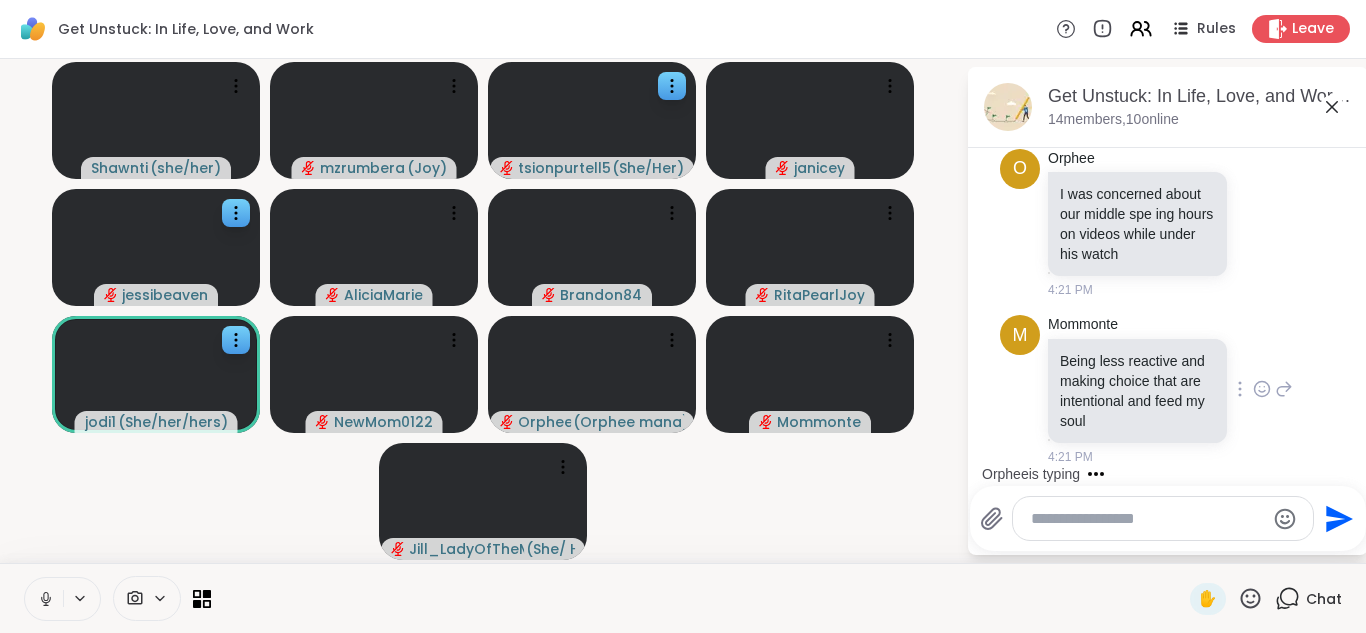 click 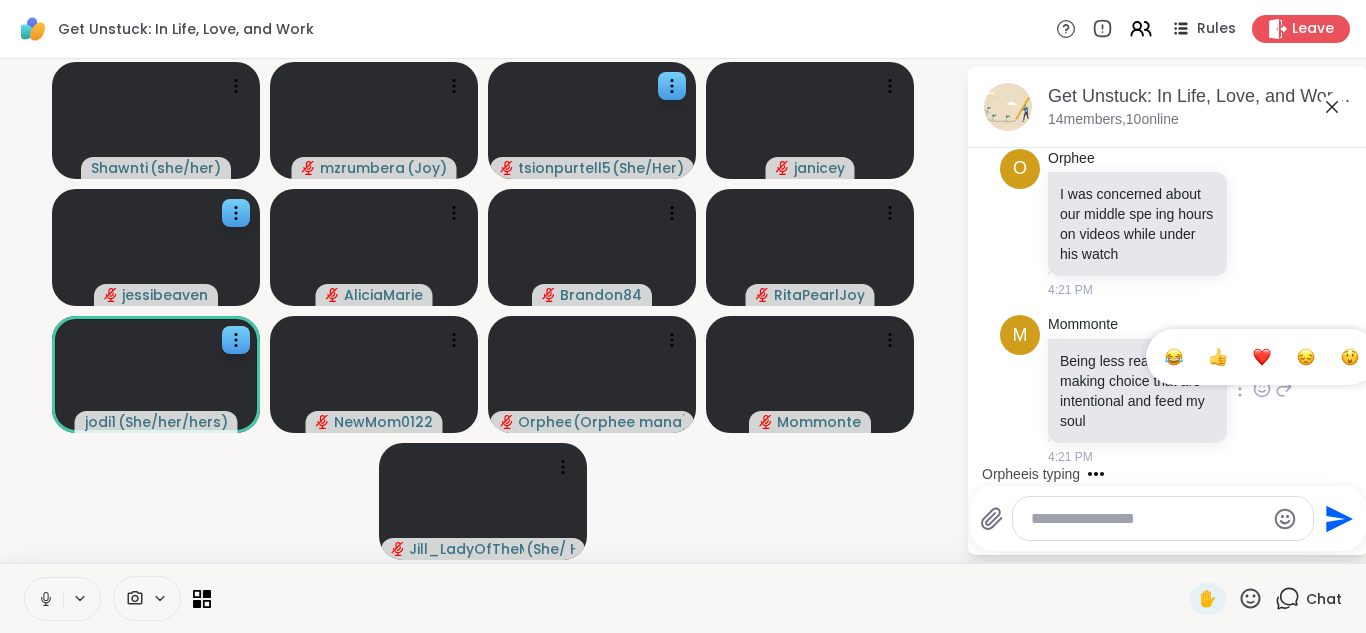 click at bounding box center (1218, 357) 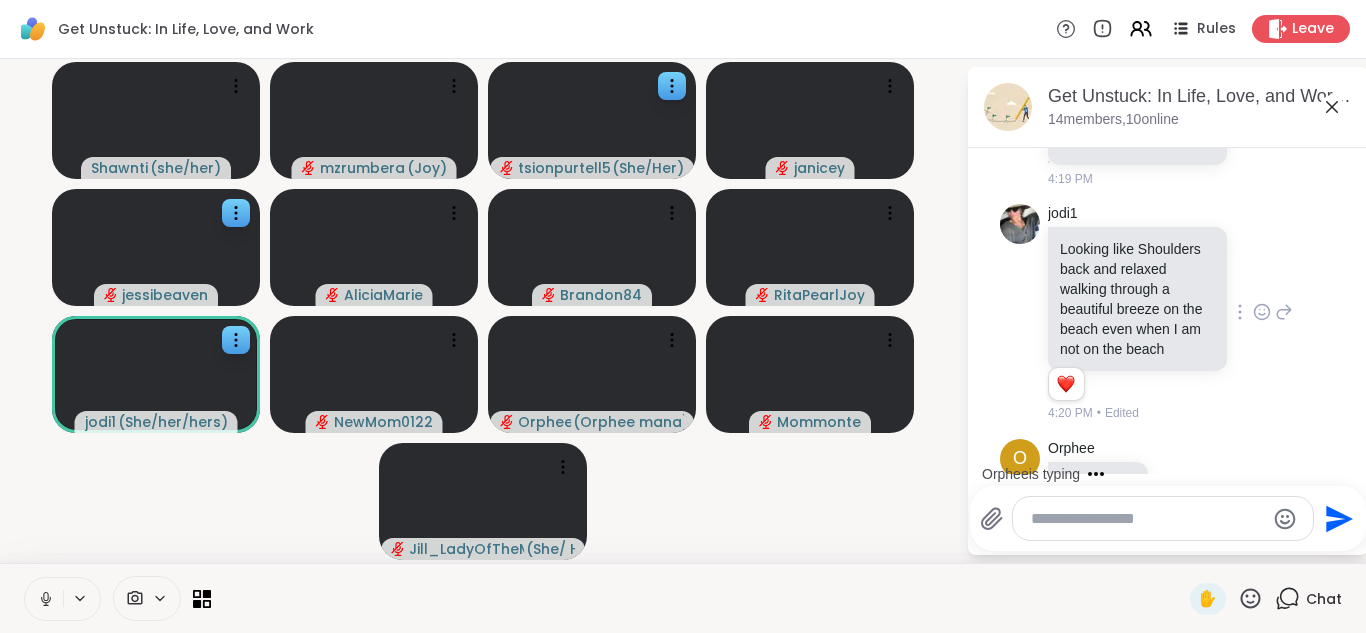 scroll, scrollTop: 8132, scrollLeft: 0, axis: vertical 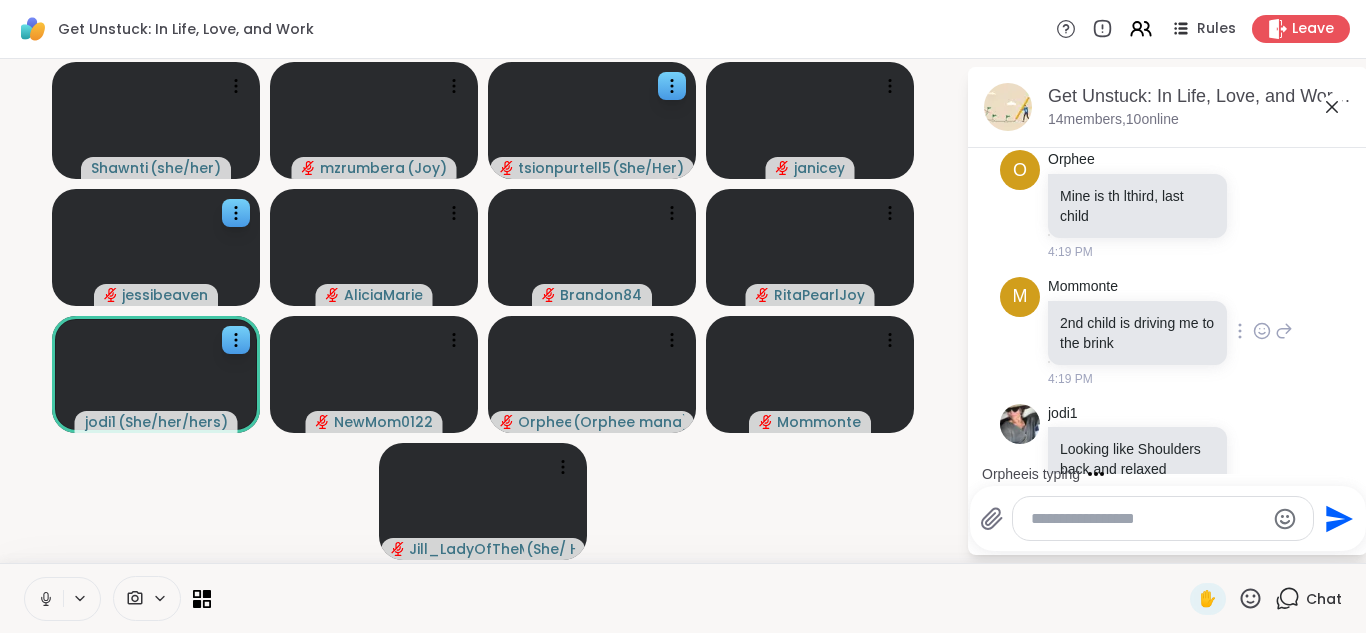 click 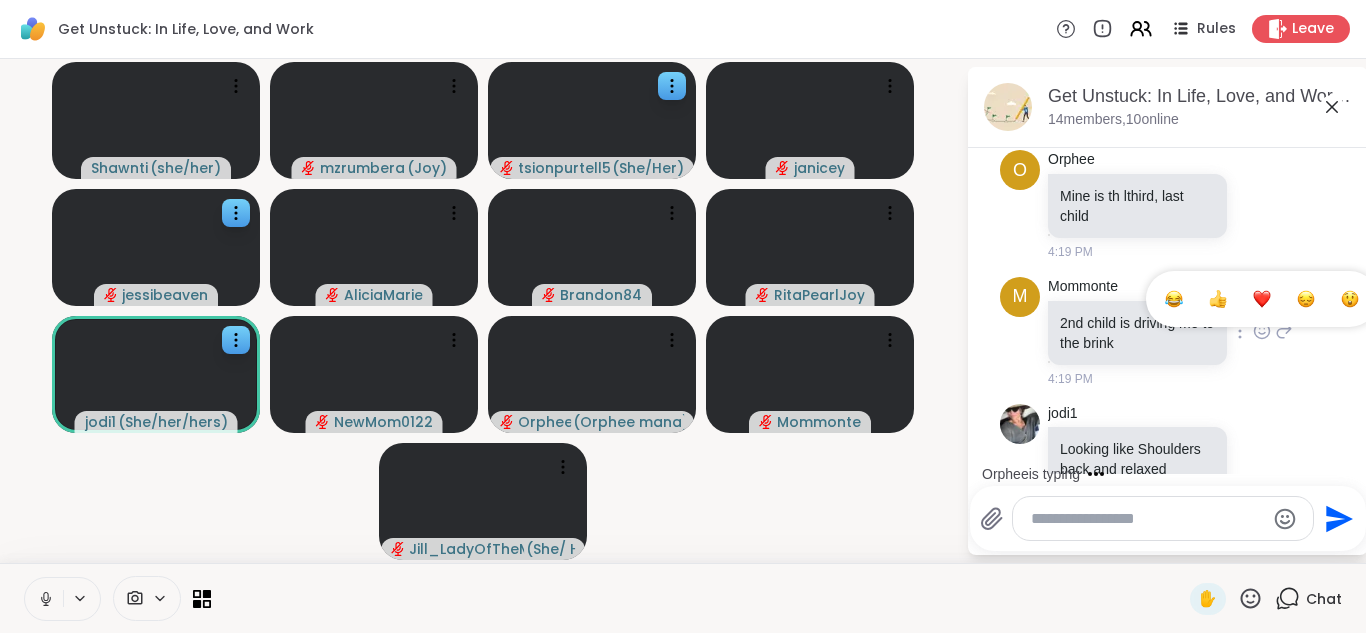 click at bounding box center (1306, 299) 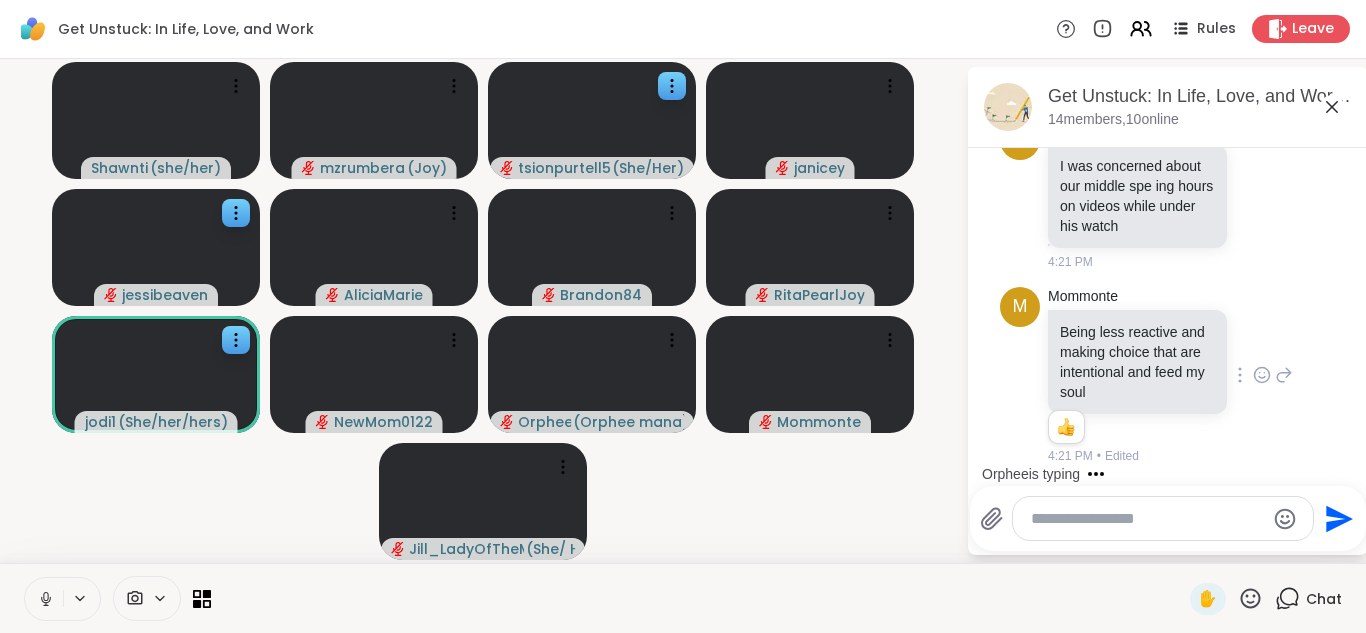 scroll, scrollTop: 8861, scrollLeft: 0, axis: vertical 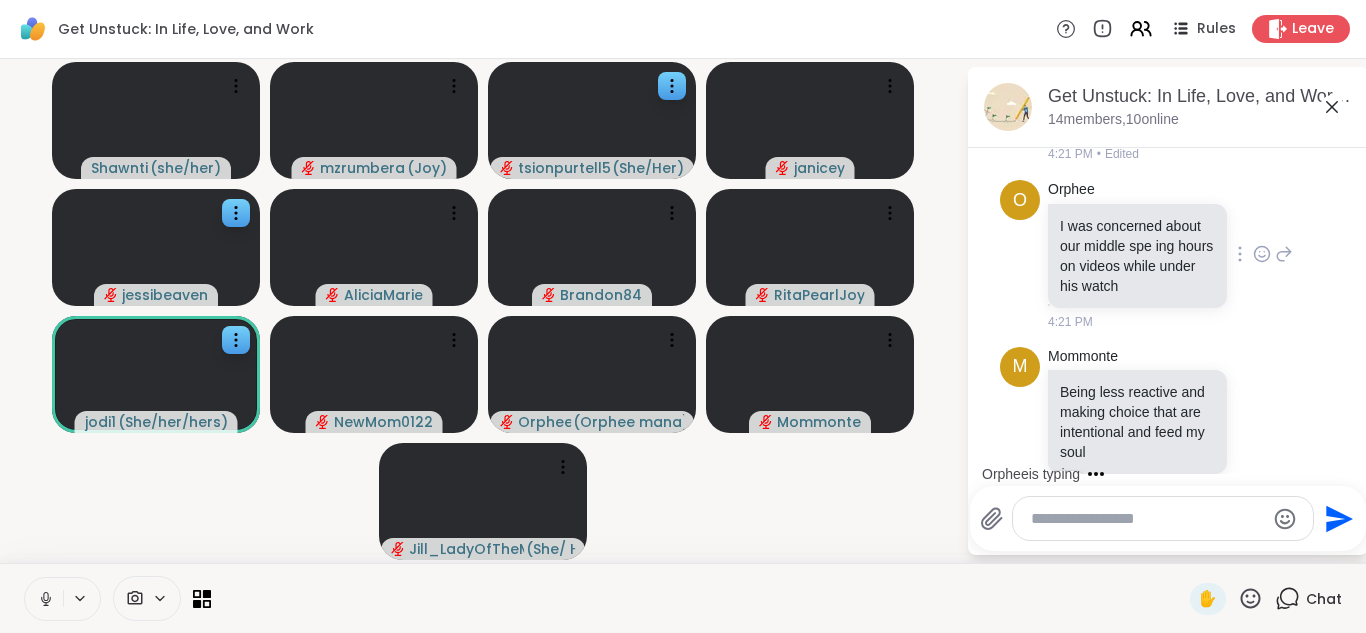 click 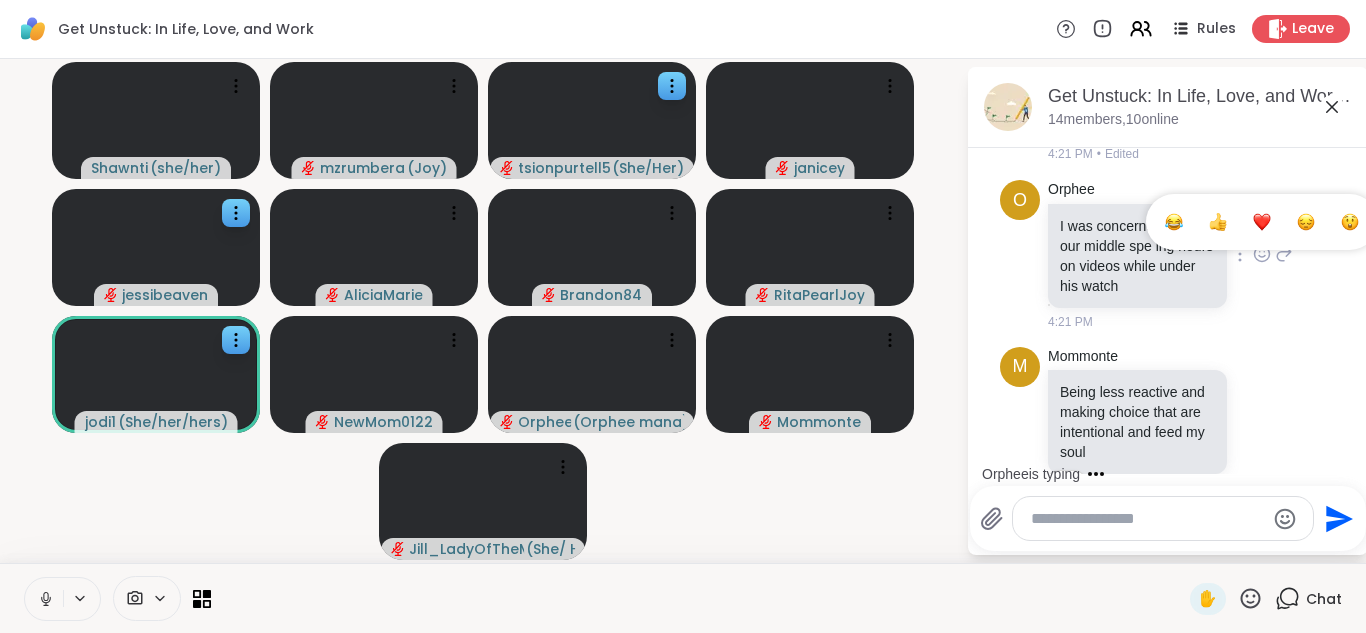 click at bounding box center (1218, 222) 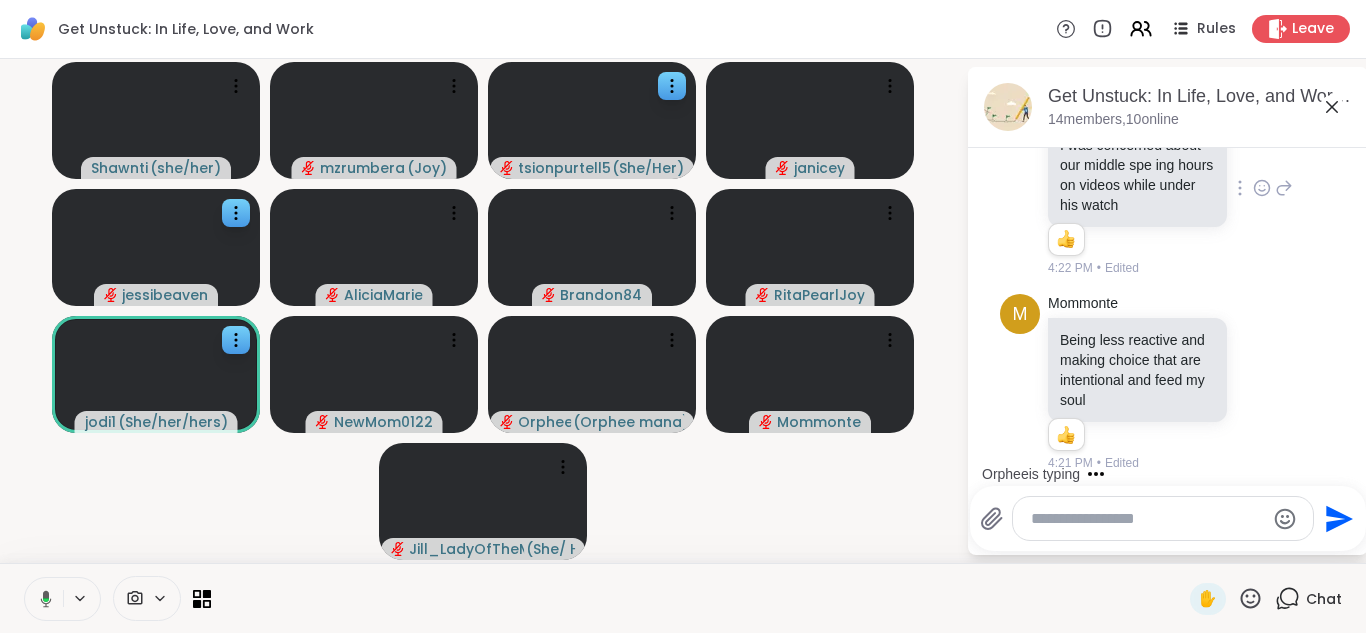 scroll, scrollTop: 8989, scrollLeft: 0, axis: vertical 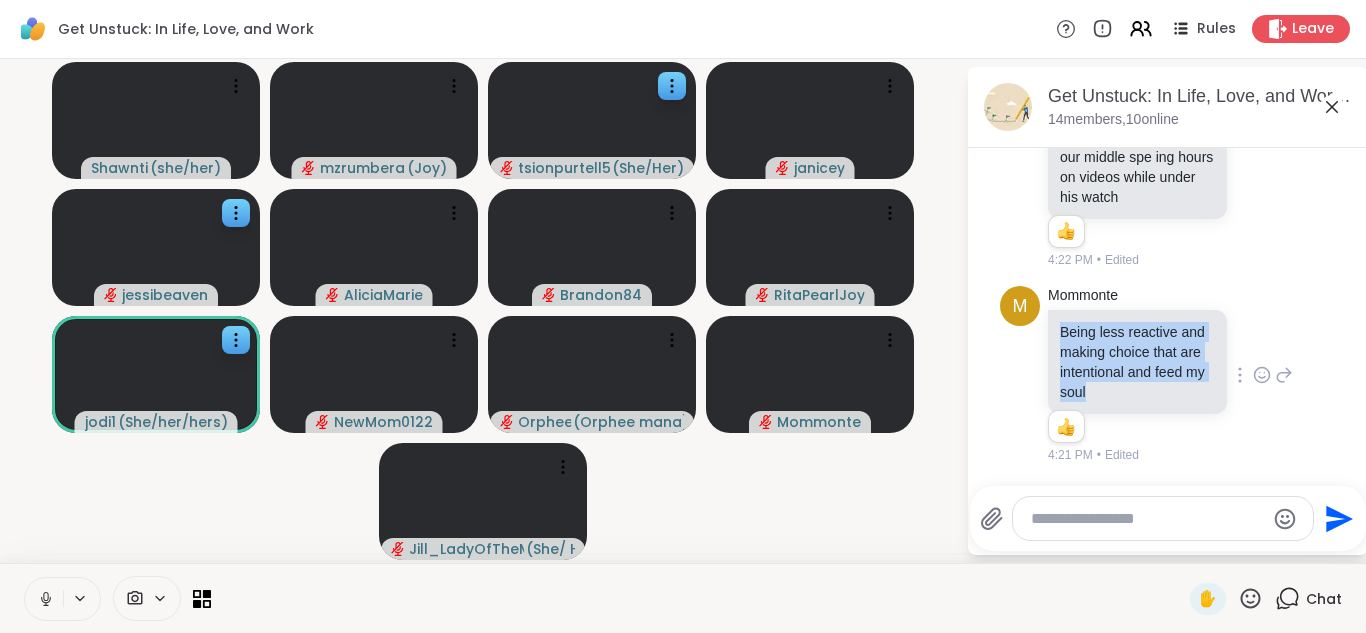 drag, startPoint x: 1060, startPoint y: 332, endPoint x: 1187, endPoint y: 389, distance: 139.20488 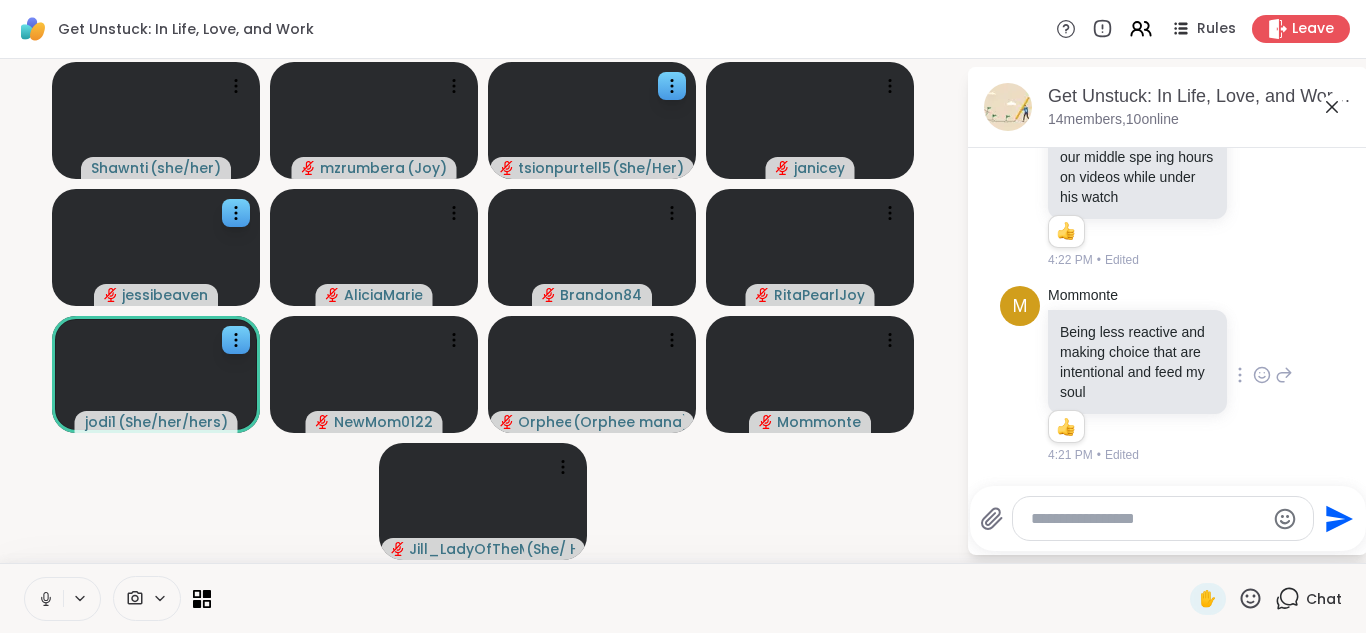 click on "Mommonte Being less reactive and making choice that are intentional and feed my soul   1 1 4:21 PM • Edited" at bounding box center (1170, 375) 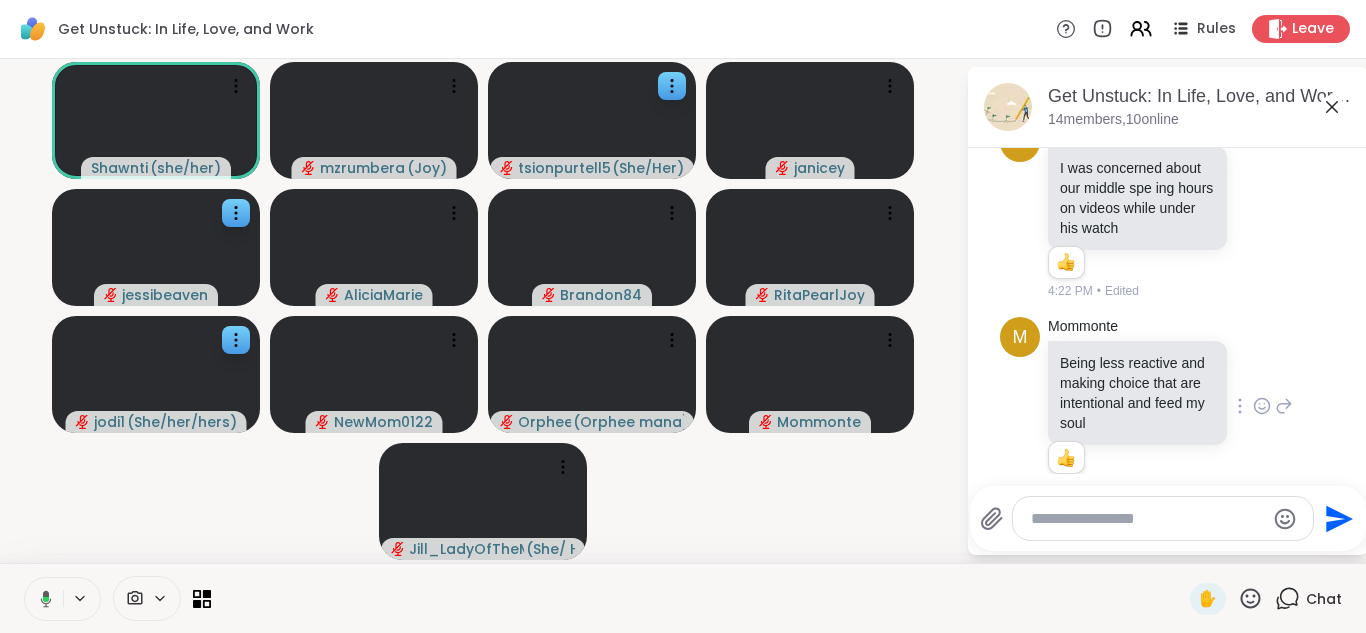 scroll, scrollTop: 8889, scrollLeft: 0, axis: vertical 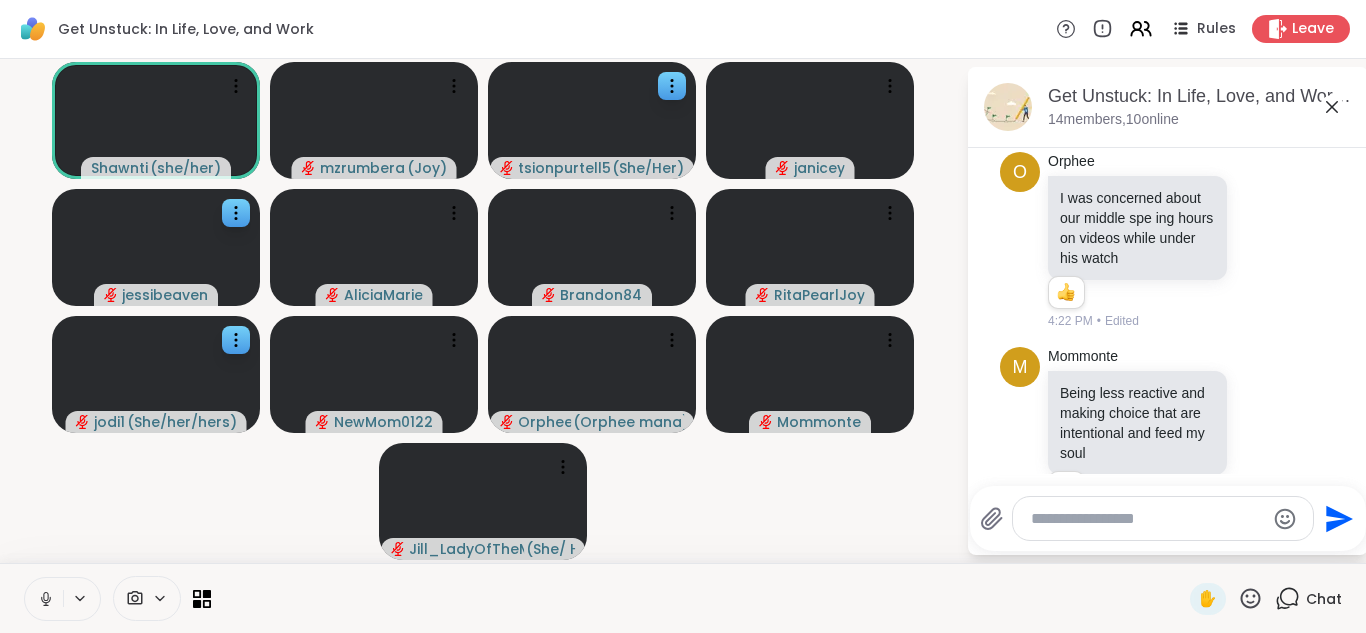 click 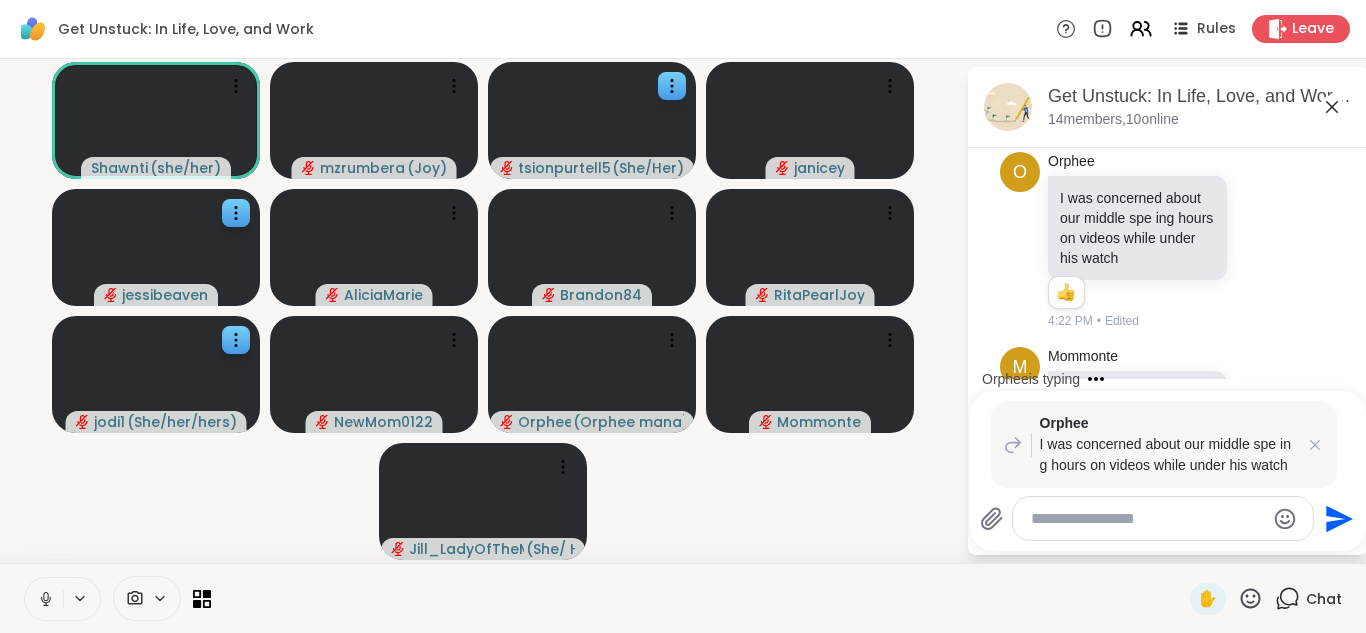 scroll, scrollTop: 9211, scrollLeft: 0, axis: vertical 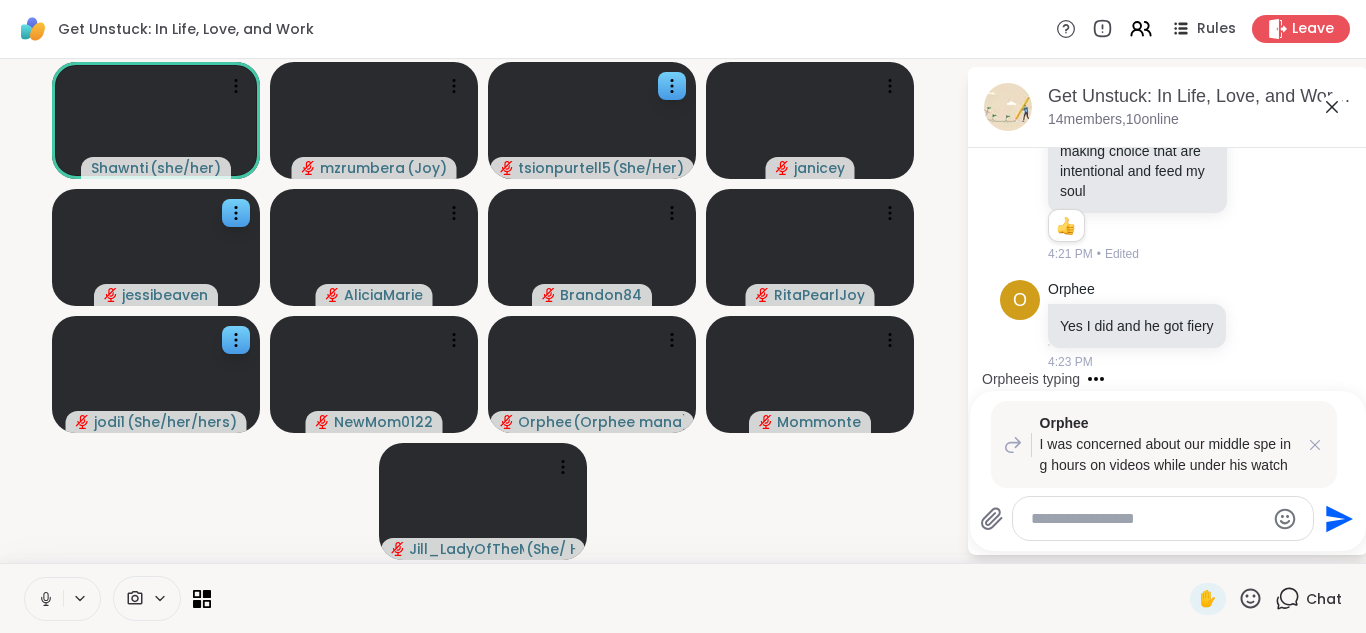 click 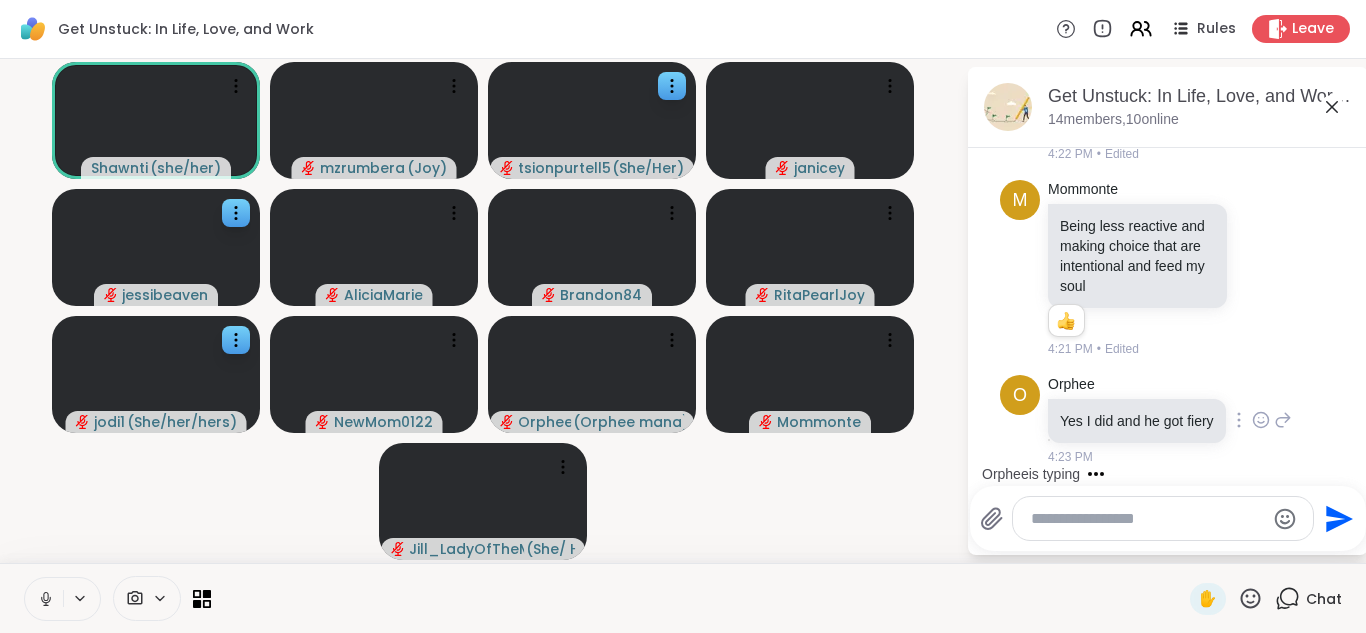 scroll, scrollTop: 9116, scrollLeft: 0, axis: vertical 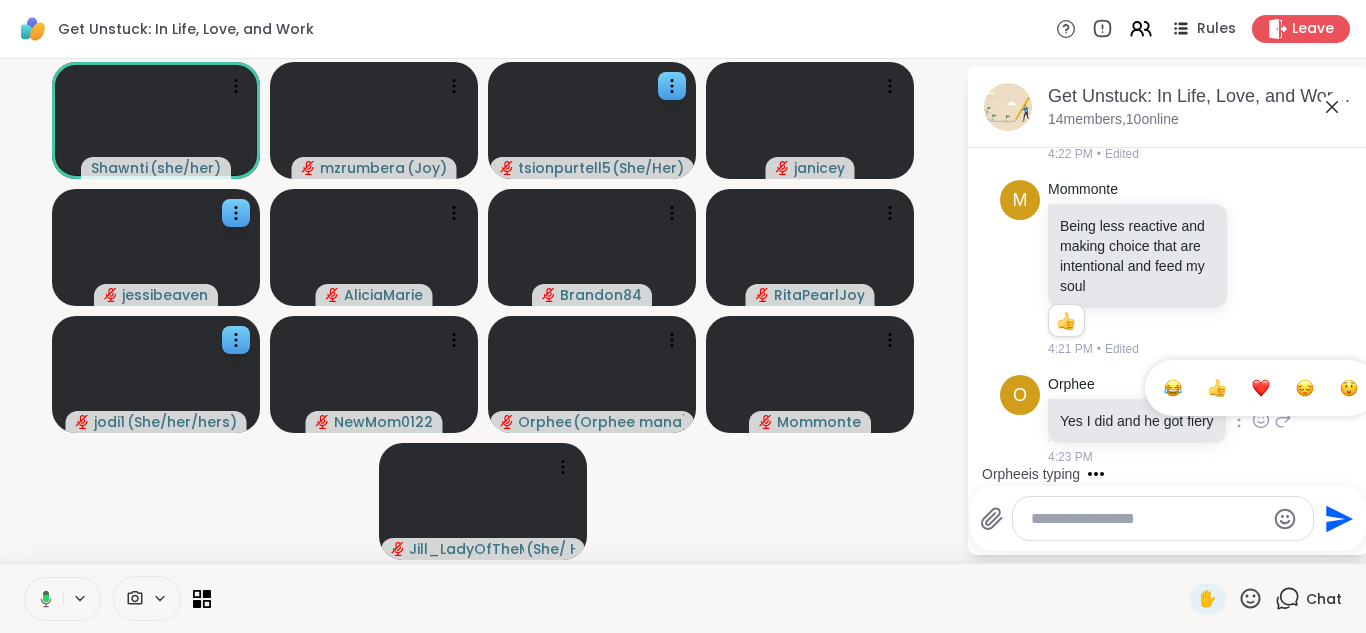 click at bounding box center [1217, 388] 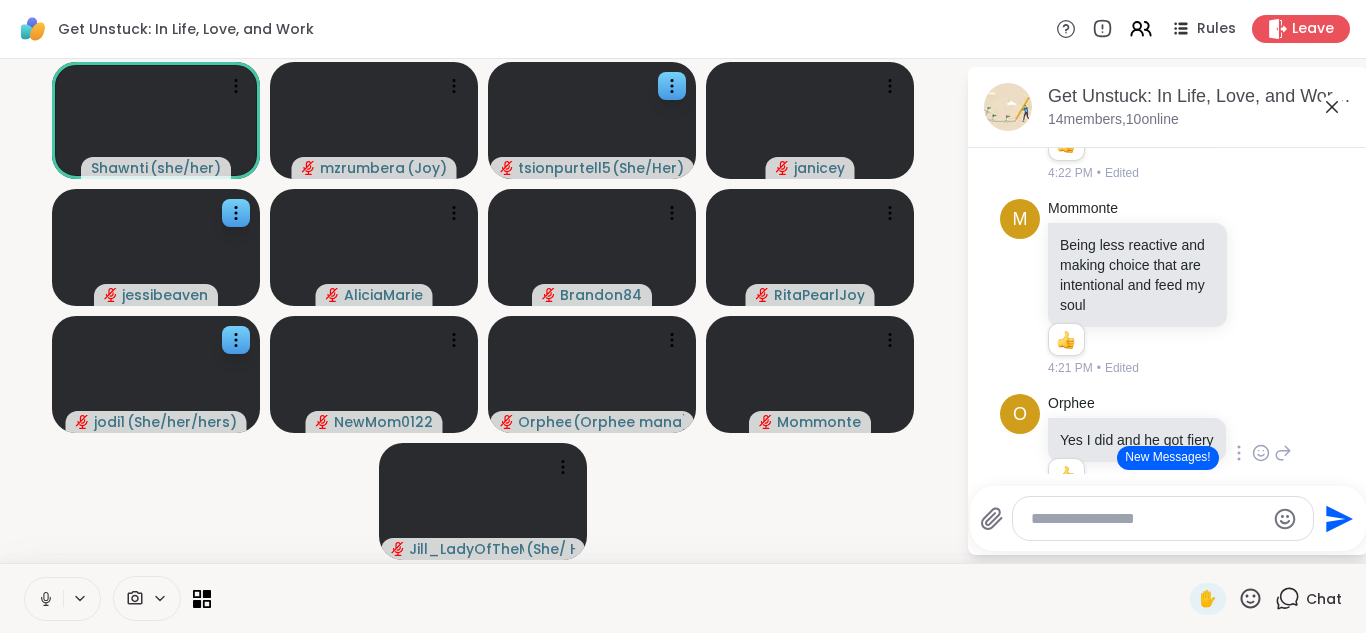 scroll, scrollTop: 9045, scrollLeft: 0, axis: vertical 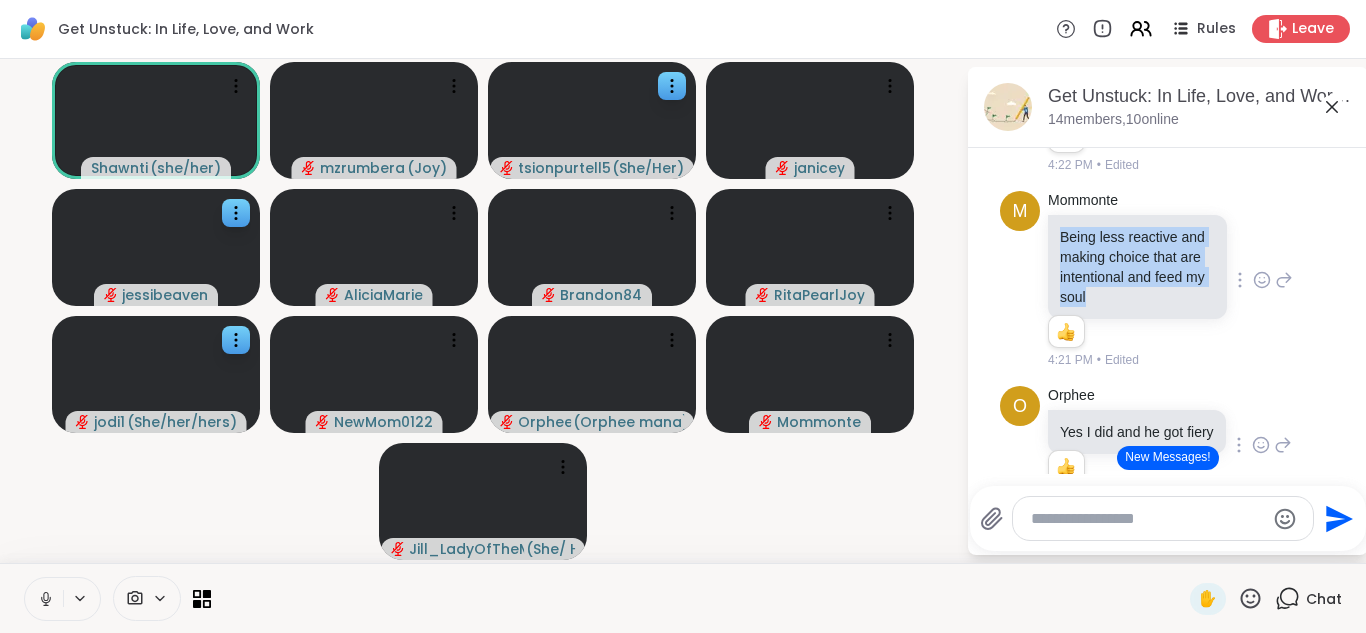 drag, startPoint x: 1061, startPoint y: 277, endPoint x: 1182, endPoint y: 333, distance: 133.33041 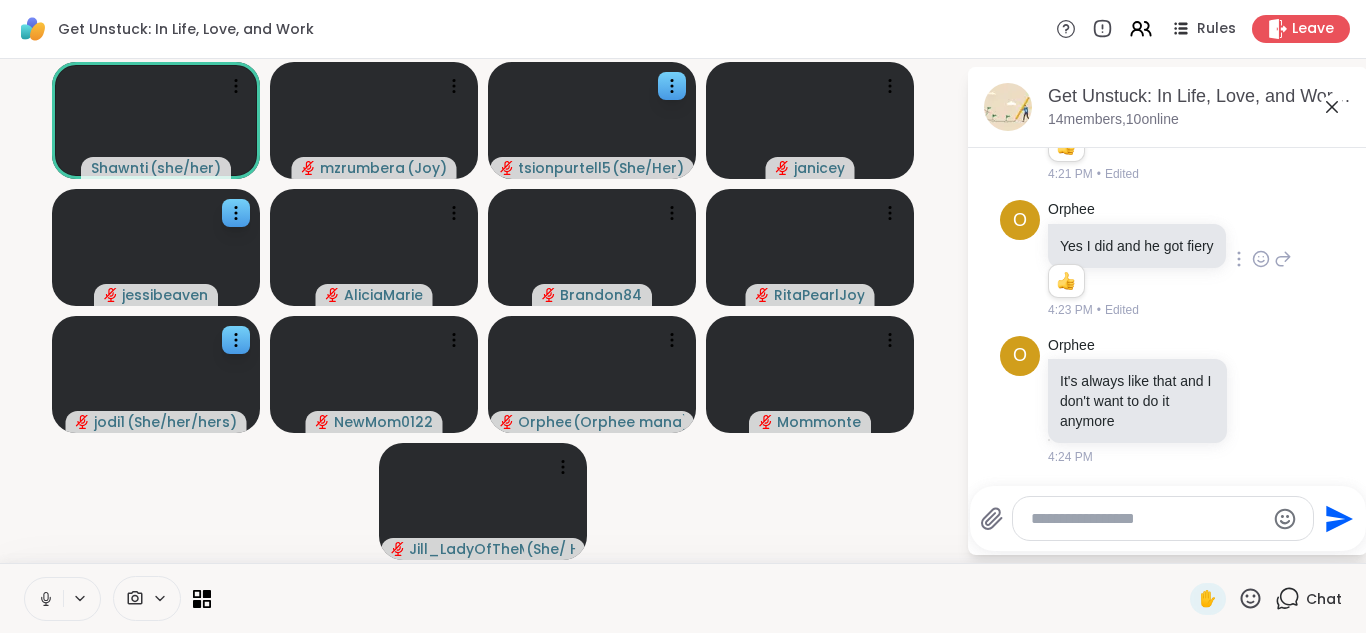 scroll, scrollTop: 9291, scrollLeft: 0, axis: vertical 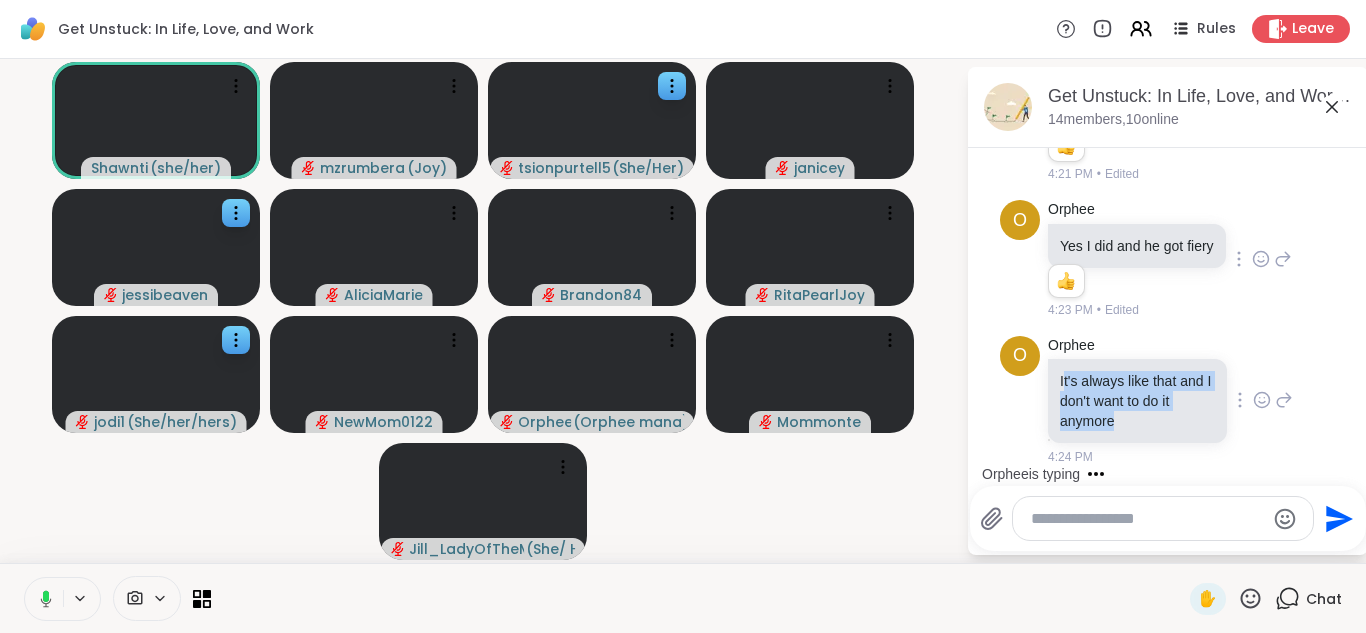 drag, startPoint x: 1061, startPoint y: 379, endPoint x: 1160, endPoint y: 418, distance: 106.404884 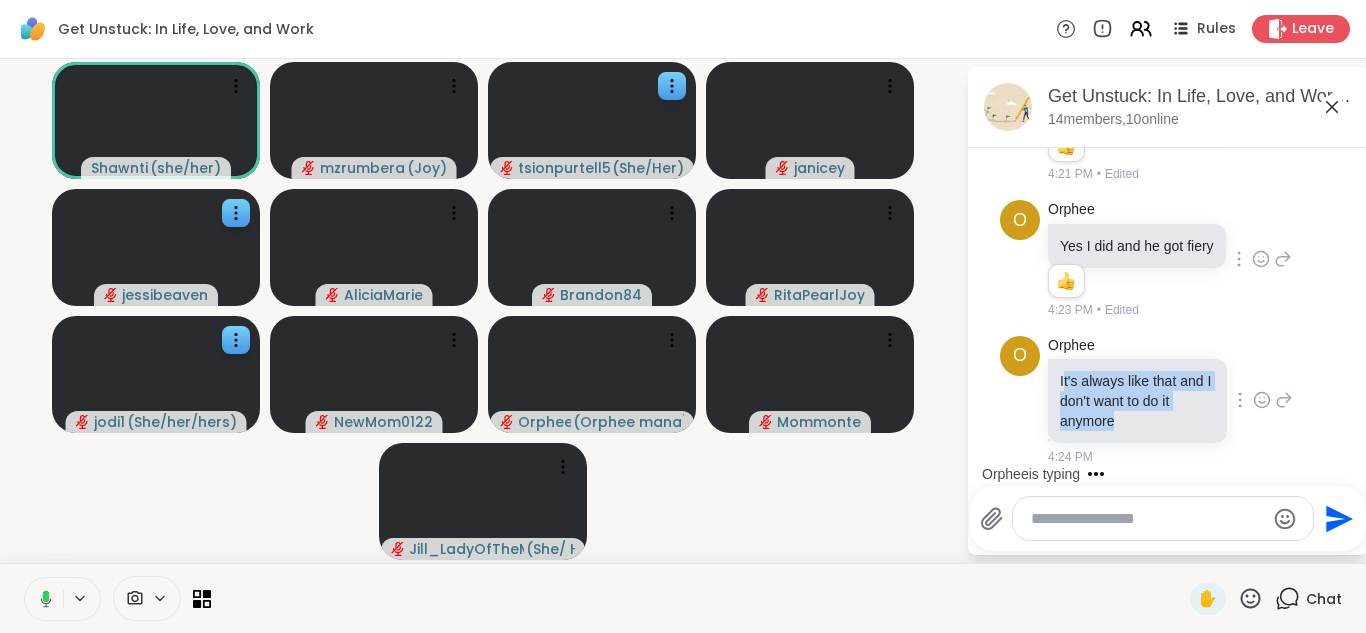 click on "It's always like that and I don't want to do it anymore" at bounding box center [1137, 401] 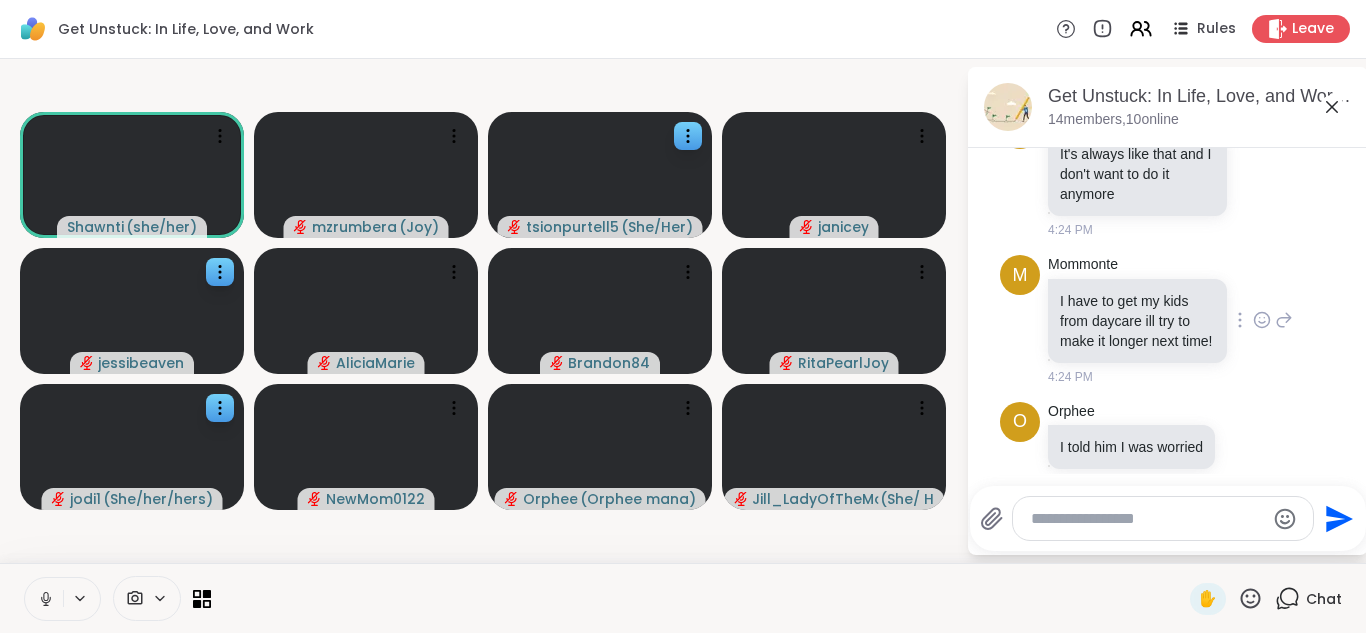 scroll, scrollTop: 9585, scrollLeft: 0, axis: vertical 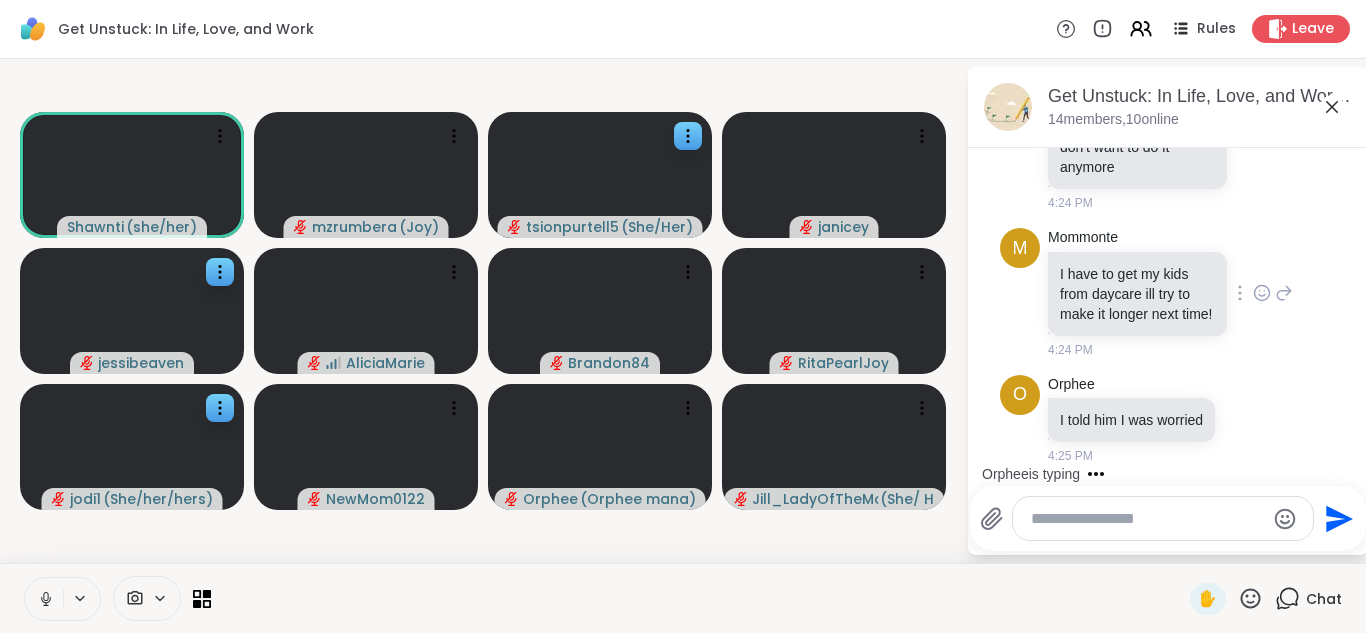 click 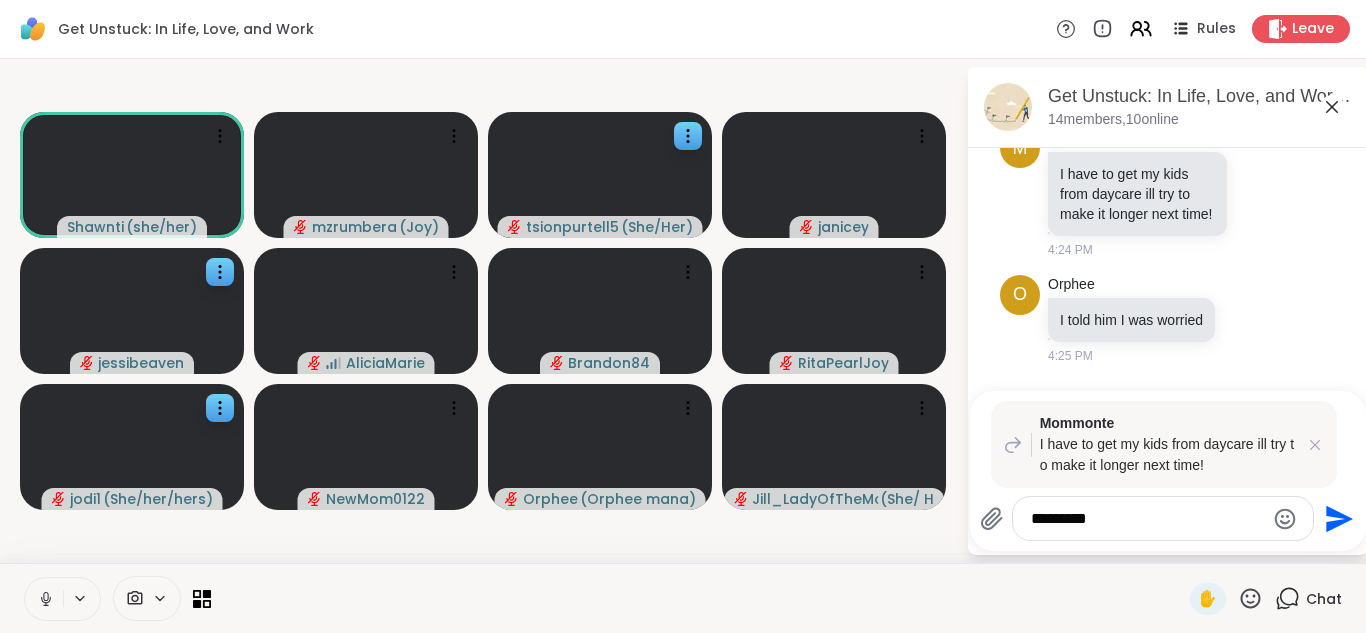 scroll, scrollTop: 9846, scrollLeft: 0, axis: vertical 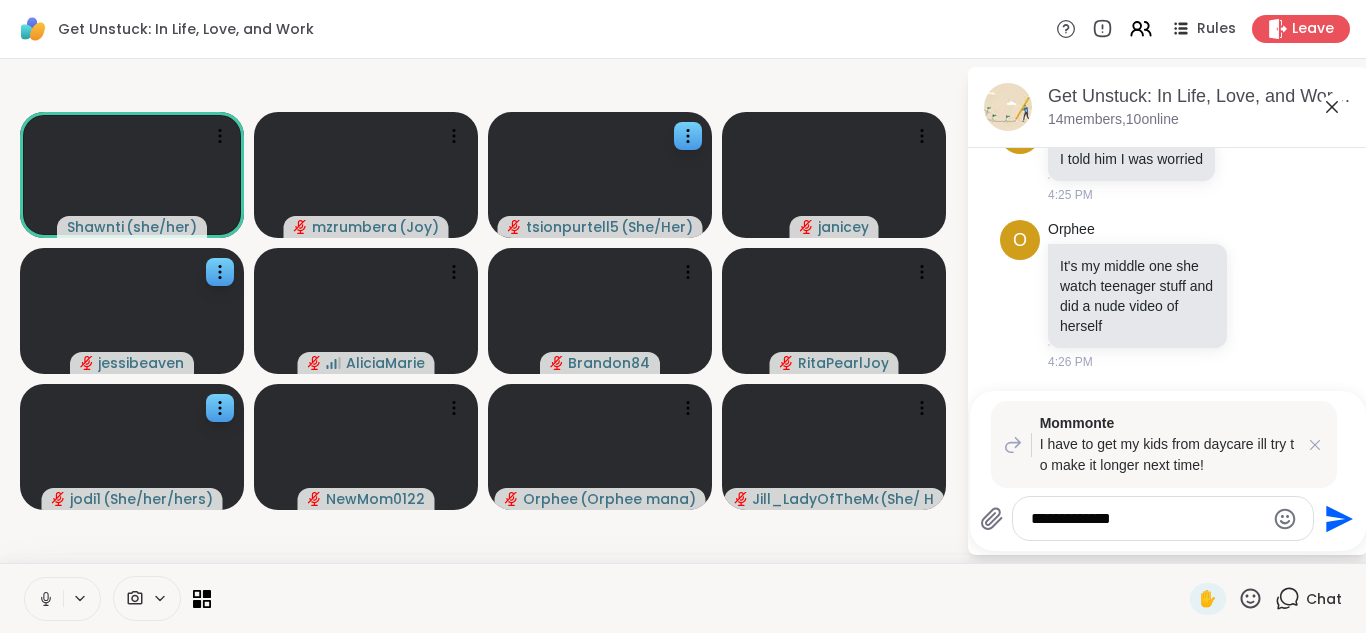 type on "**********" 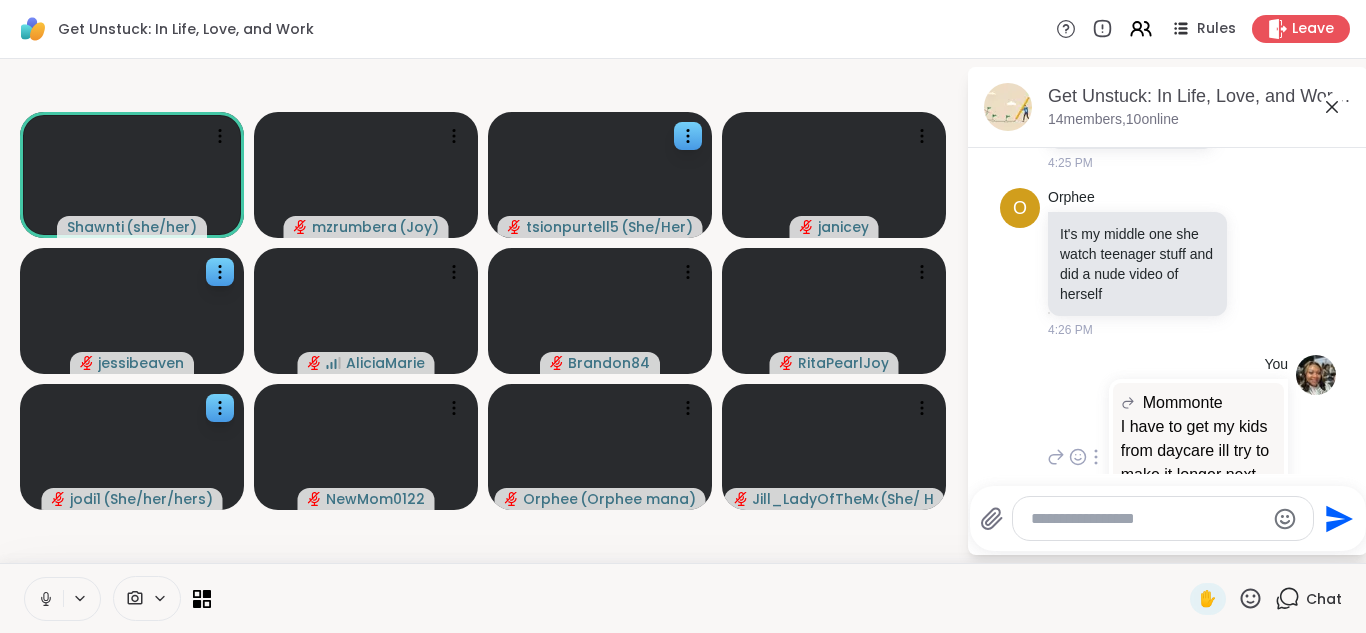 scroll, scrollTop: 9774, scrollLeft: 0, axis: vertical 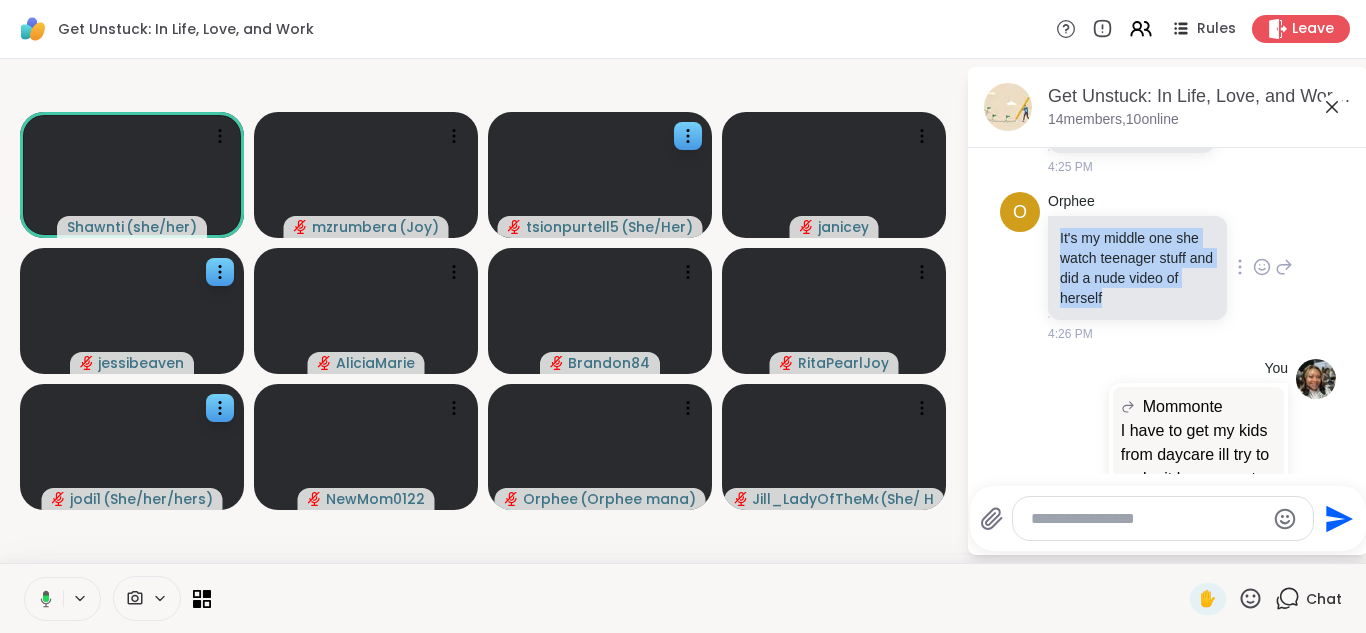 drag, startPoint x: 1059, startPoint y: 339, endPoint x: 1155, endPoint y: 374, distance: 102.18121 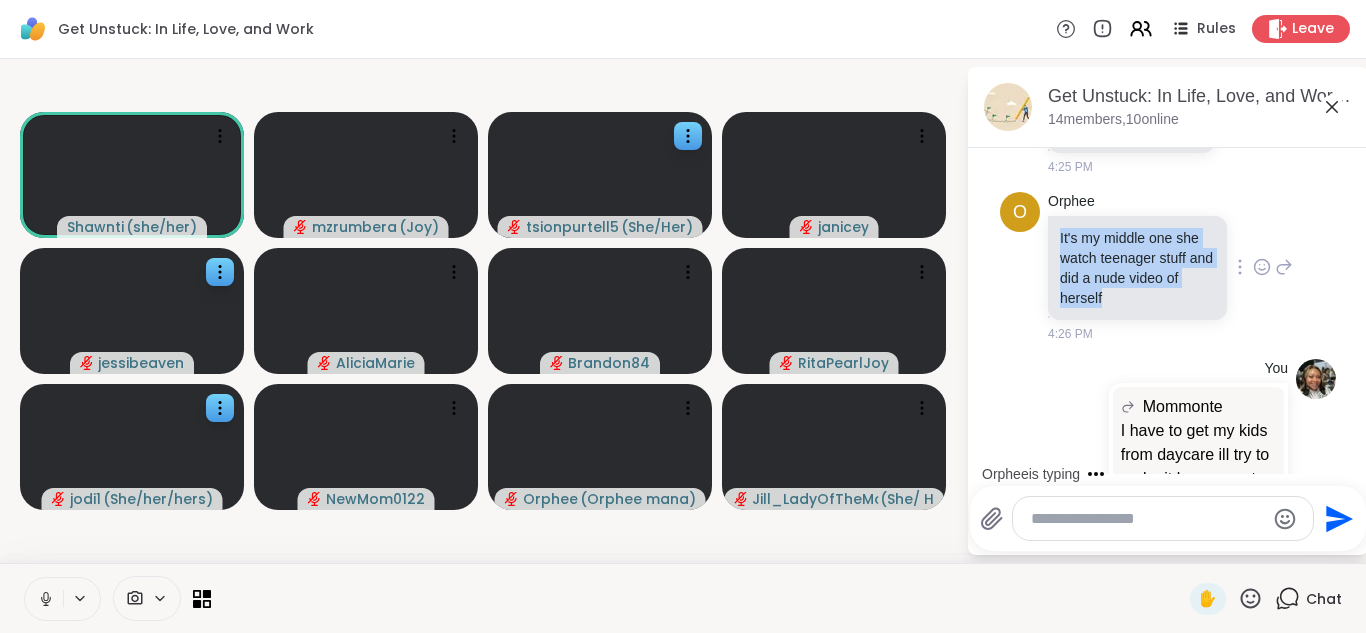 click on "It's my middle one she watch teenager stuff and did a nude video of herself" at bounding box center [1137, 268] 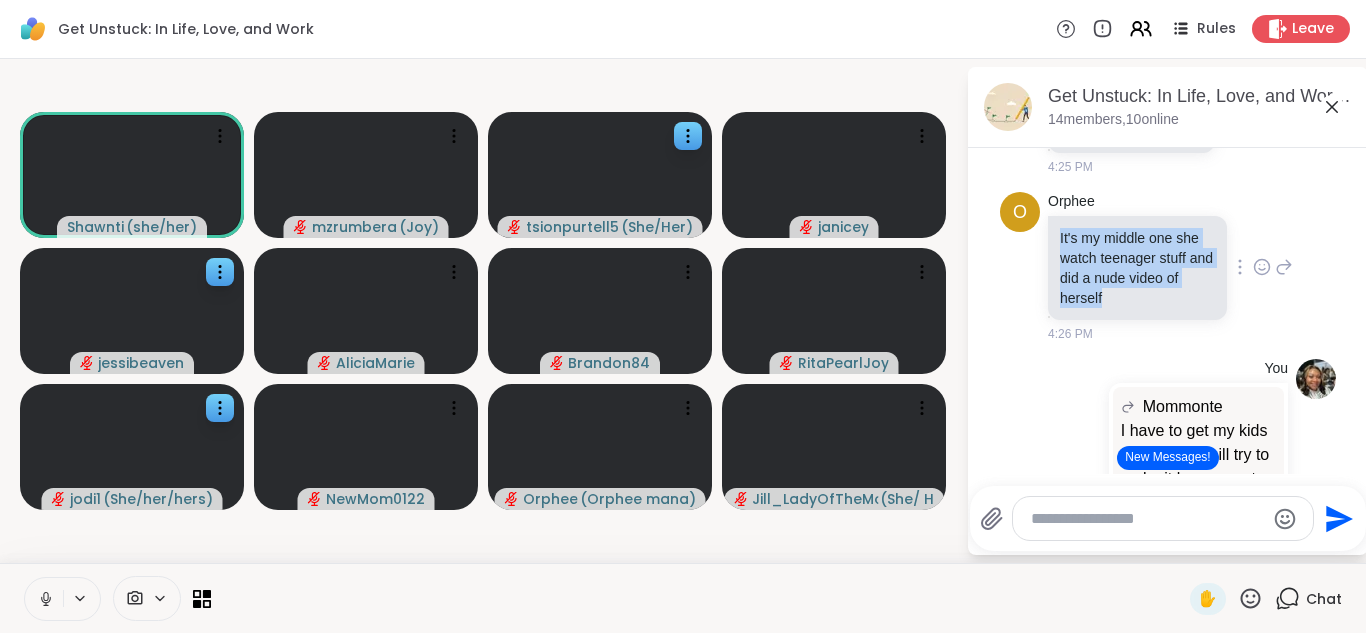 drag, startPoint x: 1058, startPoint y: 339, endPoint x: 1170, endPoint y: 399, distance: 127.059044 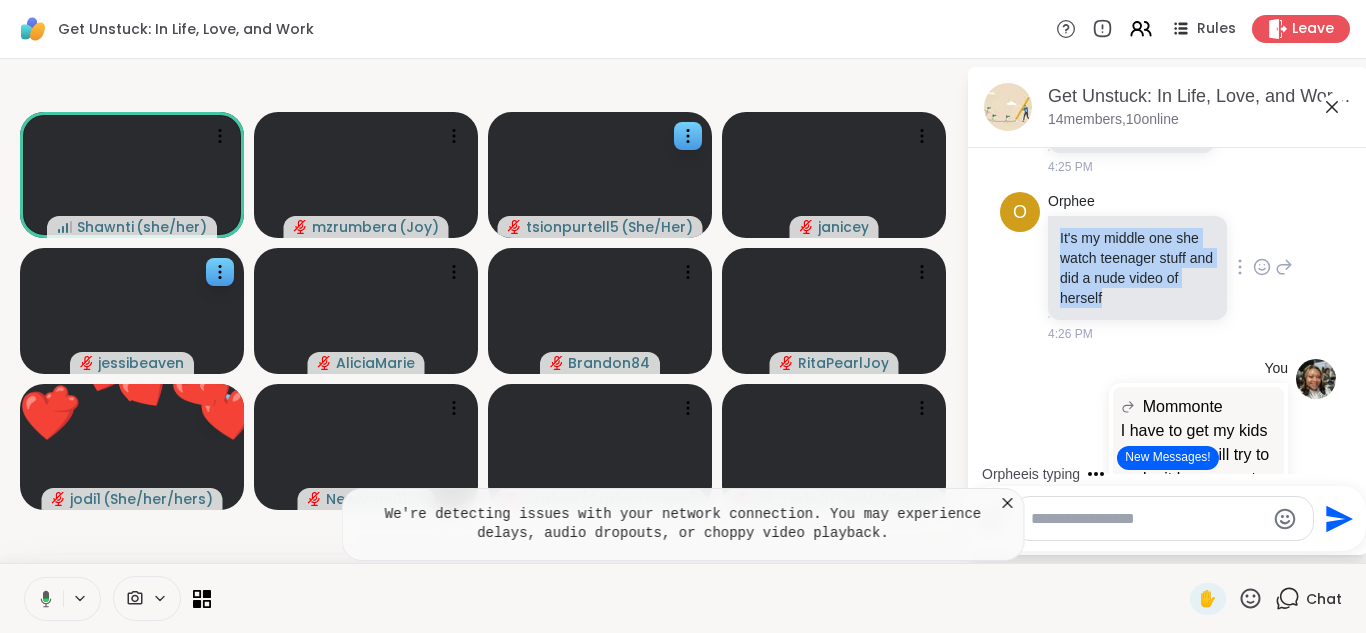 copy on "It's my middle one she watch teenager stuff and did a nude video of herself" 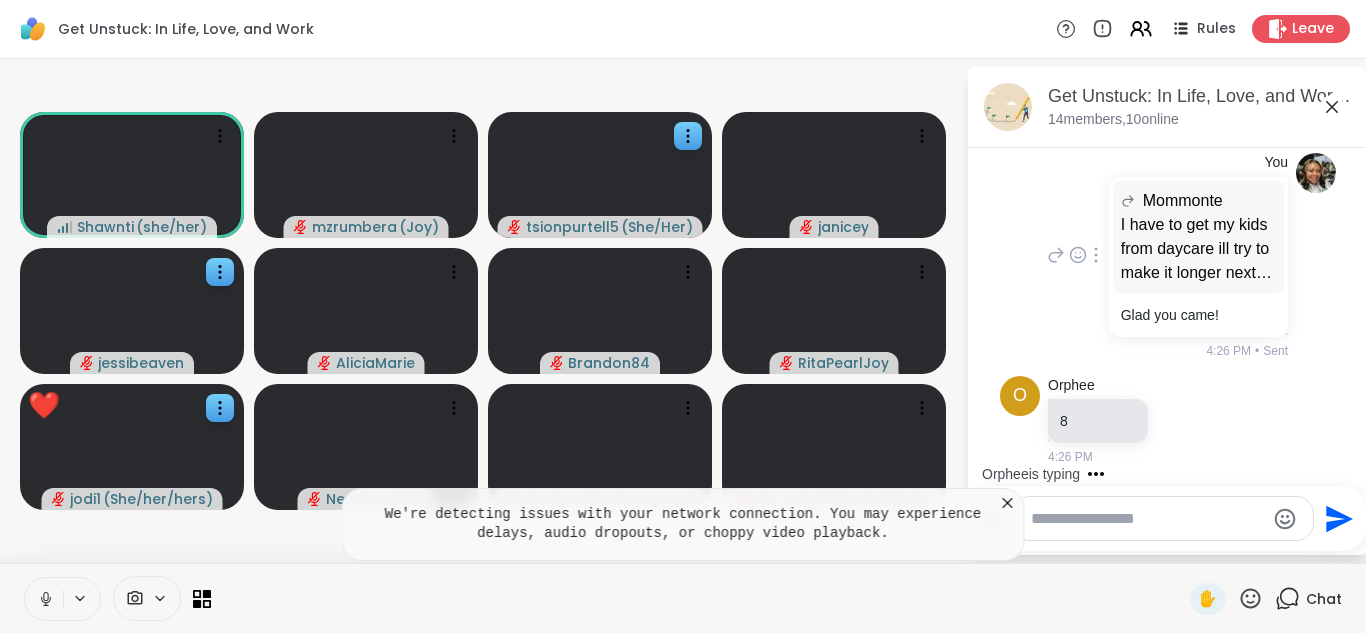 scroll, scrollTop: 10080, scrollLeft: 0, axis: vertical 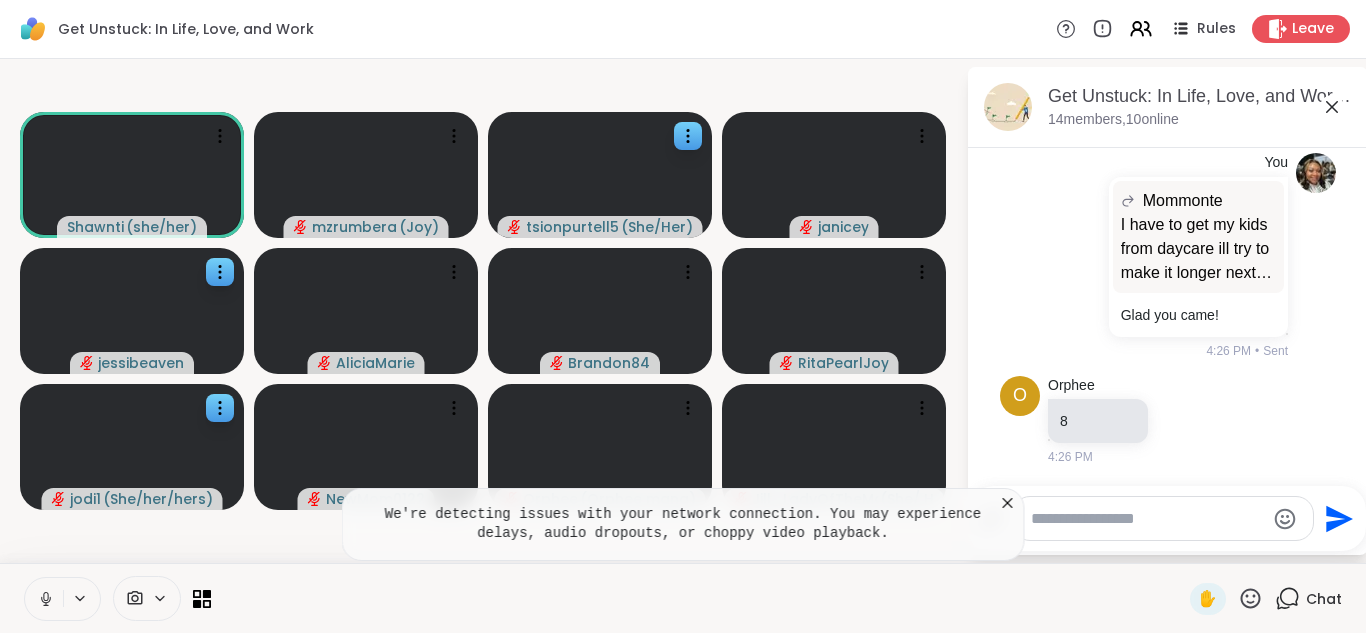 click 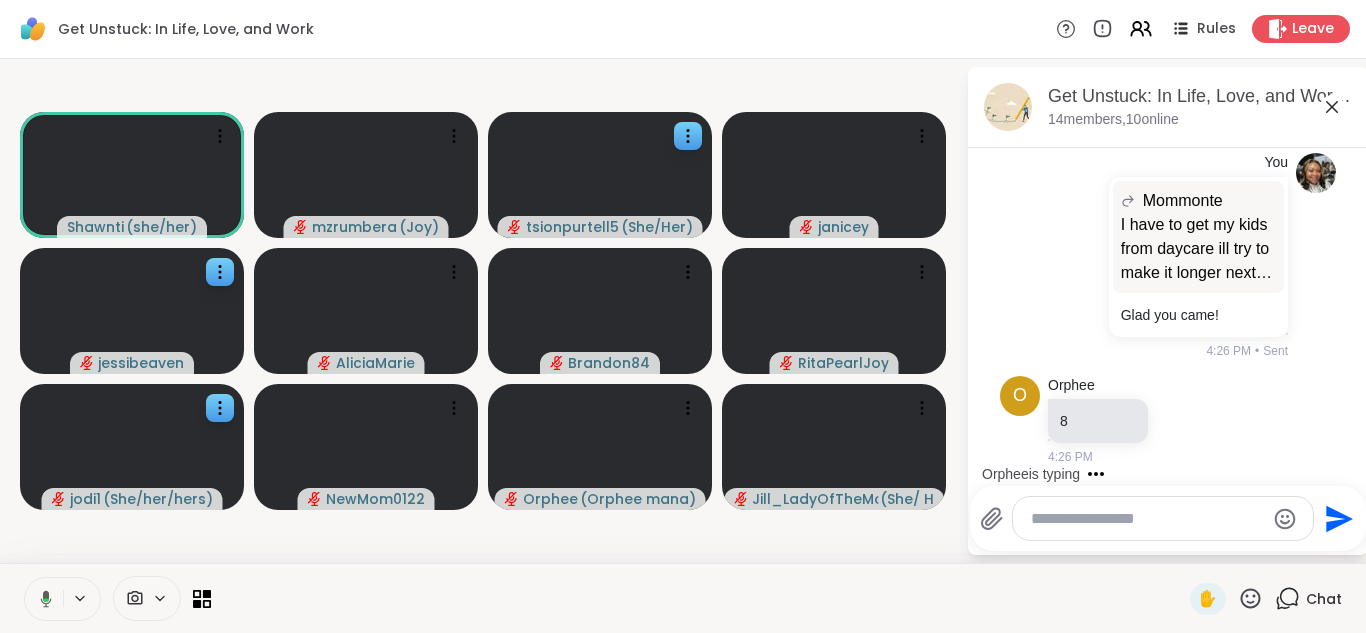 click on "[PERSON_NAME] ( she/her ) mzrumbera ( Joy ) tsionpurtell5 ( She/Her  ) [PERSON_NAME] AliciaMarie Brandon84 RitaPearlJoy jodi1 ( She/her/hers ) NewMom0122 Orphee ( Orphee mana ) [PERSON_NAME] ( She/ Her )" at bounding box center [483, 311] 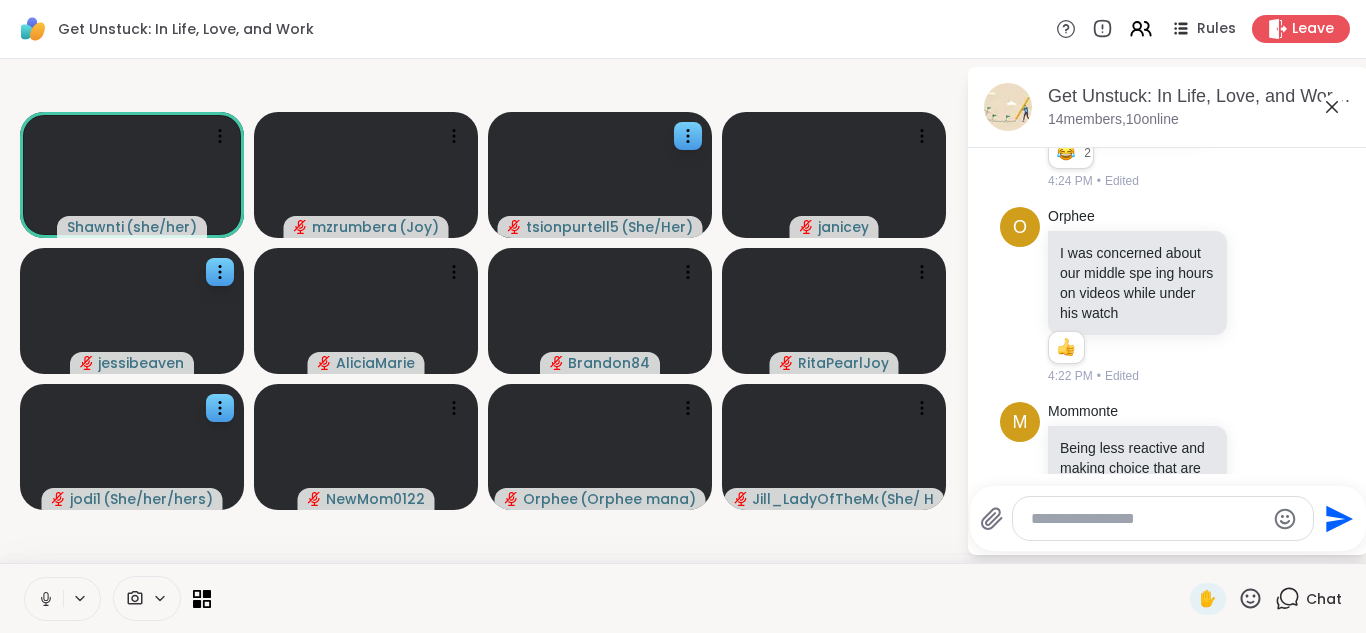 scroll, scrollTop: 9034, scrollLeft: 0, axis: vertical 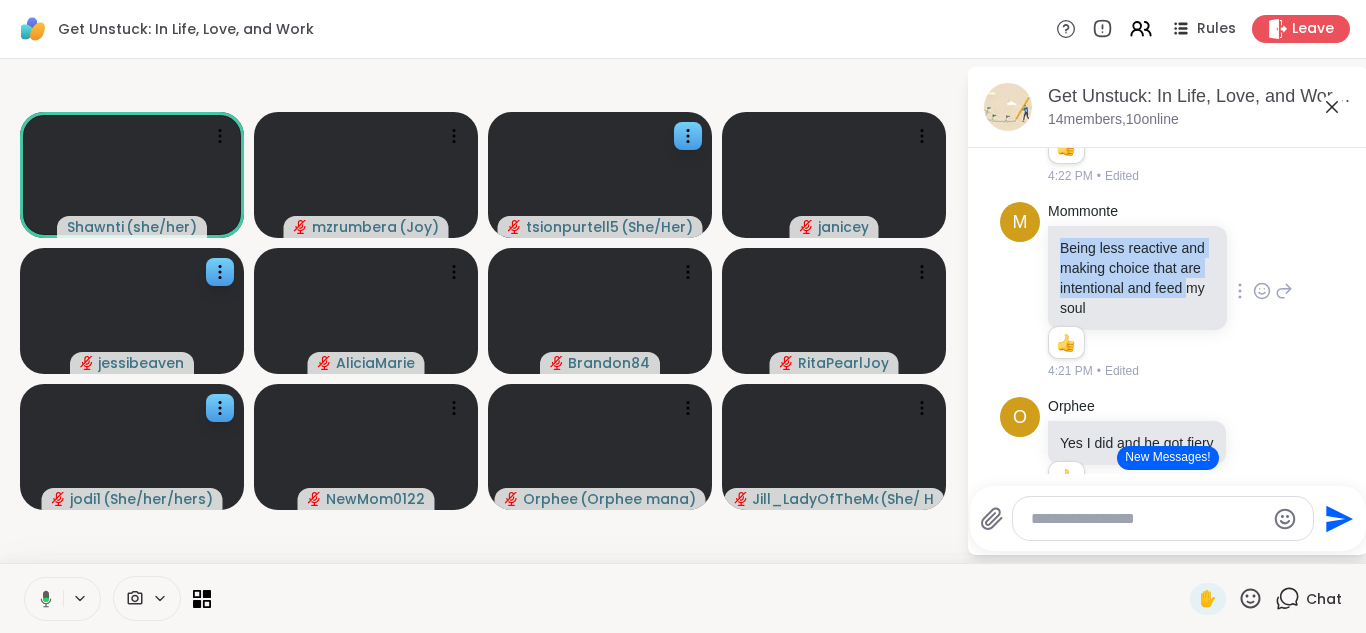 drag, startPoint x: 1061, startPoint y: 287, endPoint x: 1118, endPoint y: 340, distance: 77.83315 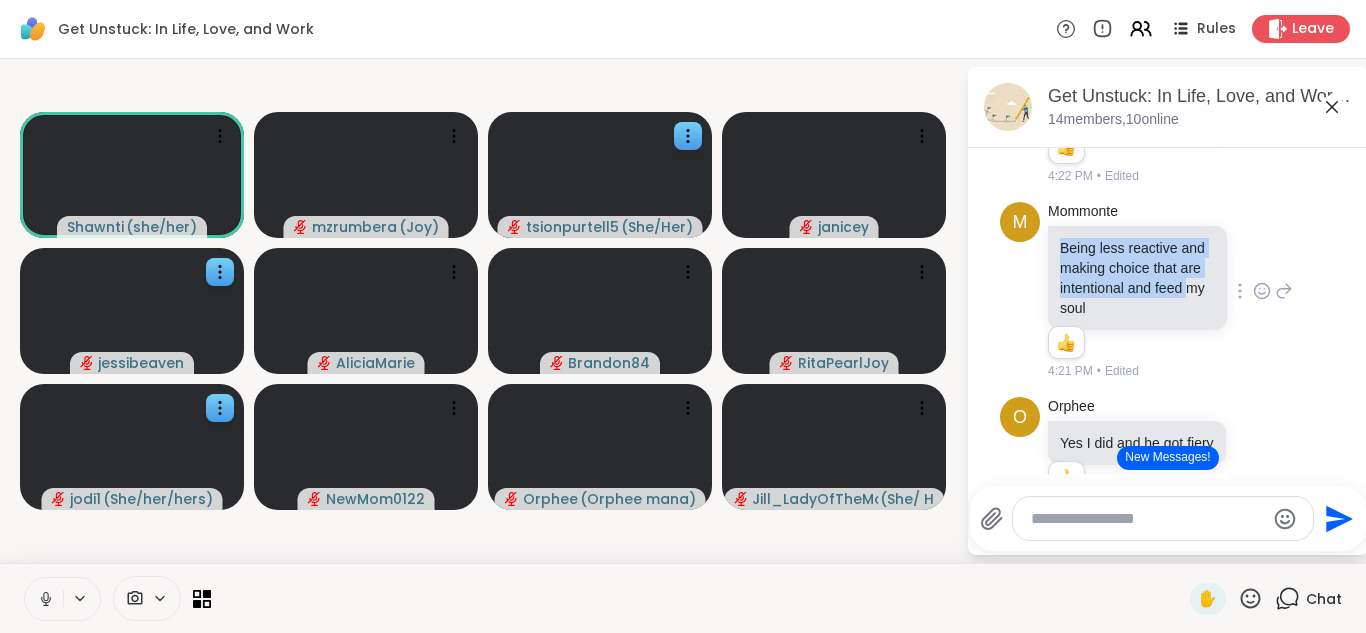 copy on "Being less reactive and making choice that are intentional and feed" 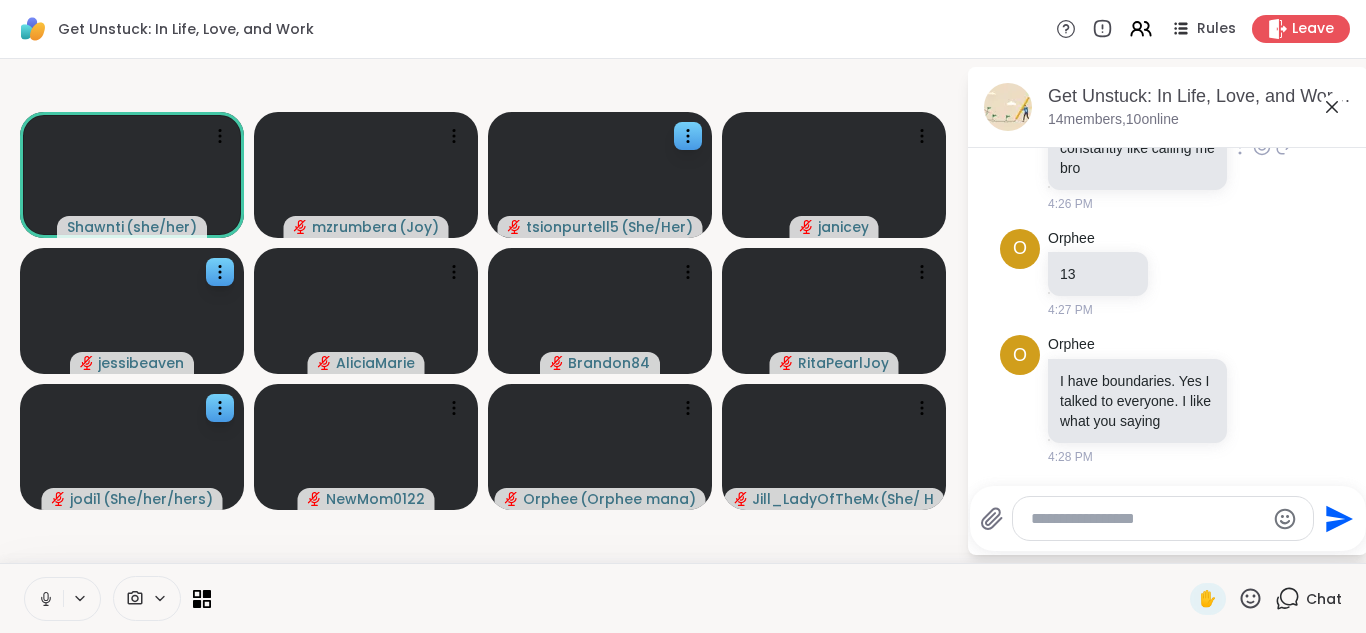 scroll, scrollTop: 10500, scrollLeft: 0, axis: vertical 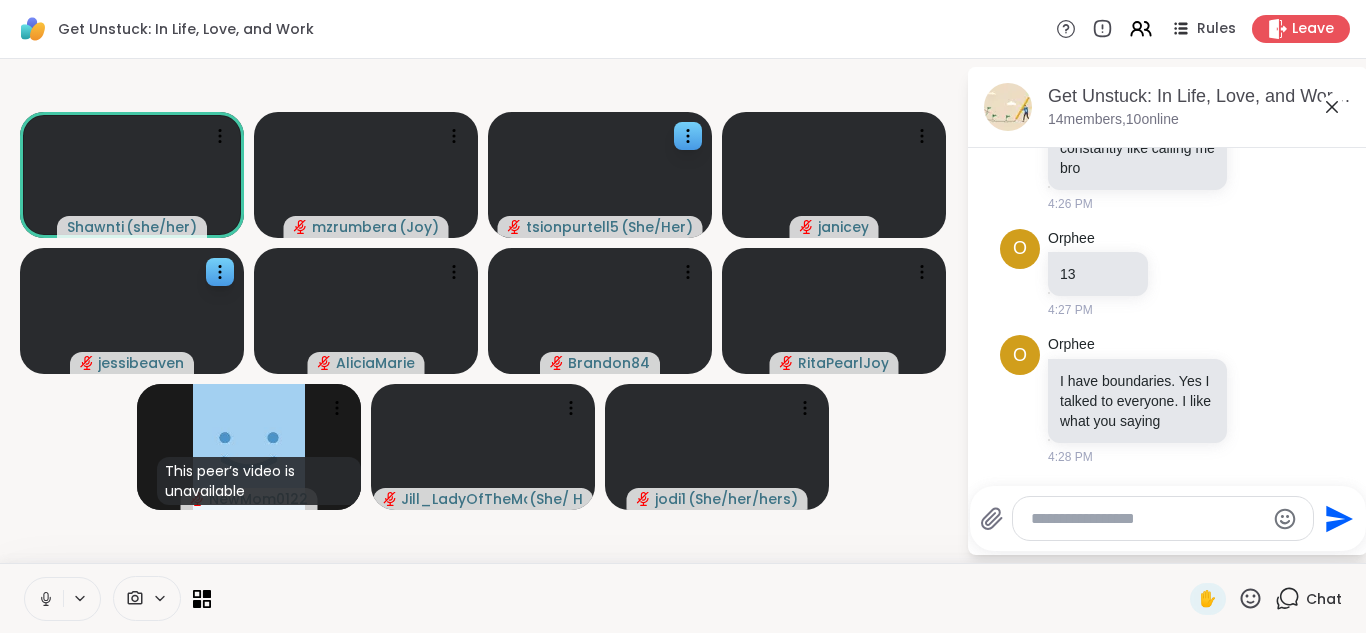 click at bounding box center [1147, 519] 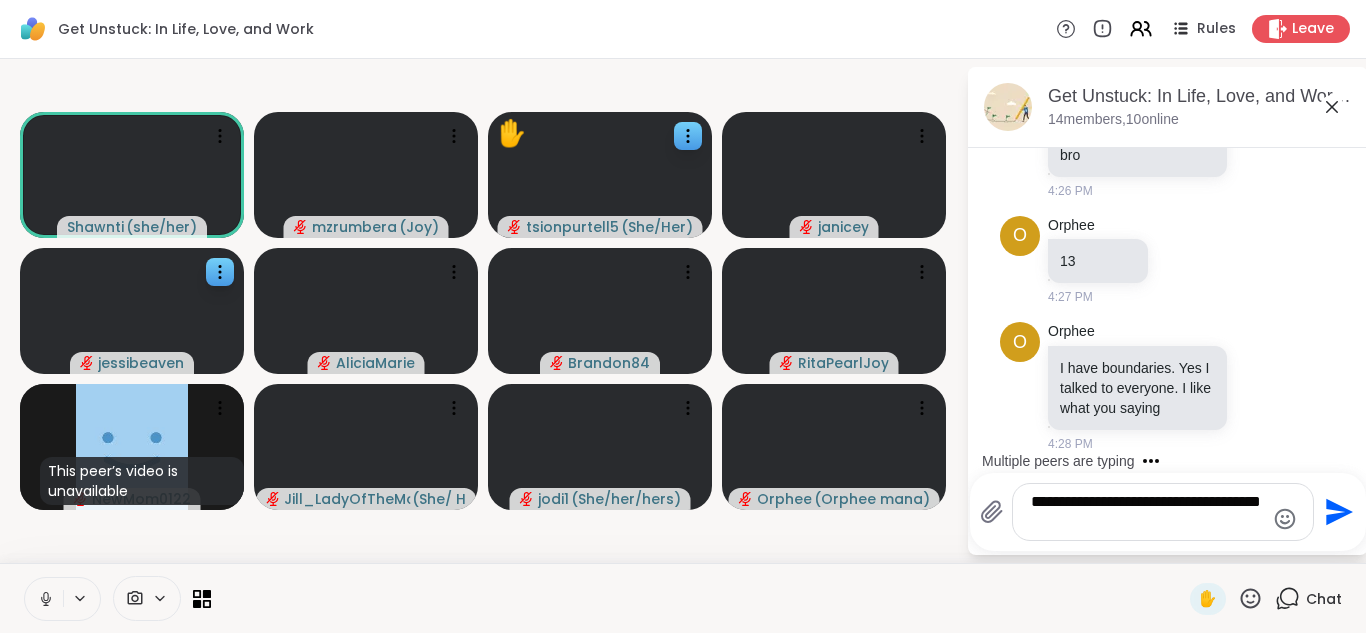 scroll, scrollTop: 10640, scrollLeft: 0, axis: vertical 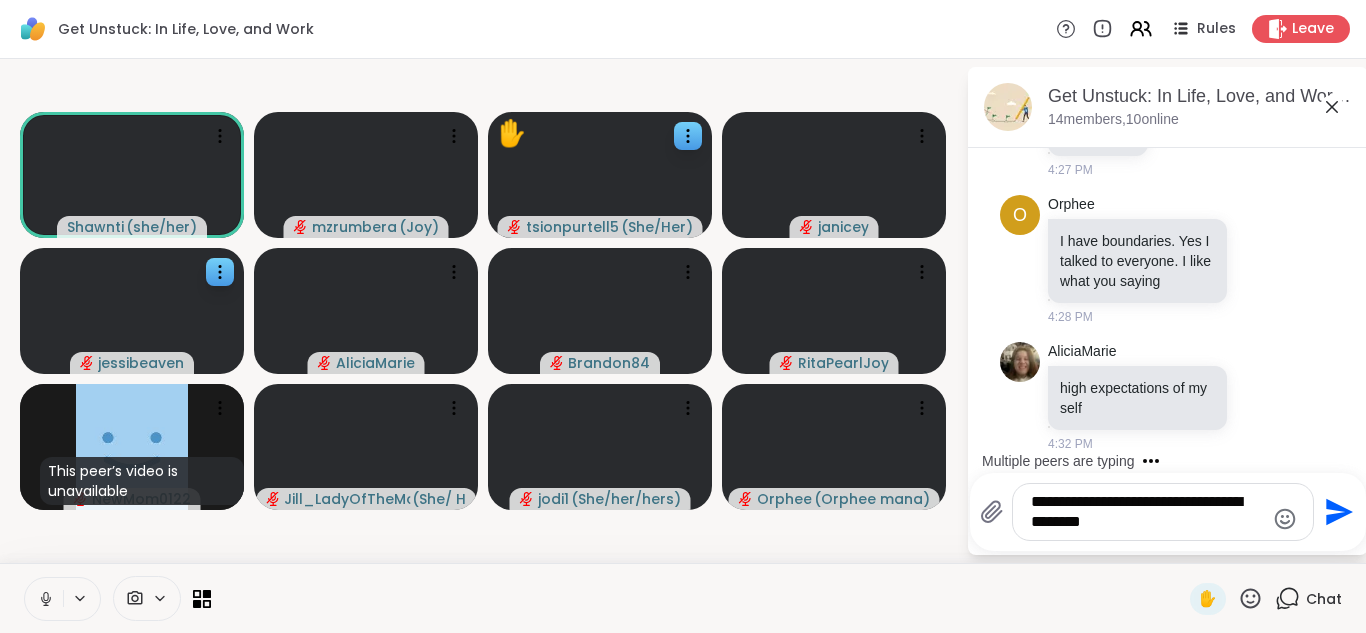 type on "**********" 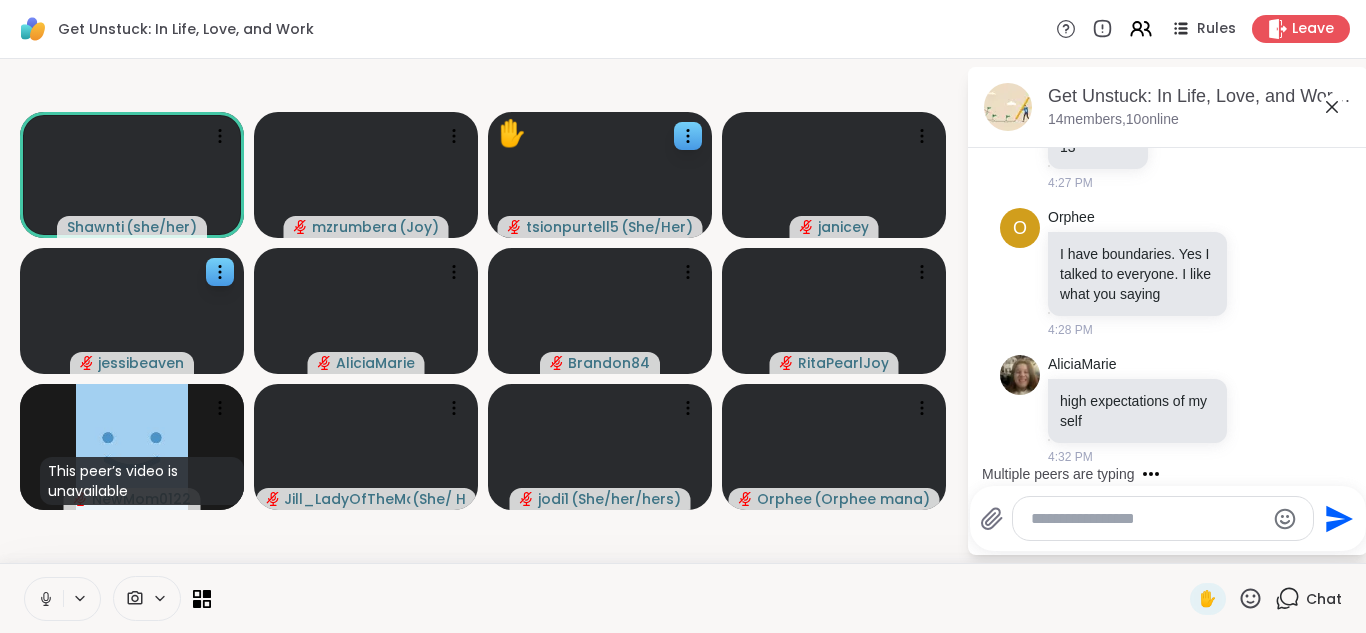 scroll, scrollTop: 10773, scrollLeft: 0, axis: vertical 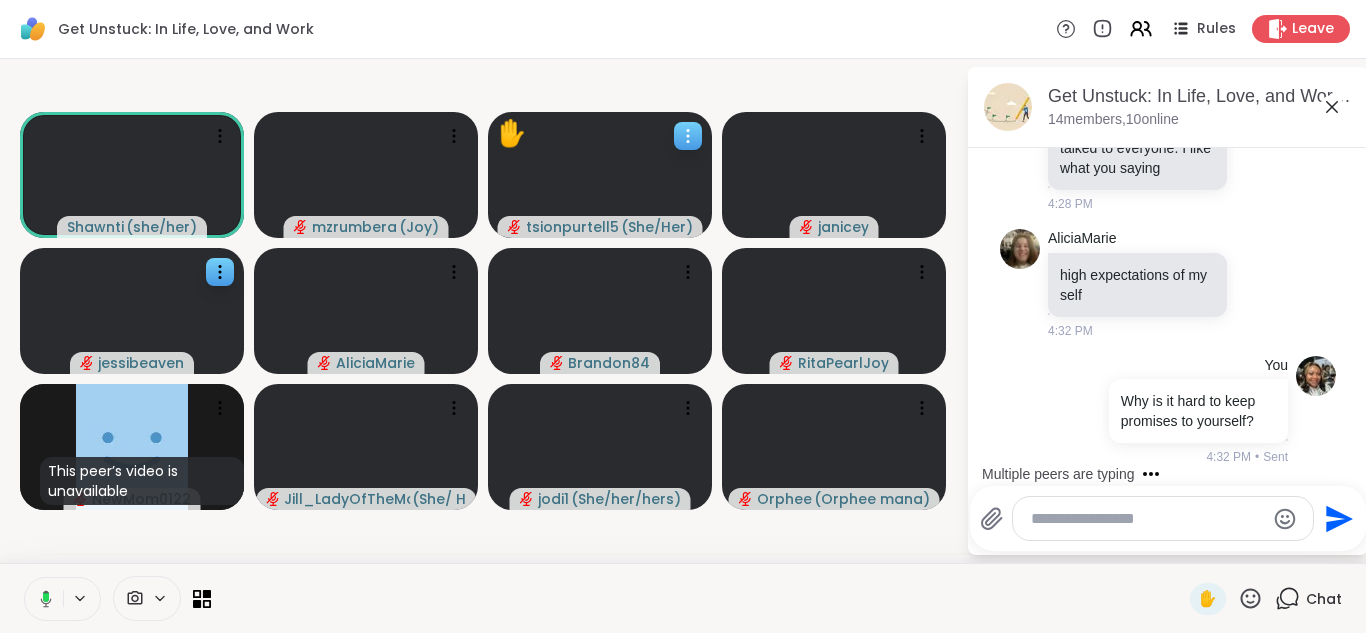 click 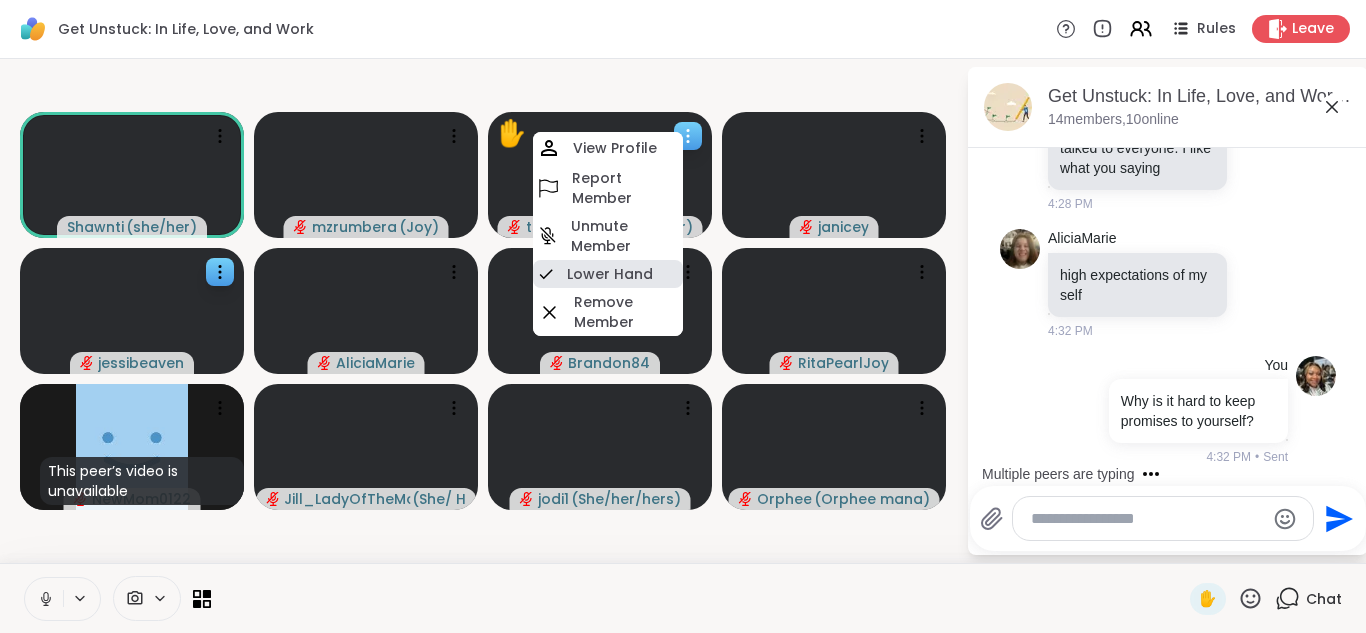 click on "Lower Hand" at bounding box center [610, 274] 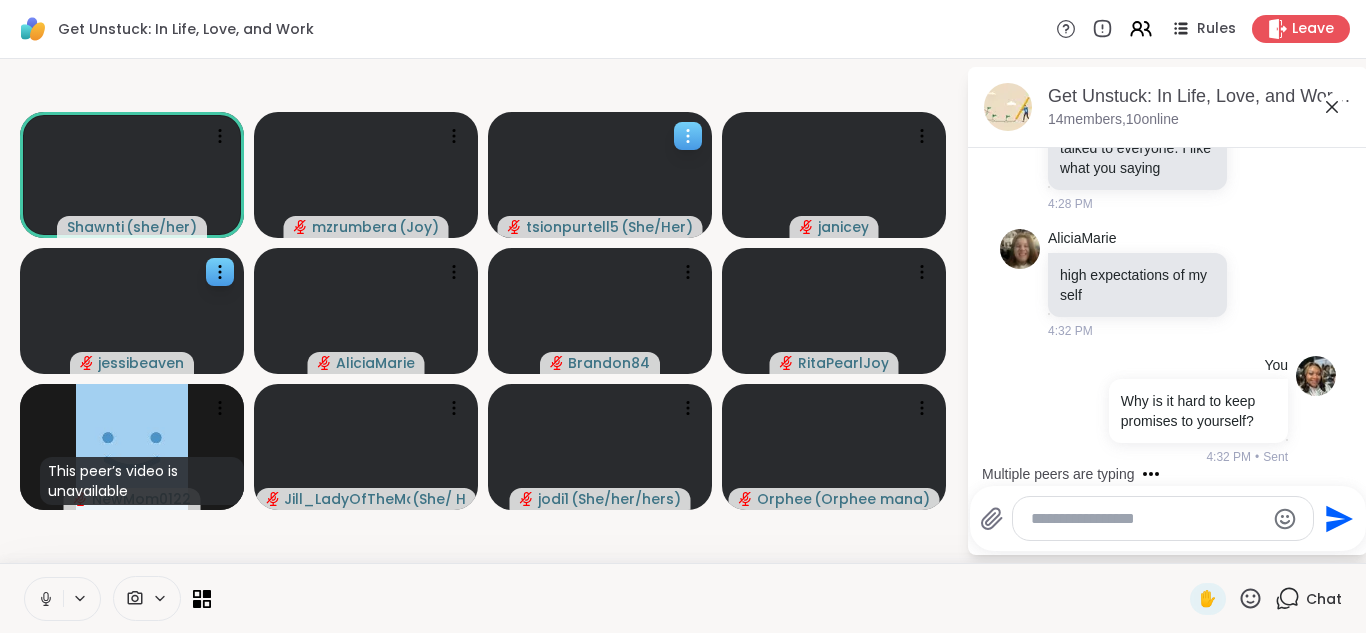 click 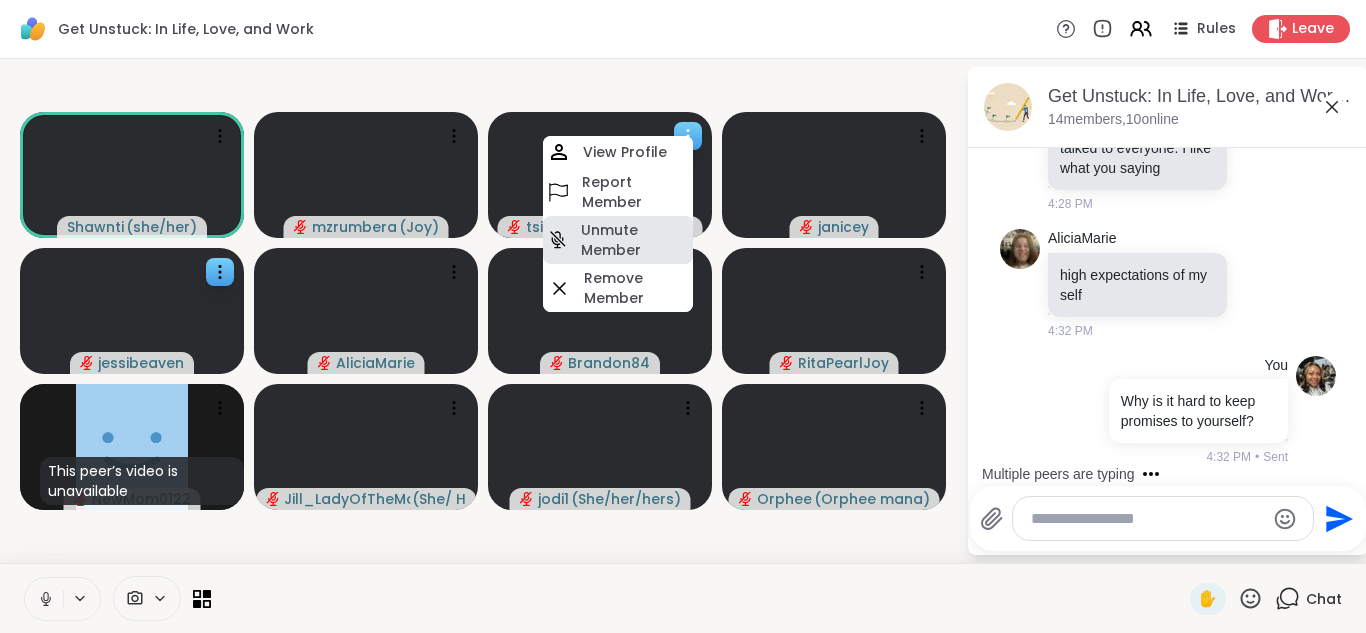 click on "Unmute Member" at bounding box center [635, 240] 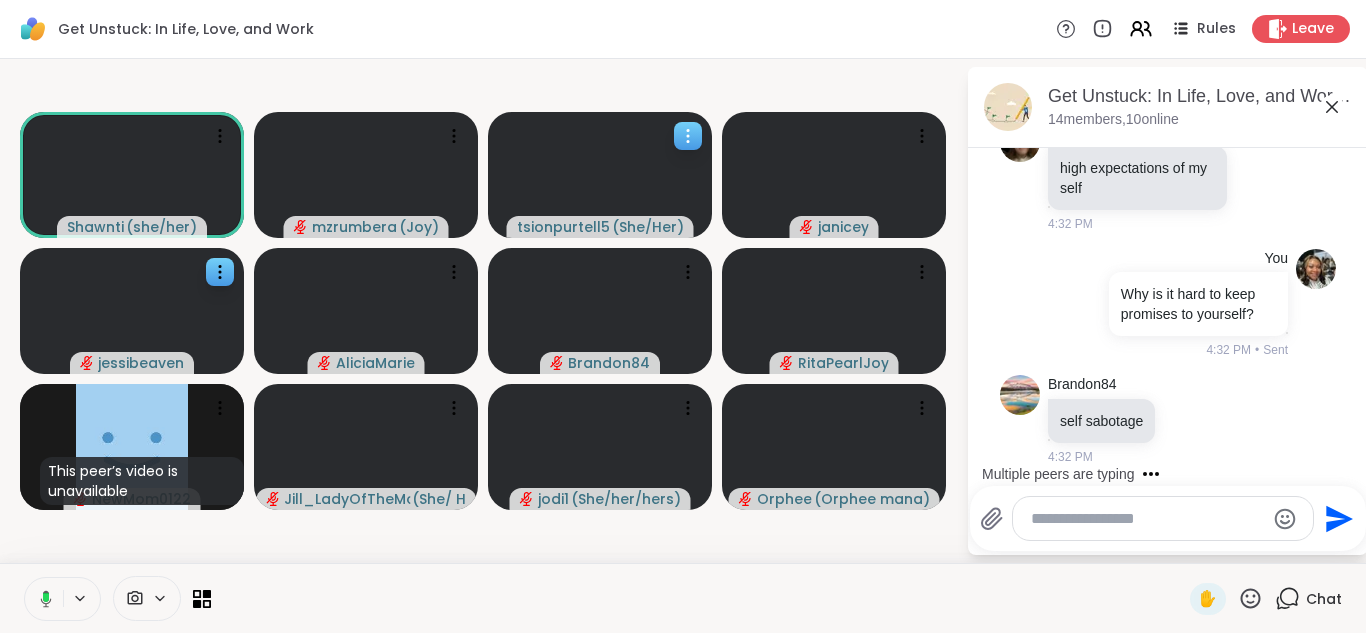 scroll, scrollTop: 11007, scrollLeft: 0, axis: vertical 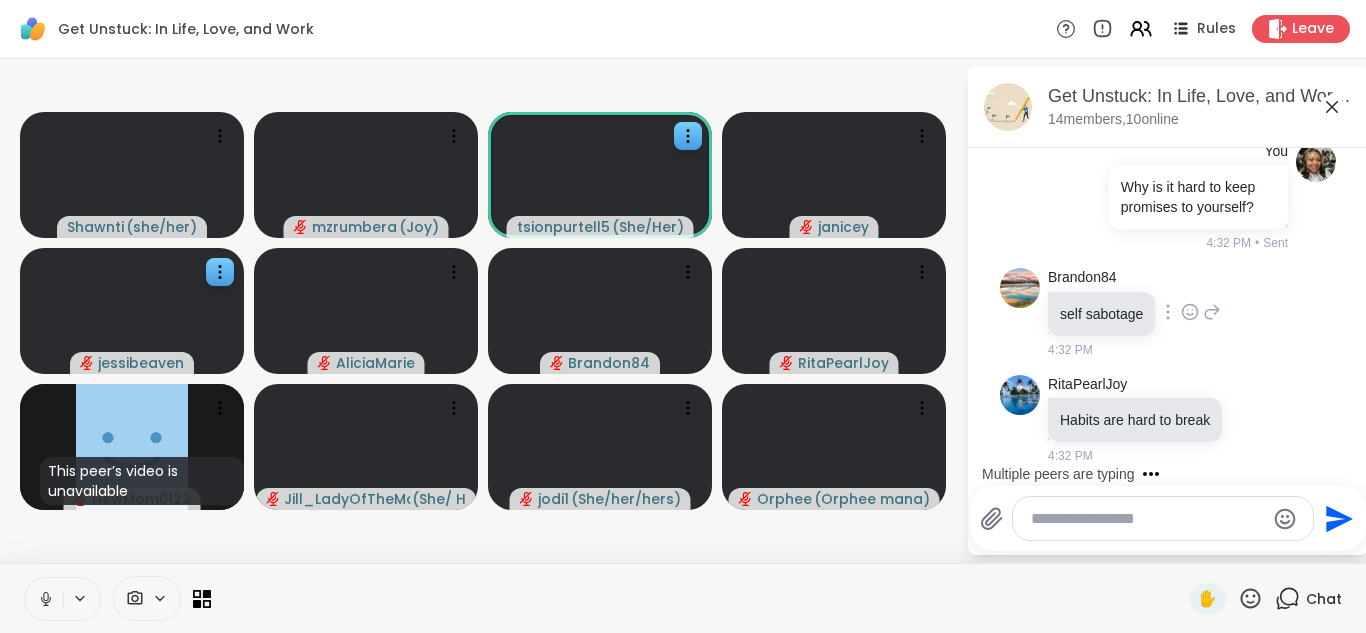 click 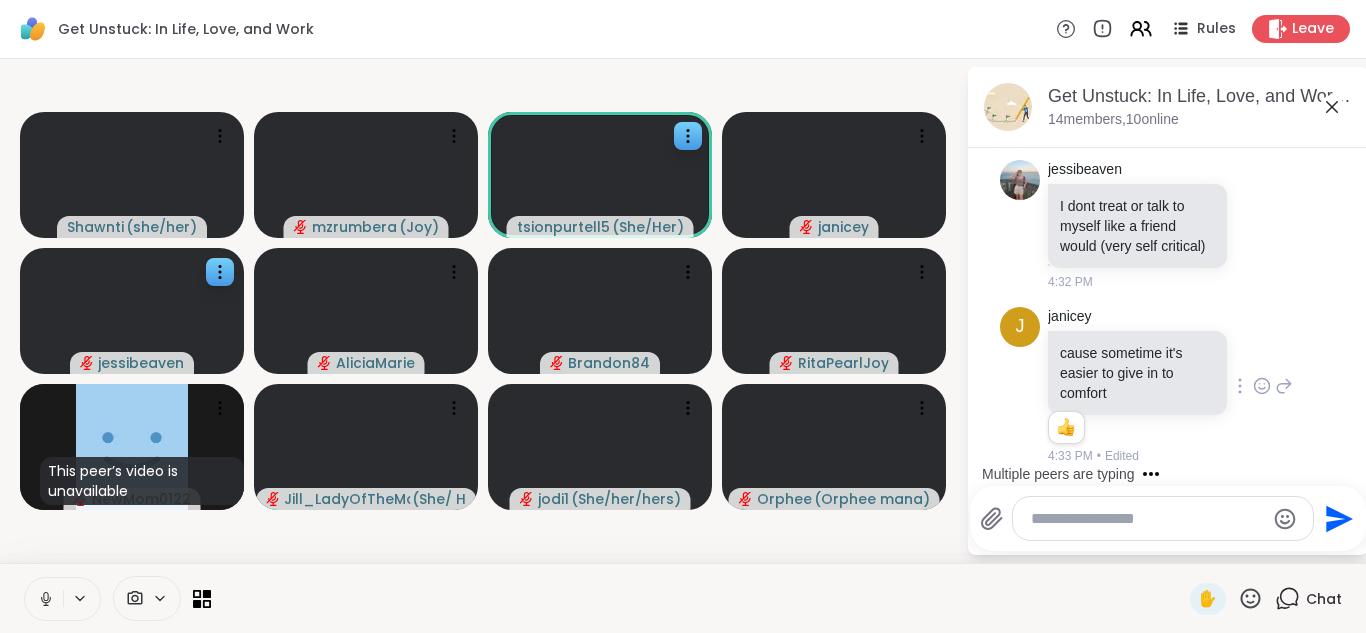 scroll, scrollTop: 11475, scrollLeft: 0, axis: vertical 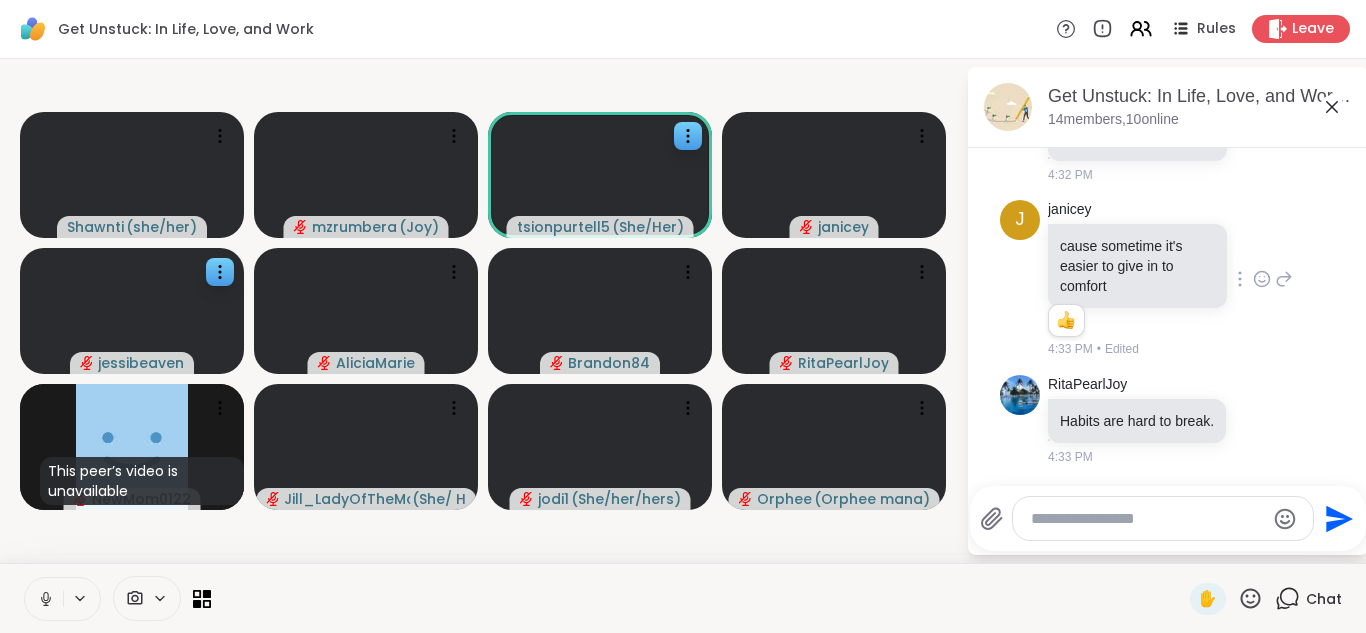 click 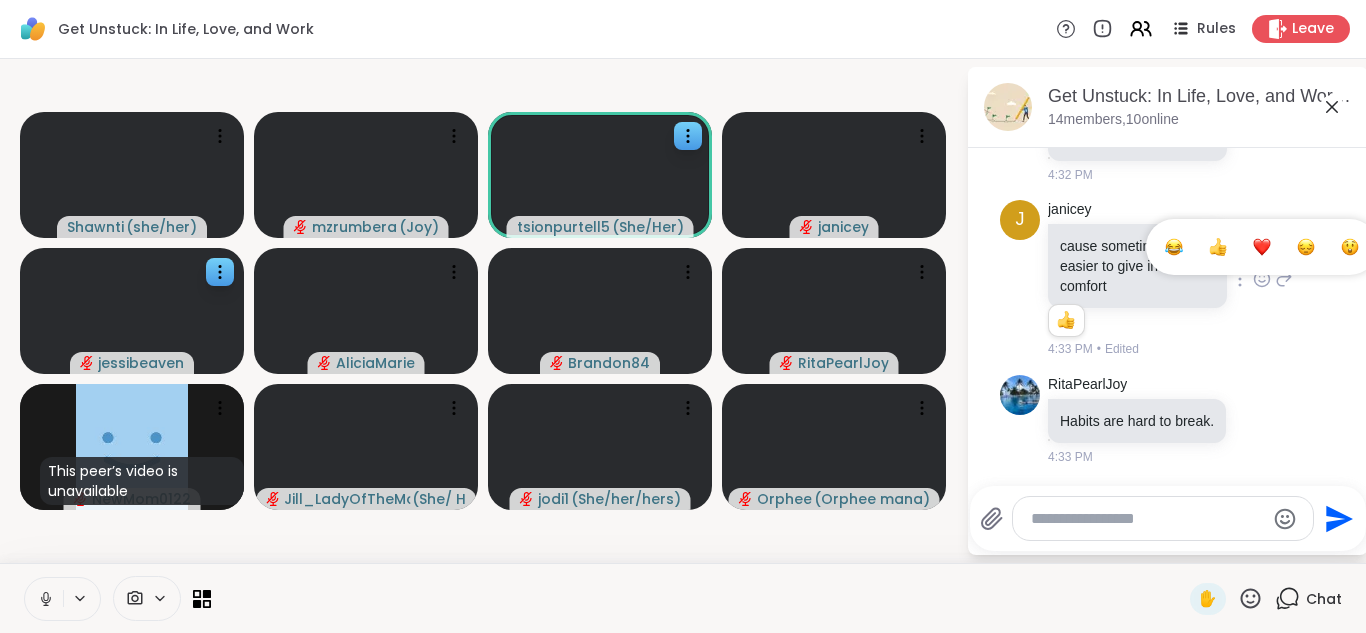 click at bounding box center (1218, 247) 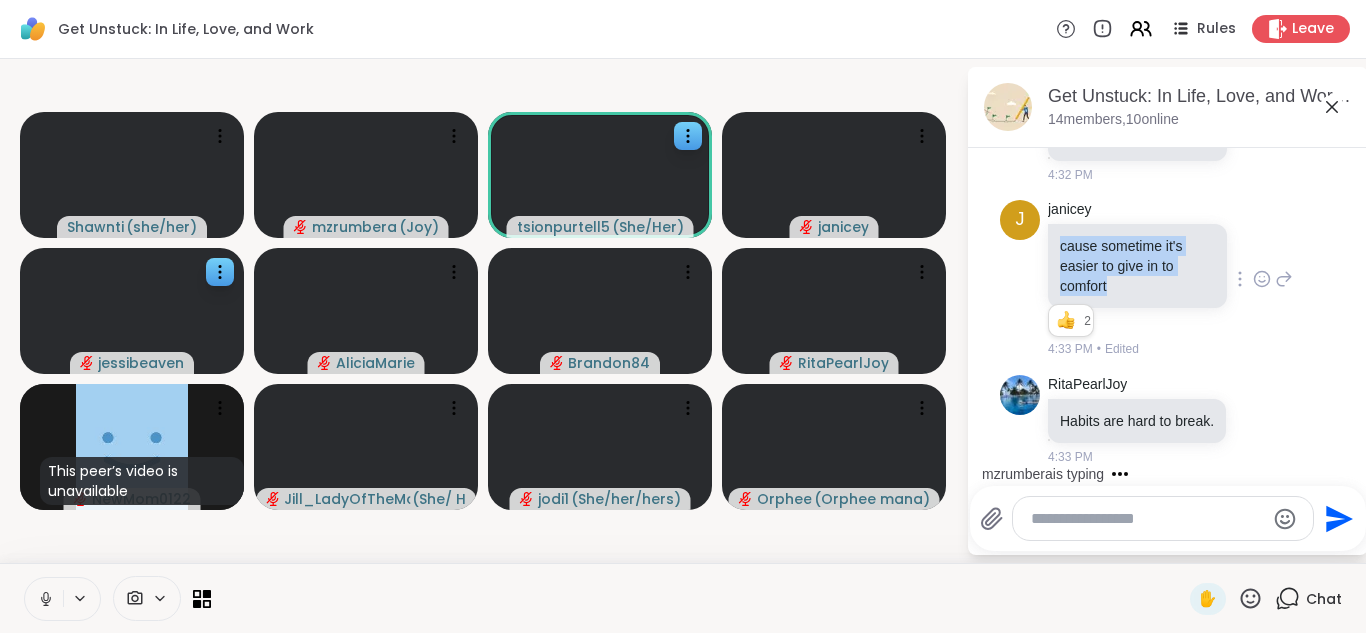 drag, startPoint x: 1060, startPoint y: 228, endPoint x: 1140, endPoint y: 265, distance: 88.14193 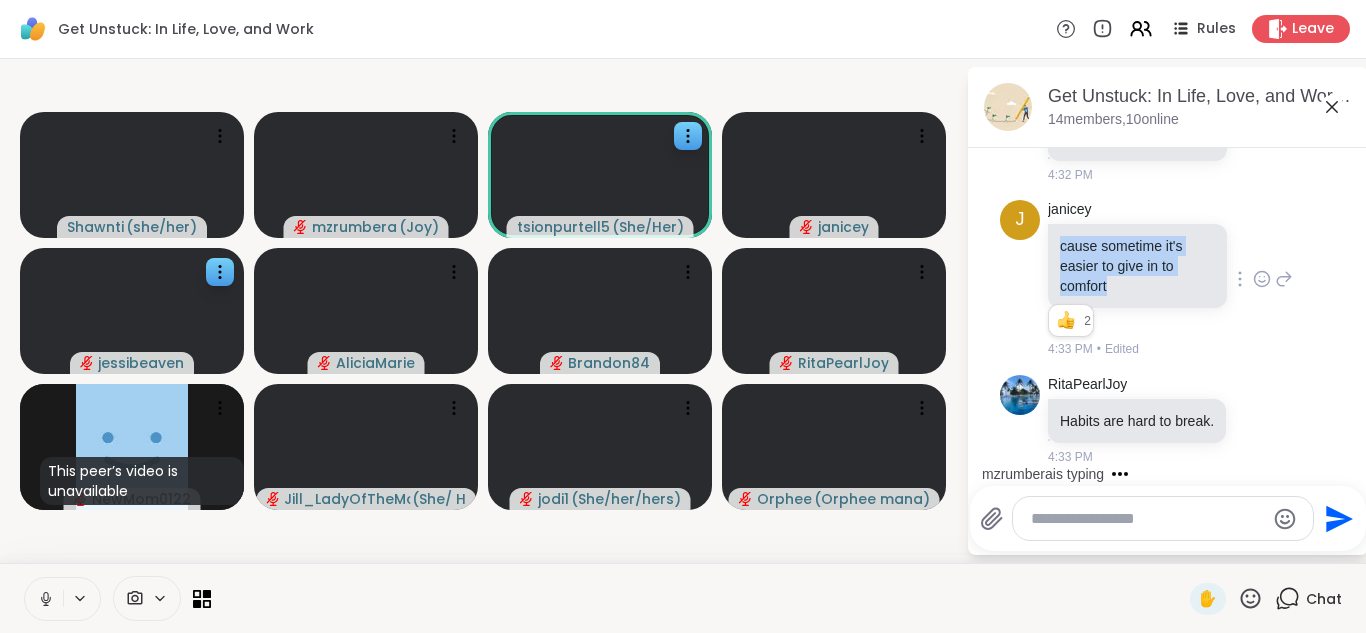 copy on "cause sometime it's easier to give in to comfort" 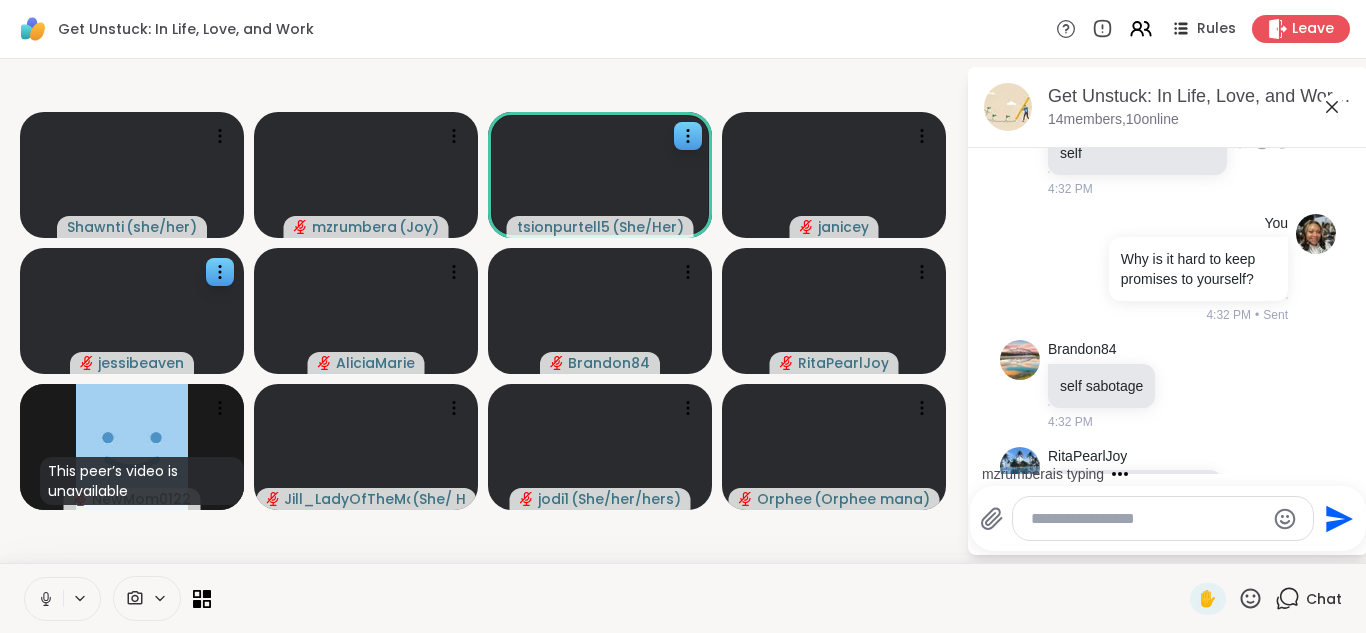 scroll, scrollTop: 10975, scrollLeft: 0, axis: vertical 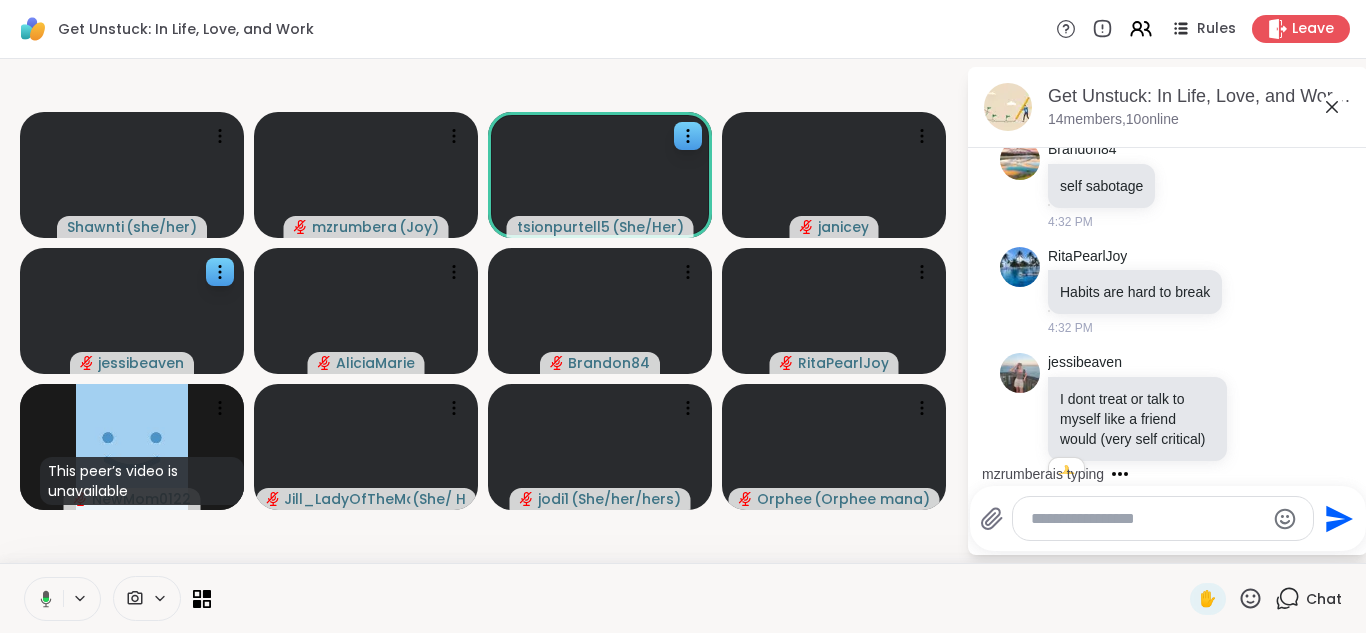 drag, startPoint x: 1113, startPoint y: 180, endPoint x: 1182, endPoint y: 216, distance: 77.82673 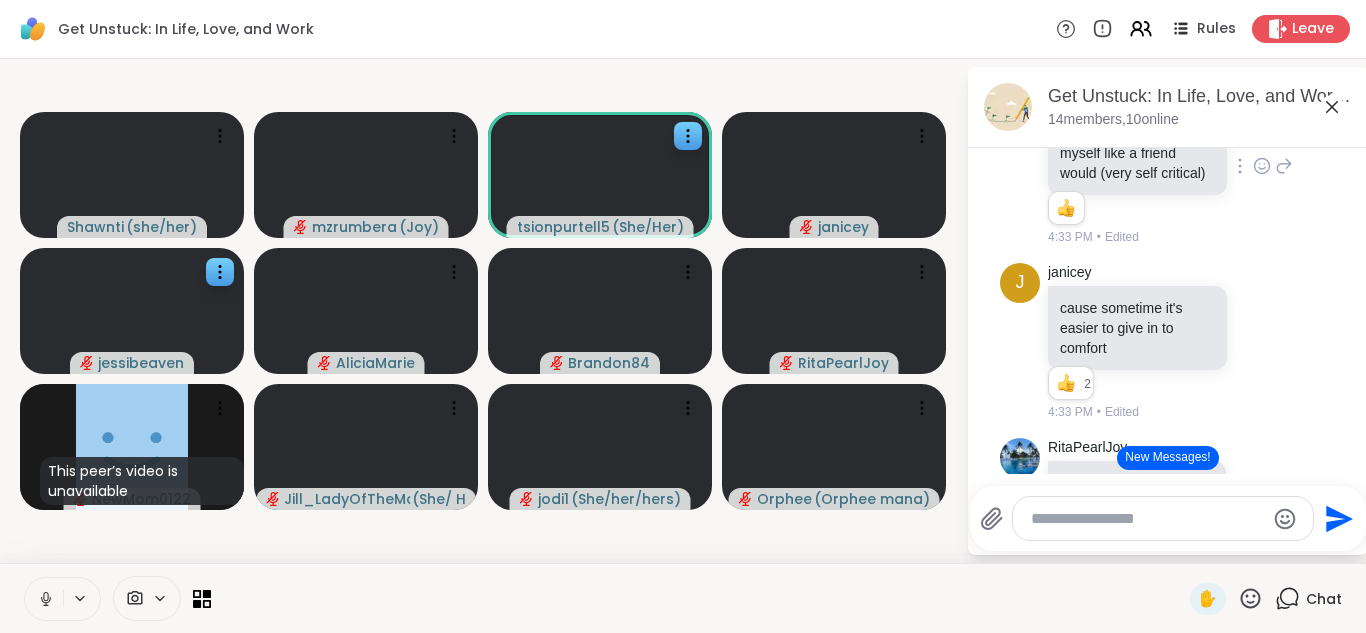 scroll, scrollTop: 11275, scrollLeft: 0, axis: vertical 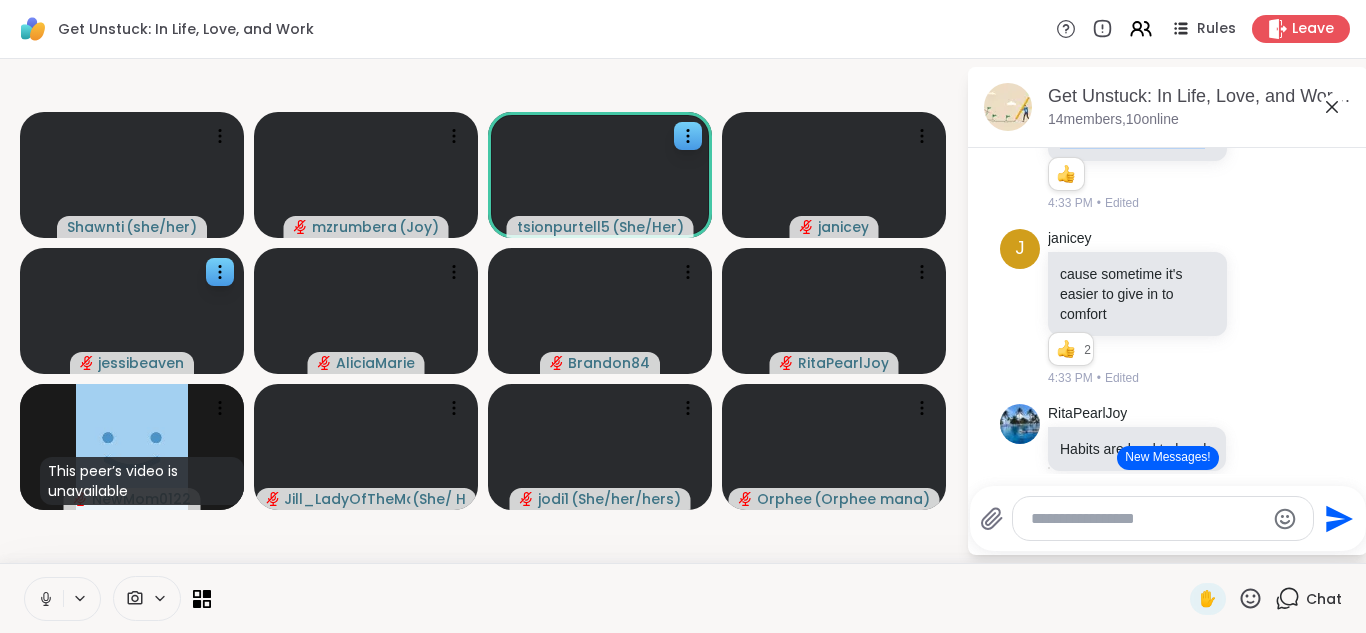 drag, startPoint x: 1057, startPoint y: 255, endPoint x: 1165, endPoint y: 320, distance: 126.051575 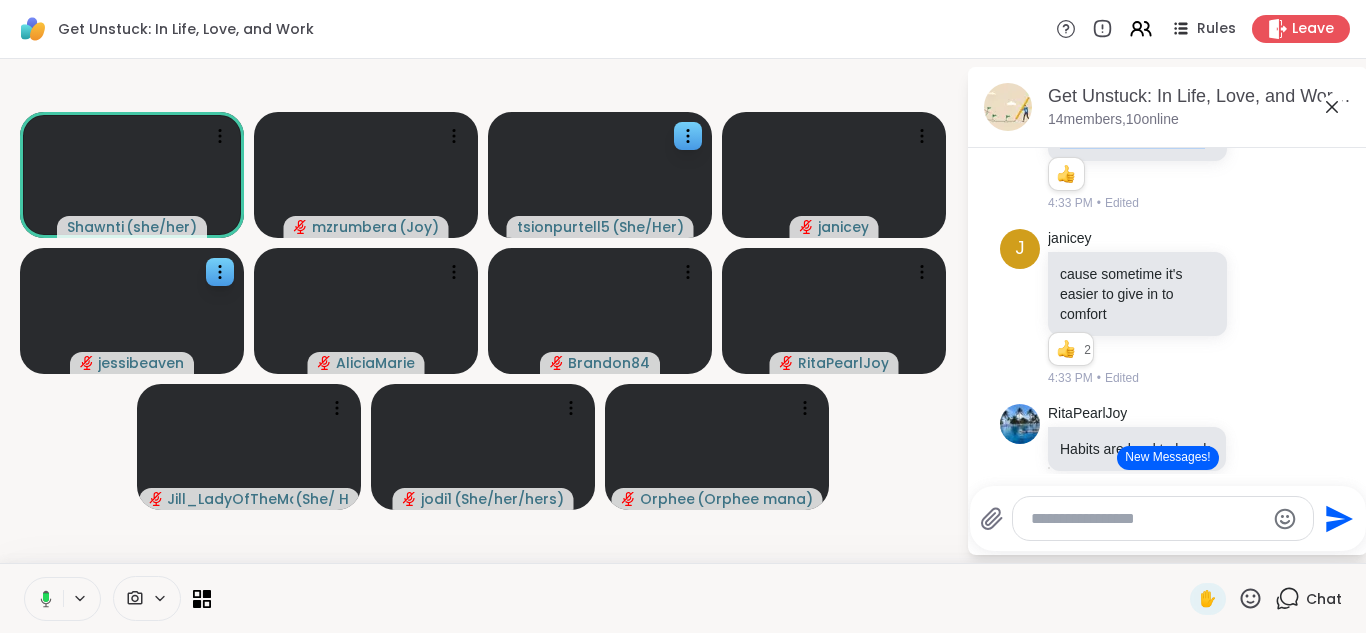 scroll, scrollTop: 11375, scrollLeft: 0, axis: vertical 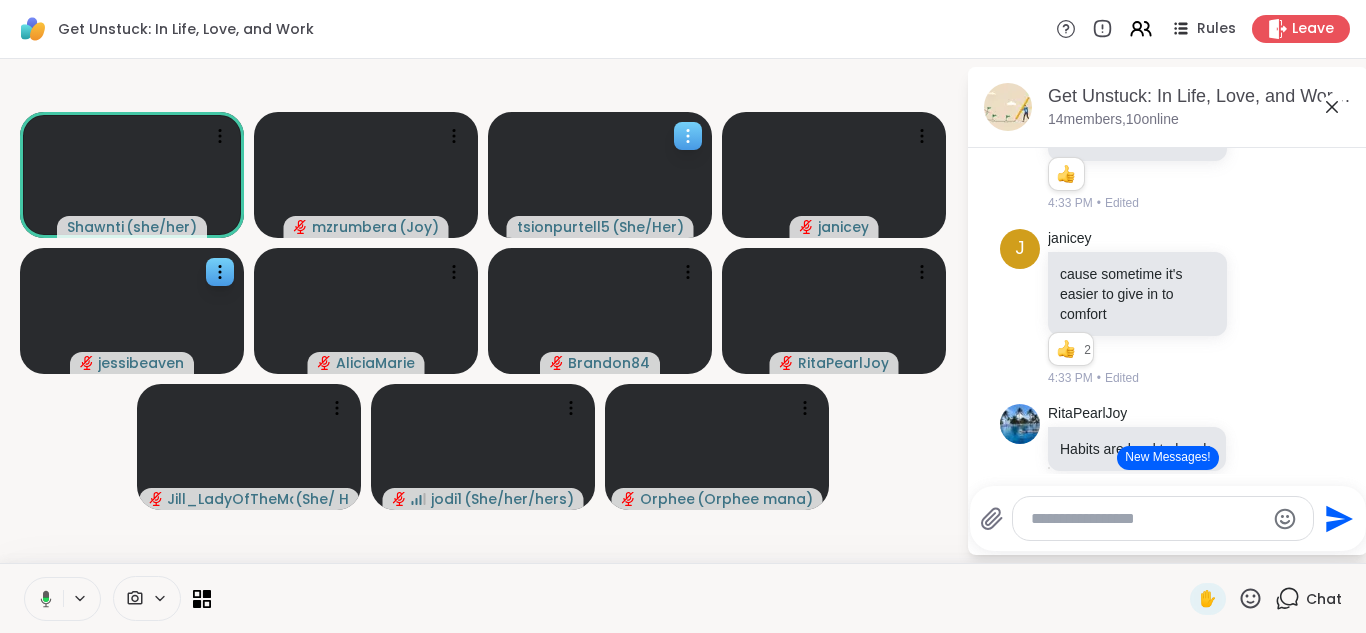 click 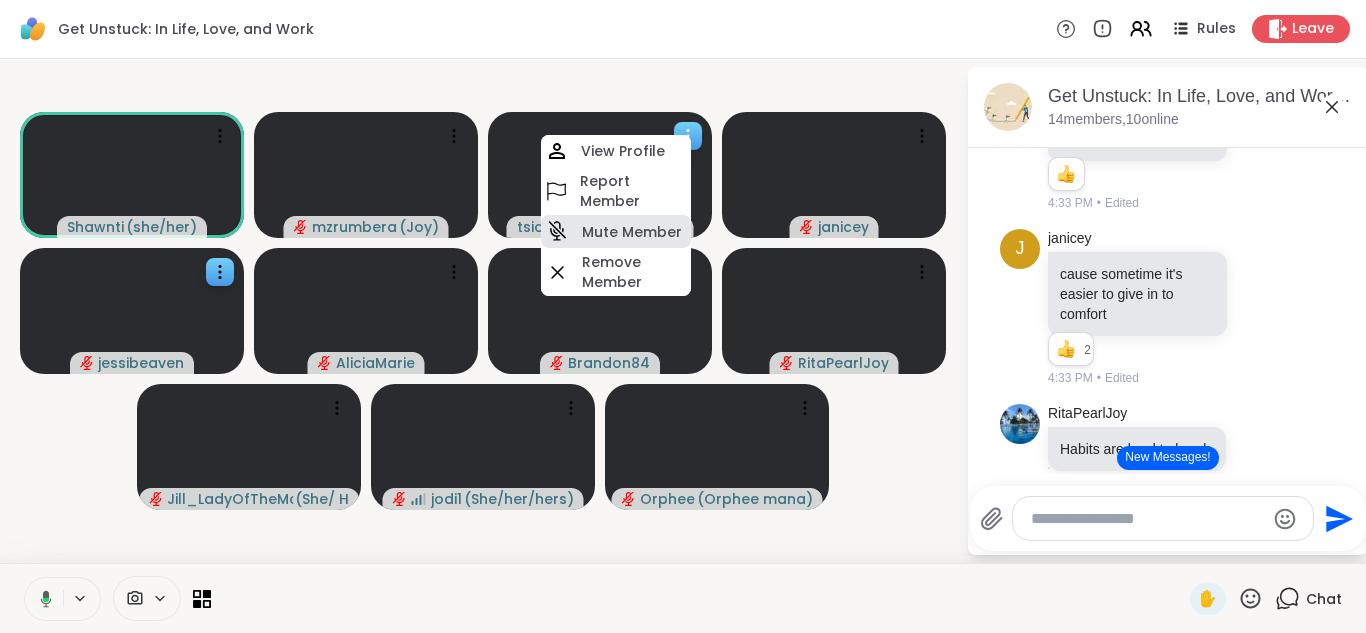 click on "Mute Member" at bounding box center [632, 232] 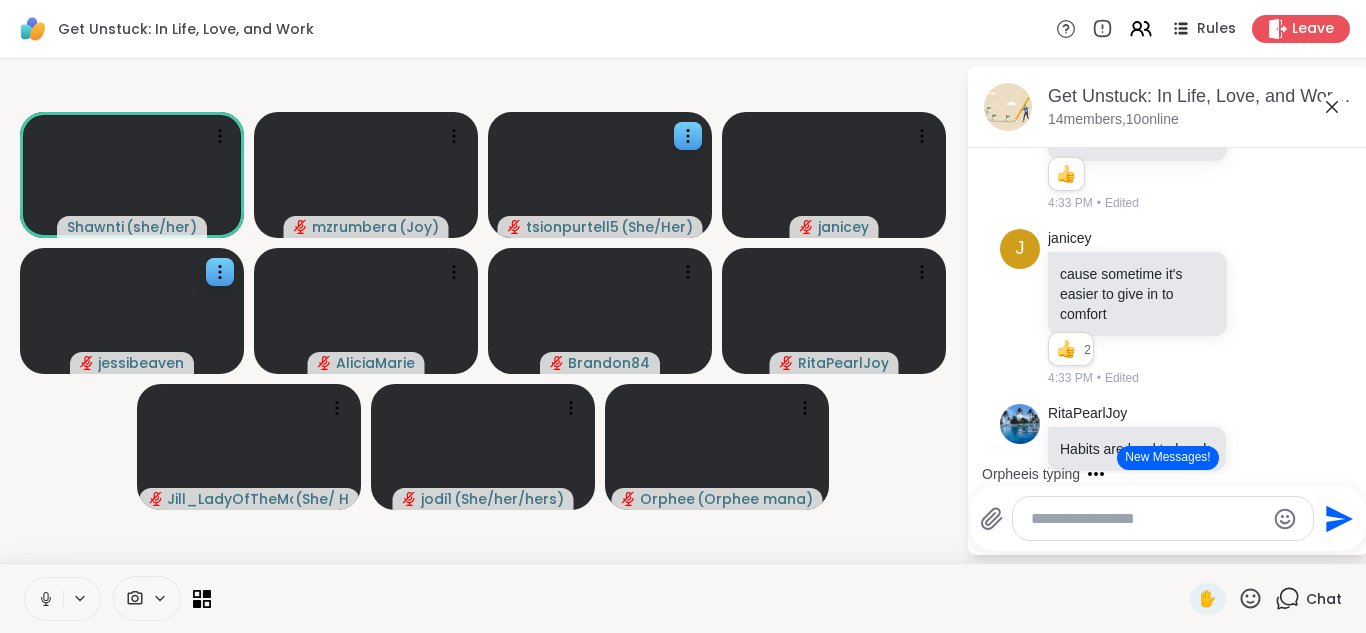 click 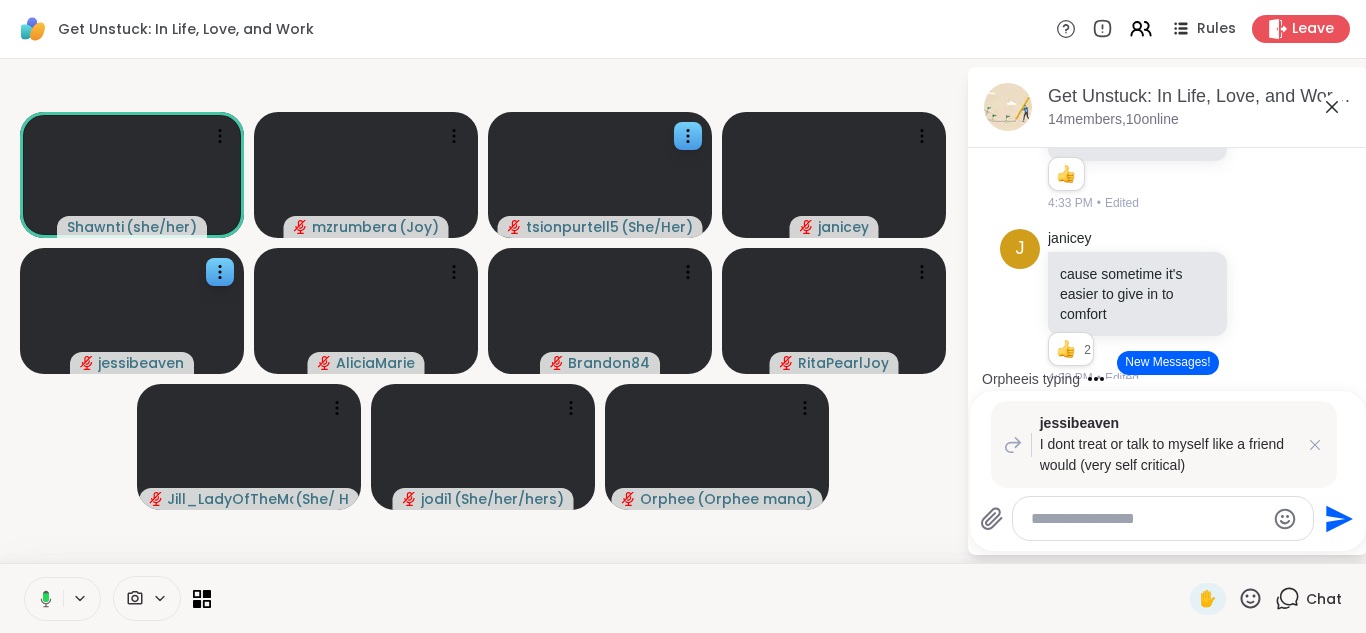 paste on "**********" 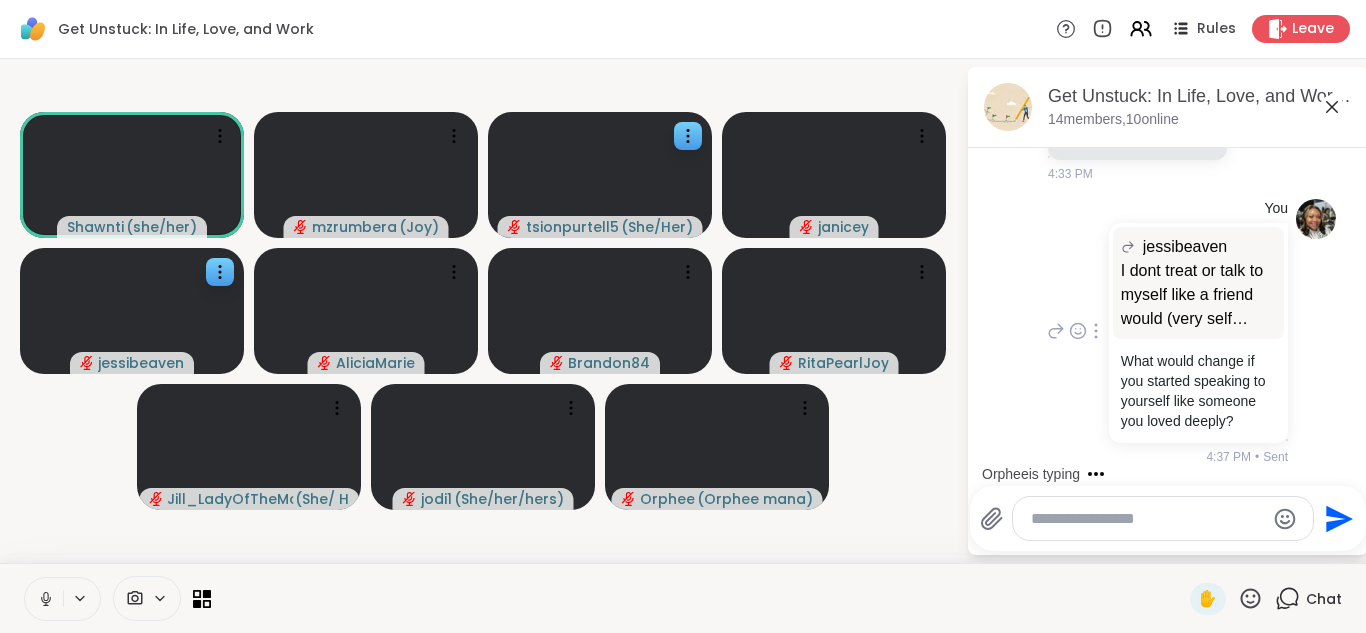 scroll, scrollTop: 12159, scrollLeft: 0, axis: vertical 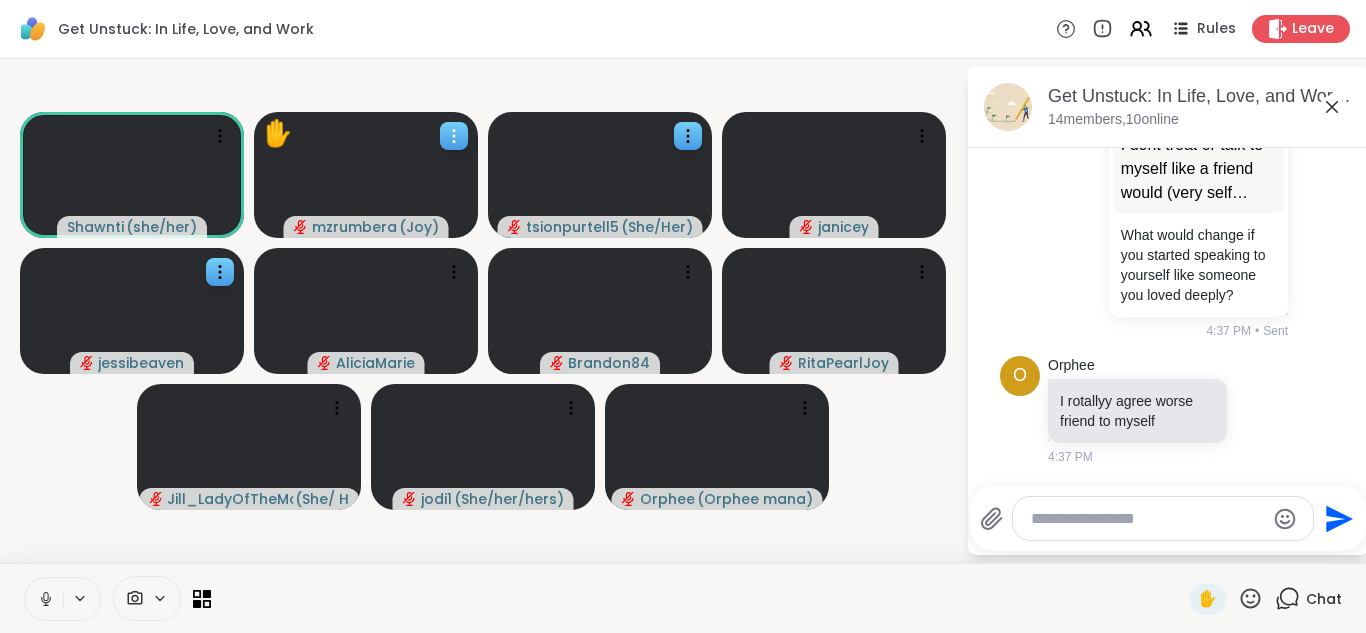 click 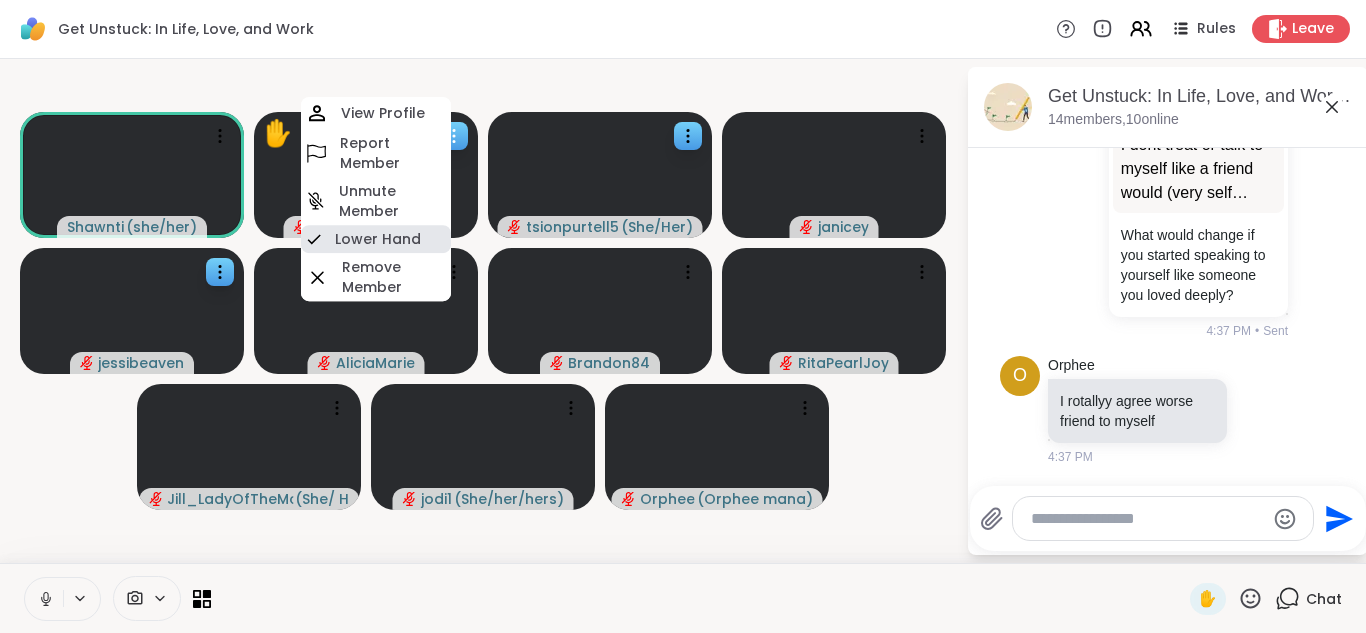 click on "Lower Hand" at bounding box center [378, 239] 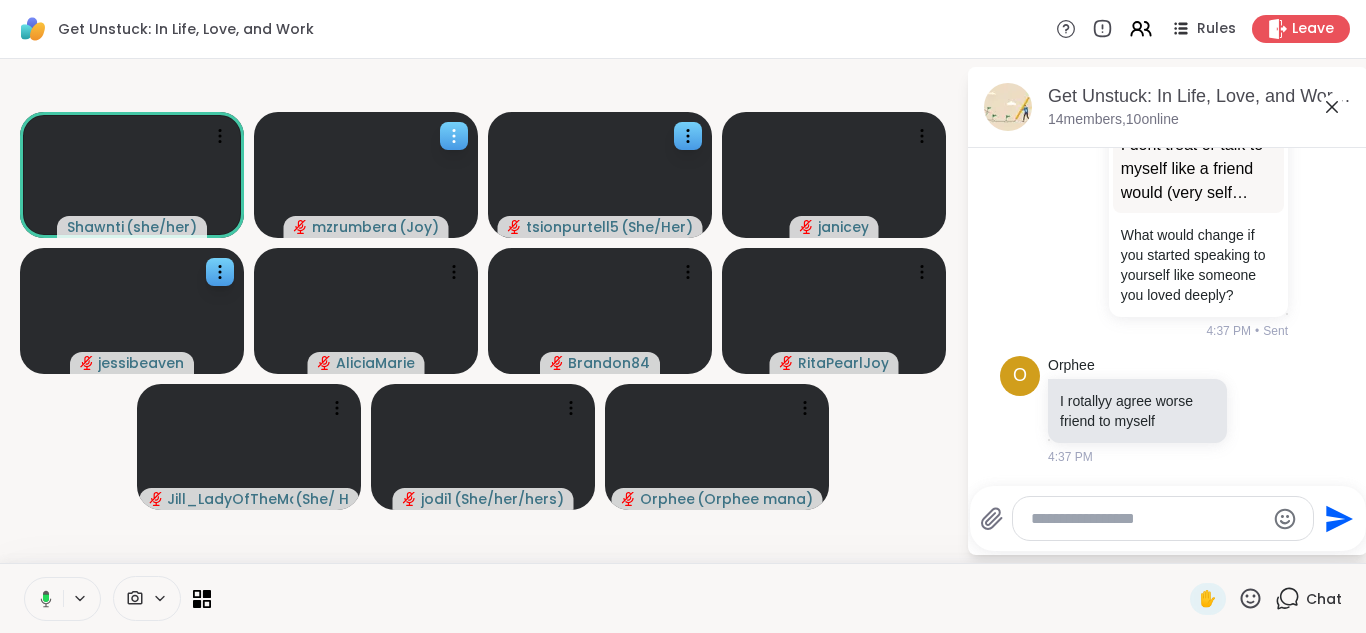 click 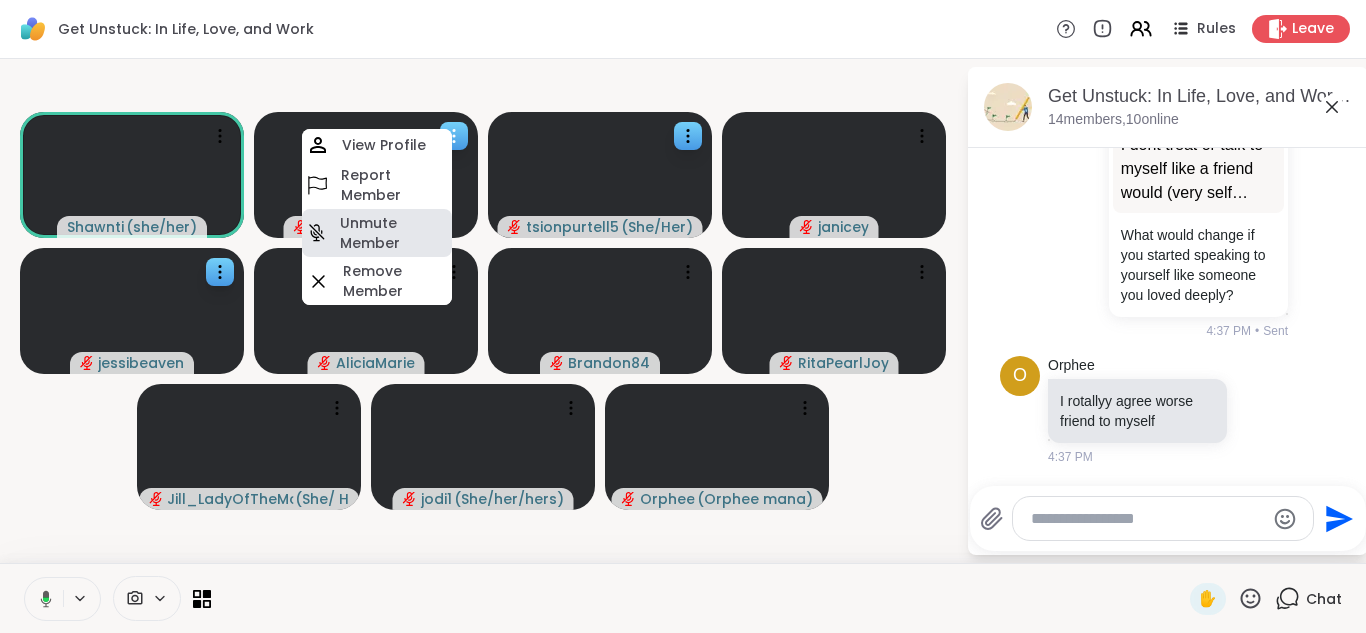 click on "Unmute Member" at bounding box center (394, 233) 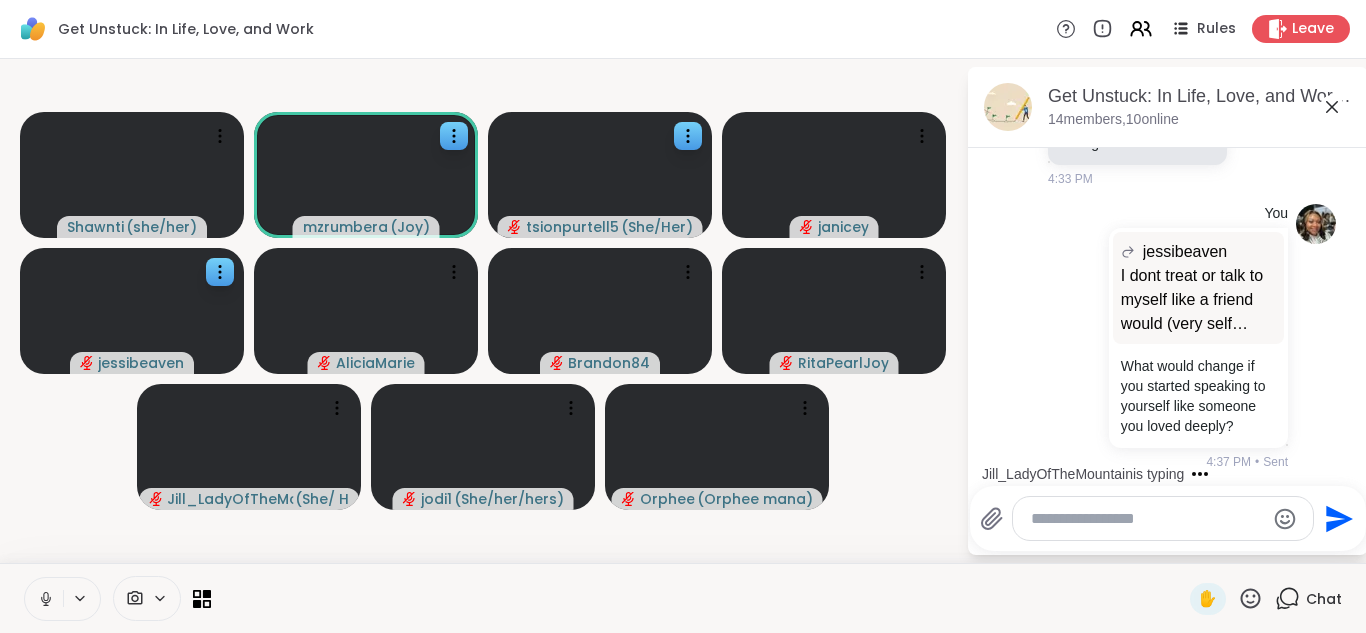 scroll, scrollTop: 11759, scrollLeft: 0, axis: vertical 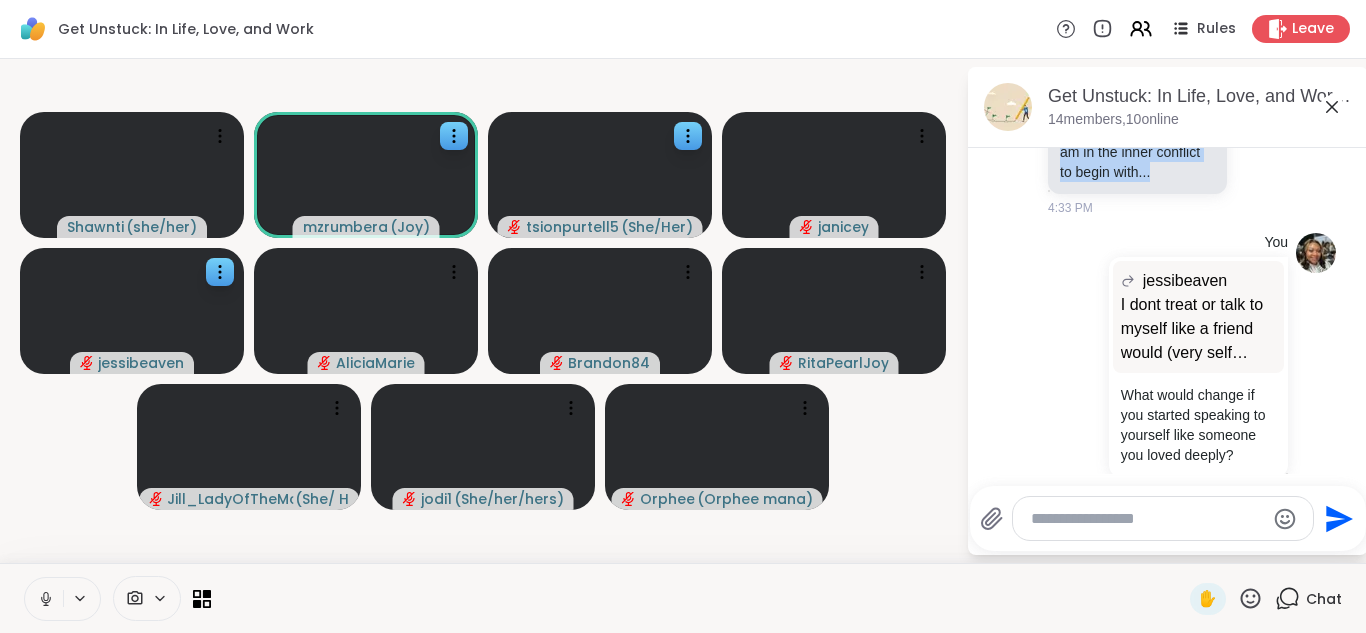 drag, startPoint x: 1060, startPoint y: 274, endPoint x: 1142, endPoint y: 396, distance: 146.9966 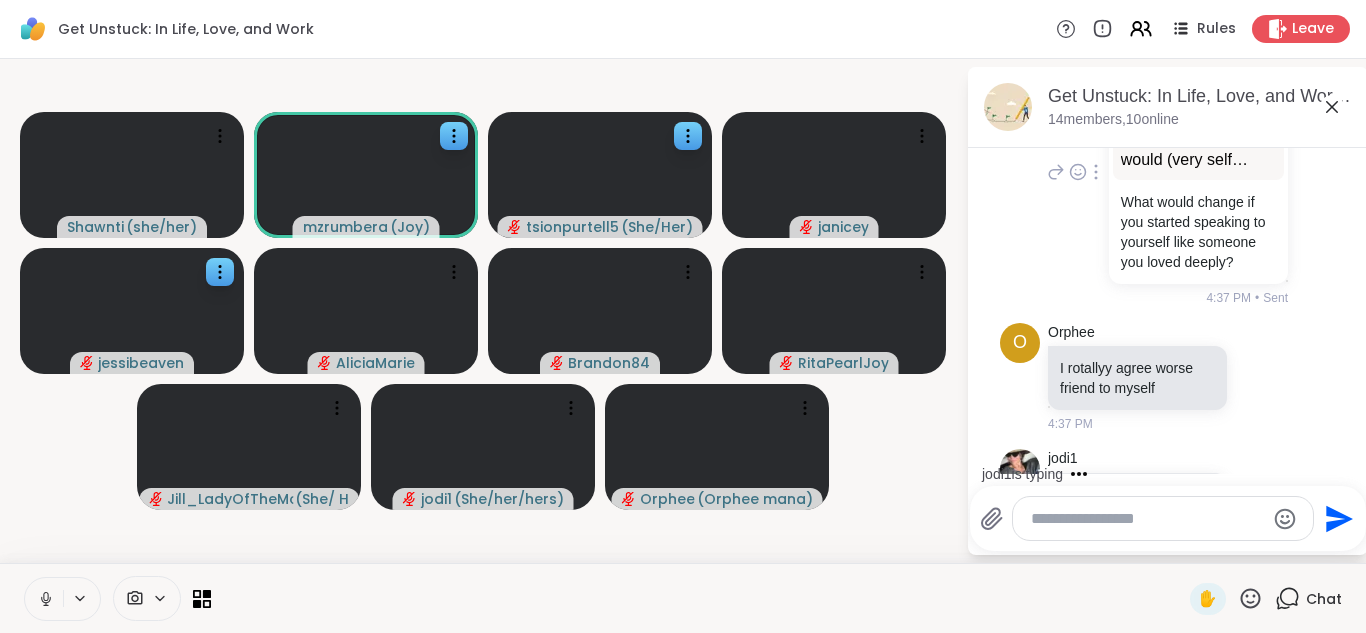scroll, scrollTop: 11906, scrollLeft: 0, axis: vertical 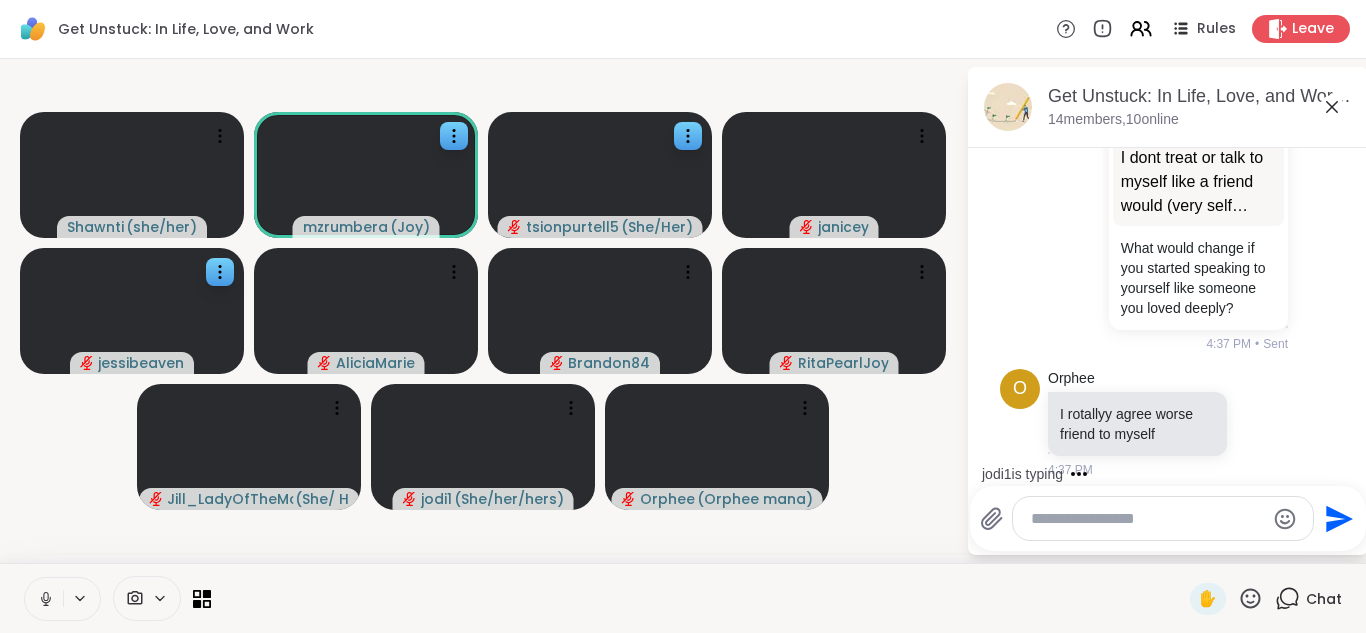 click on "mzrumbera my own lack of self-awareness in the moment and the considerations of why I am in the inner conflict to begin with... 4:33 PM" at bounding box center [1170, -26] 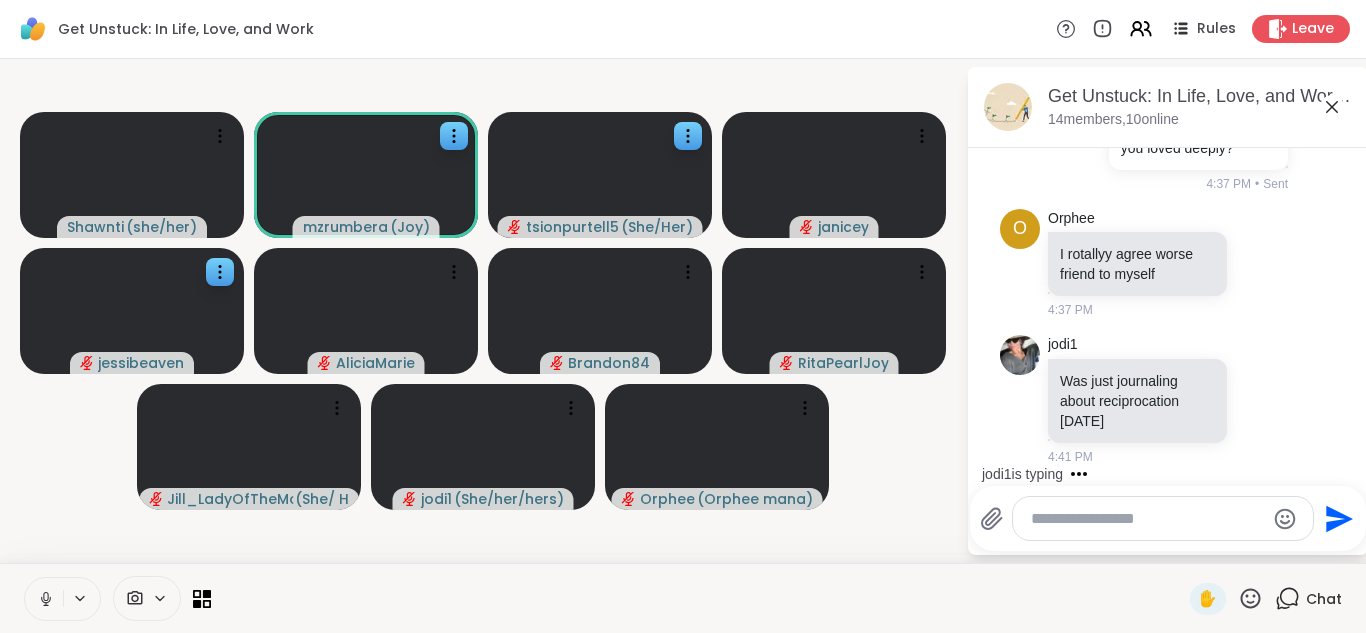 scroll, scrollTop: 12306, scrollLeft: 0, axis: vertical 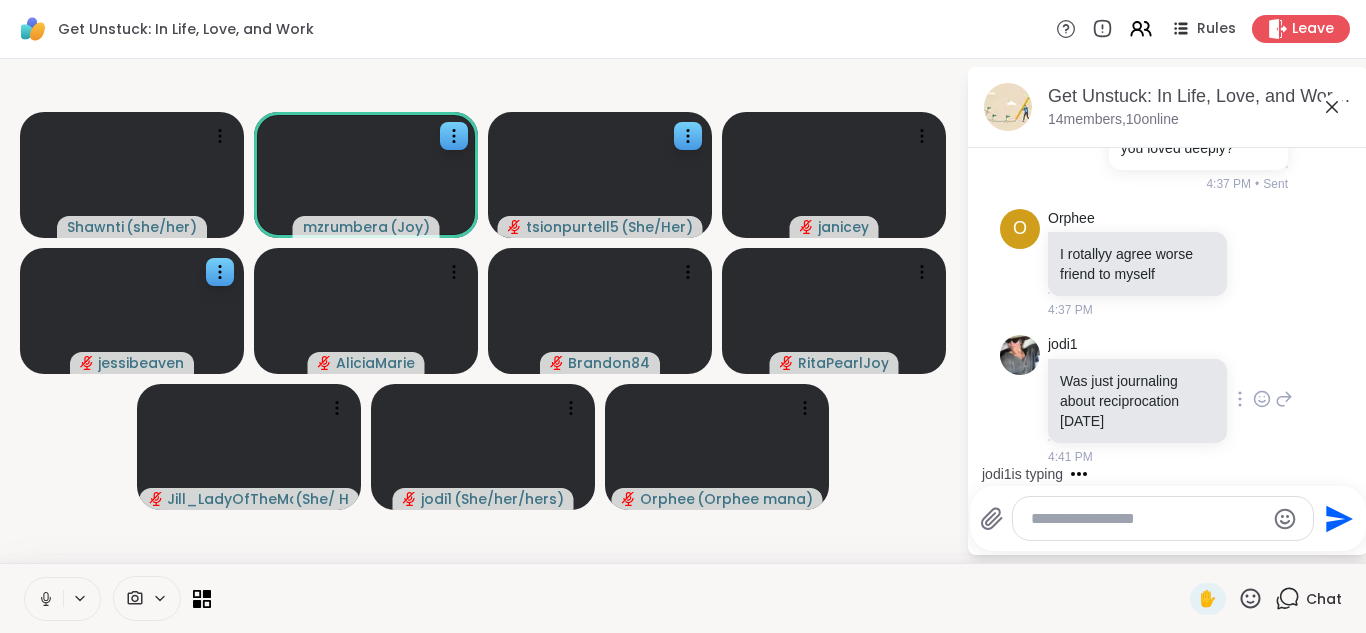 click 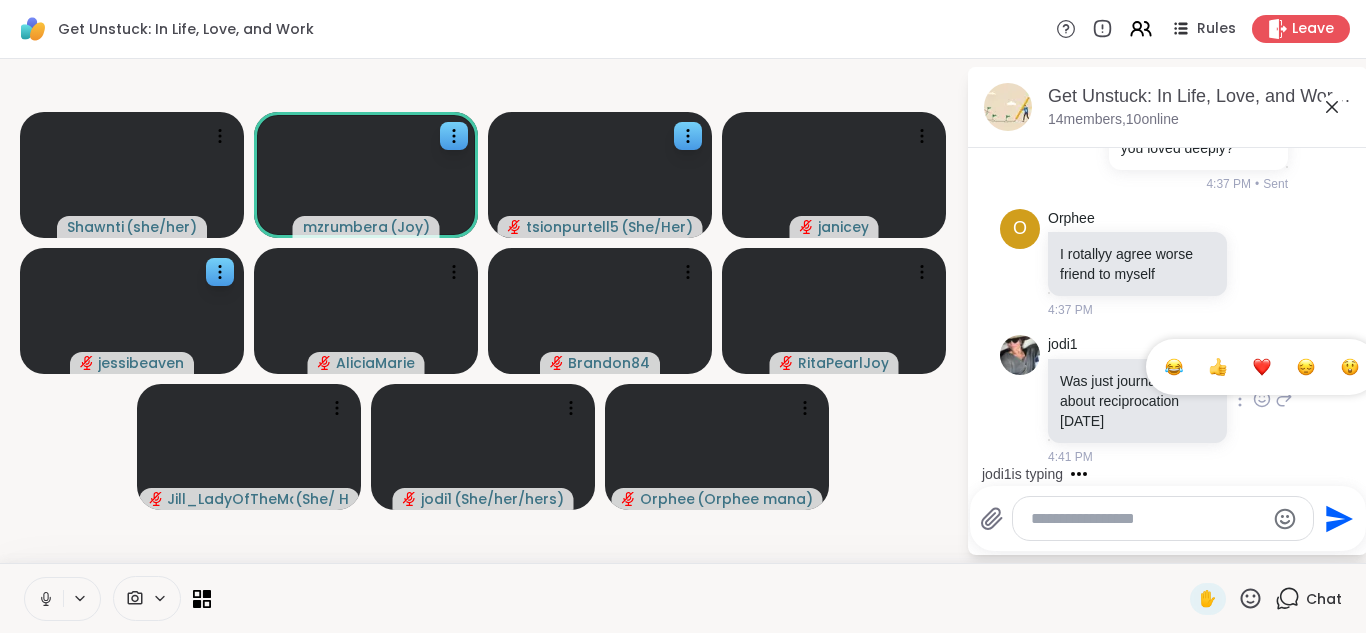 click at bounding box center (1262, 367) 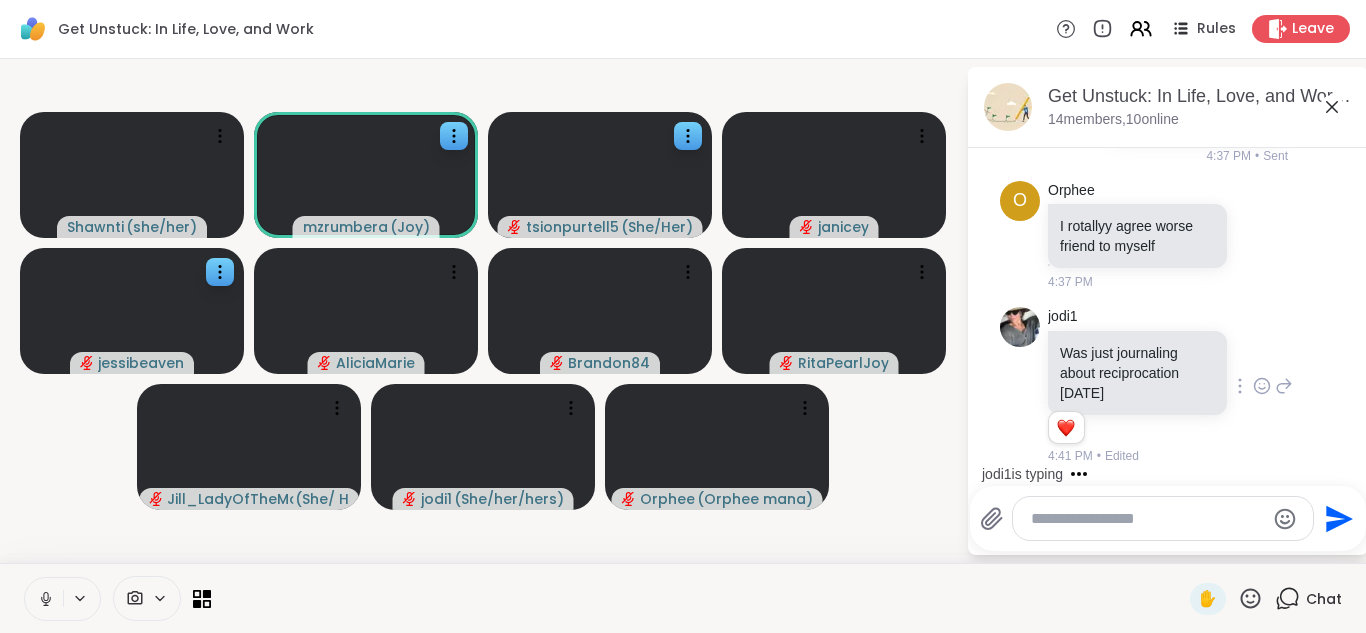 scroll, scrollTop: 12334, scrollLeft: 0, axis: vertical 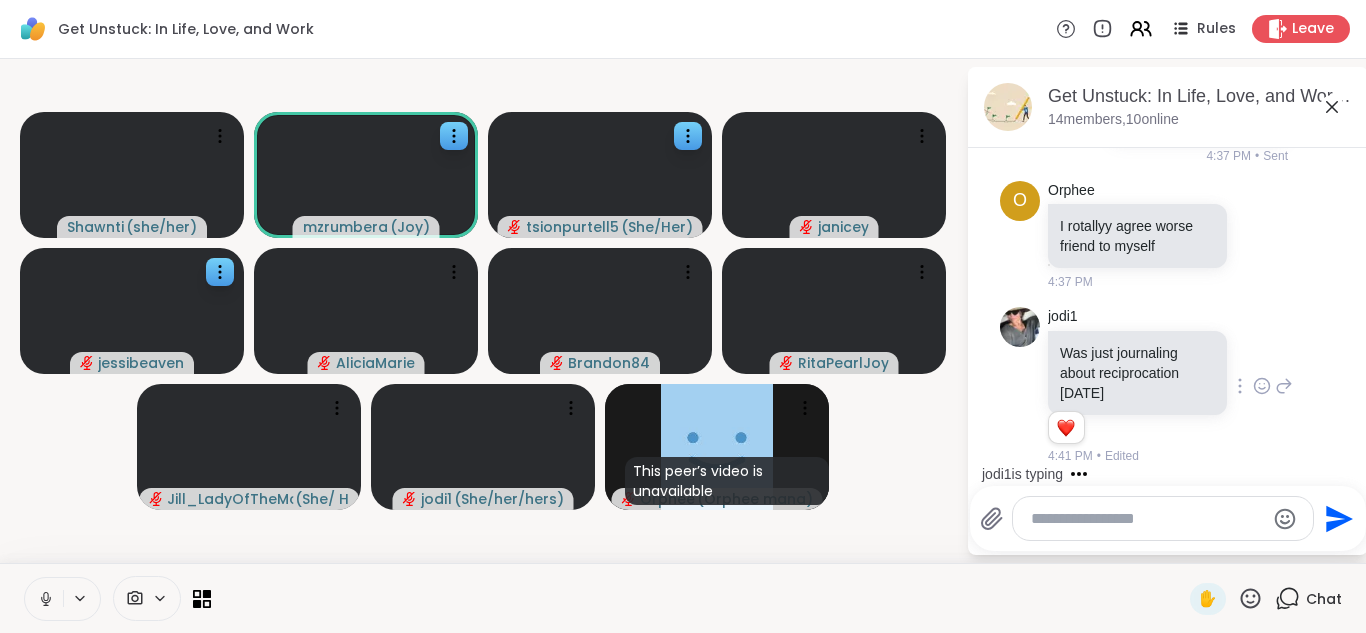 click 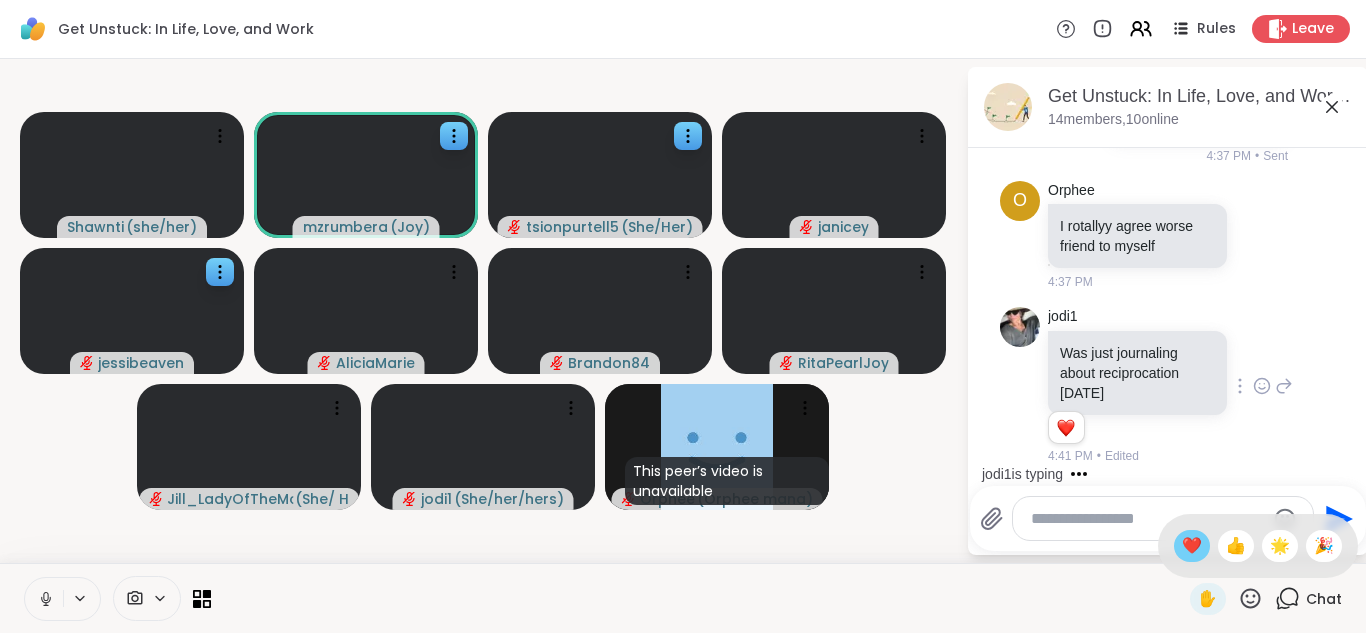 click on "❤️" at bounding box center (1192, 546) 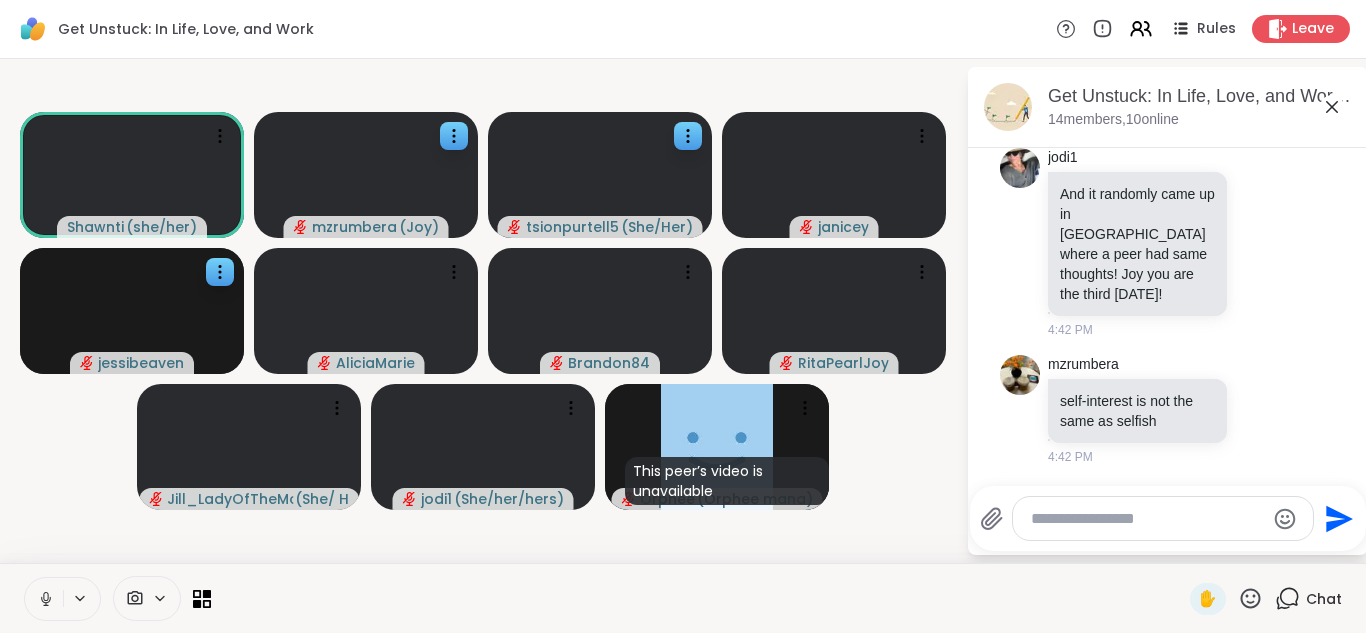 scroll, scrollTop: 12696, scrollLeft: 0, axis: vertical 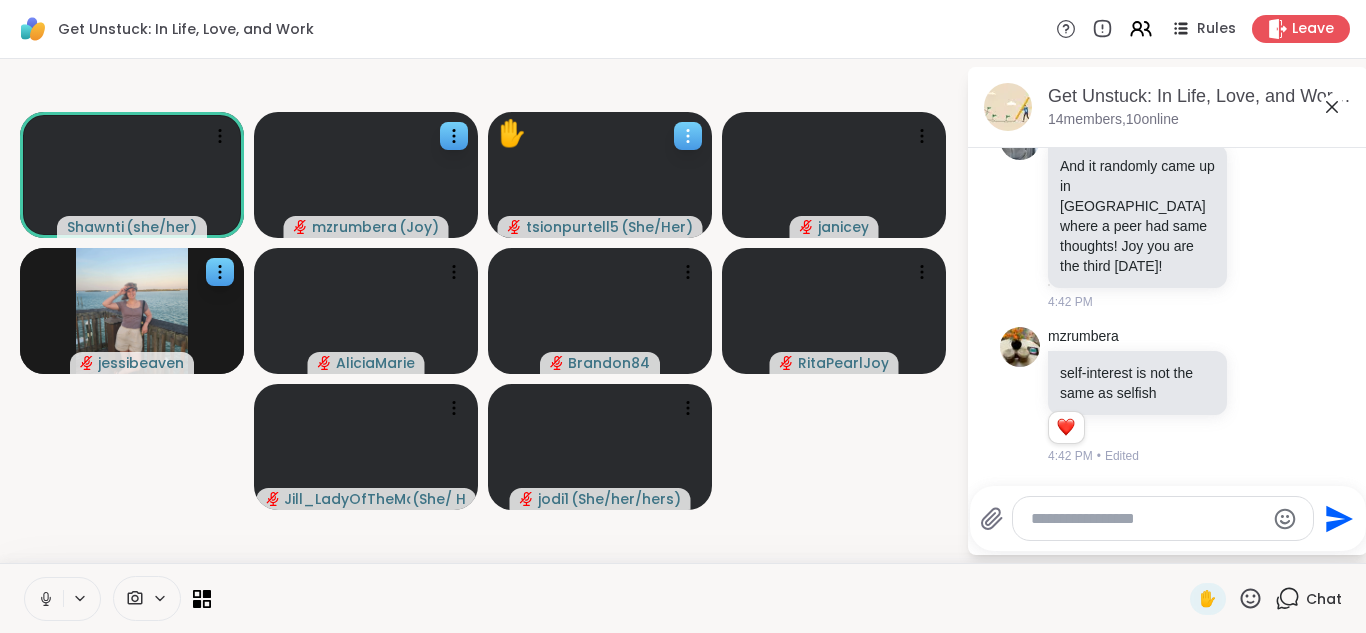 click 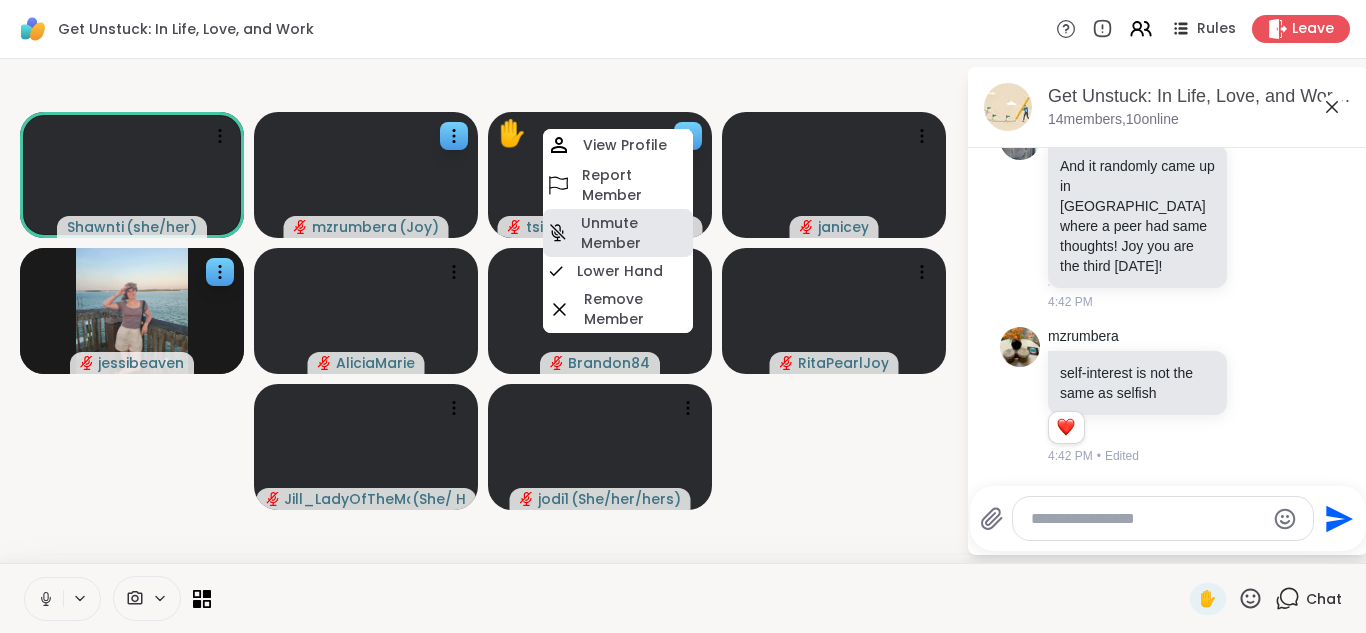 click on "Unmute Member" at bounding box center (635, 233) 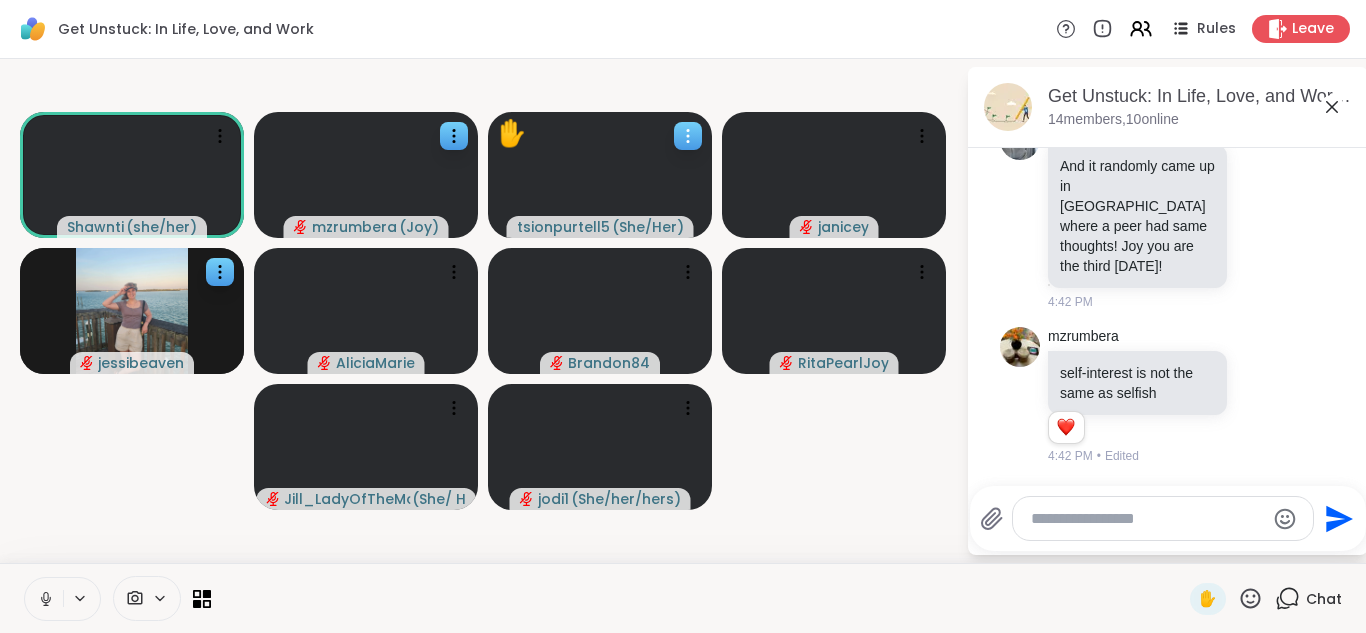 click 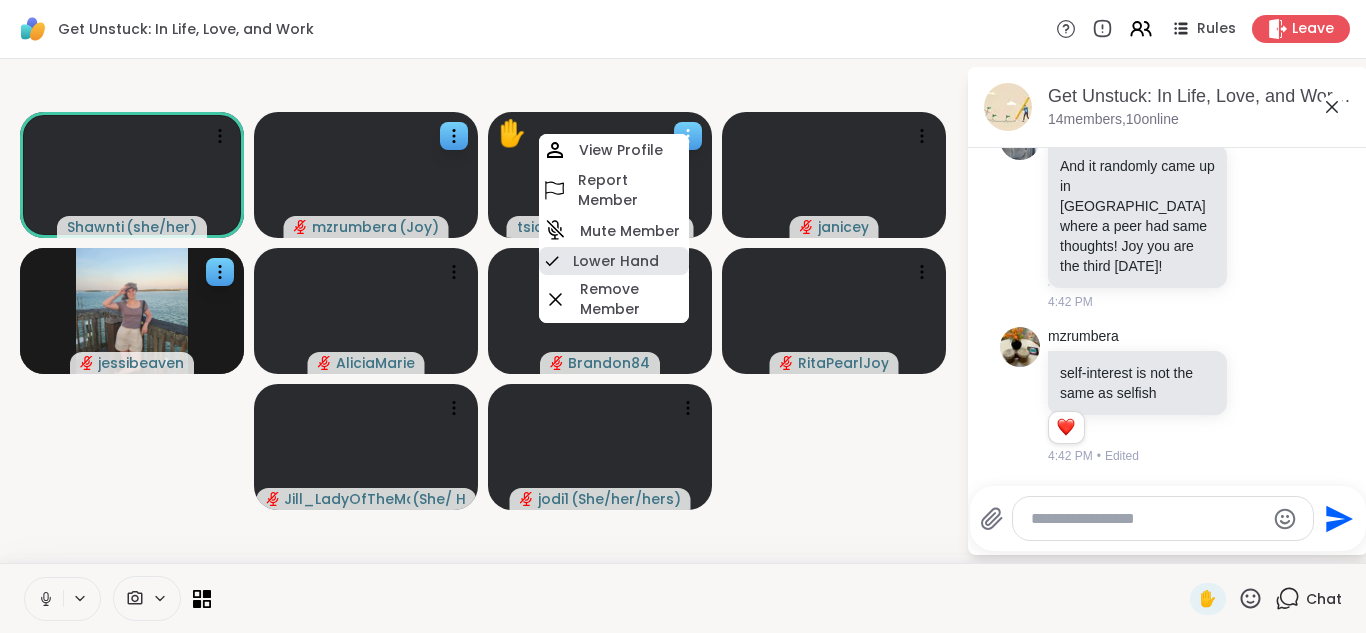 click on "Lower Hand" at bounding box center (616, 261) 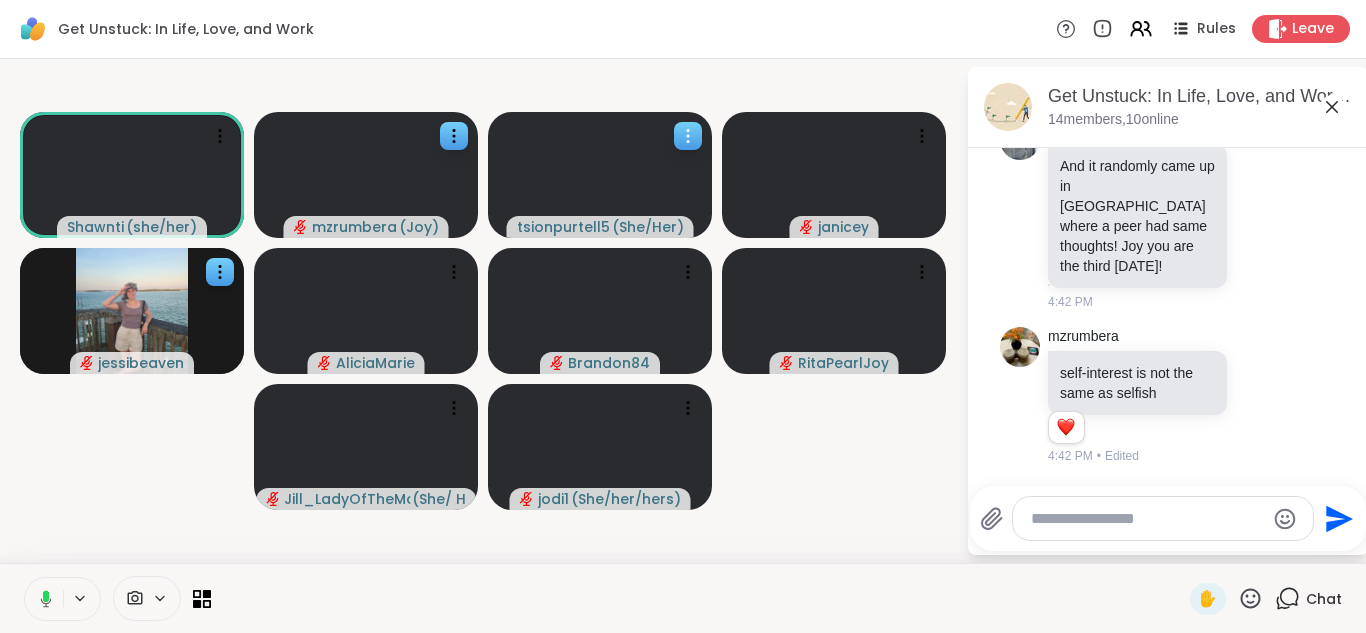 click 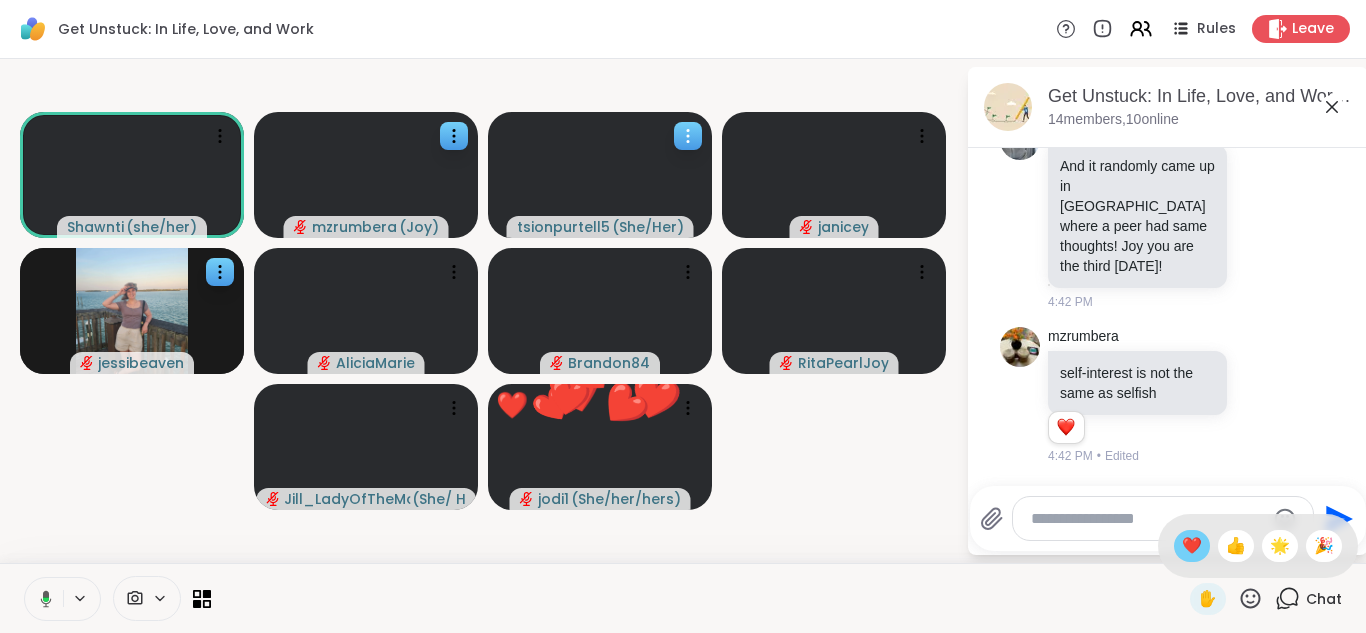 click on "❤️" at bounding box center (1192, 546) 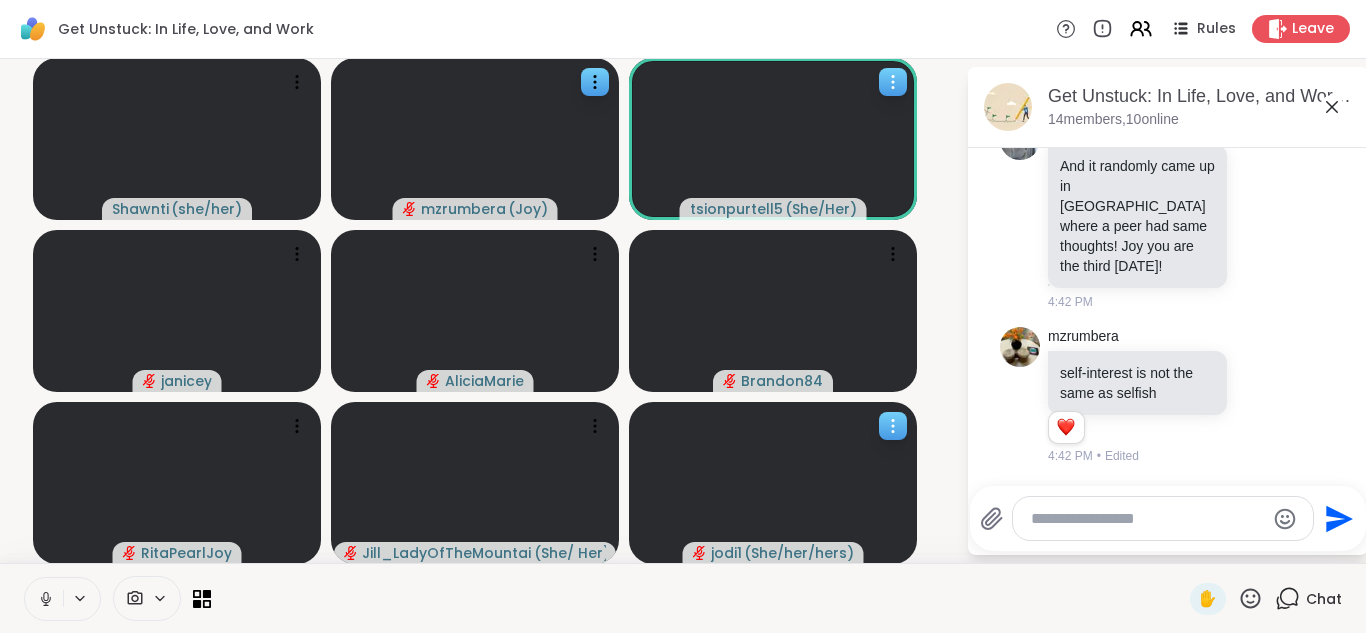 scroll, scrollTop: 1, scrollLeft: 0, axis: vertical 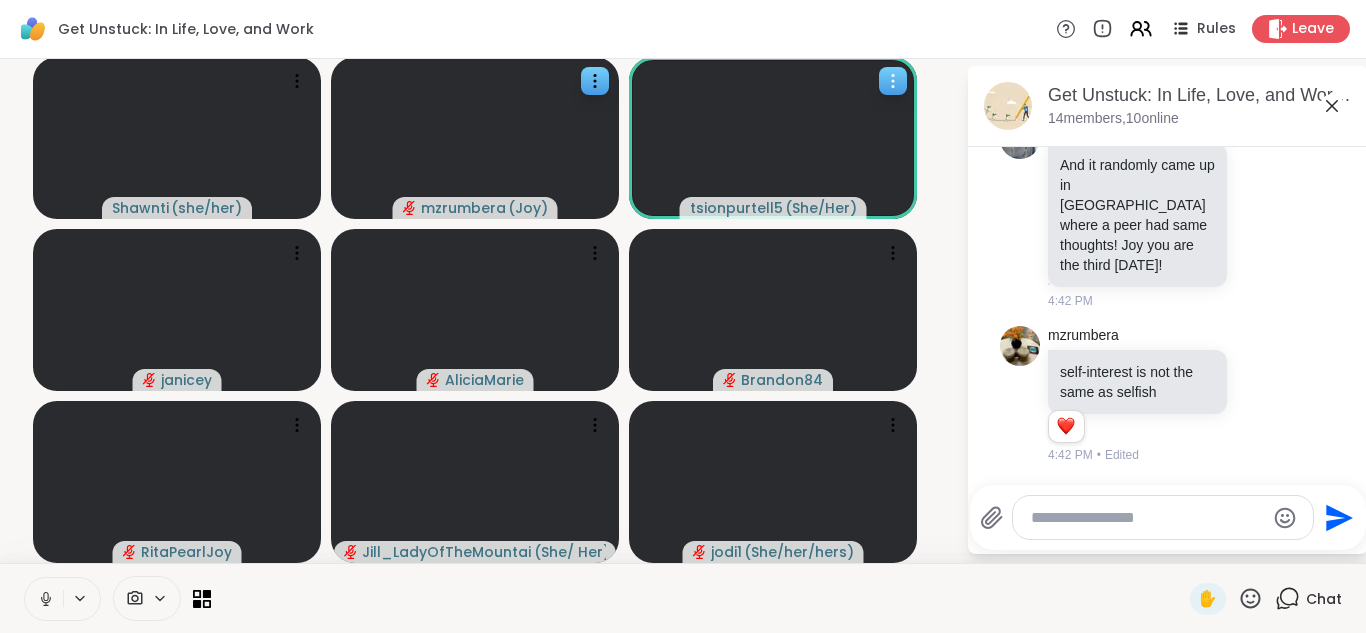 click 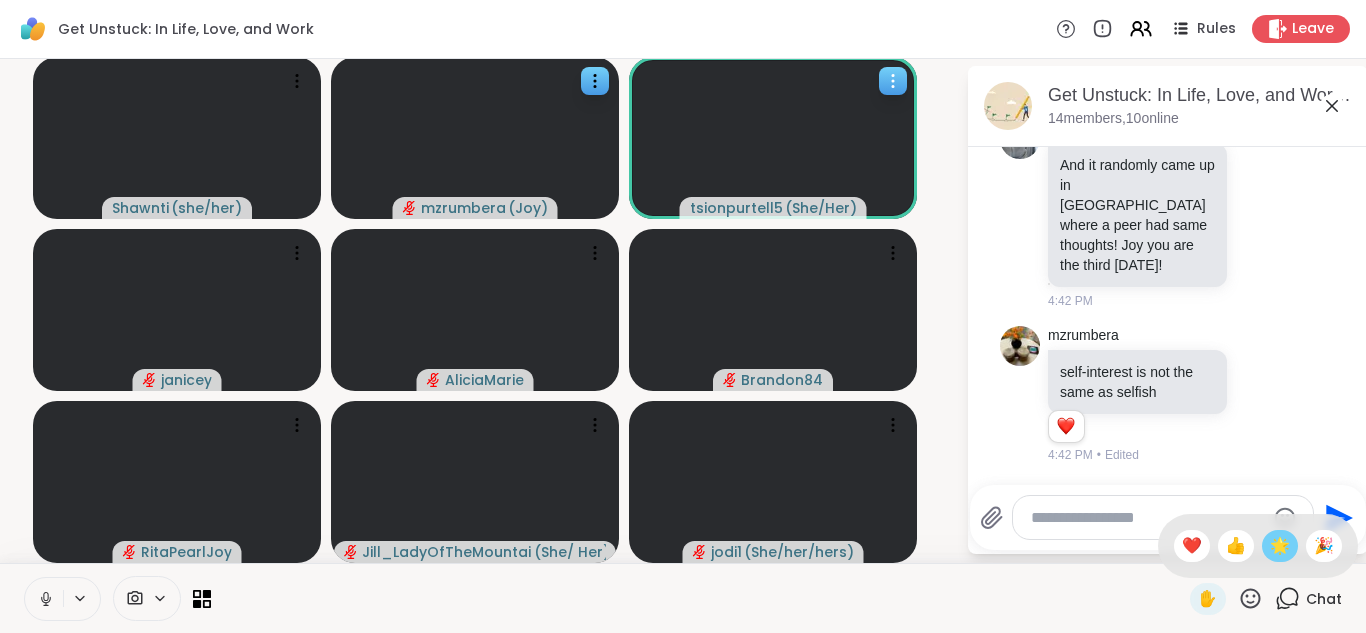 click on "🌟" at bounding box center [1280, 546] 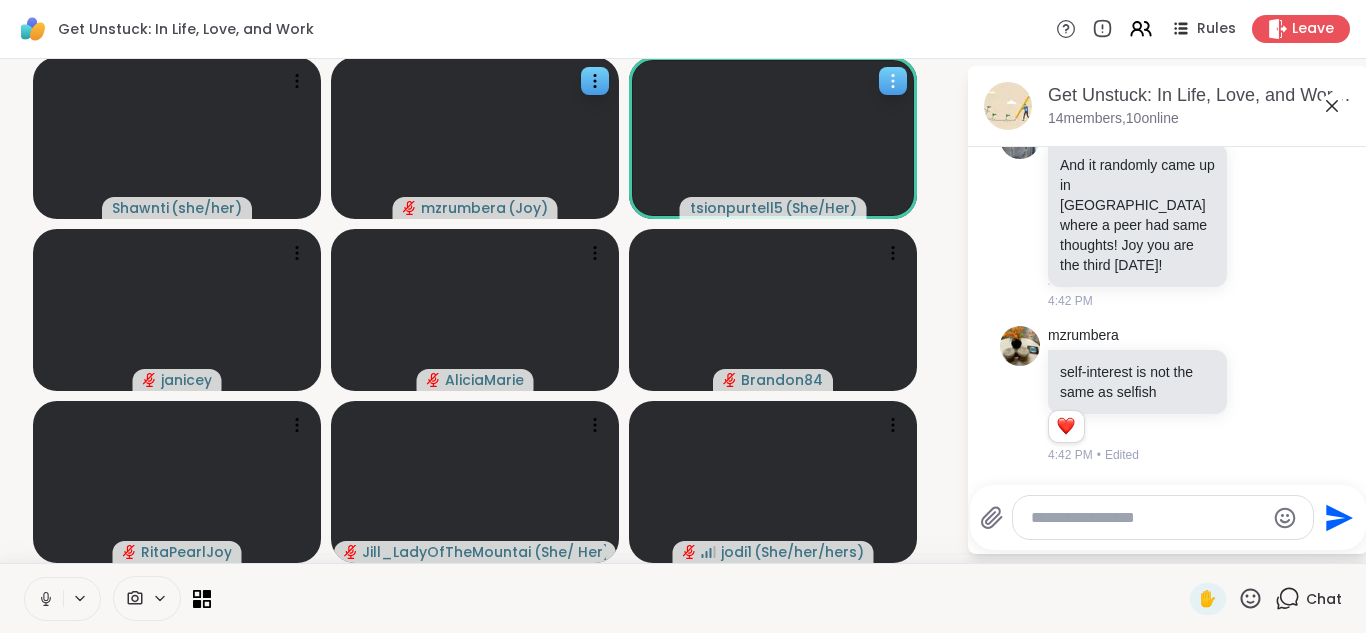 click 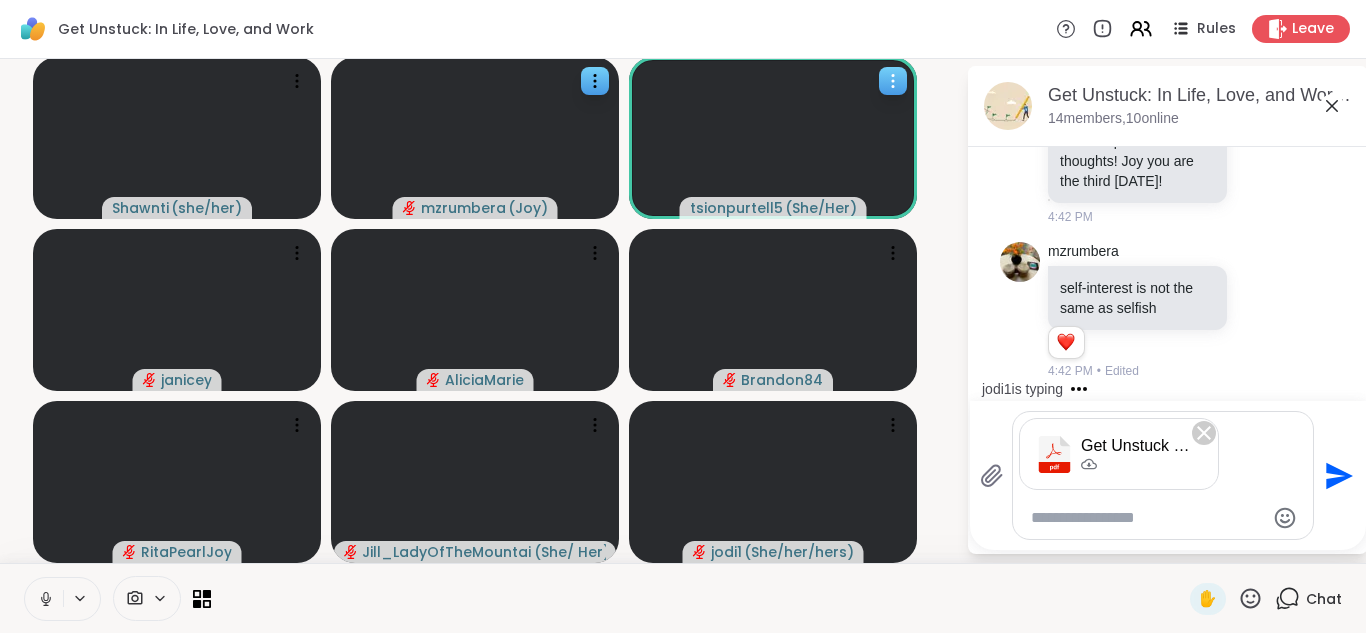 click 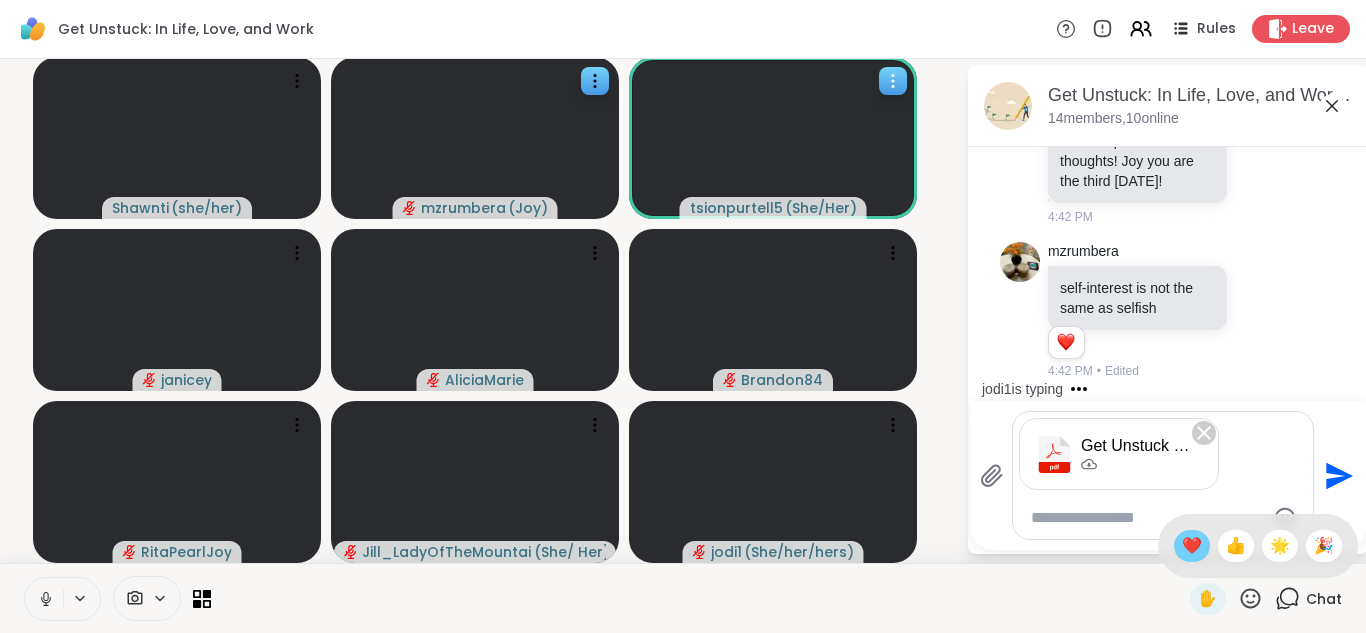 click on "❤️" at bounding box center [1192, 546] 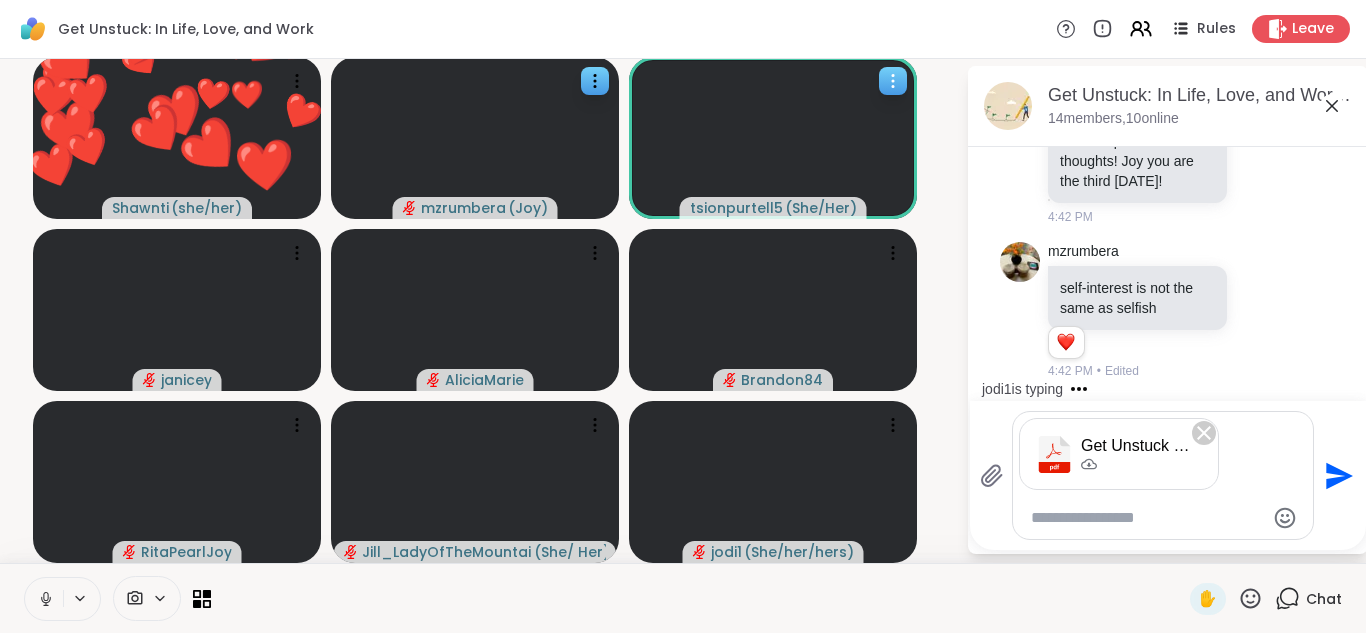 scroll, scrollTop: 0, scrollLeft: 0, axis: both 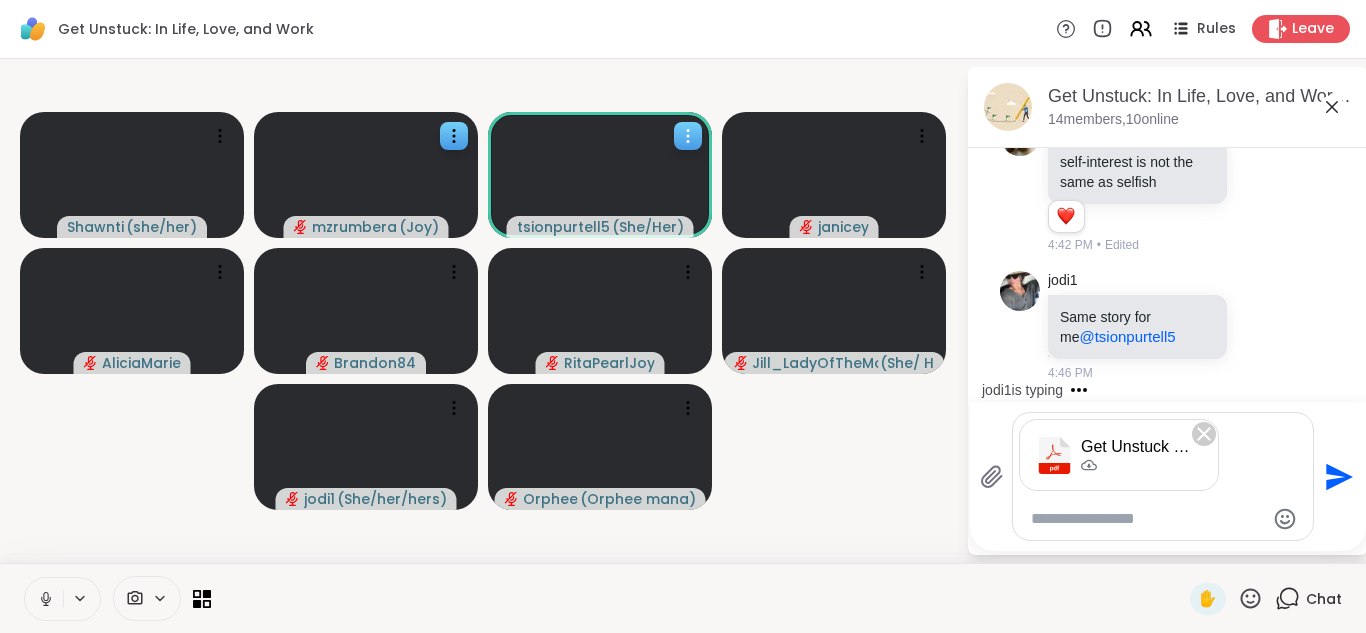 click 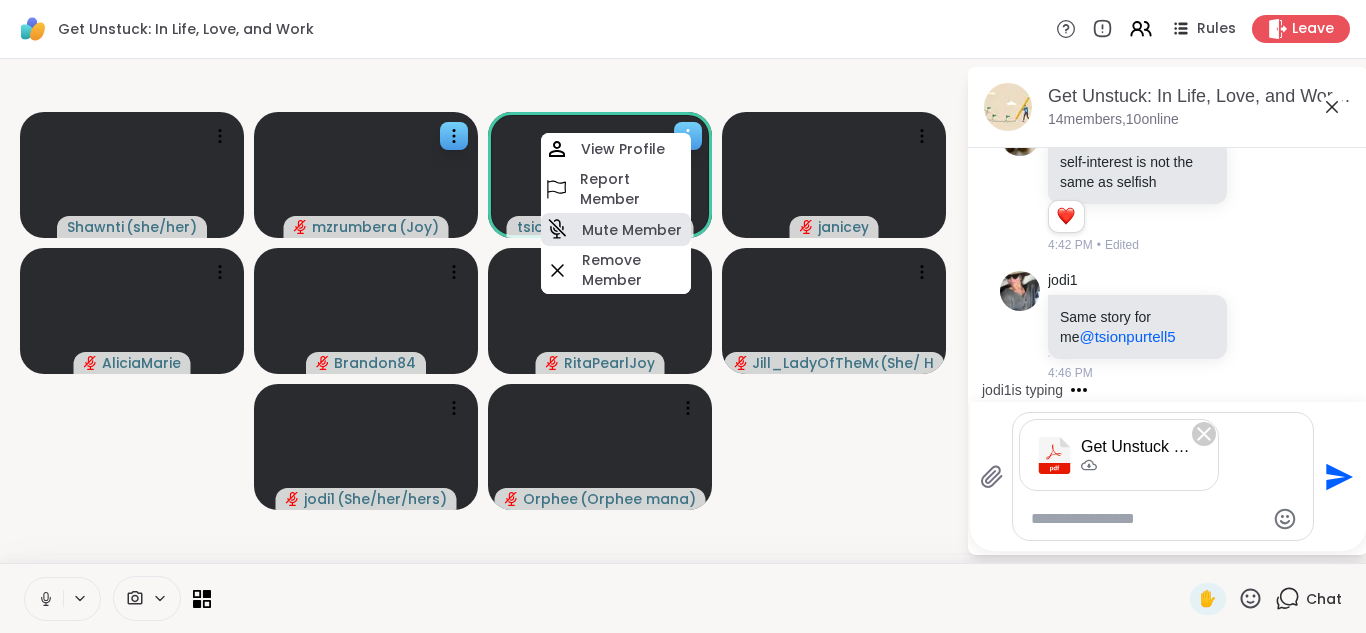 click on "Mute Member" at bounding box center (632, 230) 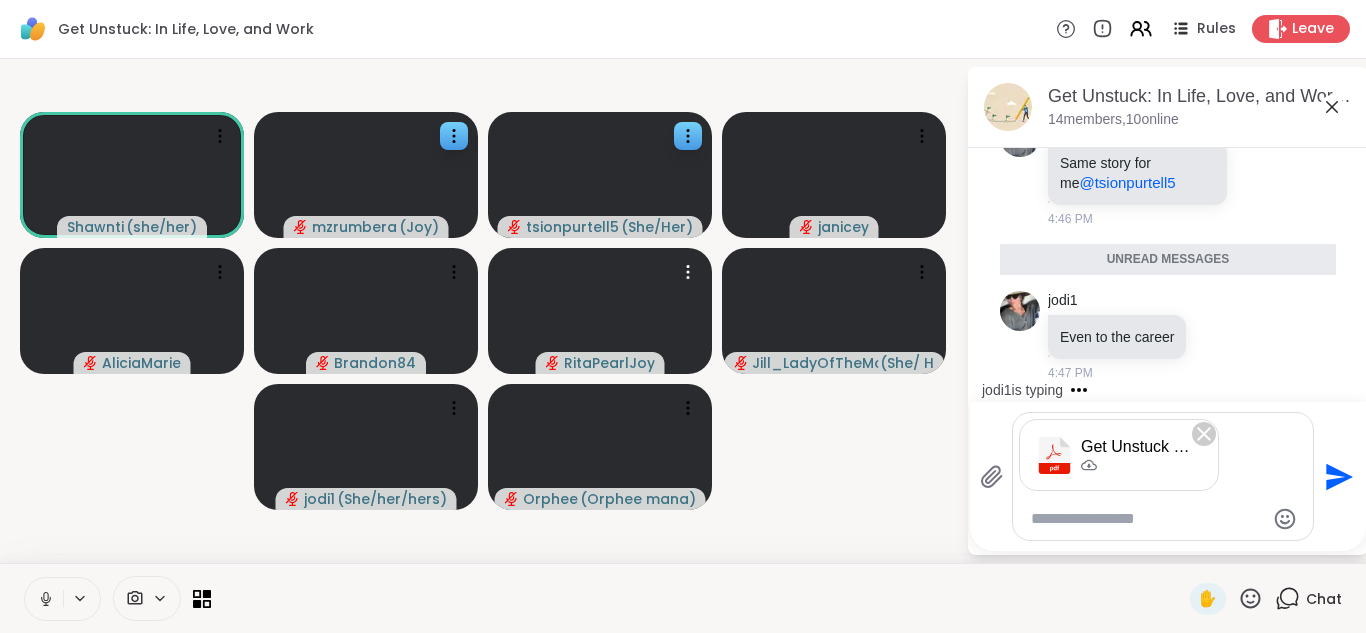 scroll, scrollTop: 13013, scrollLeft: 0, axis: vertical 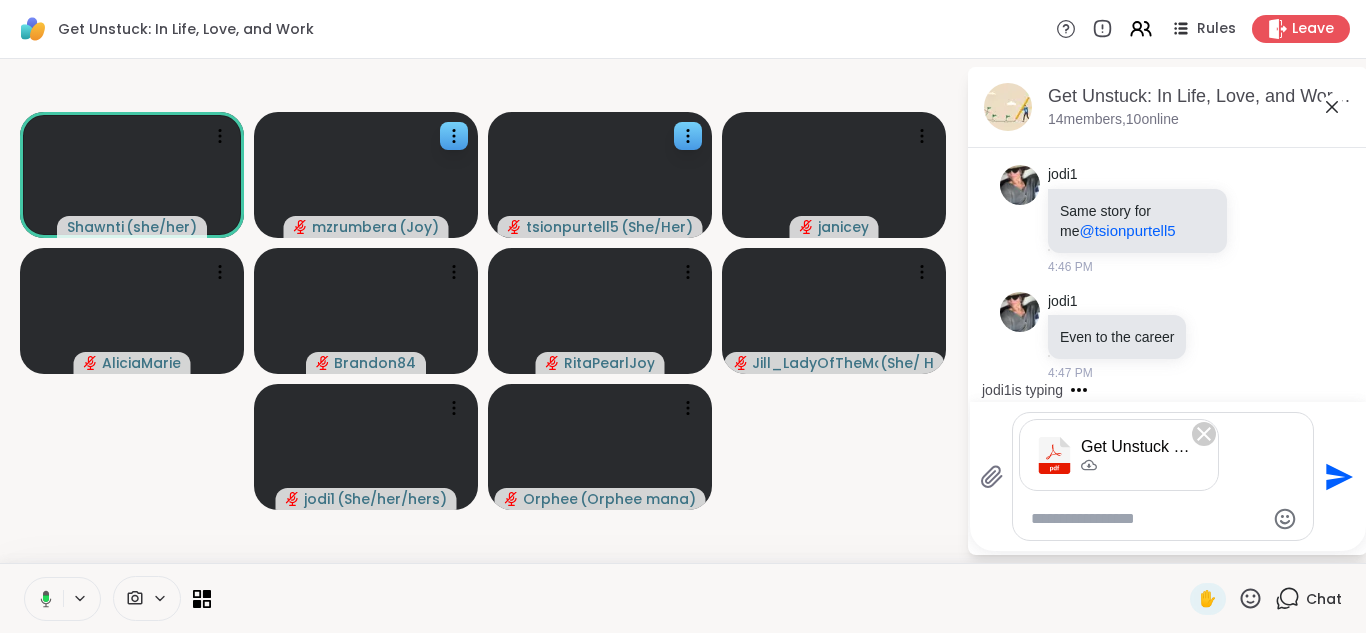 click 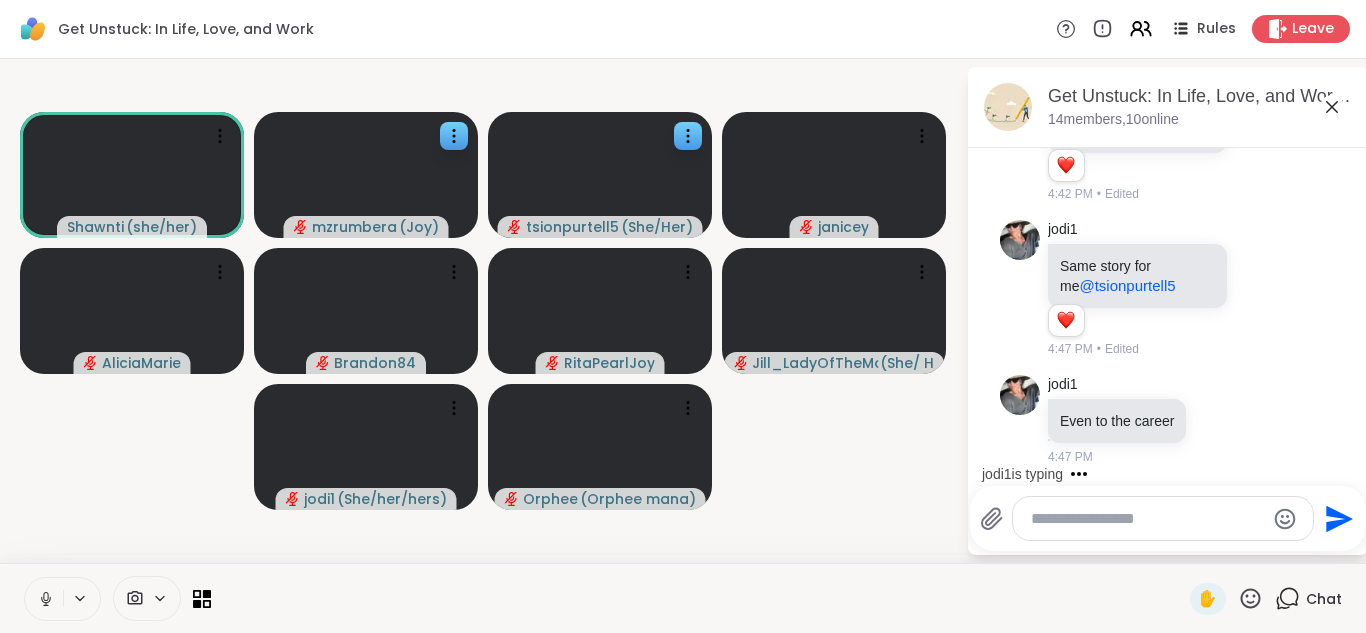 scroll, scrollTop: 12958, scrollLeft: 0, axis: vertical 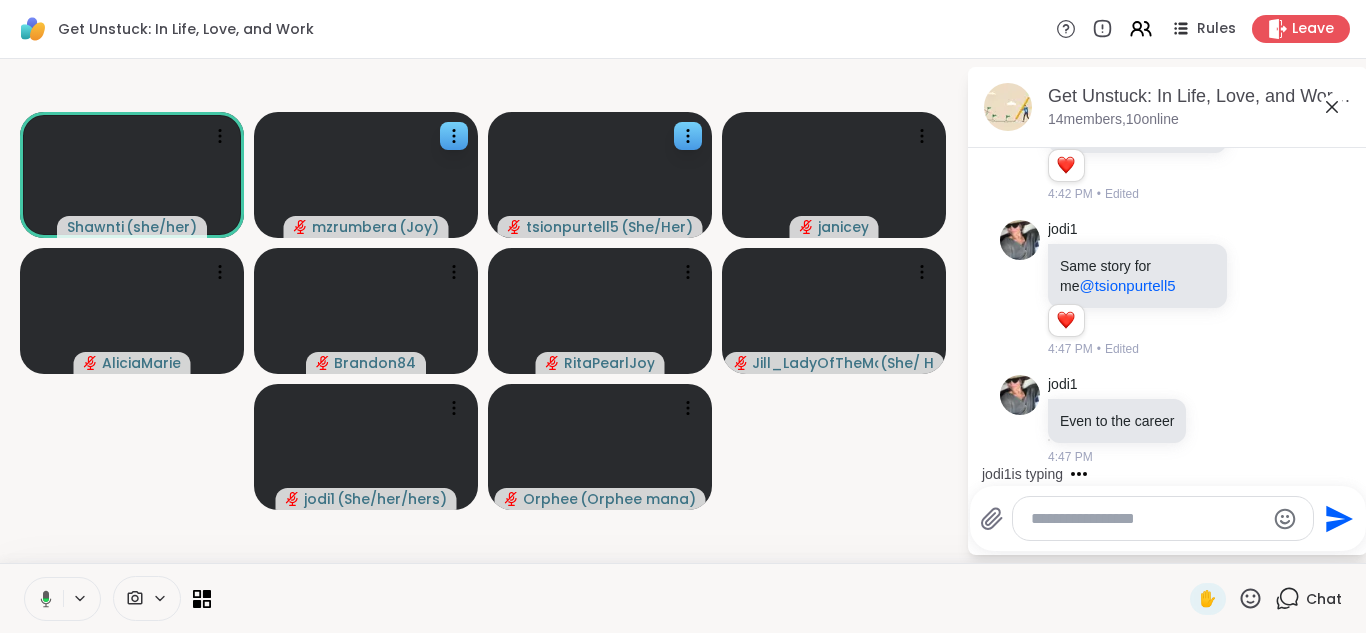 paste on "**********" 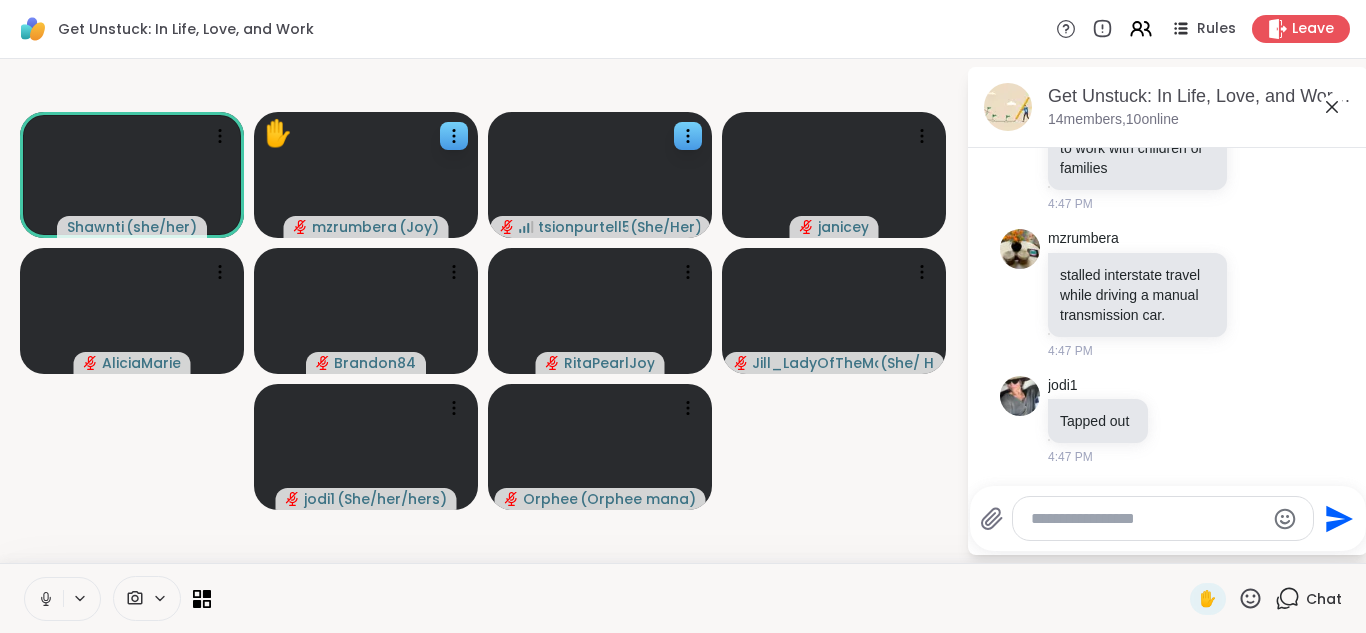 scroll, scrollTop: 13584, scrollLeft: 0, axis: vertical 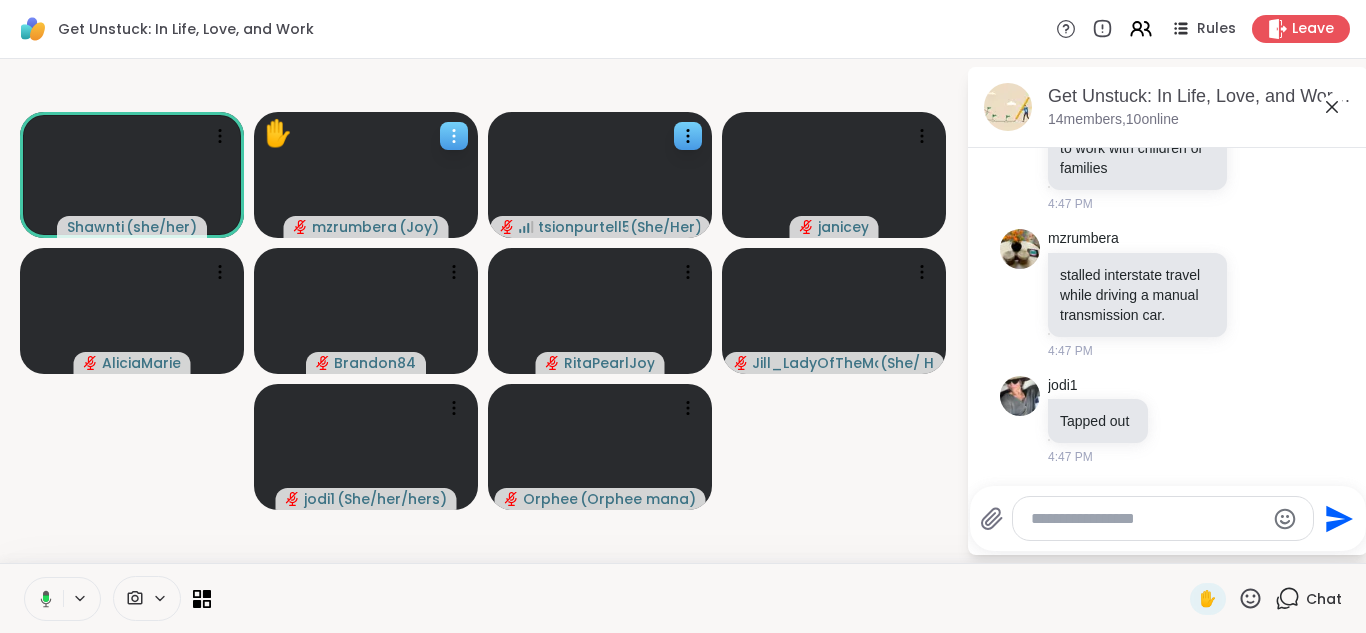 click 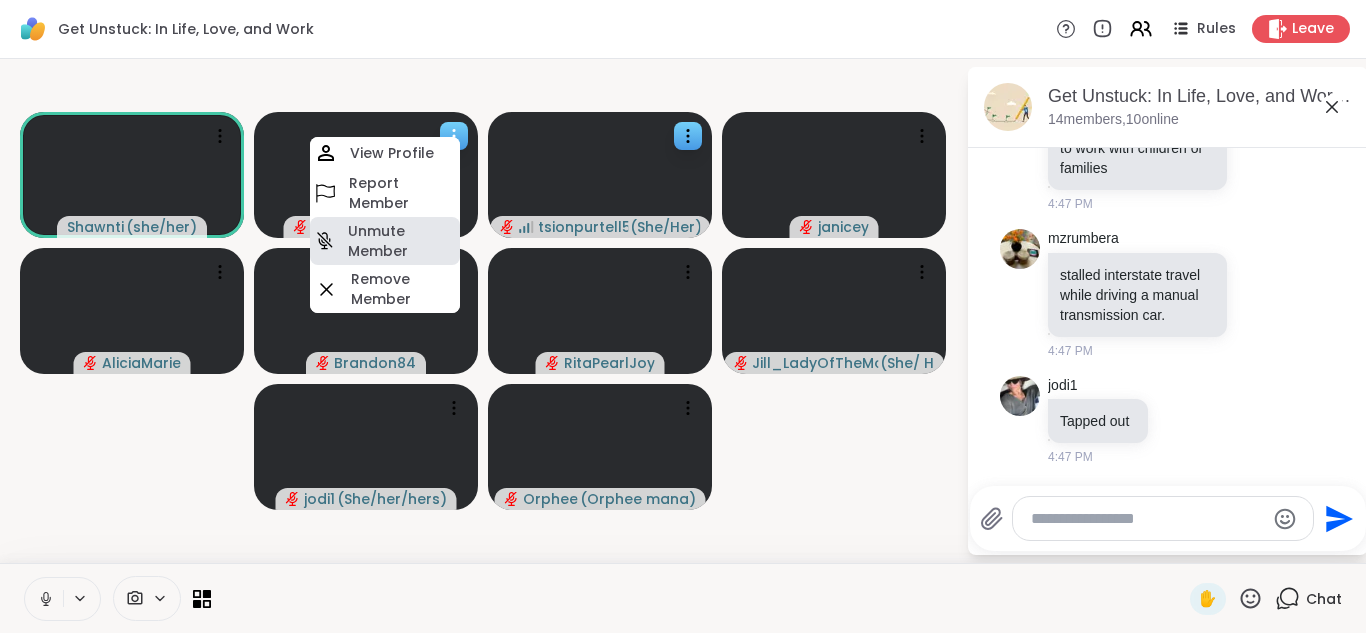 click on "Unmute Member" at bounding box center [402, 241] 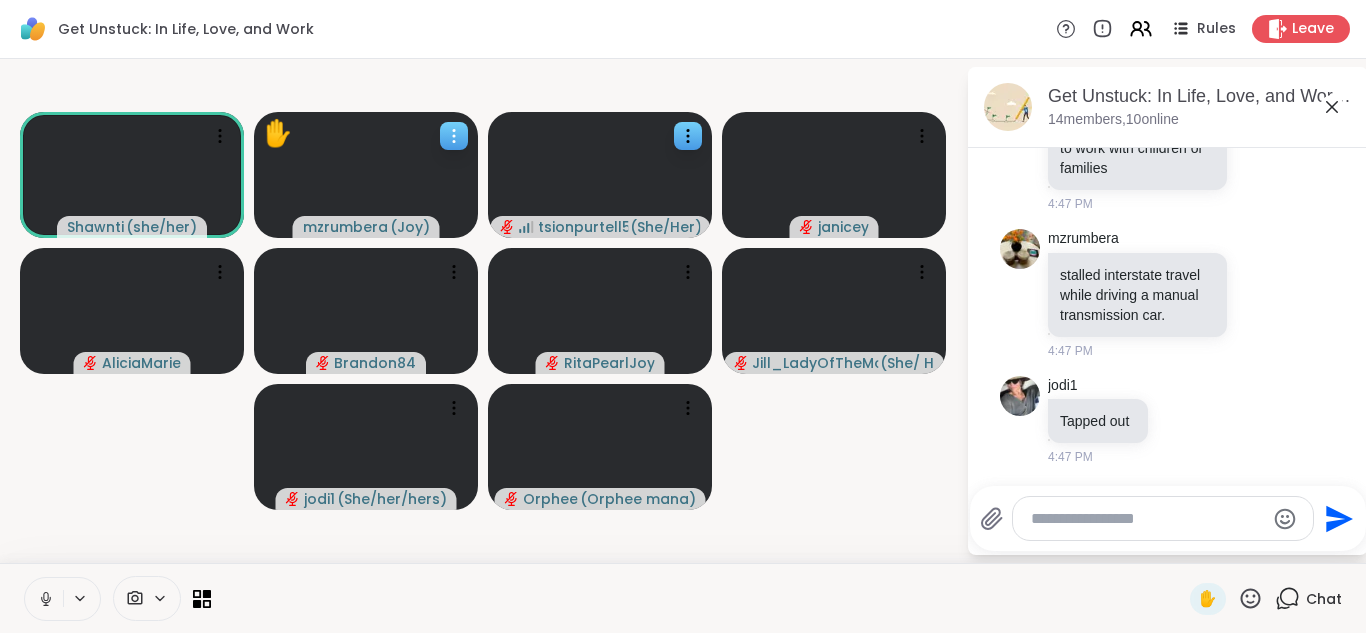 click 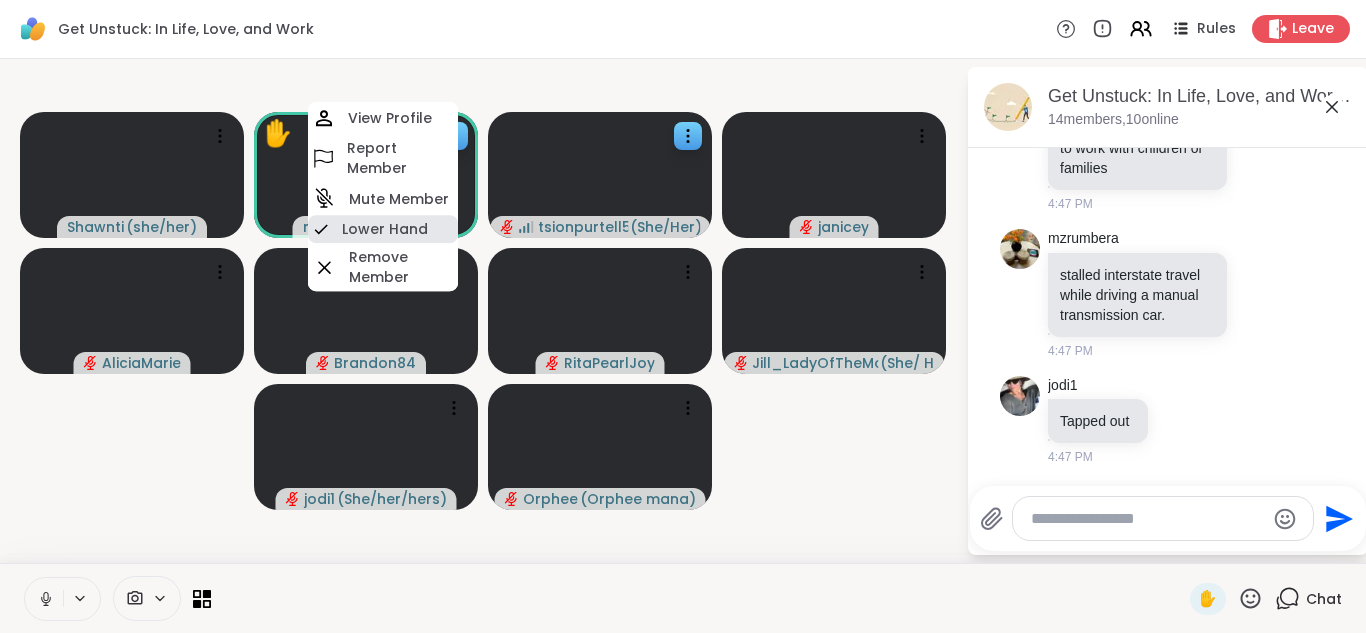 click on "Lower Hand" at bounding box center [385, 229] 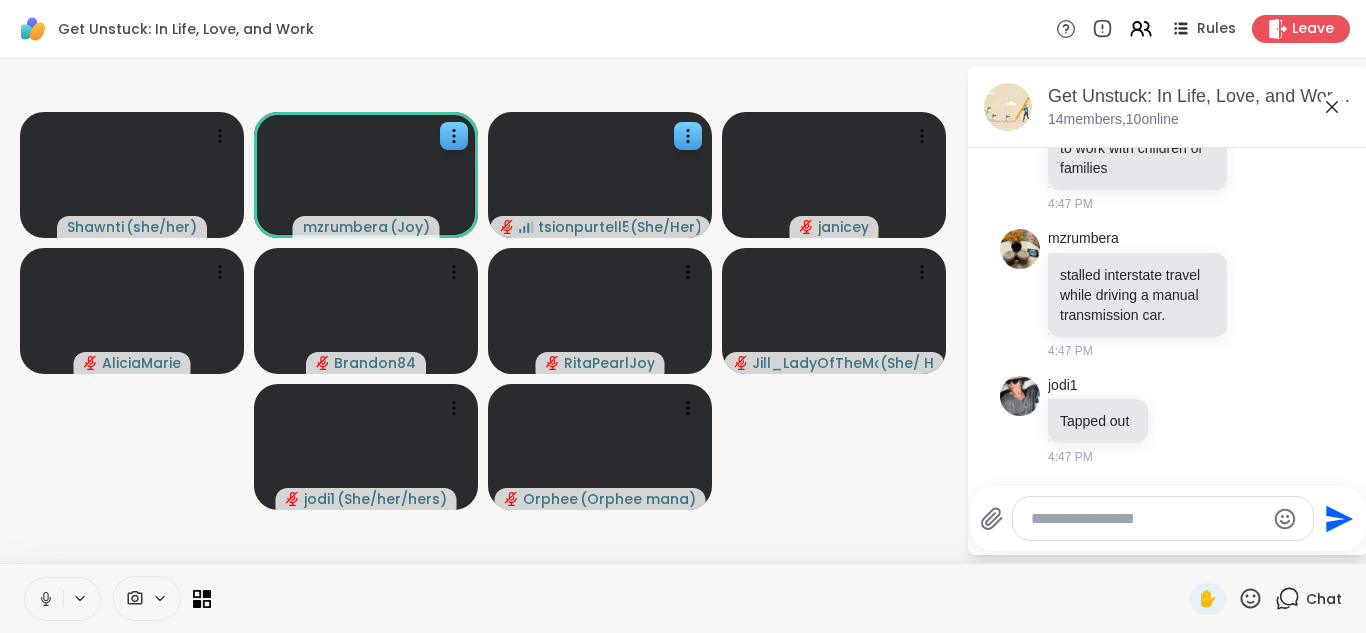 click 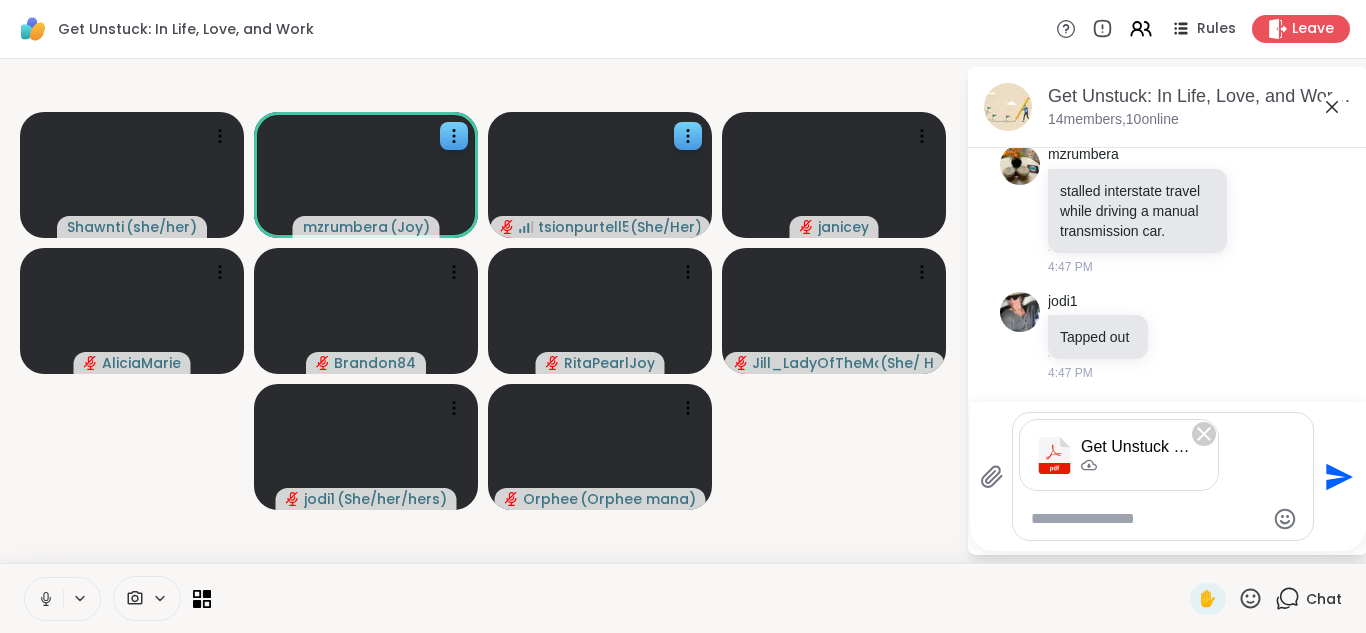 click 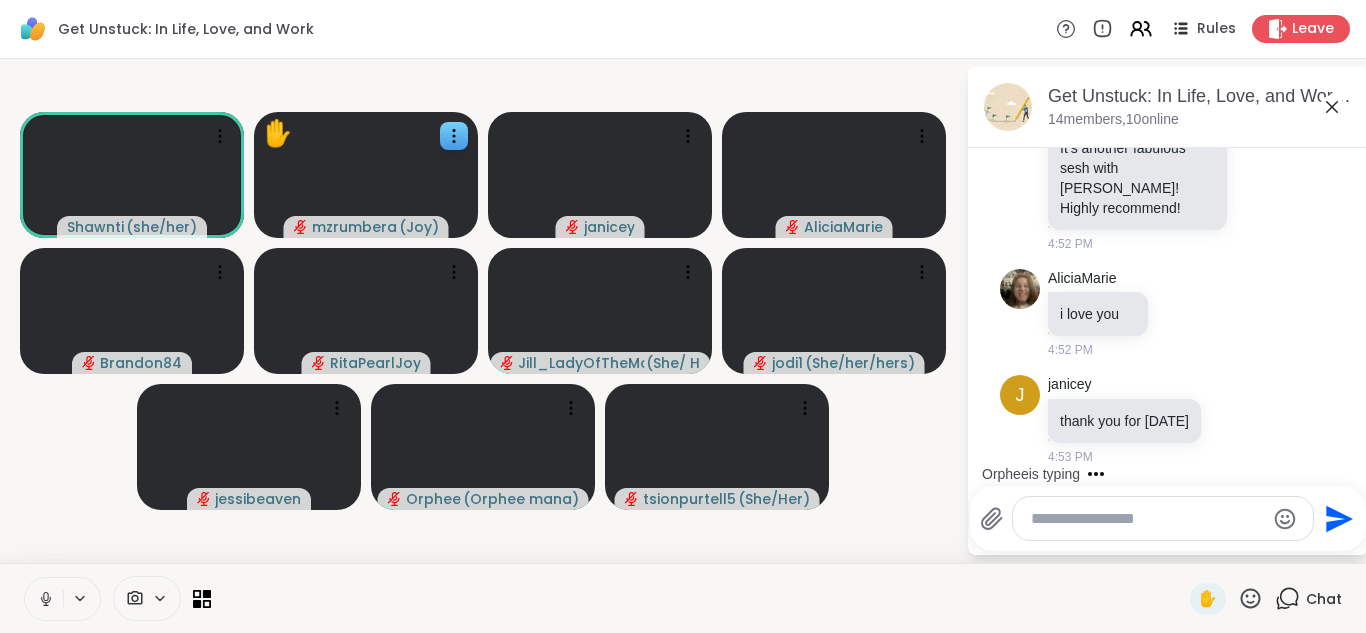 scroll, scrollTop: 15546, scrollLeft: 0, axis: vertical 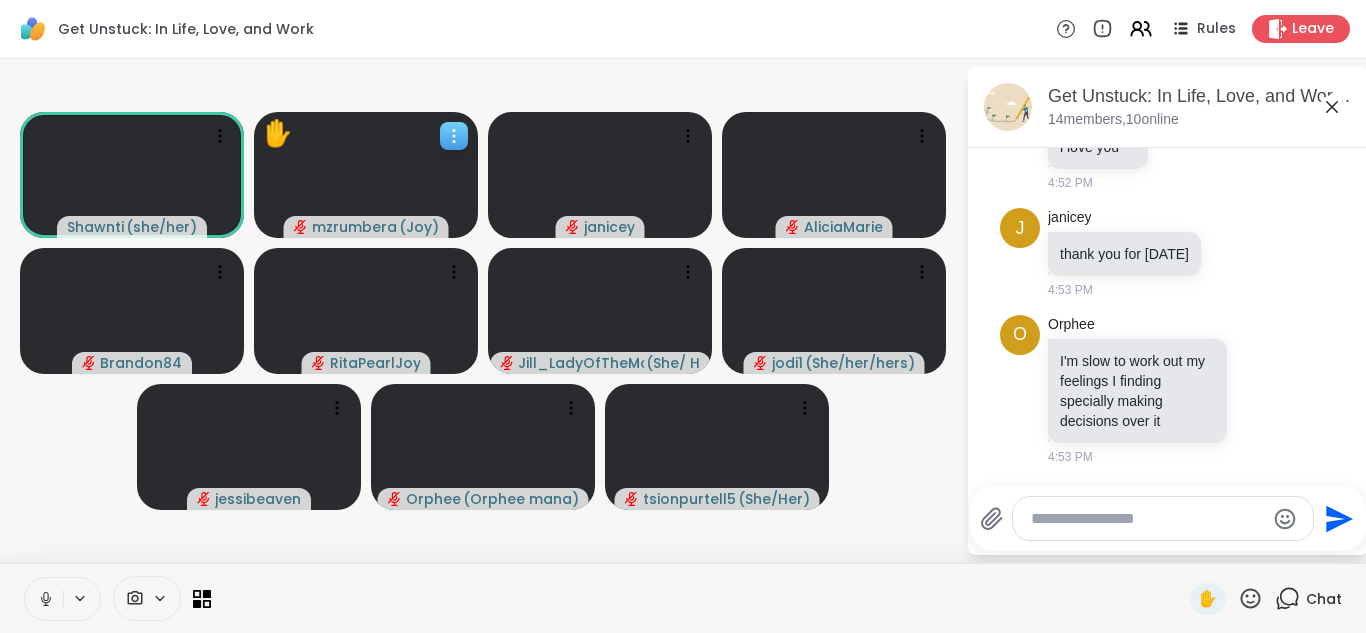 click at bounding box center [454, 136] 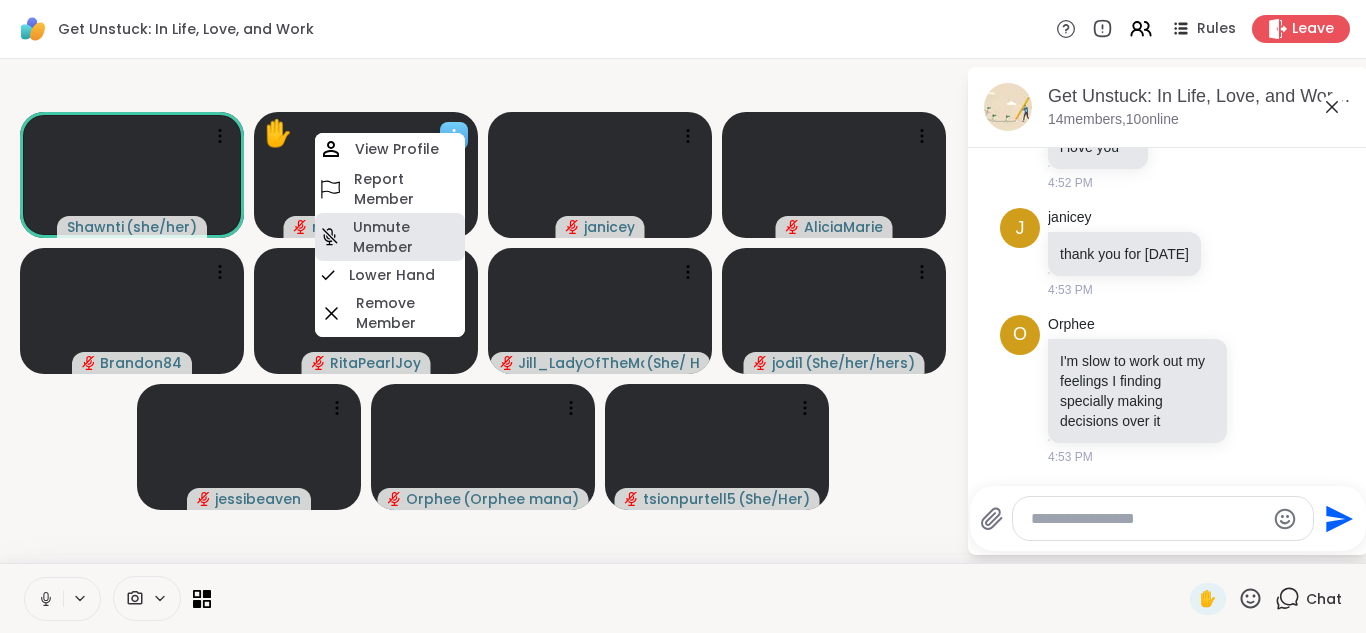 click on "Unmute Member" at bounding box center (407, 237) 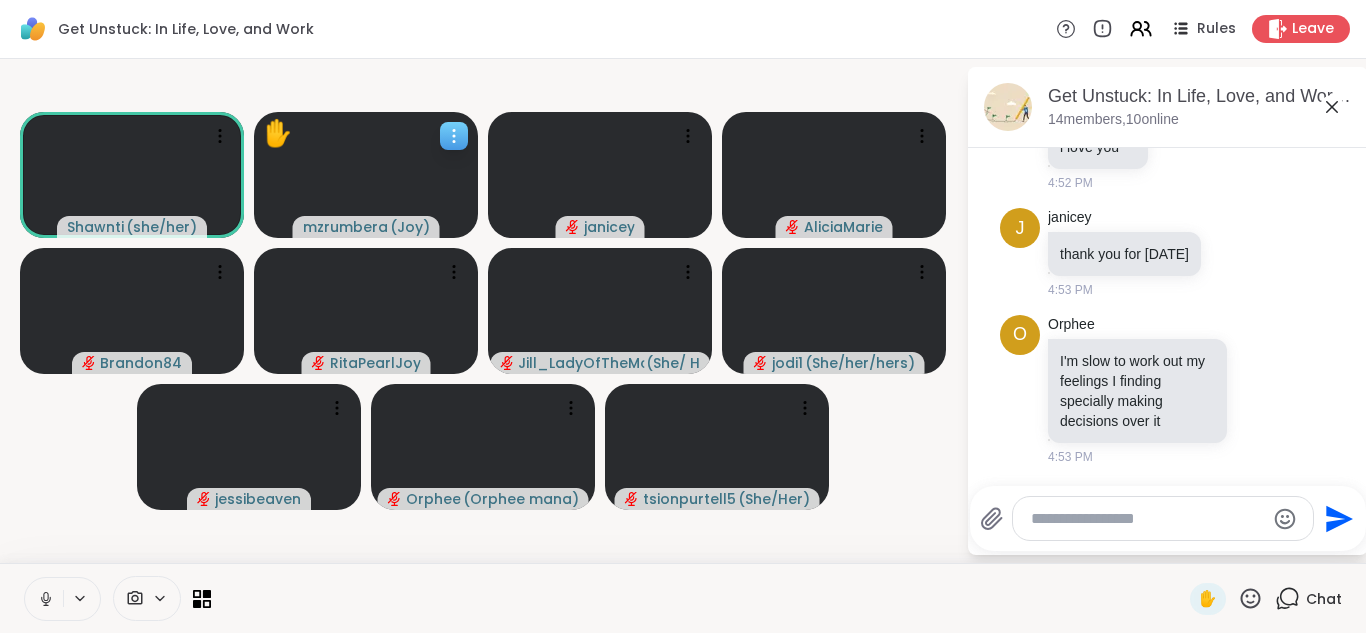 click 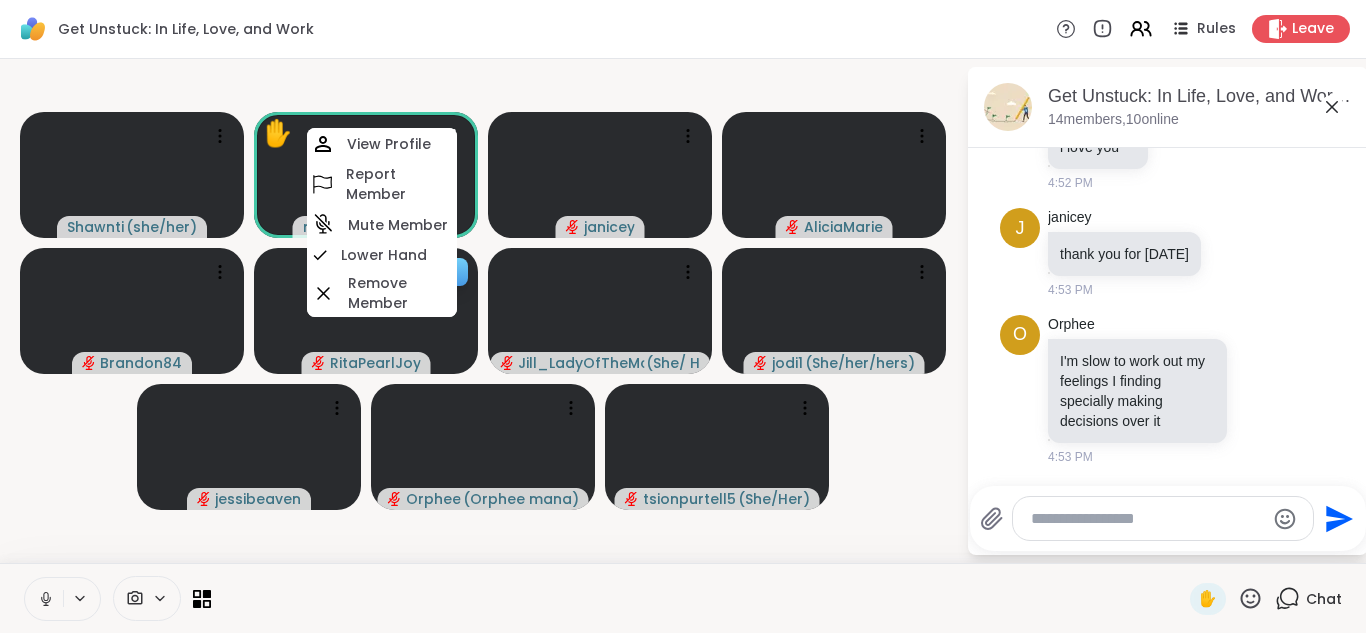 click on "Lower Hand" at bounding box center (384, 255) 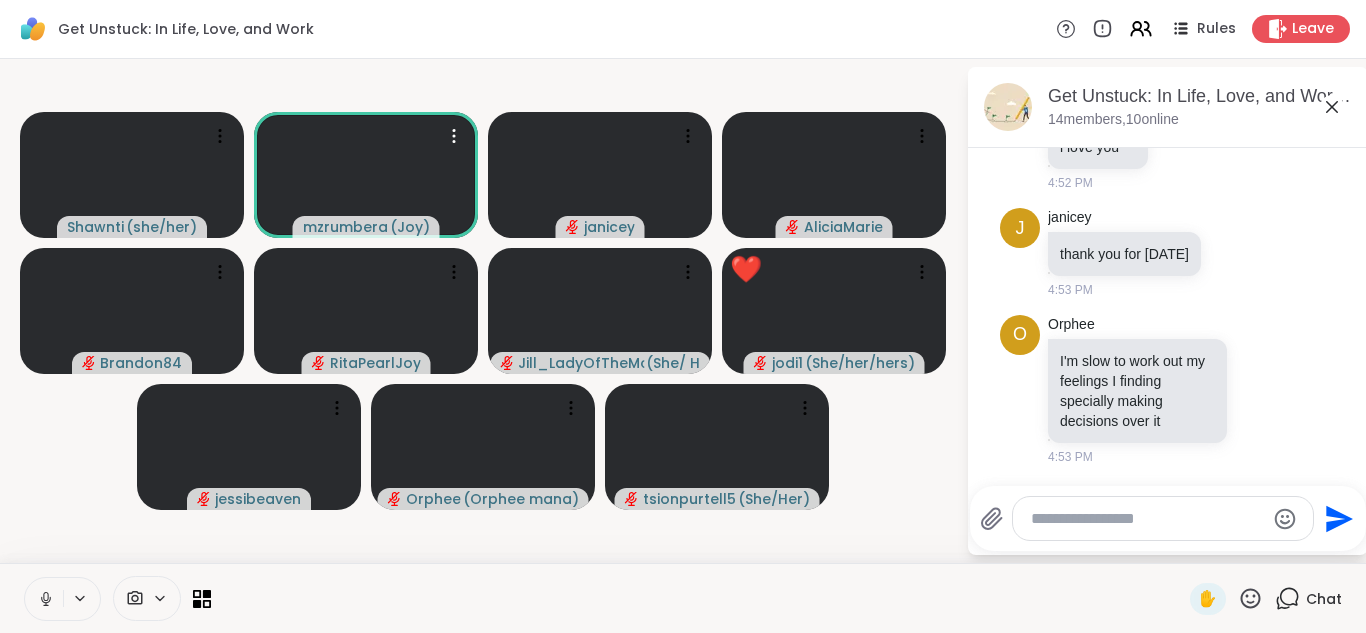click at bounding box center (1147, 519) 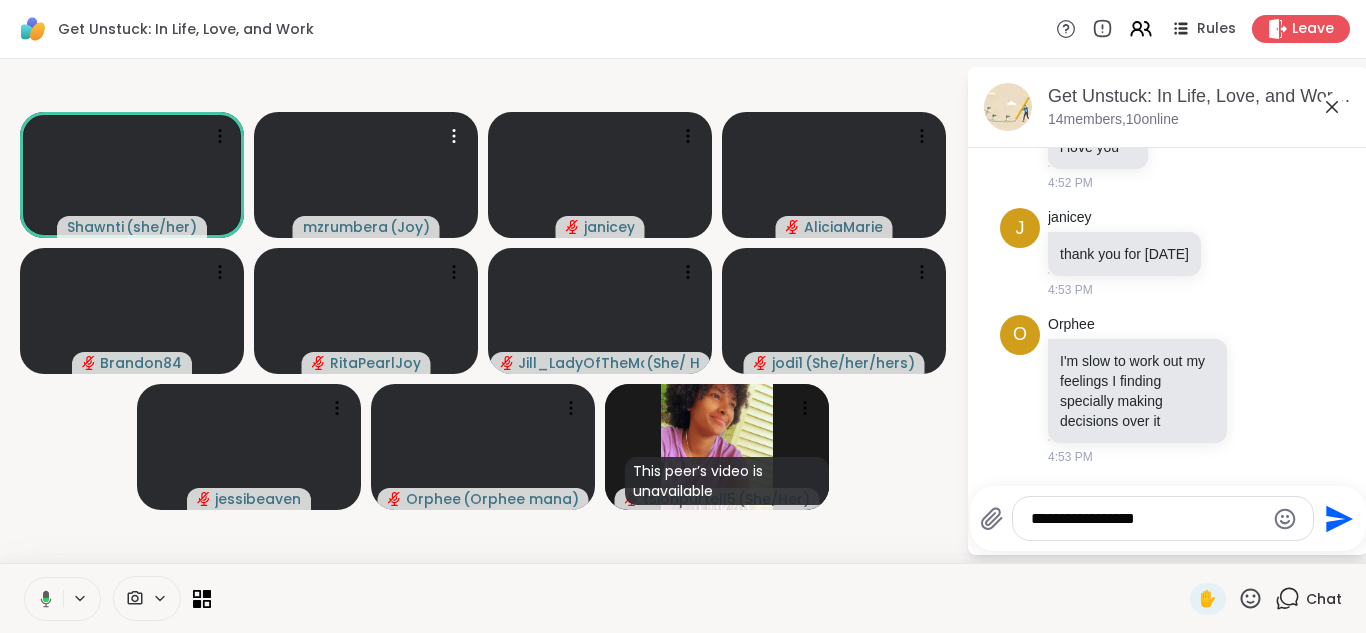 click on "**********" at bounding box center [1147, 519] 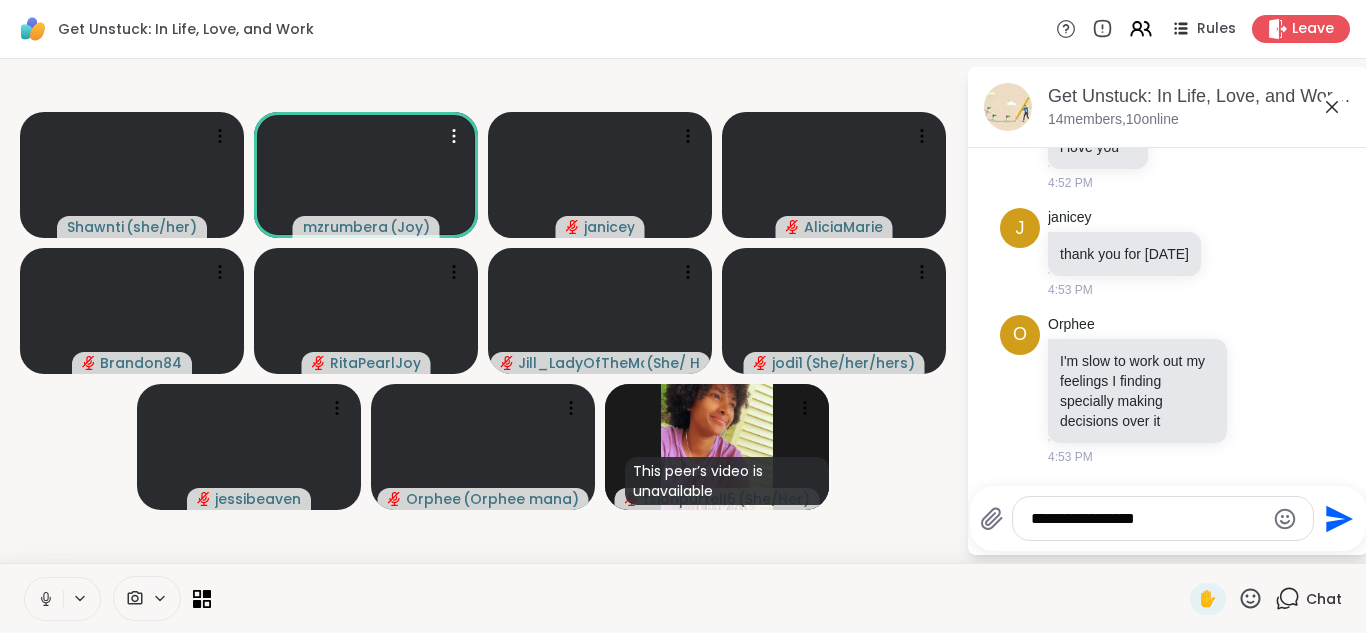 type on "**********" 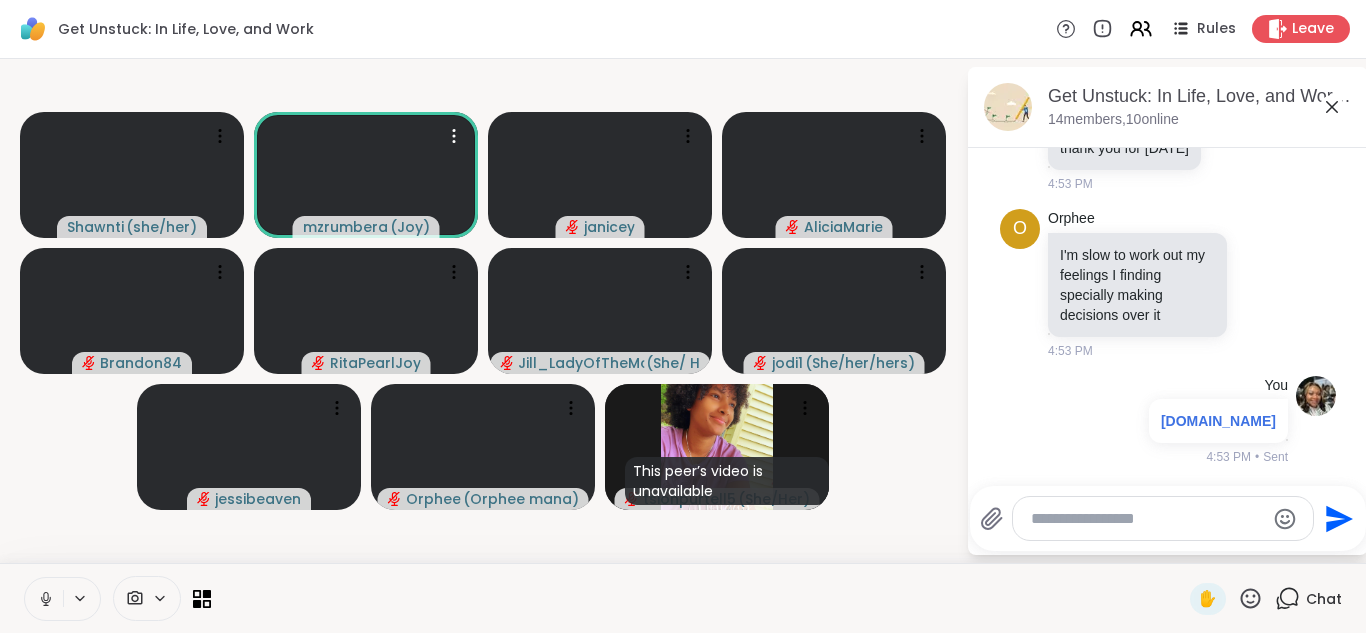 scroll, scrollTop: 15652, scrollLeft: 0, axis: vertical 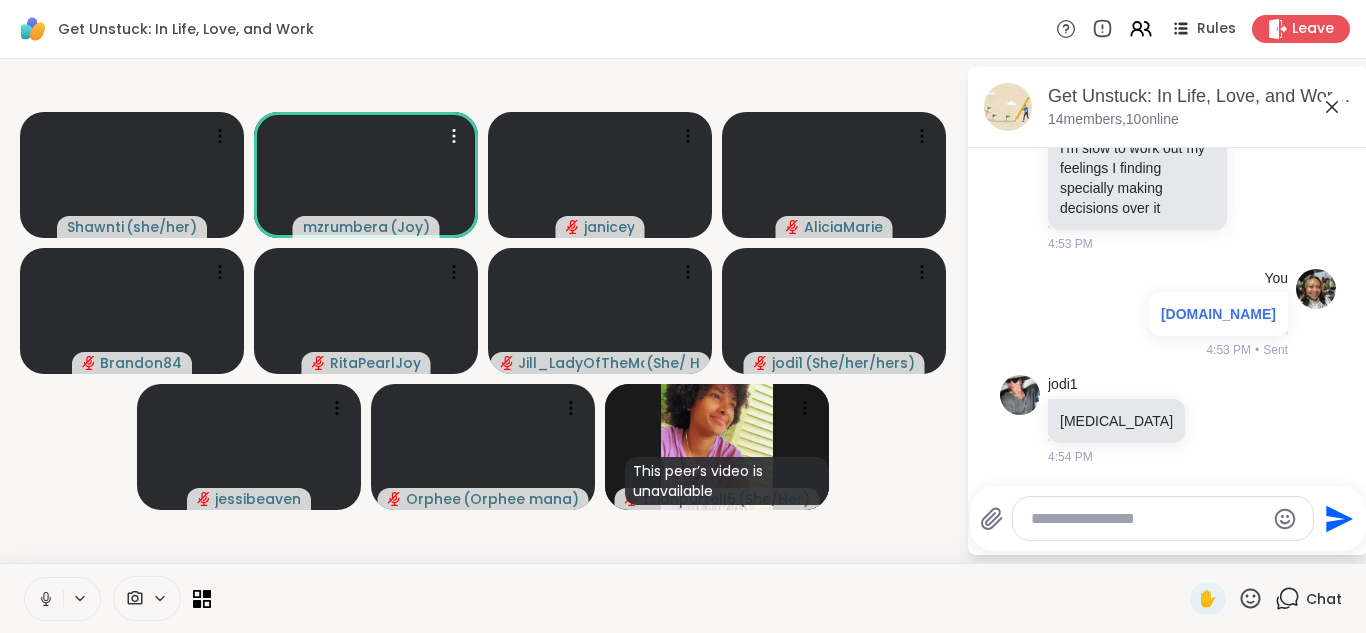 click at bounding box center (1147, 519) 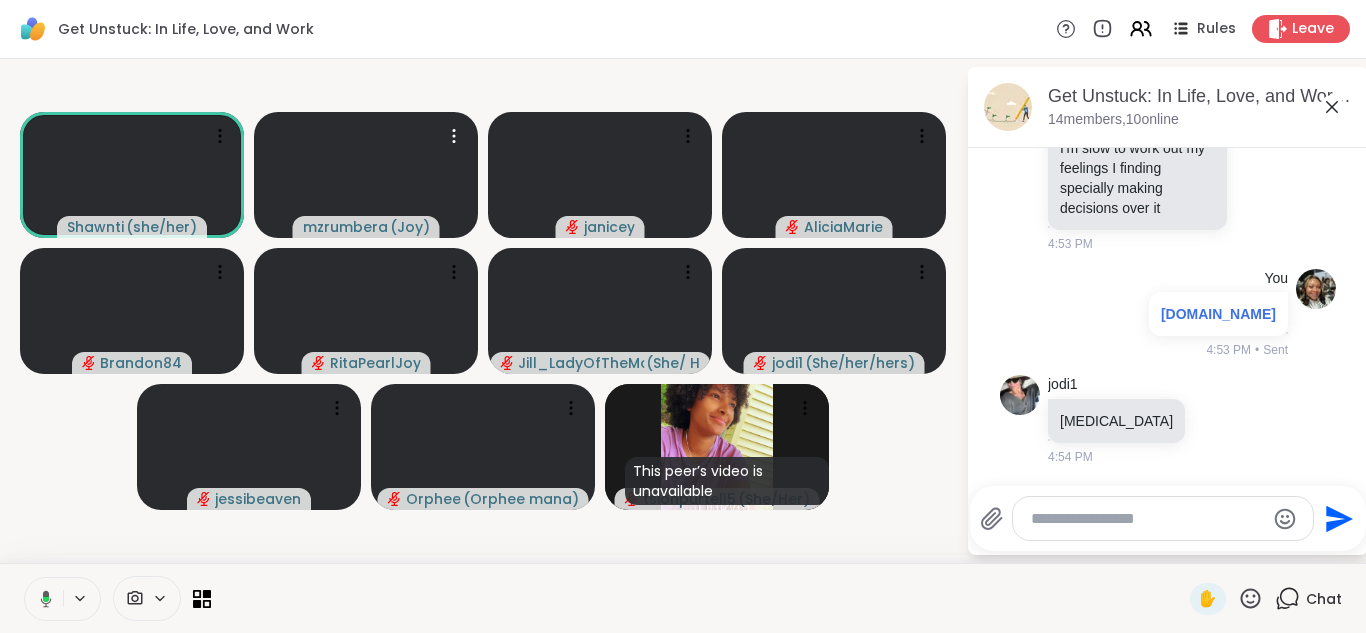 paste on "**********" 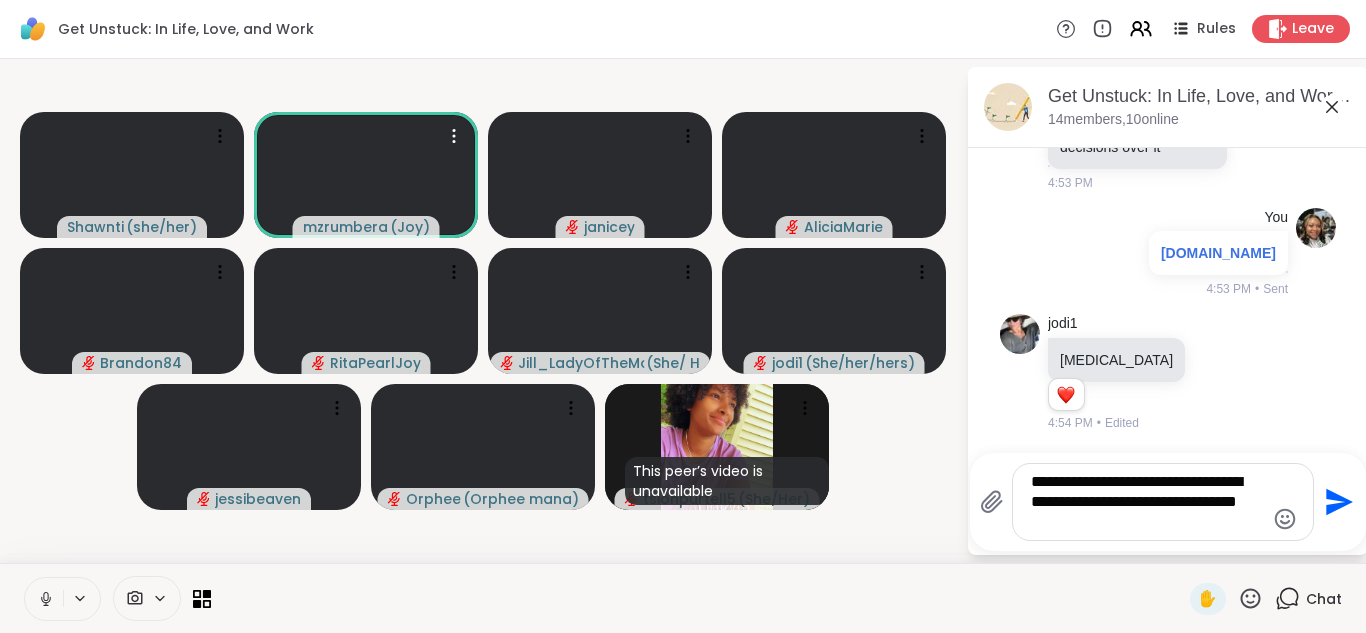 scroll, scrollTop: 15820, scrollLeft: 0, axis: vertical 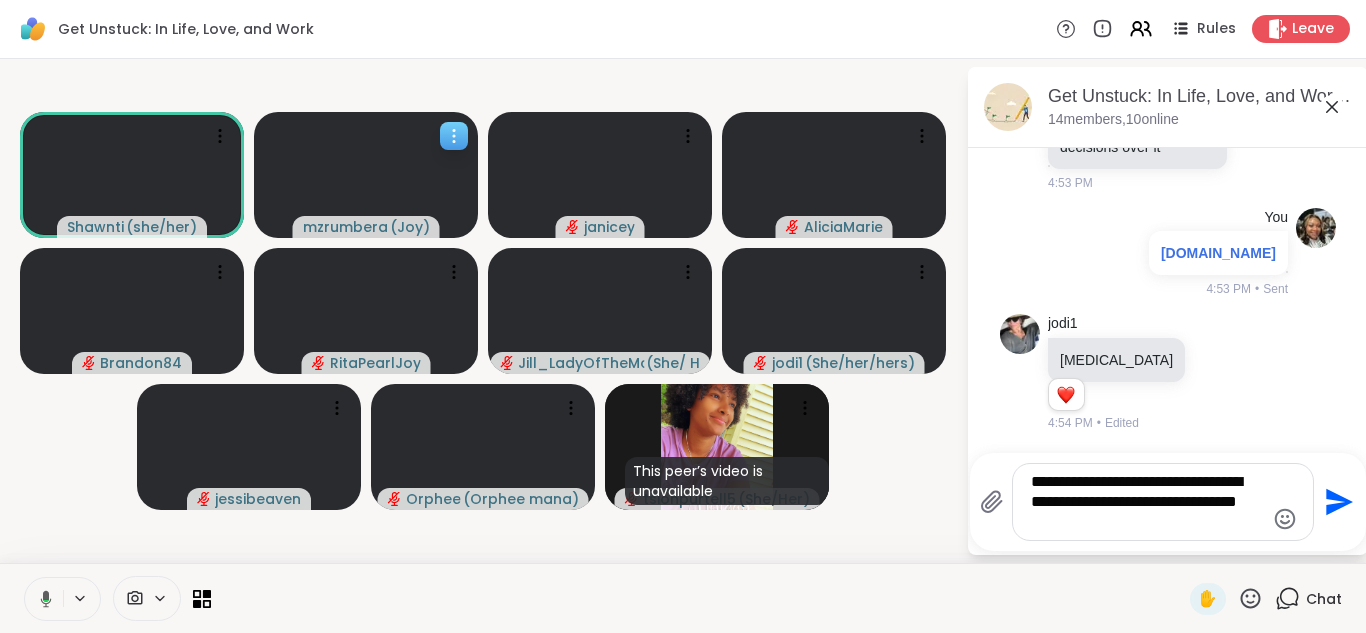 type on "**********" 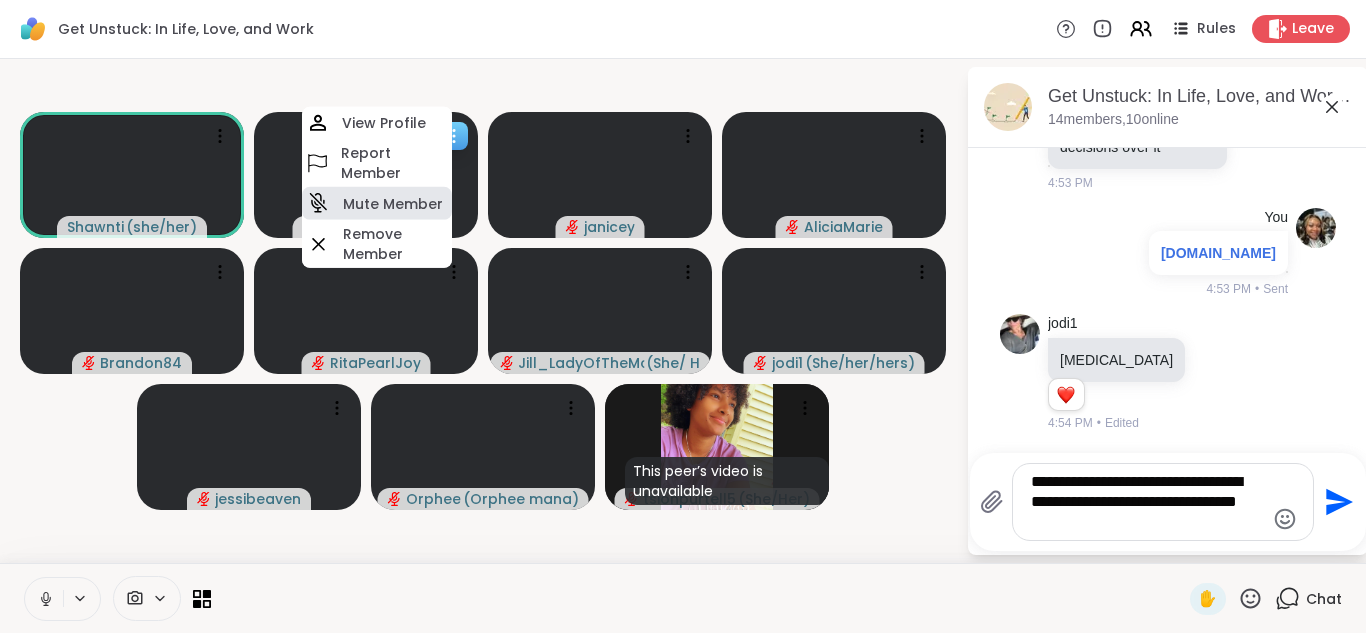 click on "Mute Member" at bounding box center (393, 203) 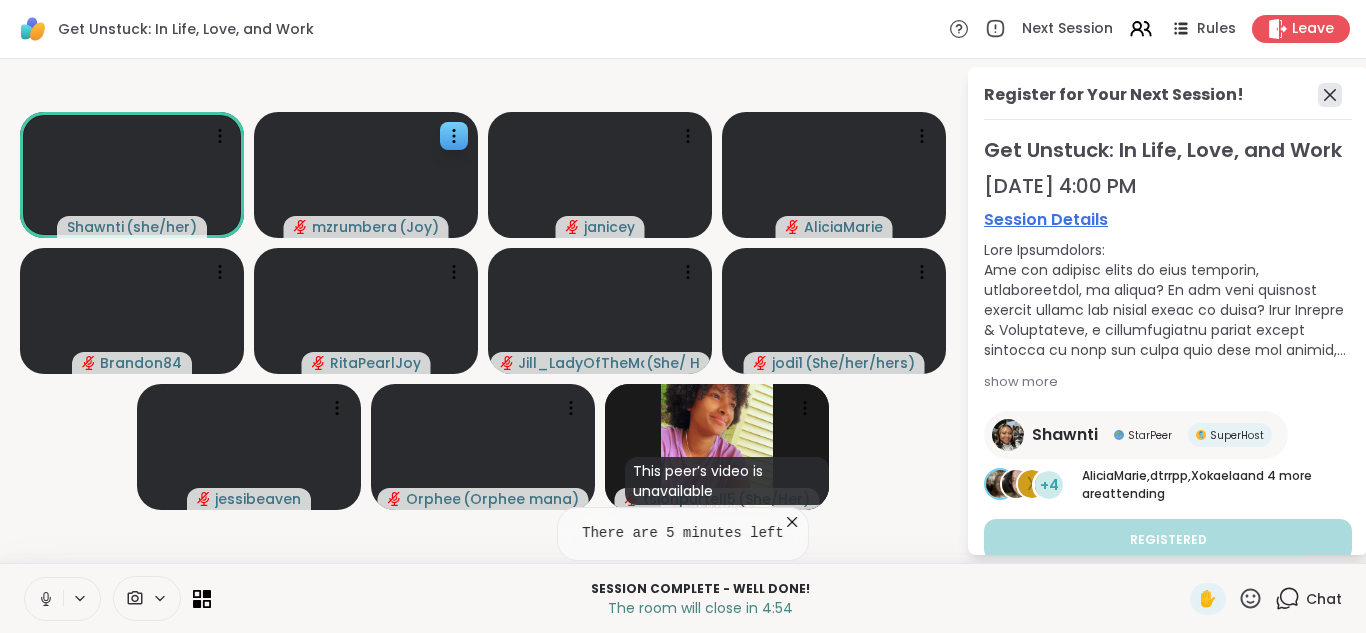 click 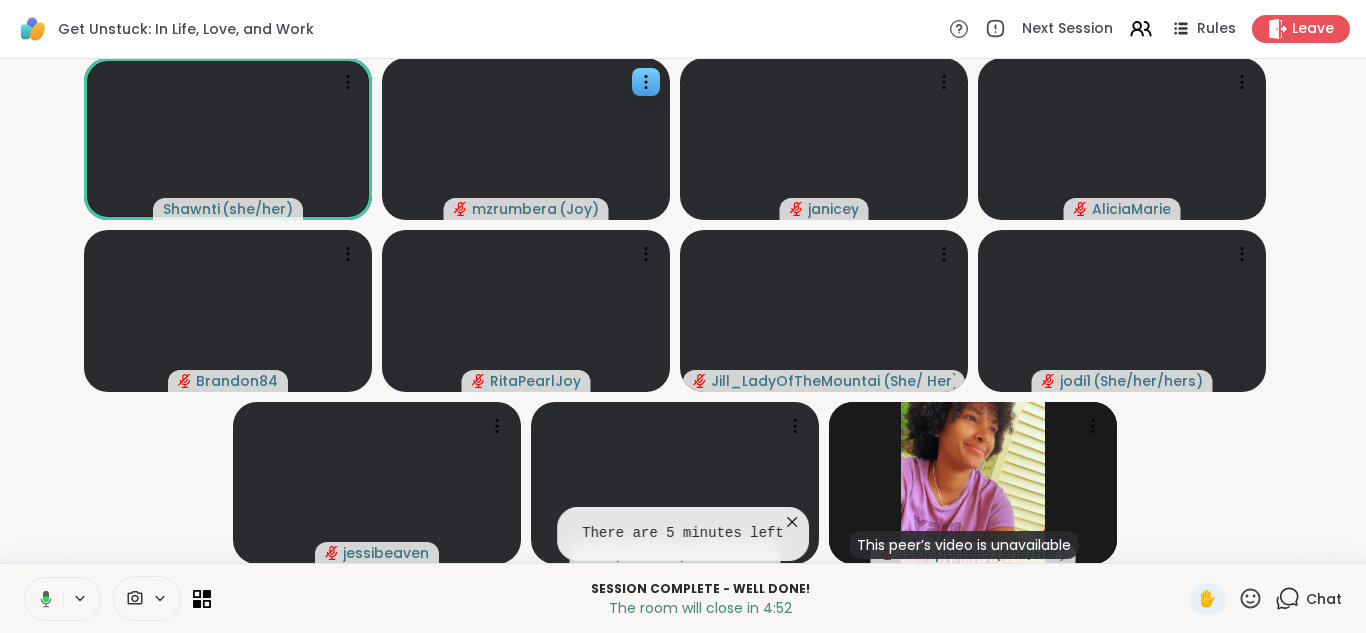click on "Chat" at bounding box center (1324, 599) 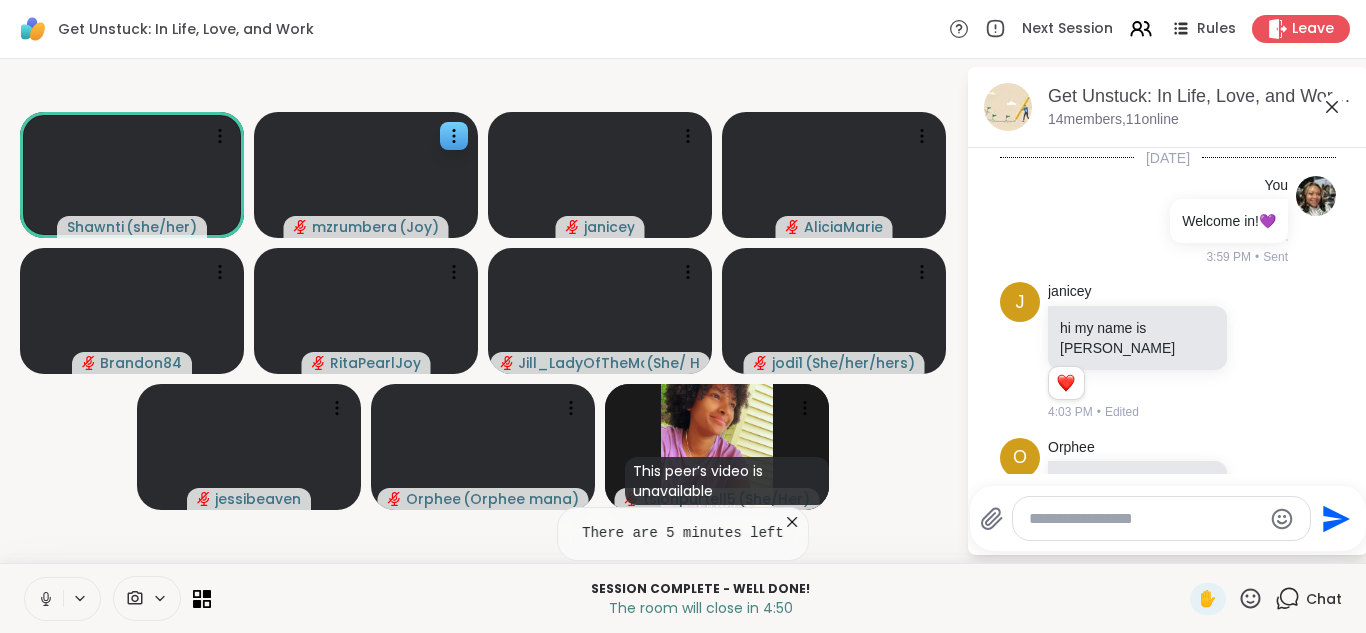 scroll, scrollTop: 15787, scrollLeft: 0, axis: vertical 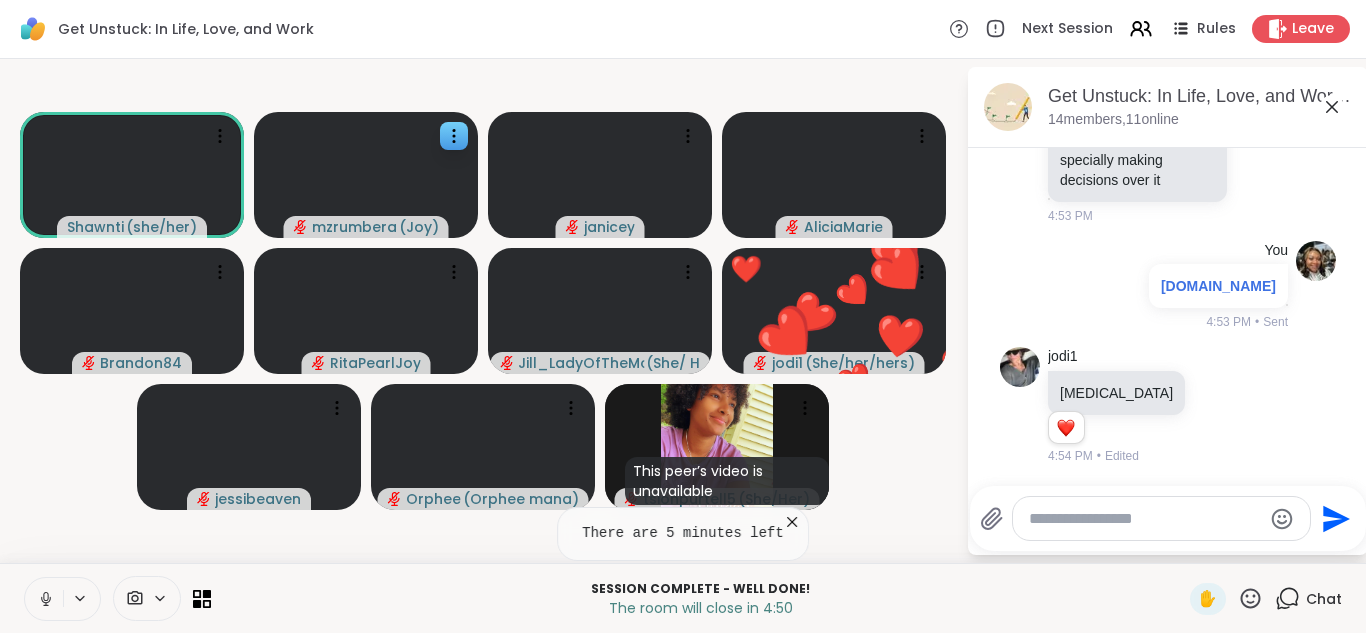 click at bounding box center (1145, 519) 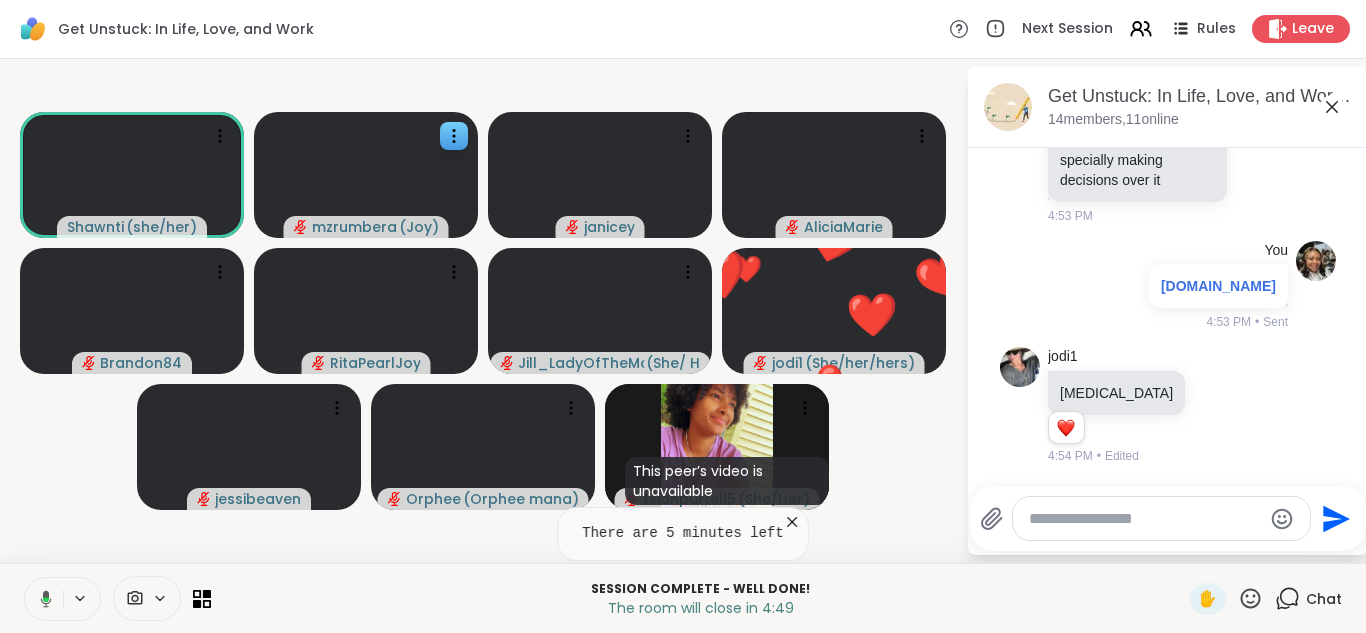 paste on "**********" 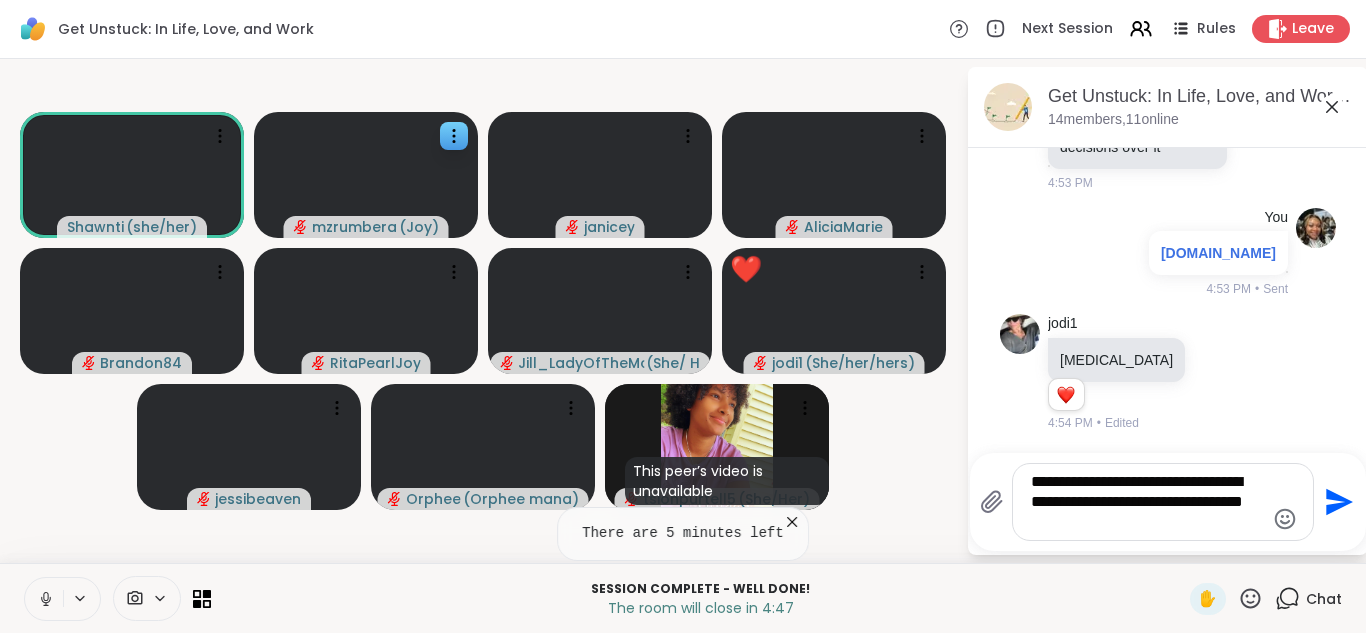 type on "**********" 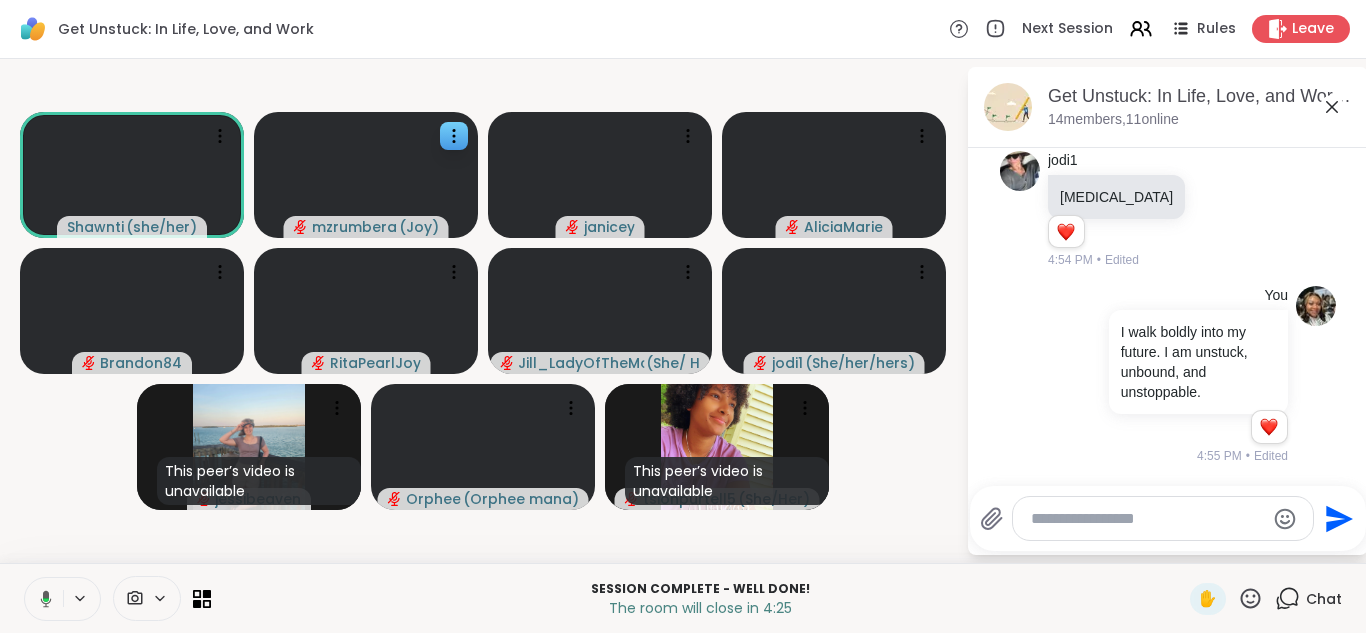 scroll, scrollTop: 15983, scrollLeft: 0, axis: vertical 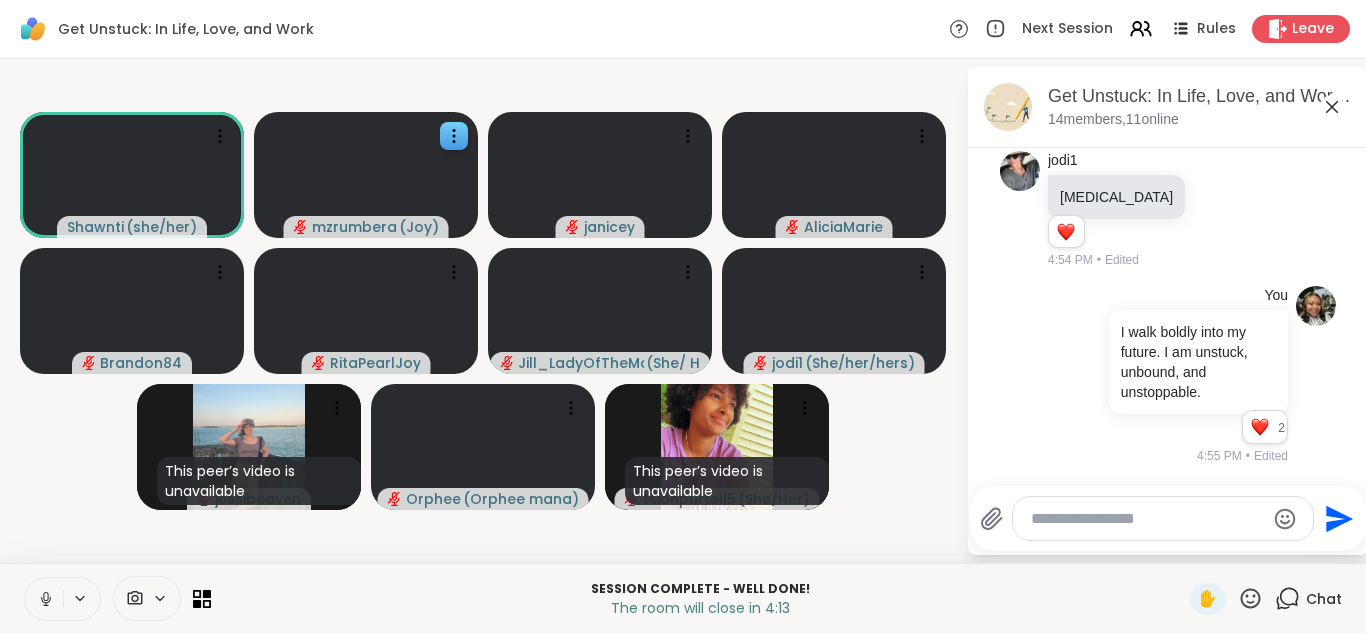 type 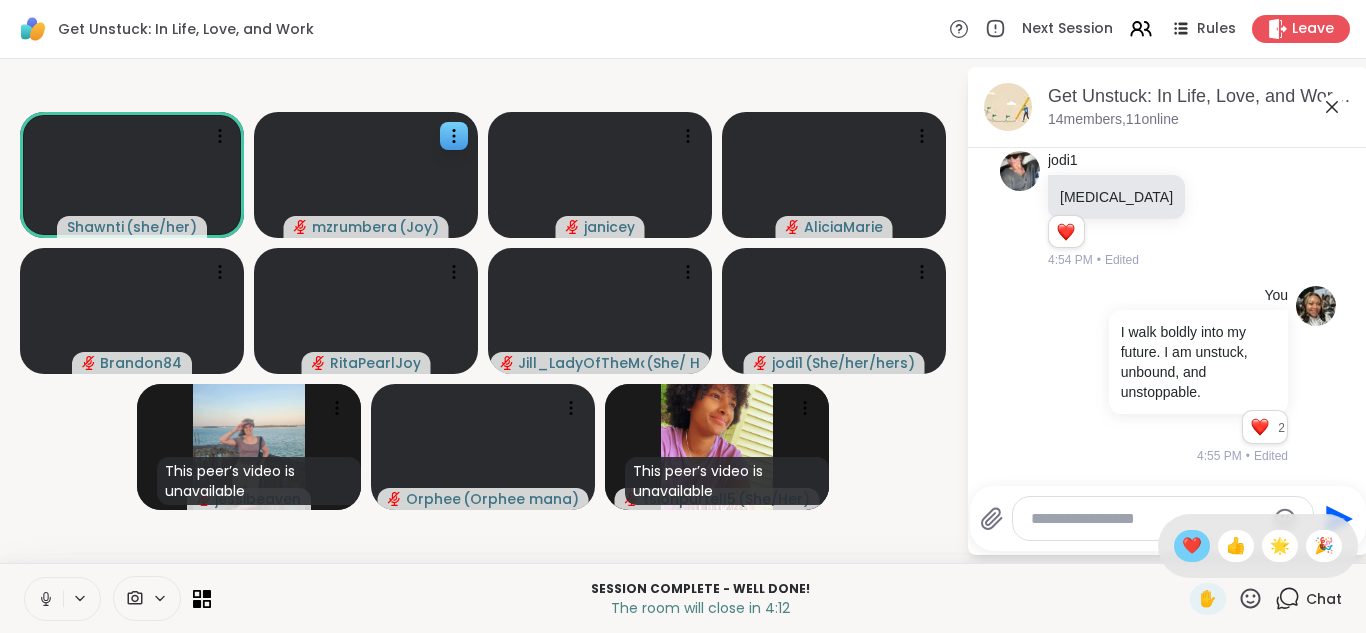 click on "❤️" at bounding box center (1192, 546) 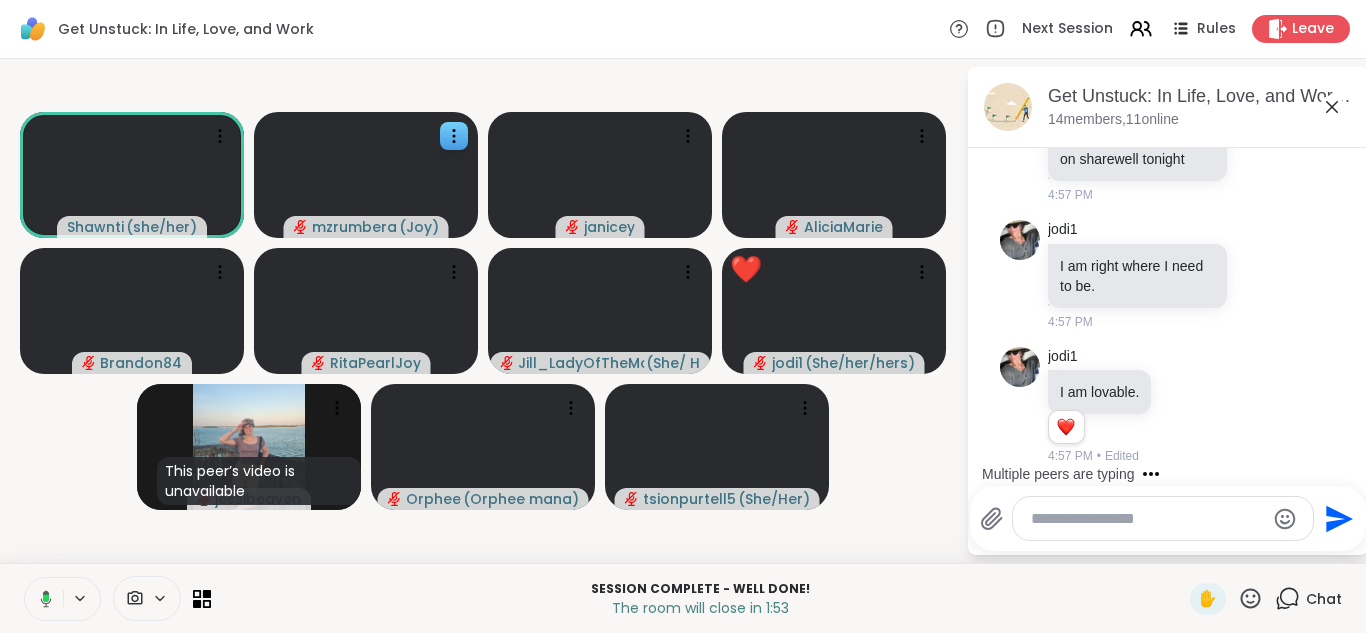 scroll, scrollTop: 16915, scrollLeft: 0, axis: vertical 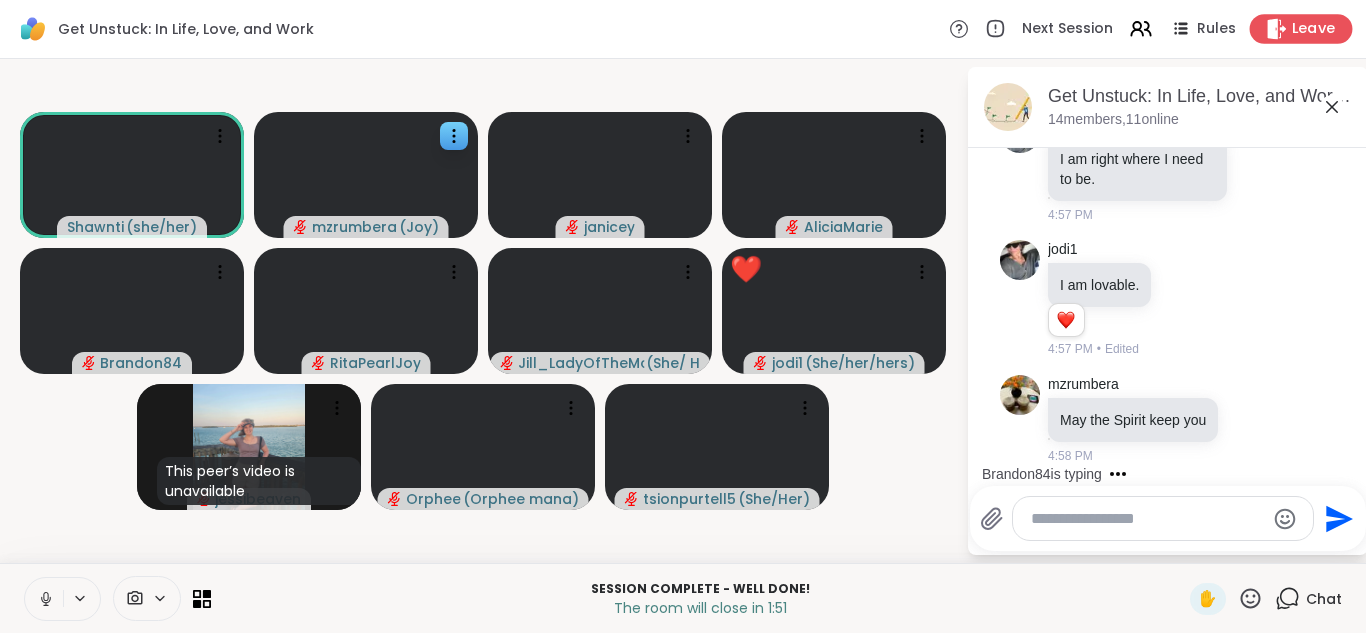 click on "Leave" at bounding box center (1314, 29) 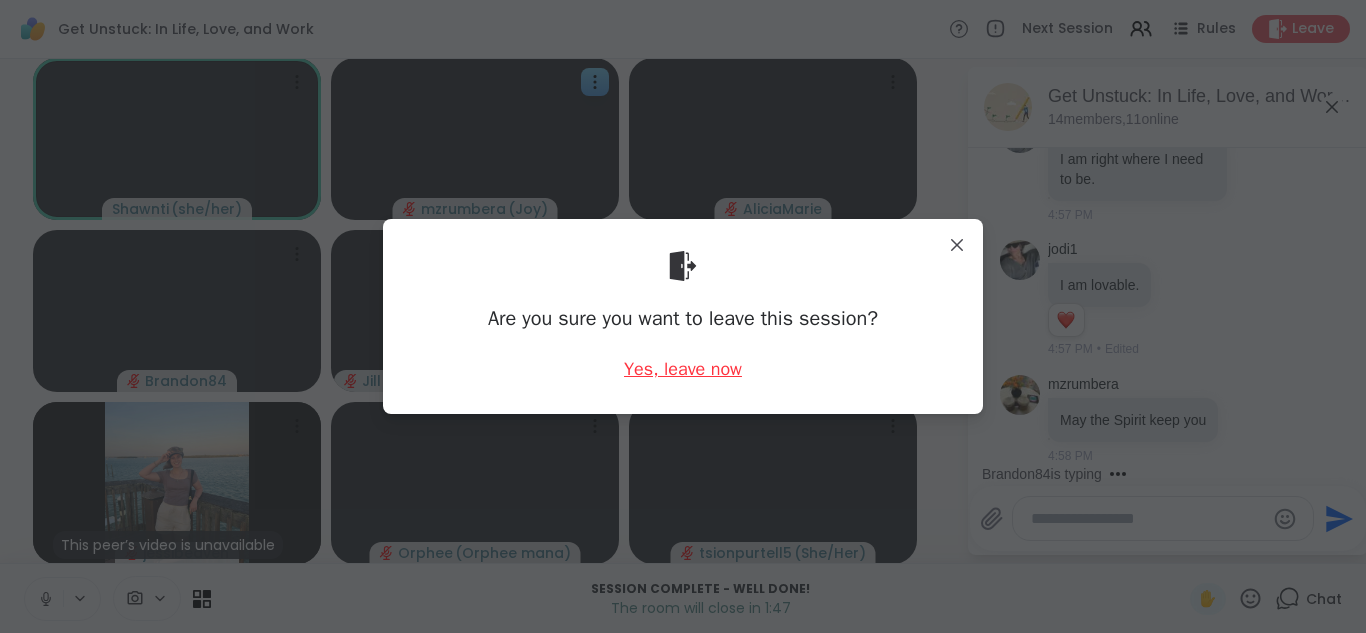 scroll, scrollTop: 17021, scrollLeft: 0, axis: vertical 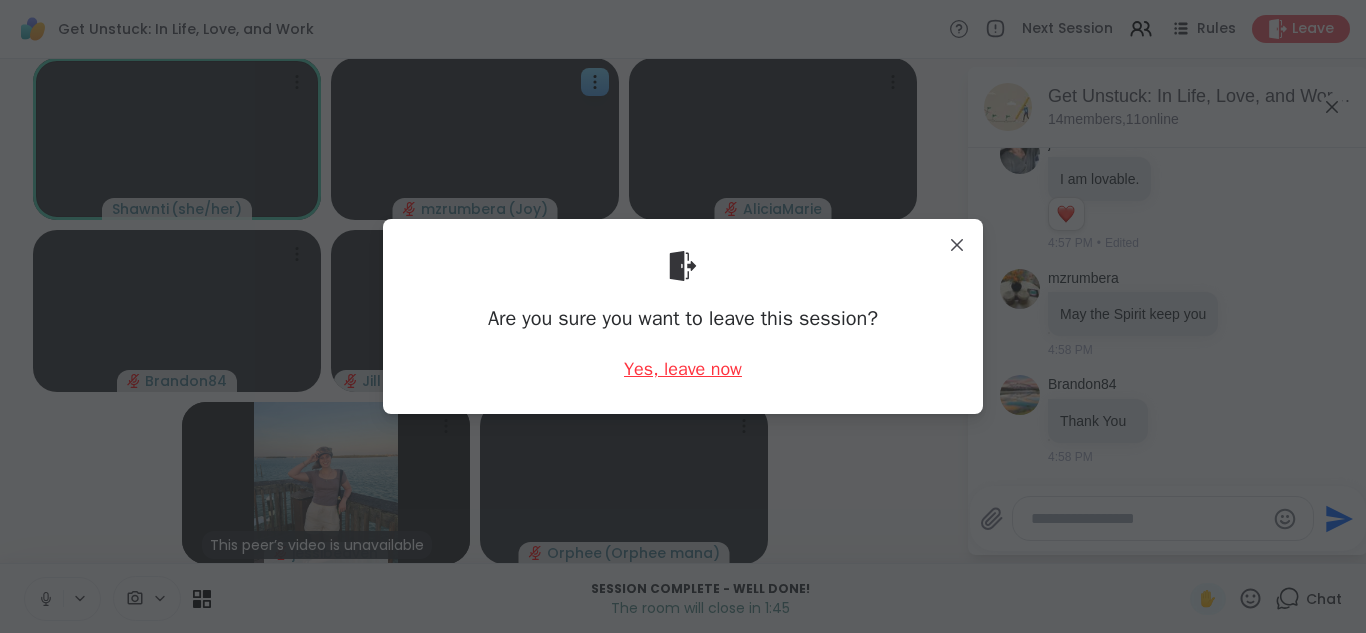 click on "Yes, leave now" at bounding box center (683, 369) 